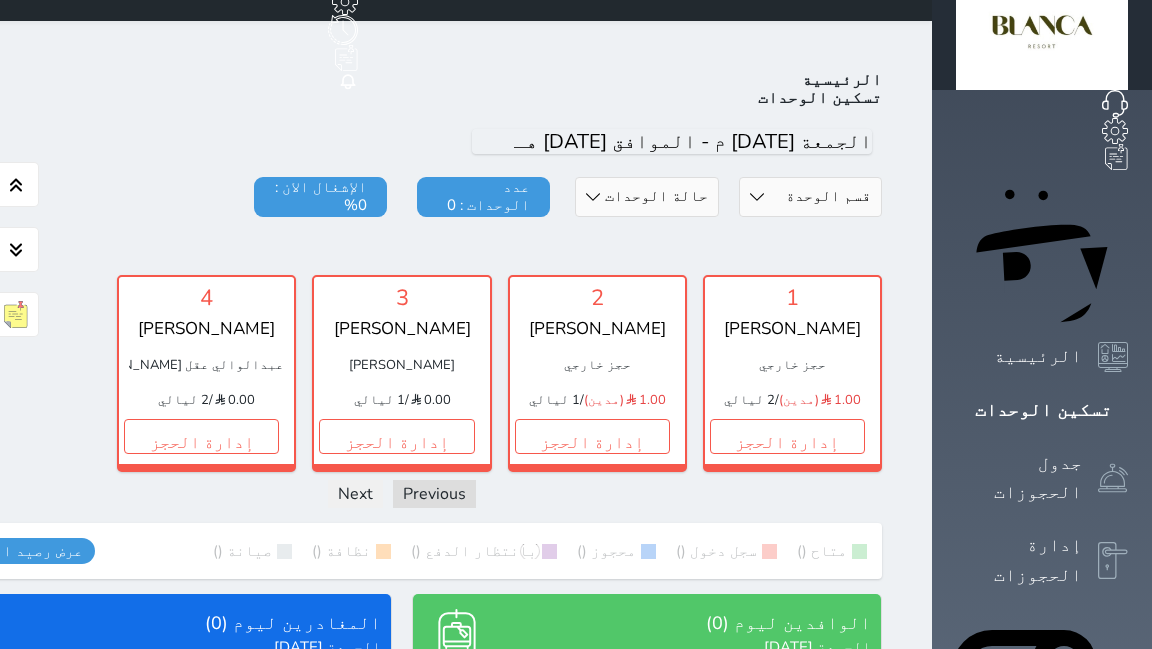 scroll, scrollTop: 78, scrollLeft: 0, axis: vertical 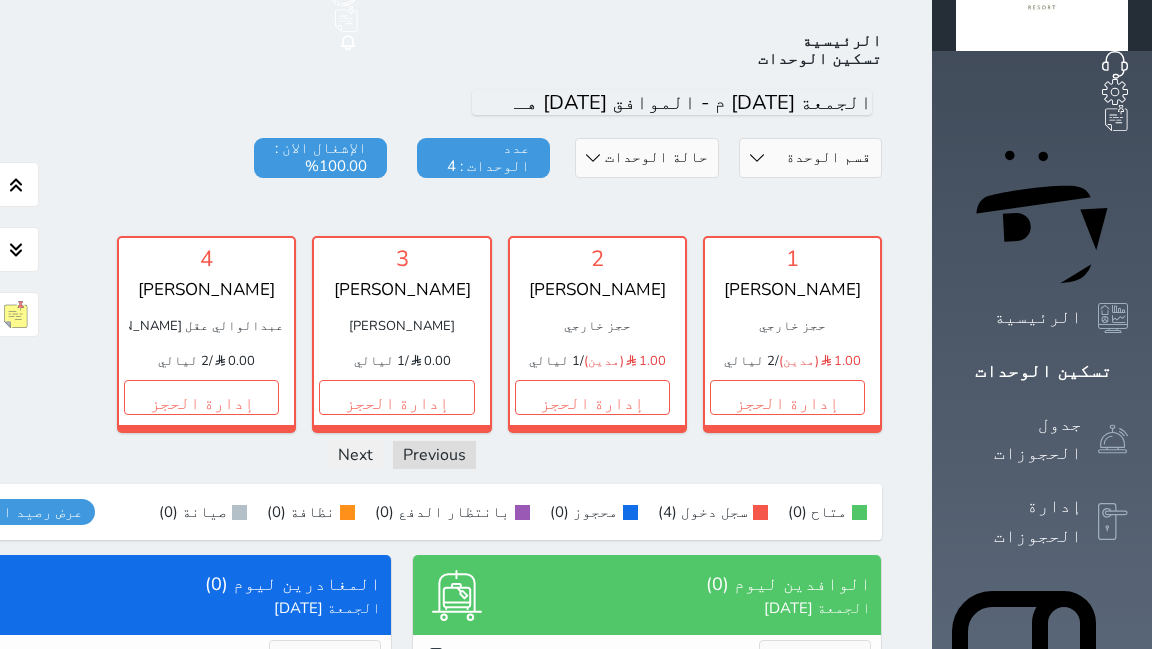 click 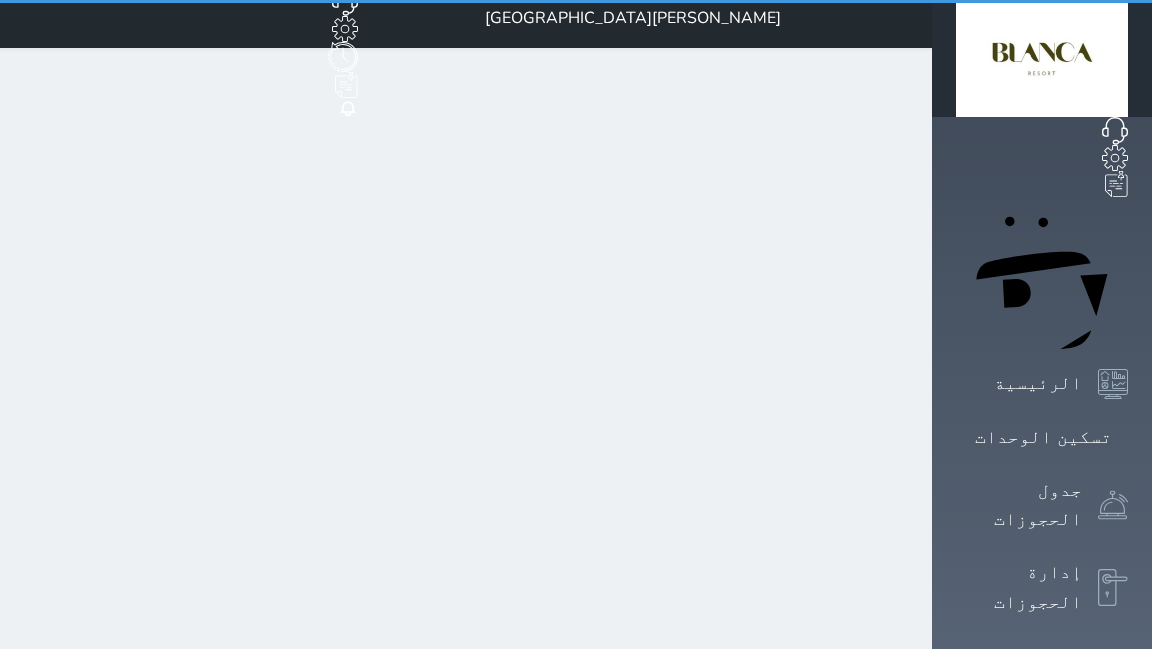 scroll, scrollTop: 0, scrollLeft: 0, axis: both 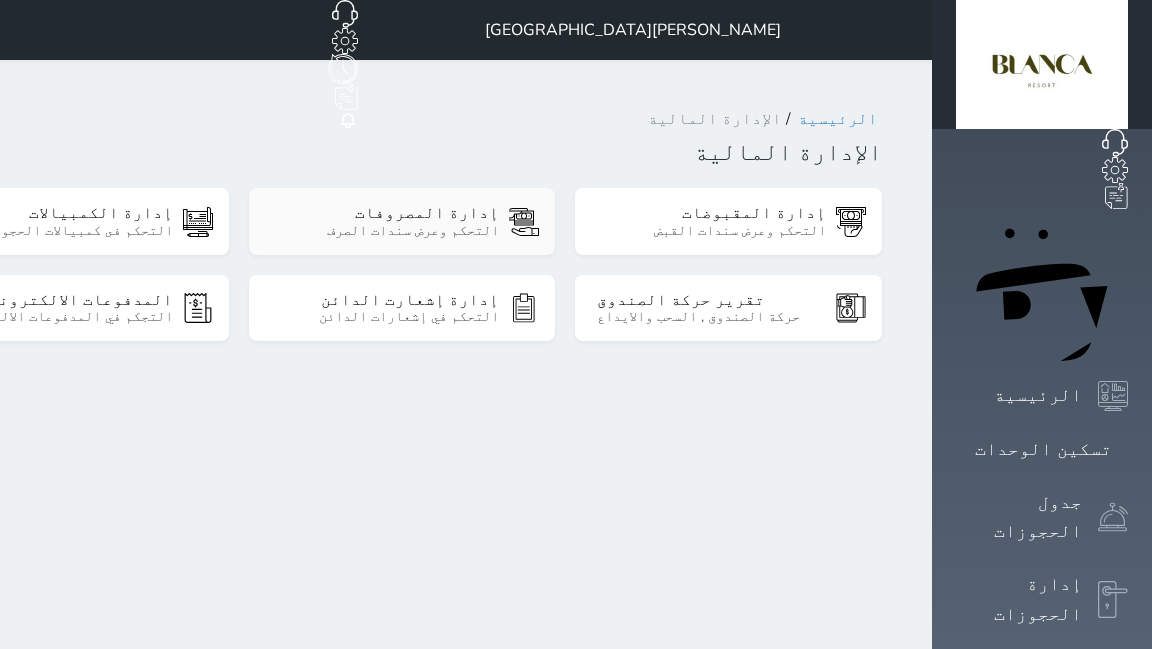 click on "التحكم وعرض سندات الصرف" at bounding box center (384, 231) 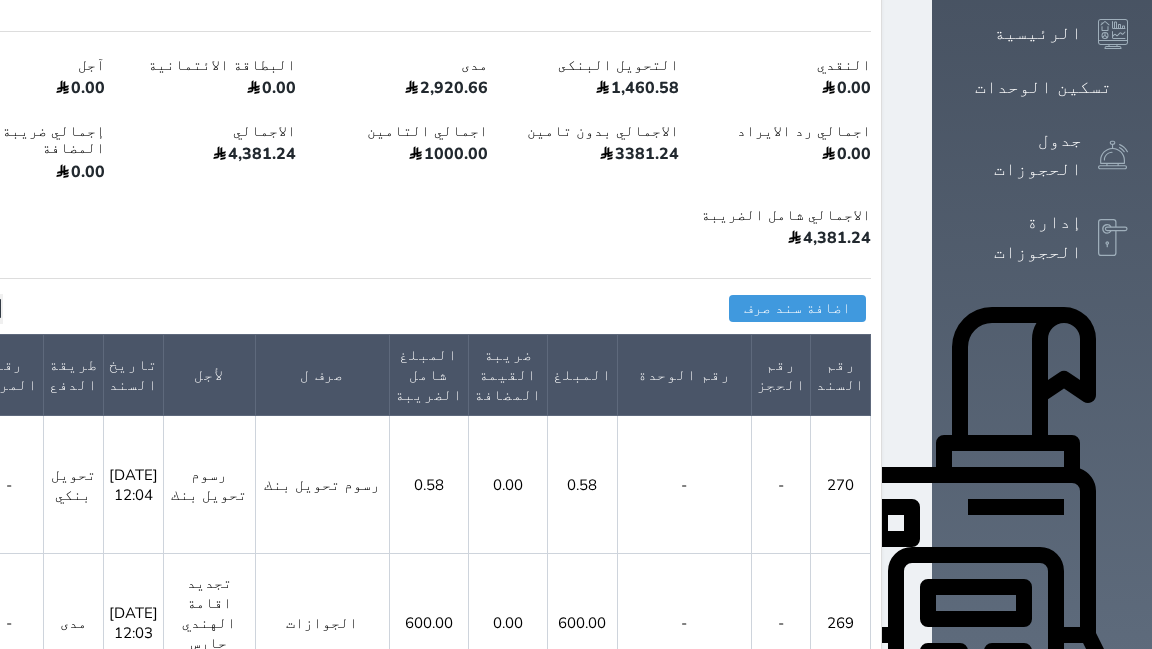 scroll, scrollTop: 384, scrollLeft: 0, axis: vertical 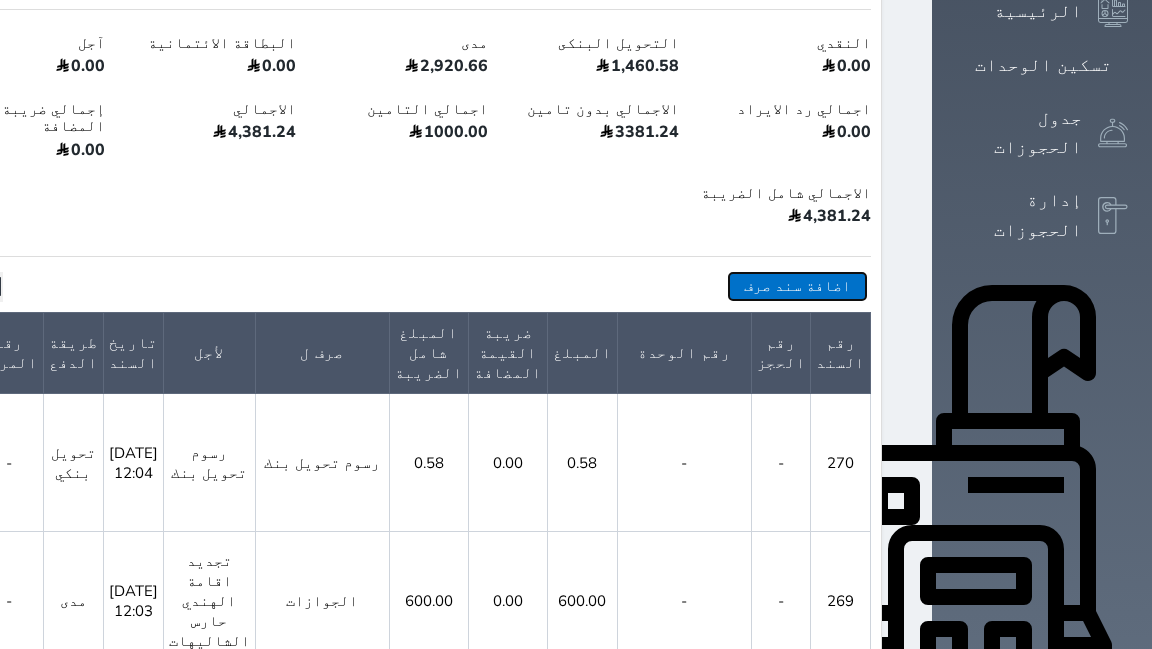 click on "اضافة سند صرف" at bounding box center [797, 286] 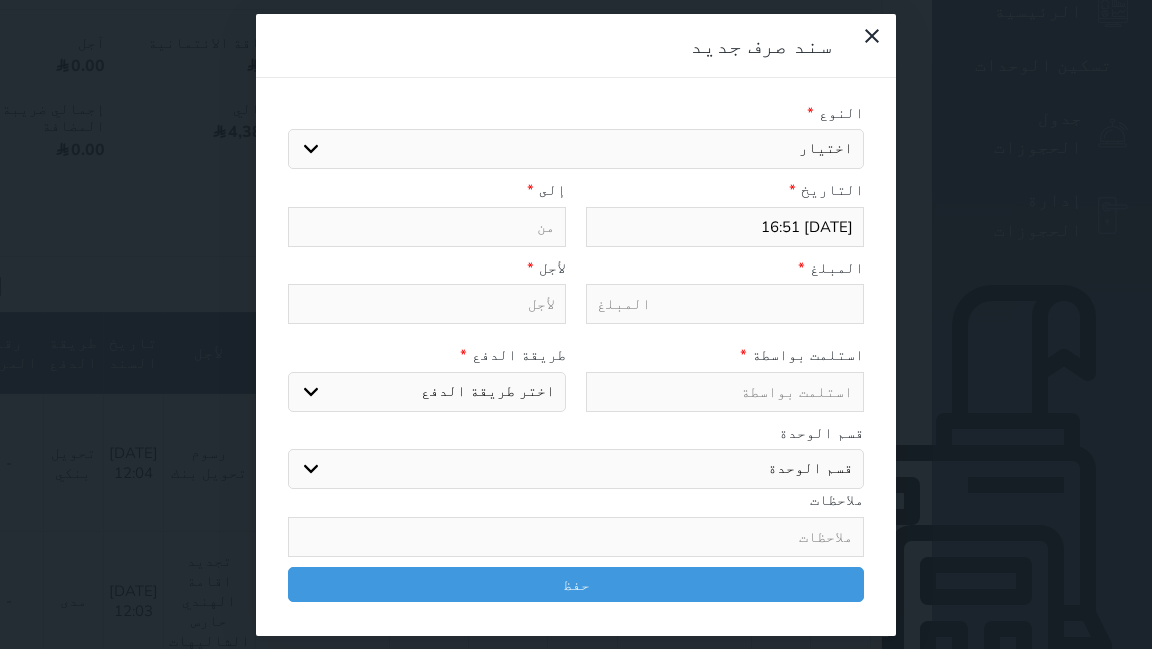 select 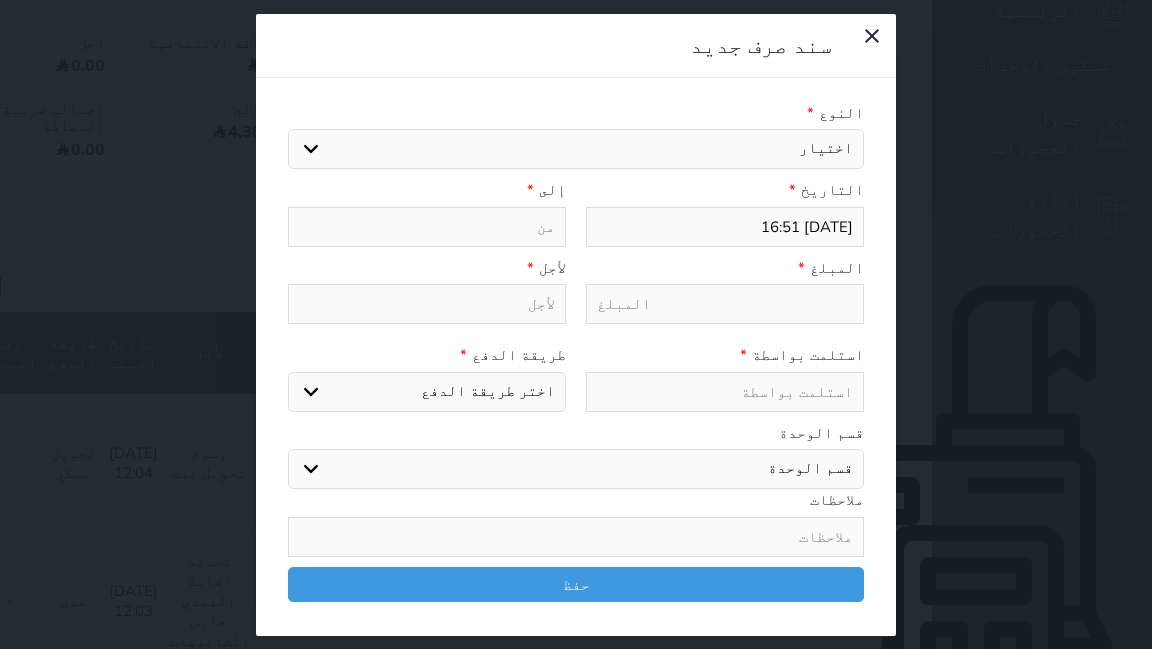 type on "[DATE] 16:52" 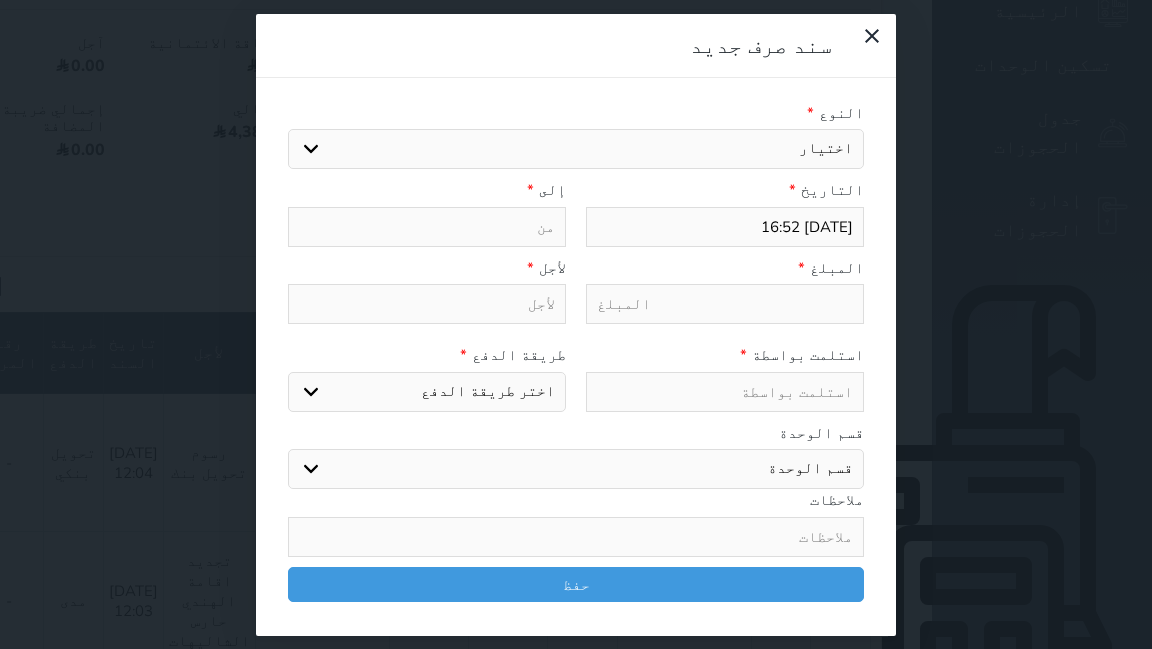 click on "اختيار   مرتجع إيجار رواتب صيانة مصروفات عامة تحويل من الصندوق الى الادارة استرجاع تامين استرجاع العربون" at bounding box center [576, 149] 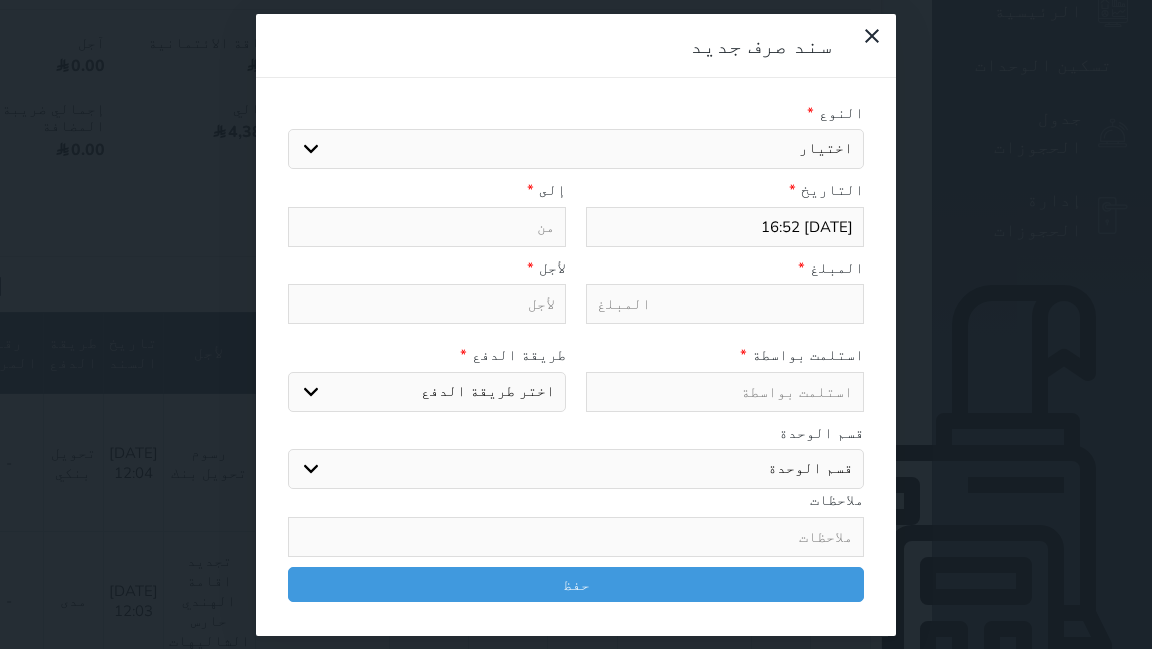 select on "151774" 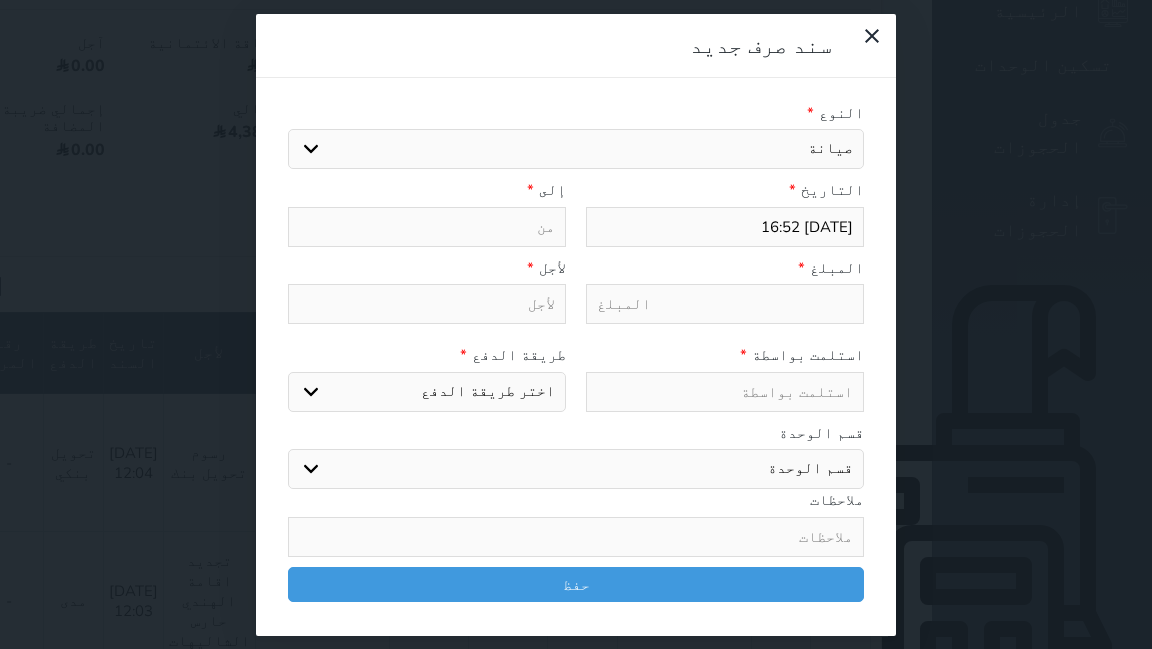 type on "صيانة" 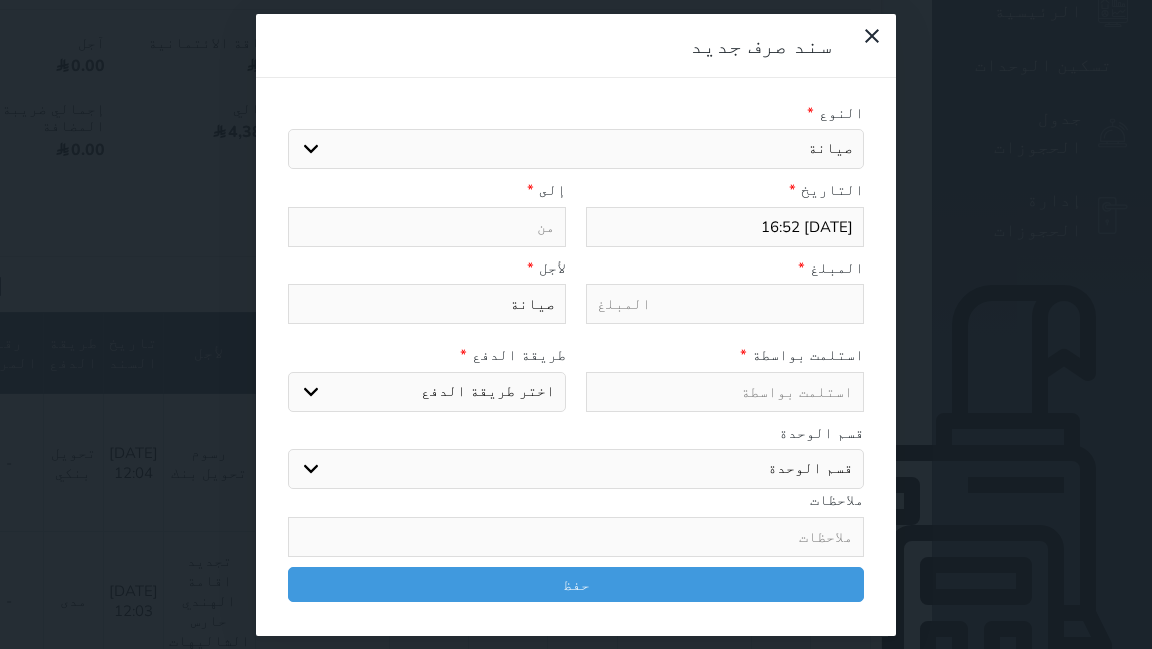 click at bounding box center [725, 304] 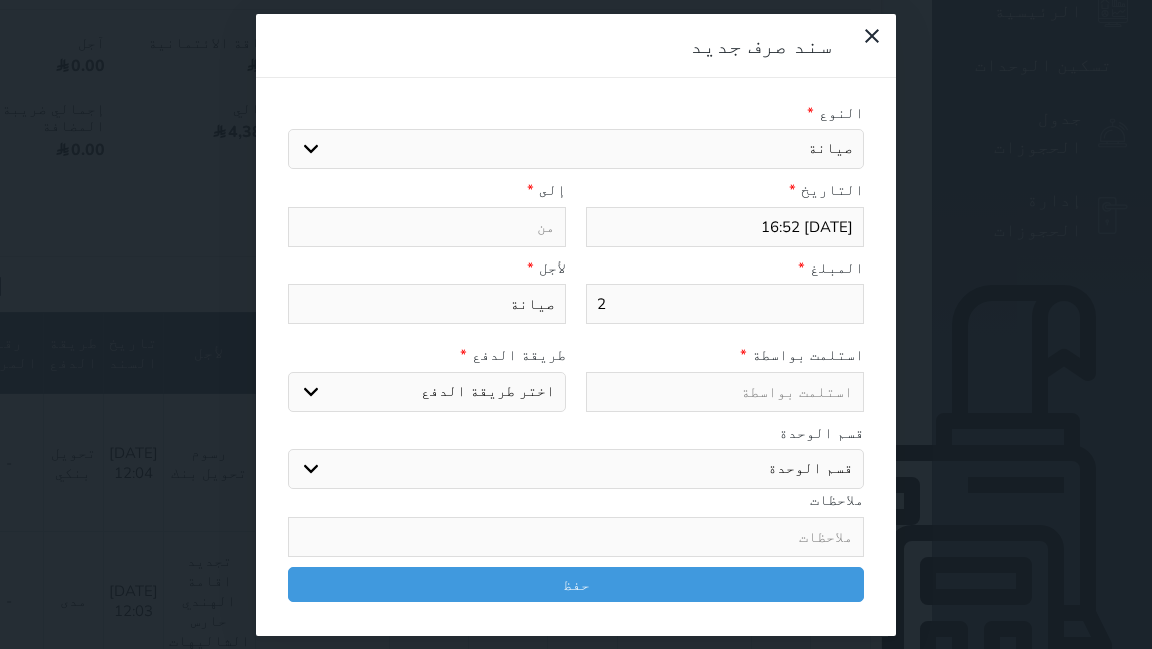 select 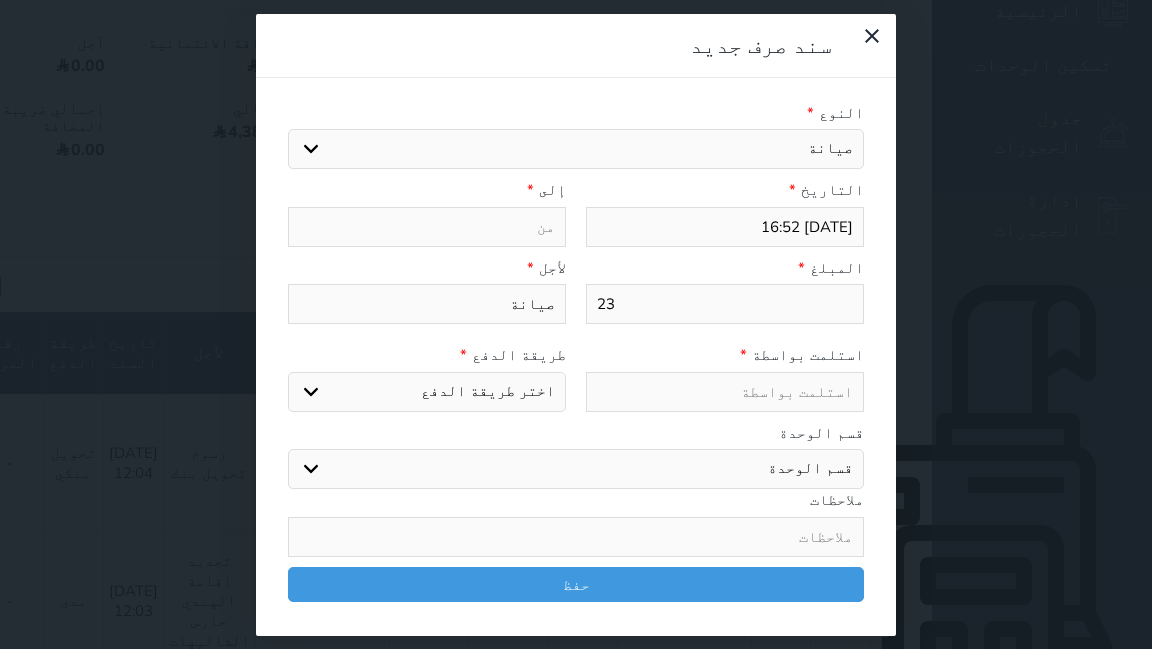 type on "230" 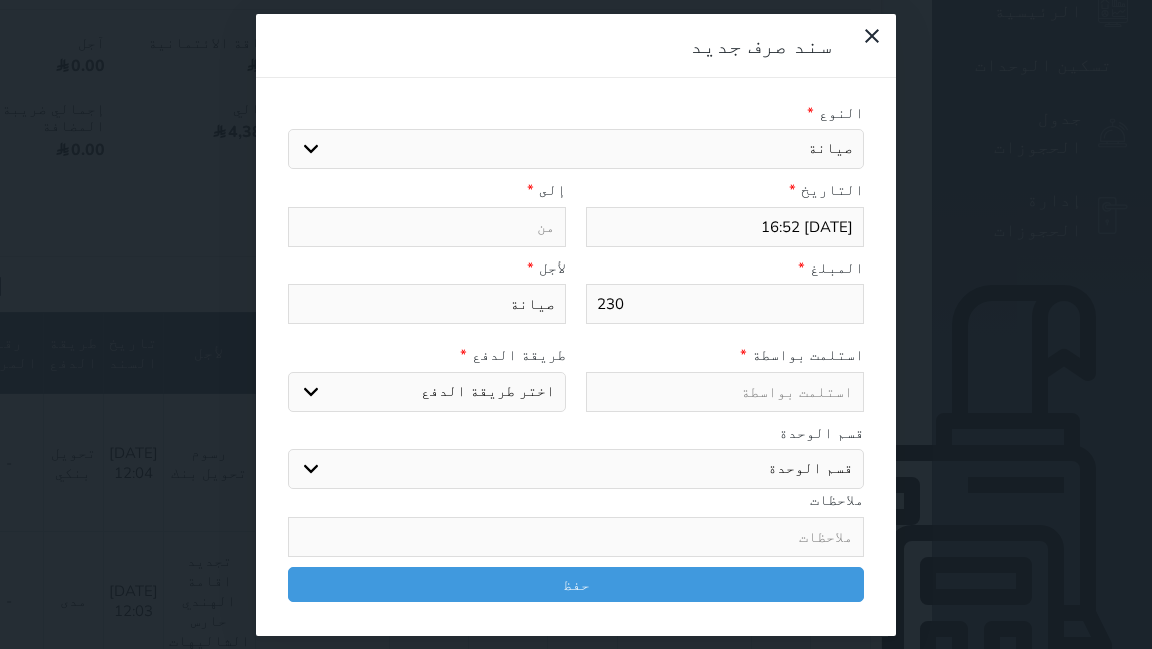 type on "230" 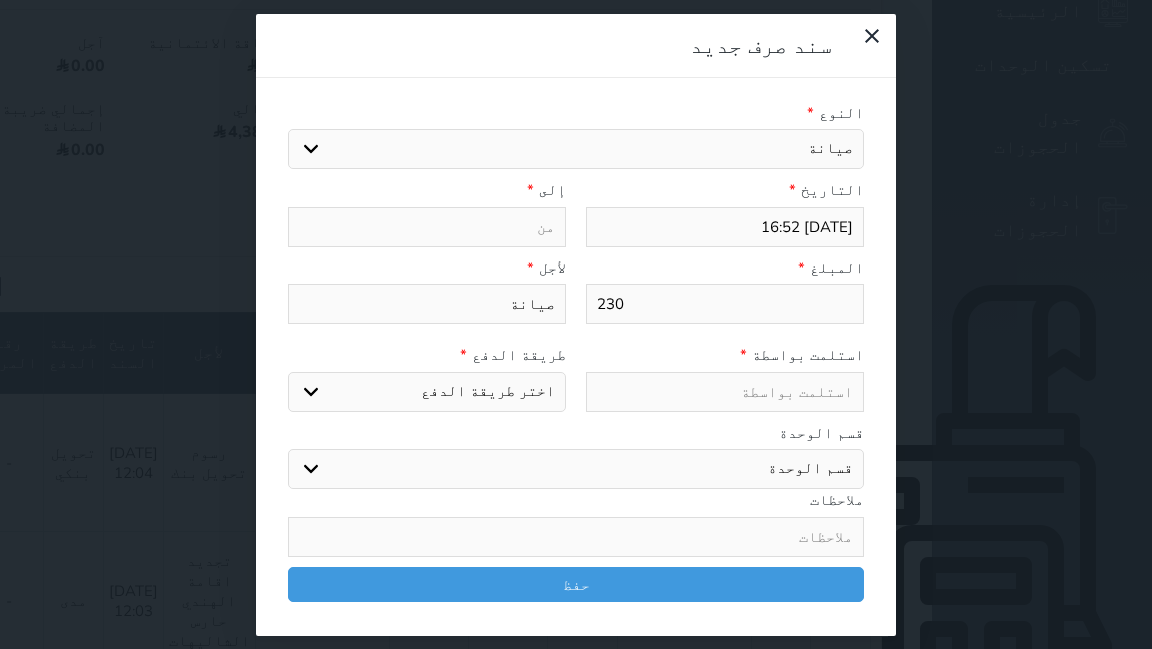 type on "صيانة م" 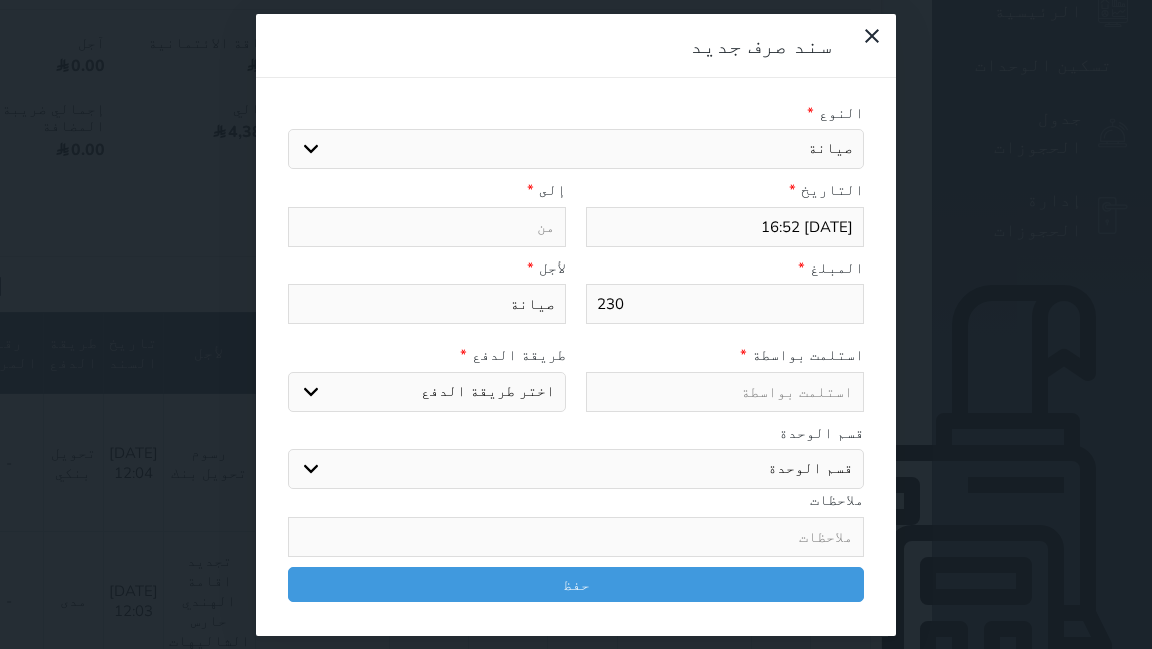 select 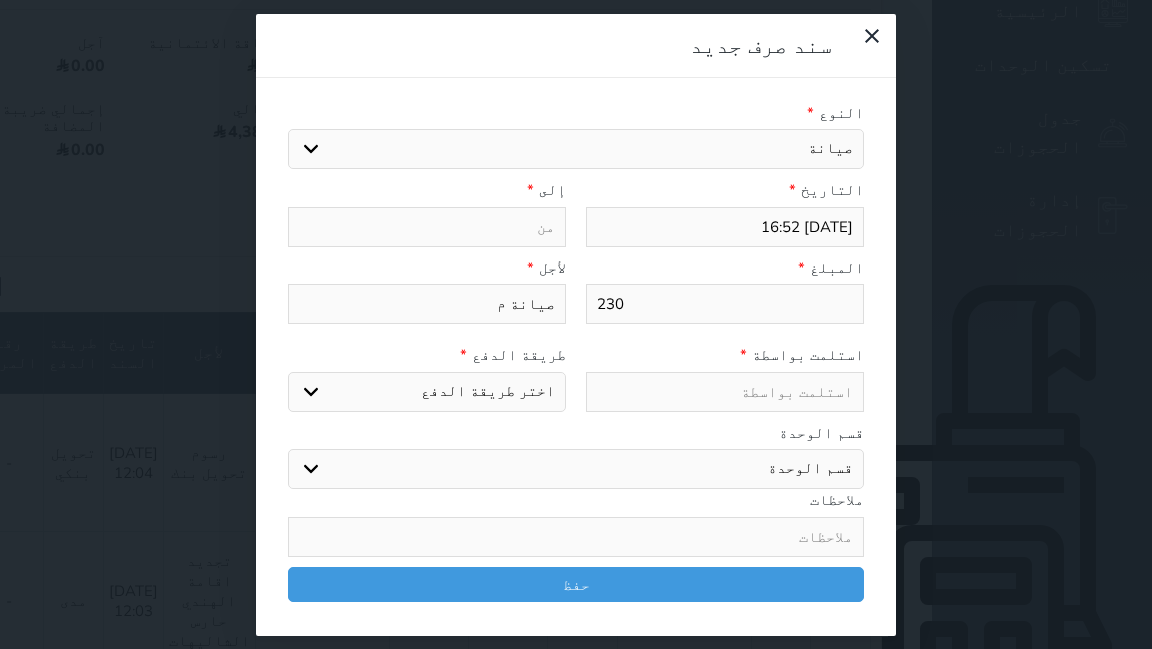 type on "صيانة مح" 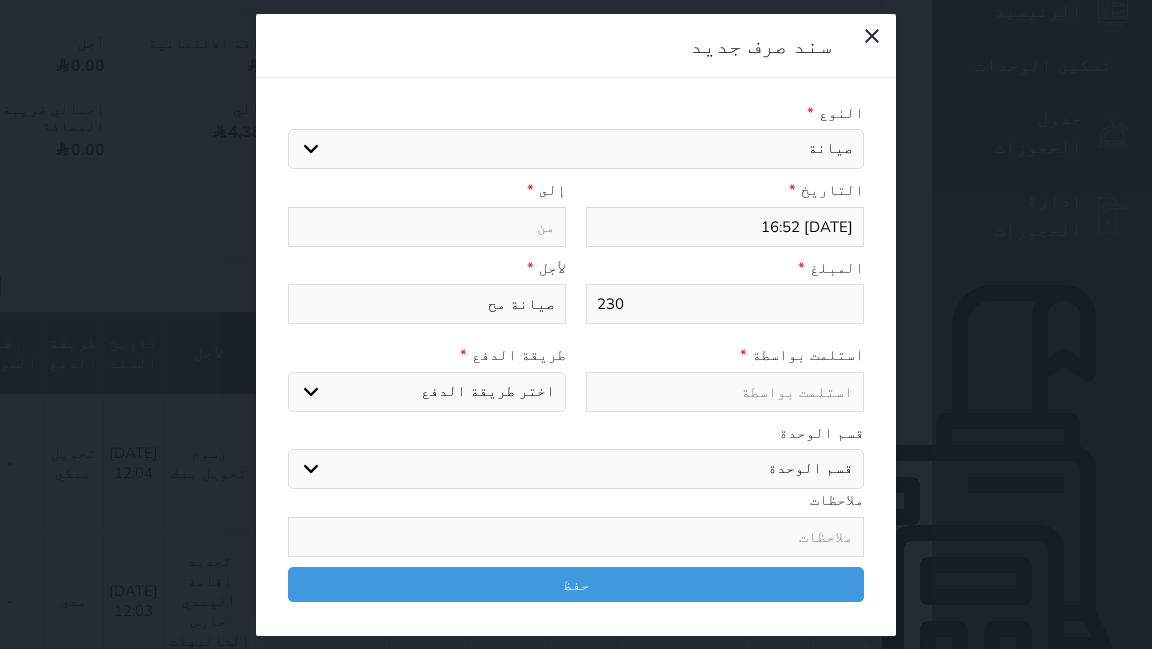 type on "صيانة محب" 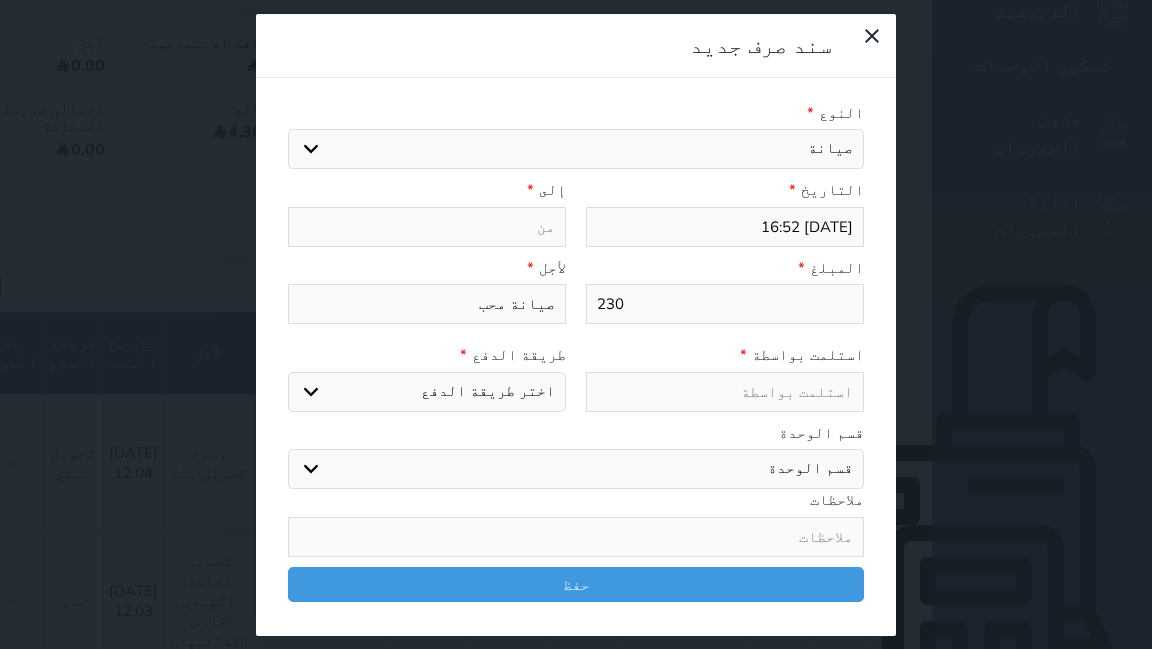 type on "صيانة محبس" 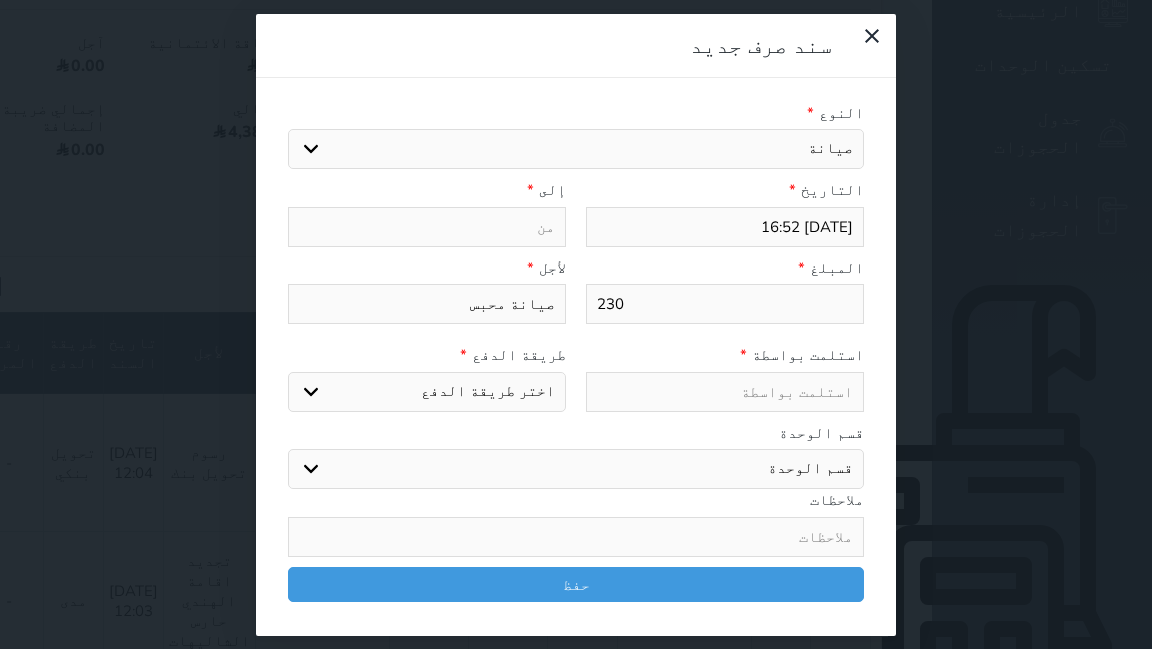type on "صيانة محبس" 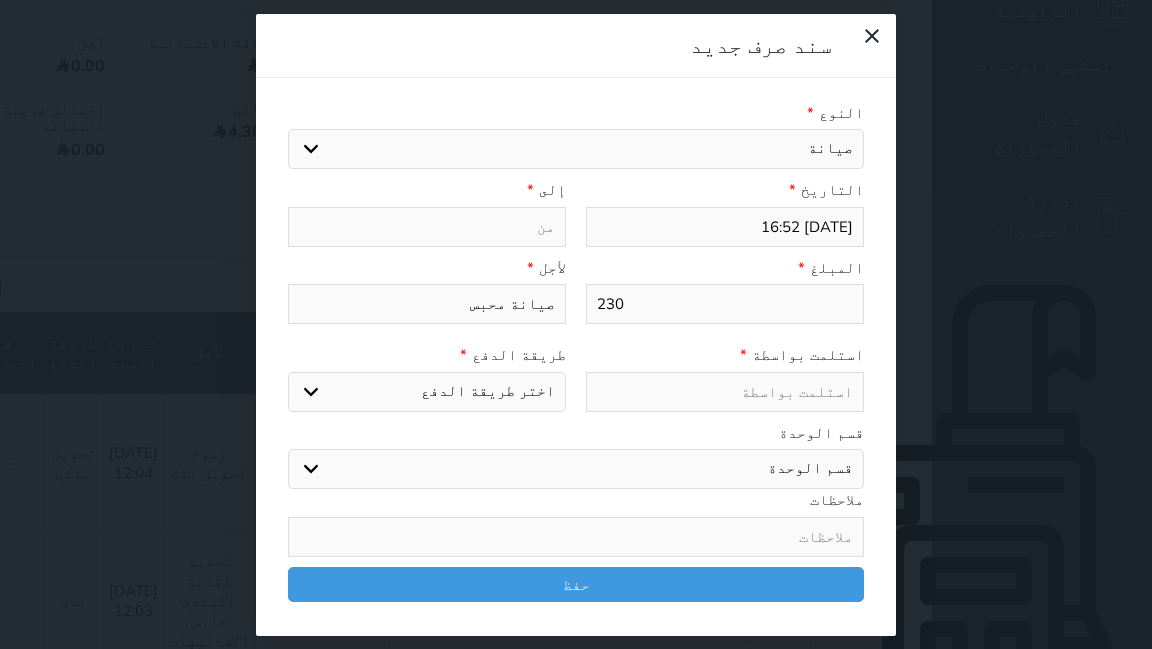 type on "صيانة محبس غ" 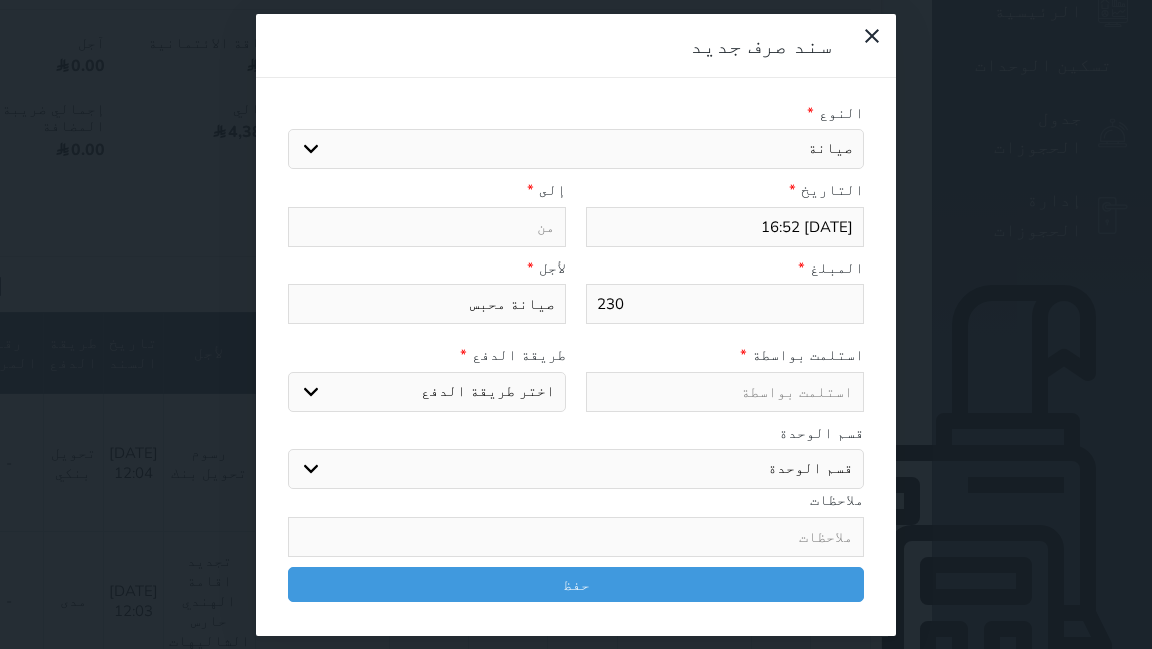 select 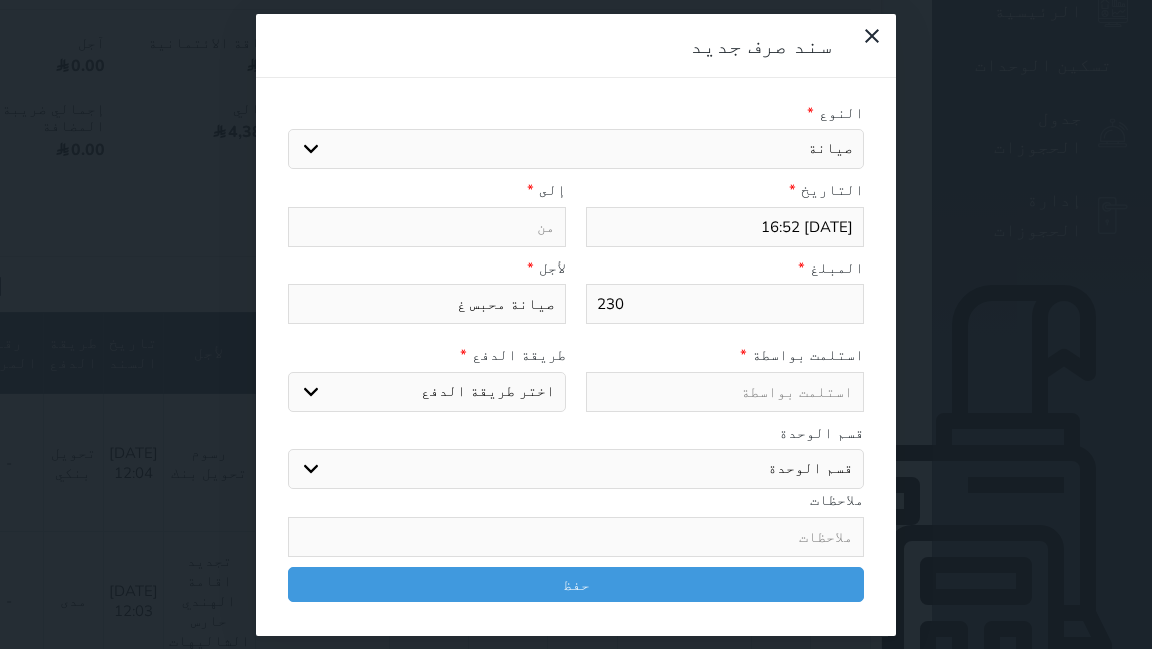 type on "صيانة محبس غس" 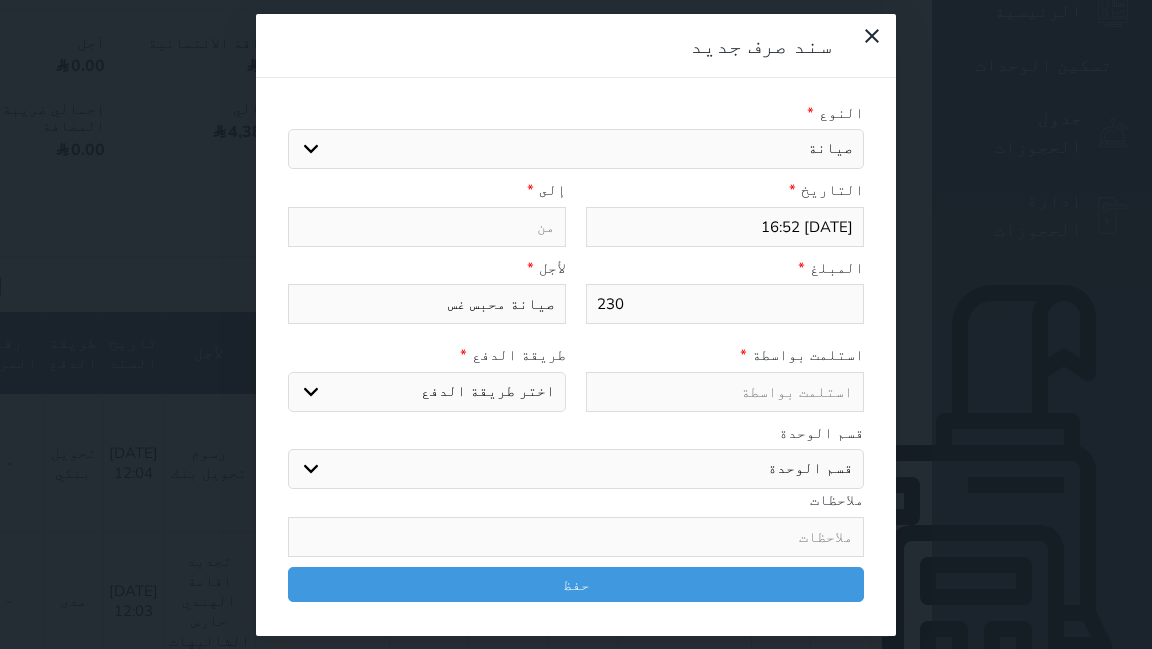 type on "صيانة محبس غسا" 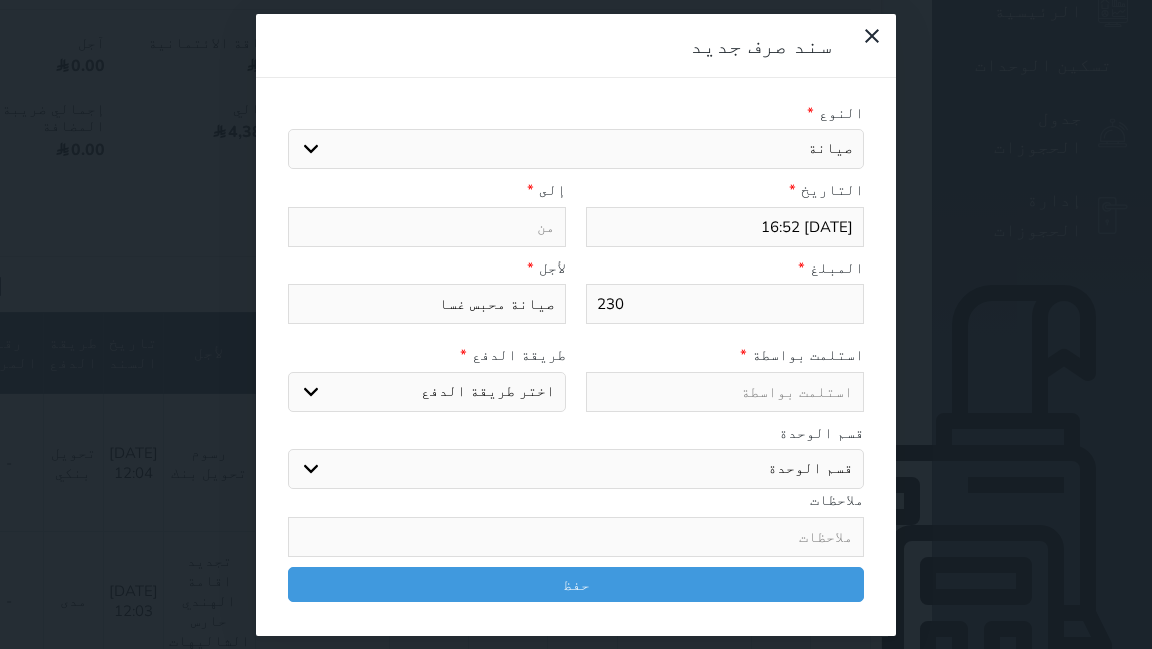 type on "صيانة محبس غسال" 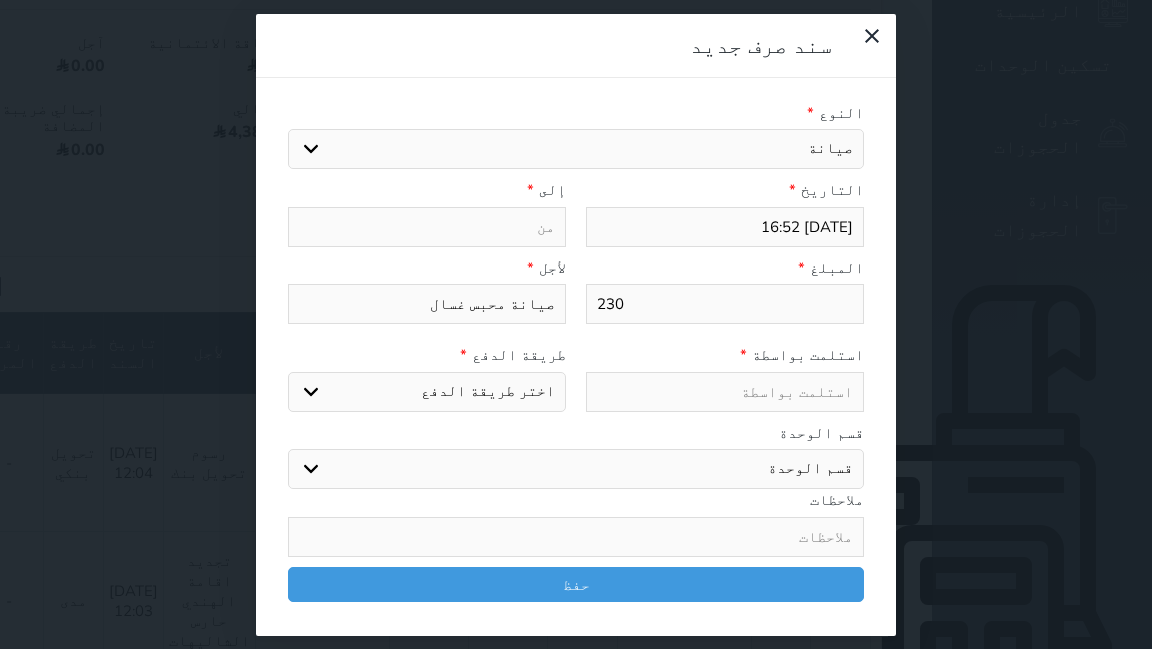 type on "صيانة محبس غسالة" 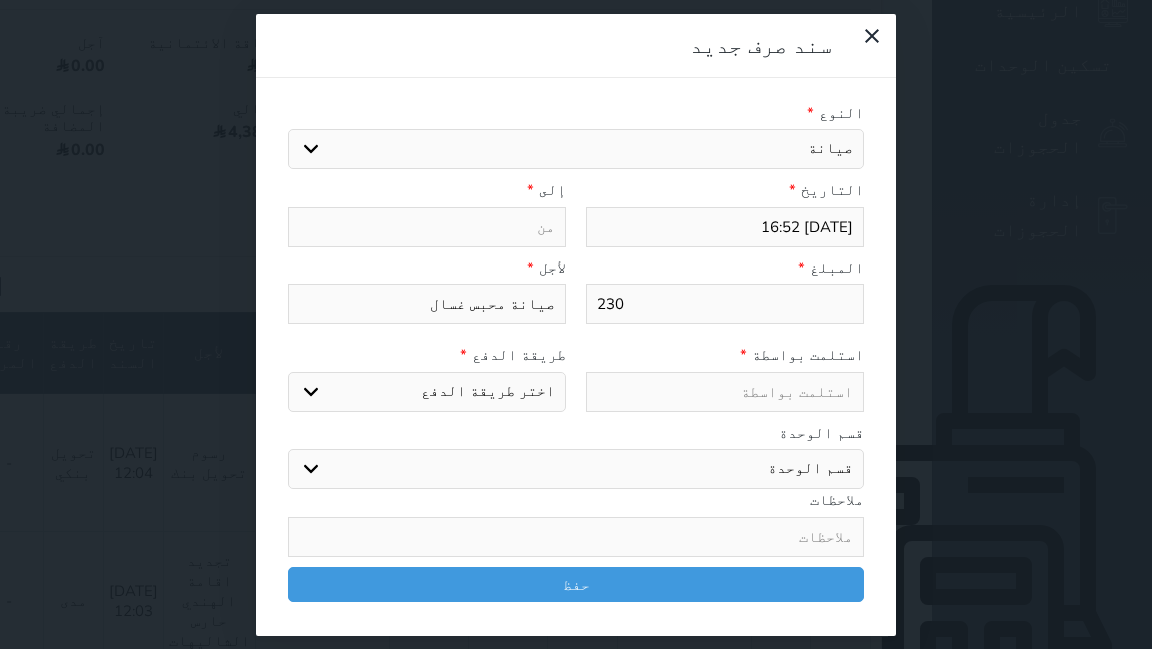 select 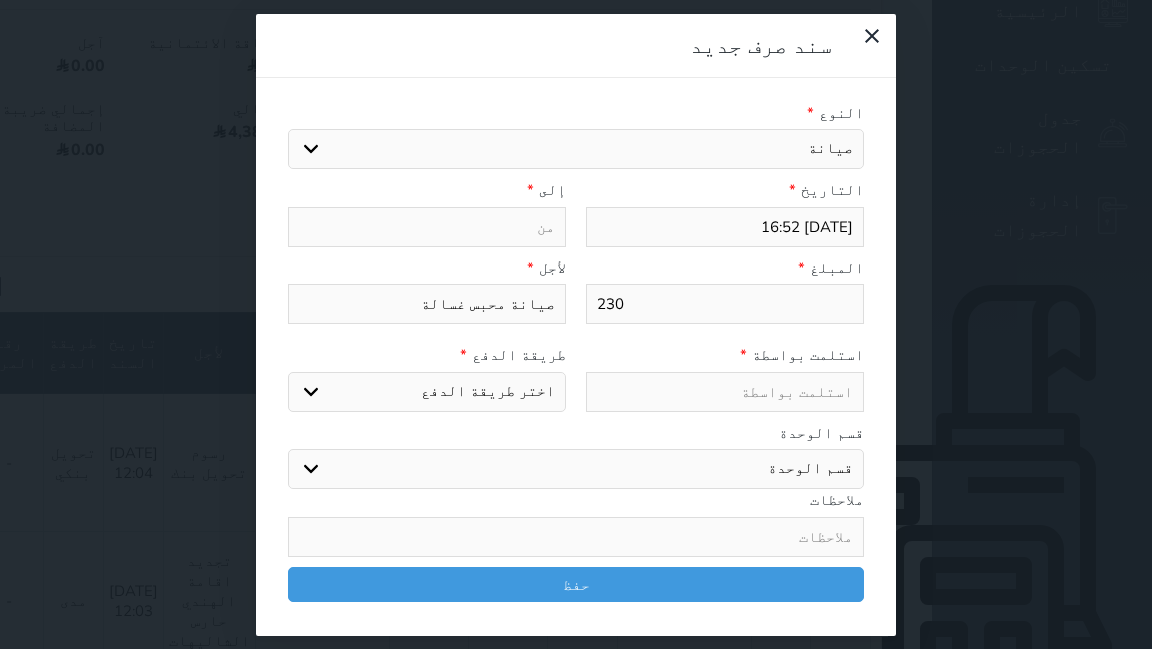 type on "صيانة محبس غسالة" 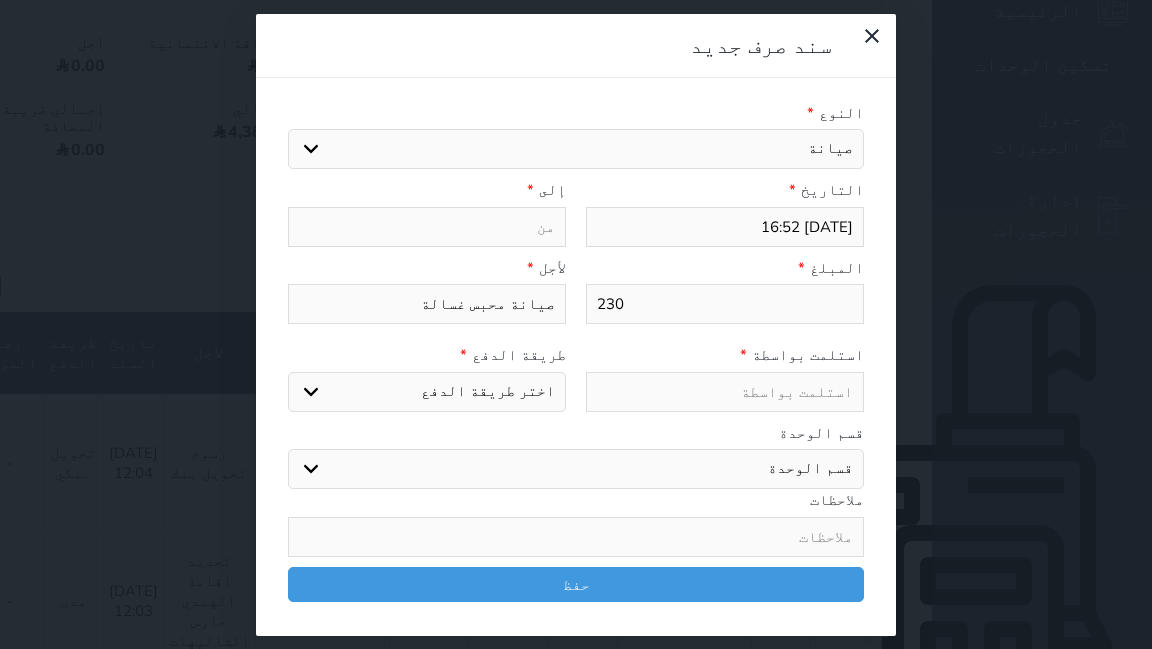 type on "صيانة محبس غسالة ب" 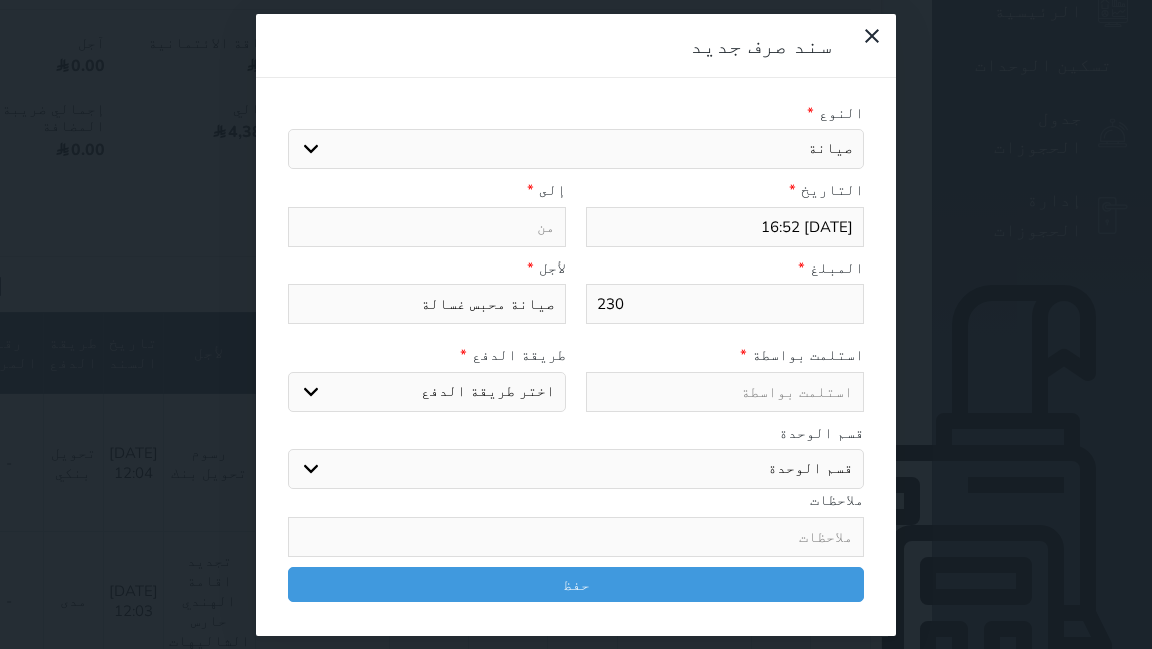 select 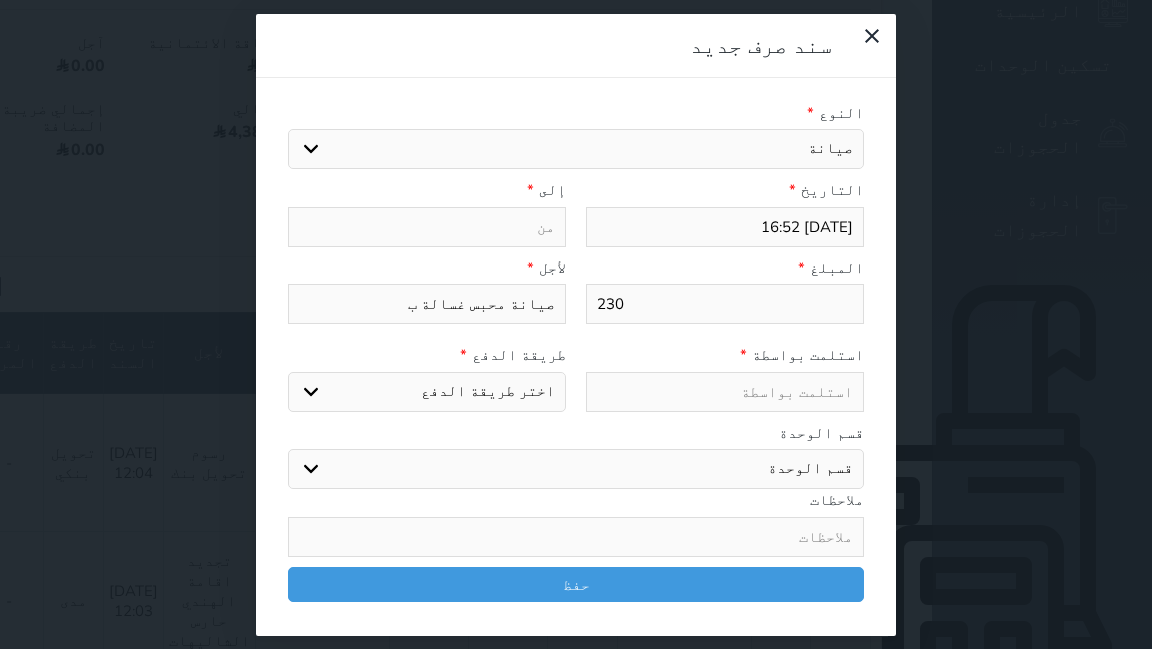 type on "صيانة محبس غسالة بل" 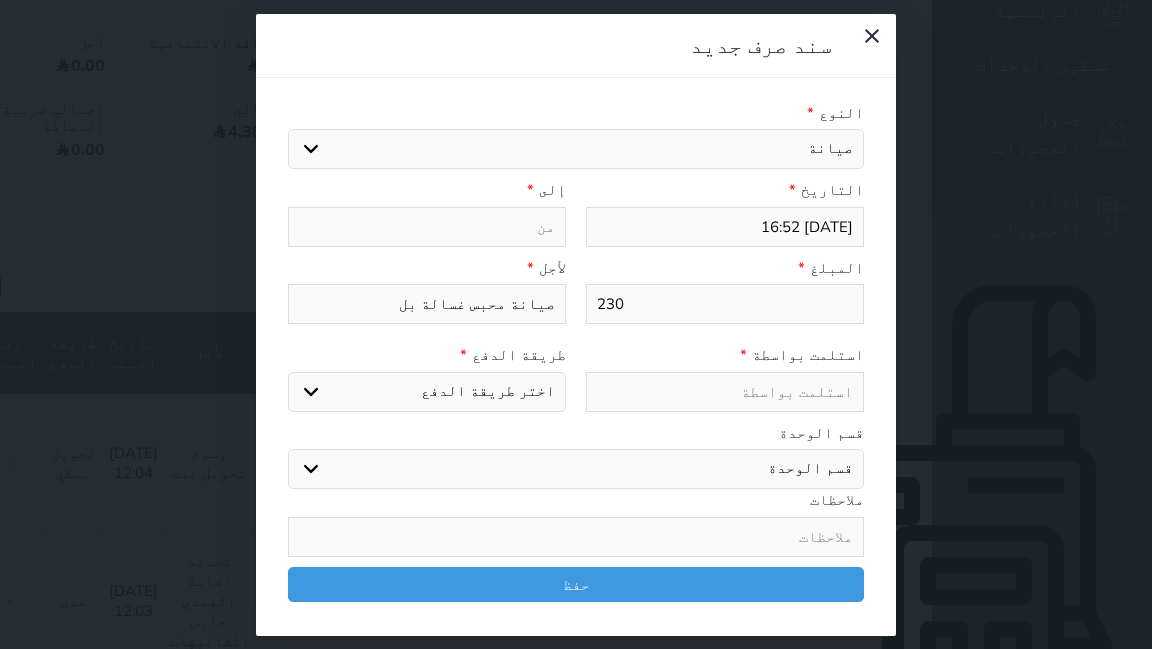 type on "صيانة محبس غسالة بلا" 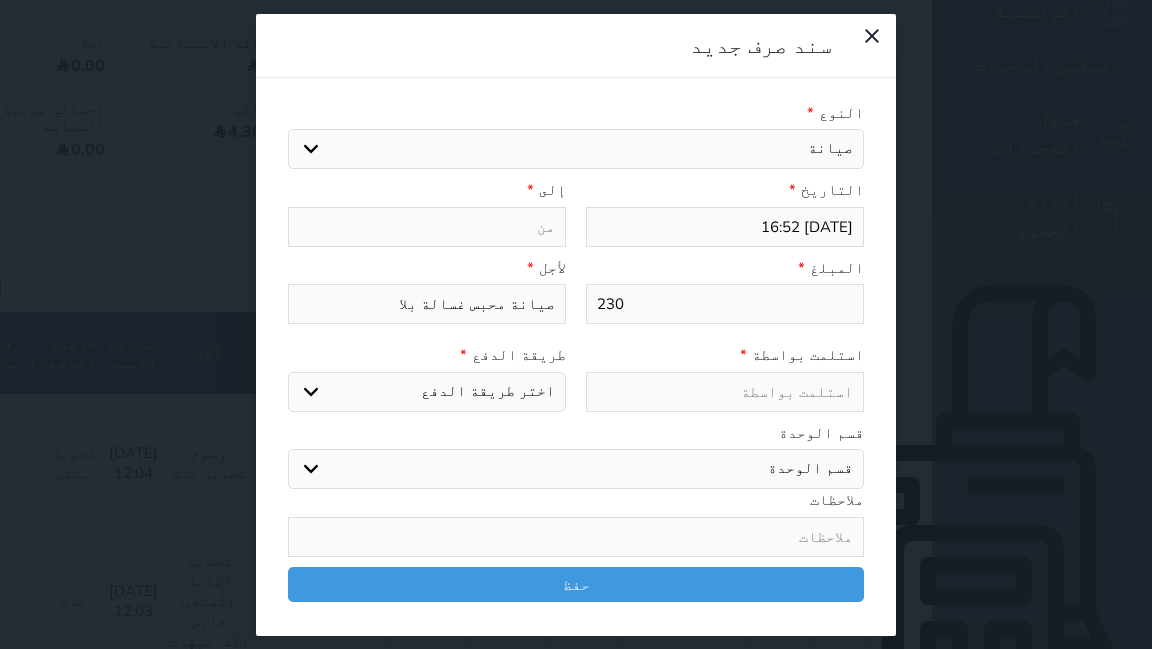 type on "صيانة محبس غسالة بلان" 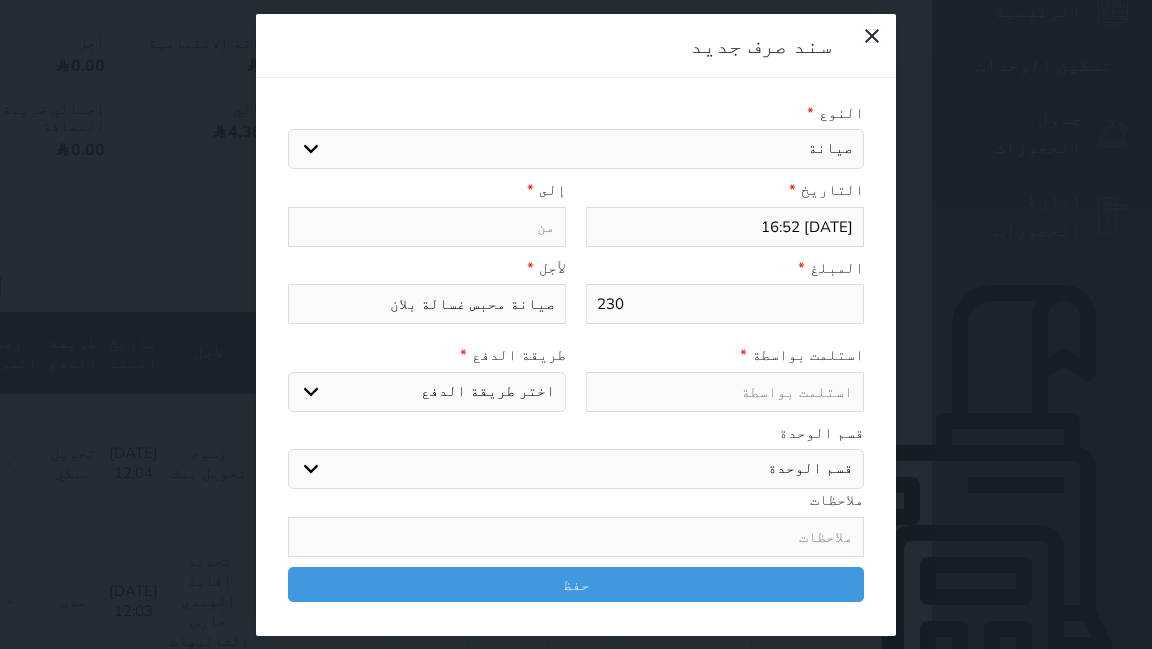 type on "صيانة محبس غسالة بلانك" 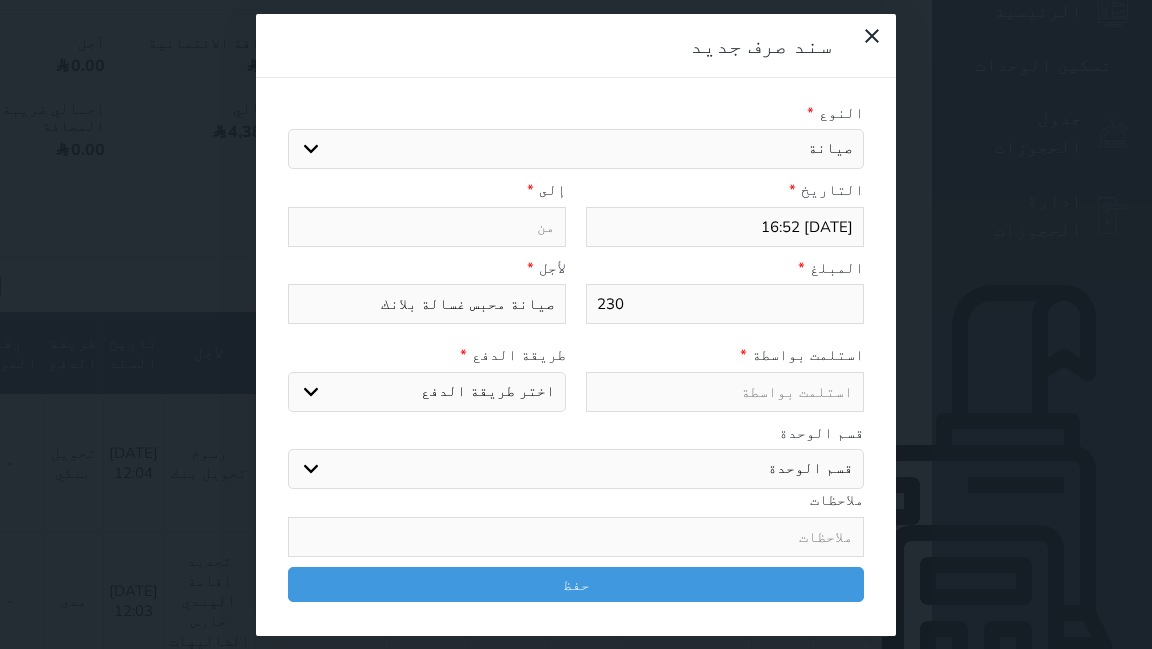type on "صيانة محبس غسالة بلانكا" 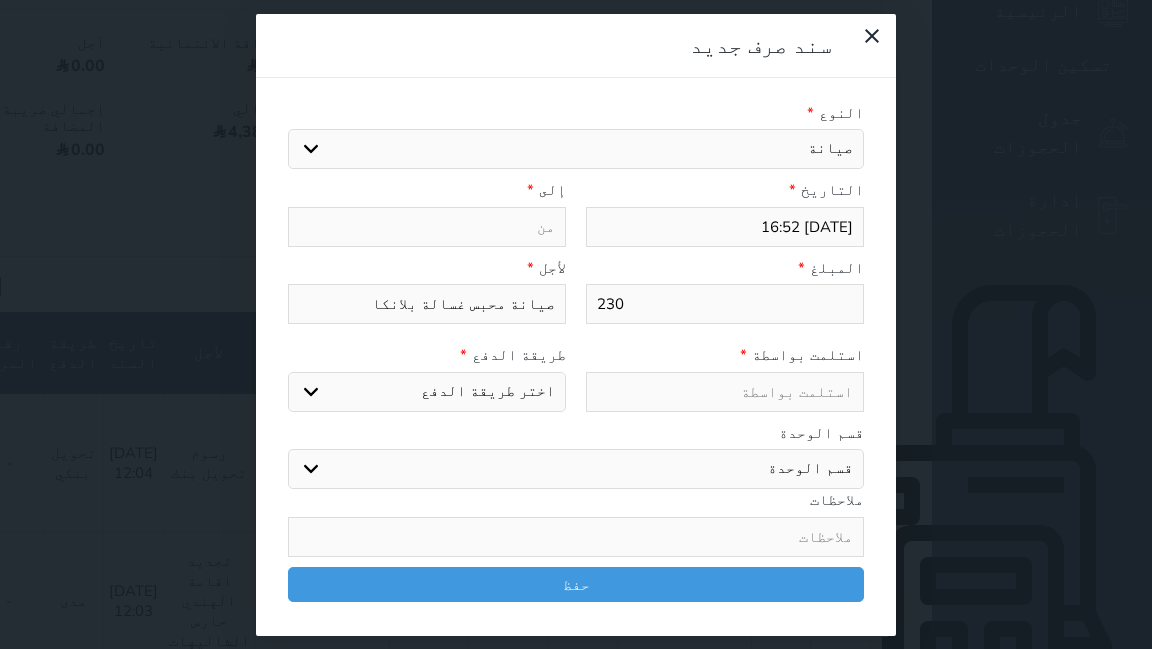type on "صيانة محبس غسالة بلانكا" 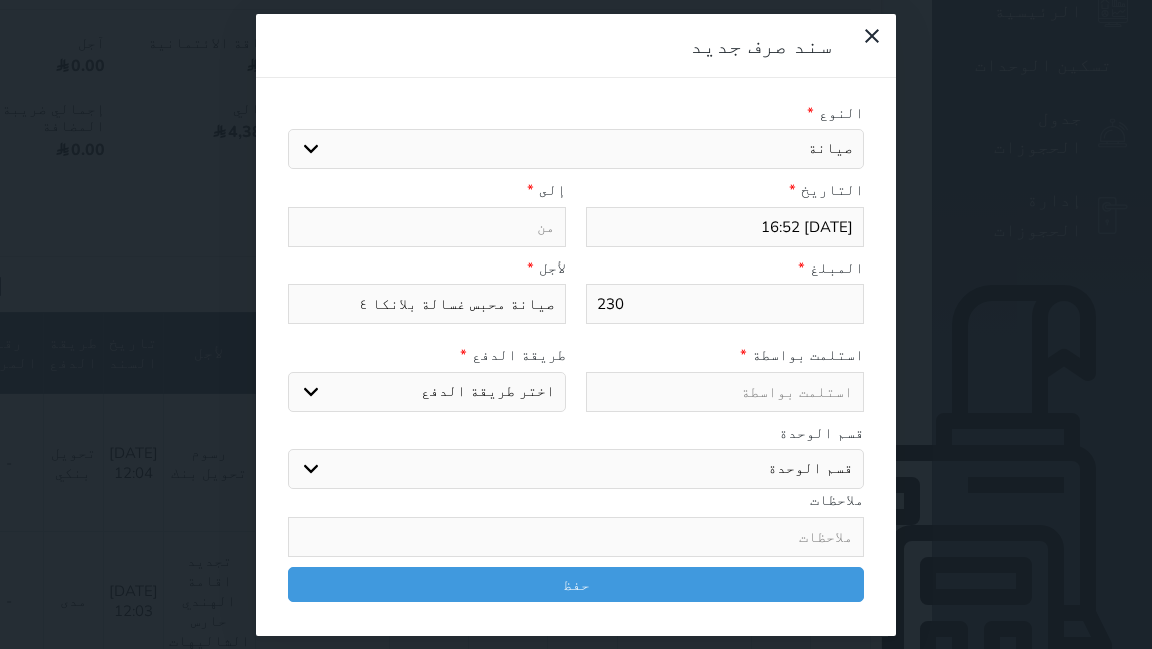 type on "صيانة محبس غسالة بلانكا ٤" 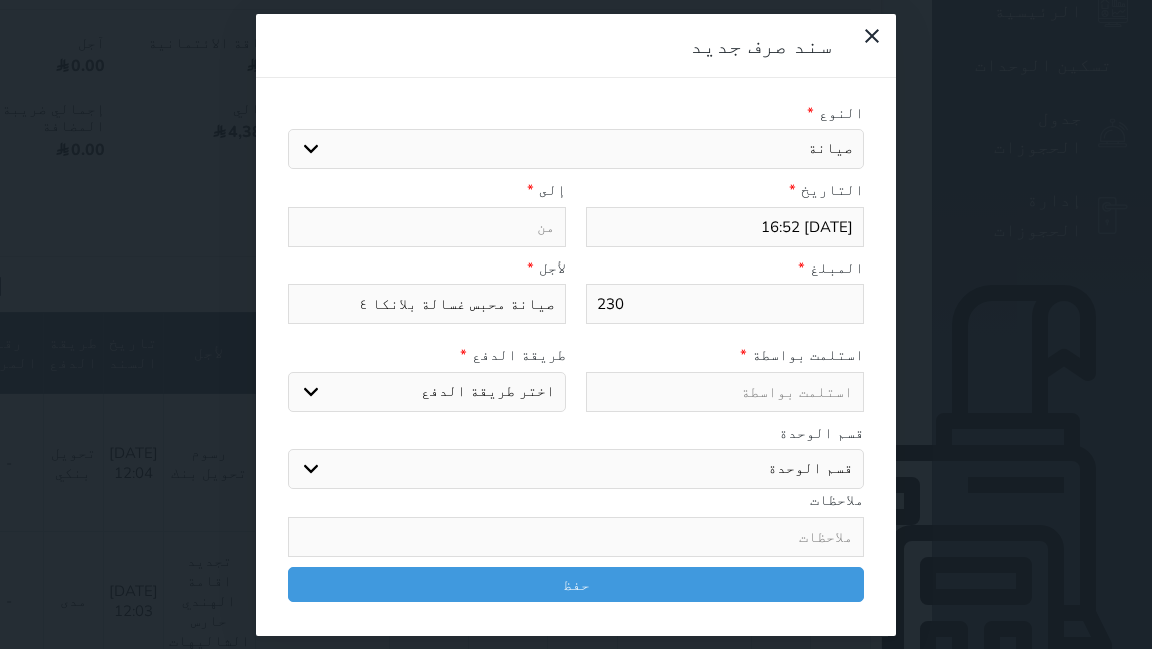 type on "س" 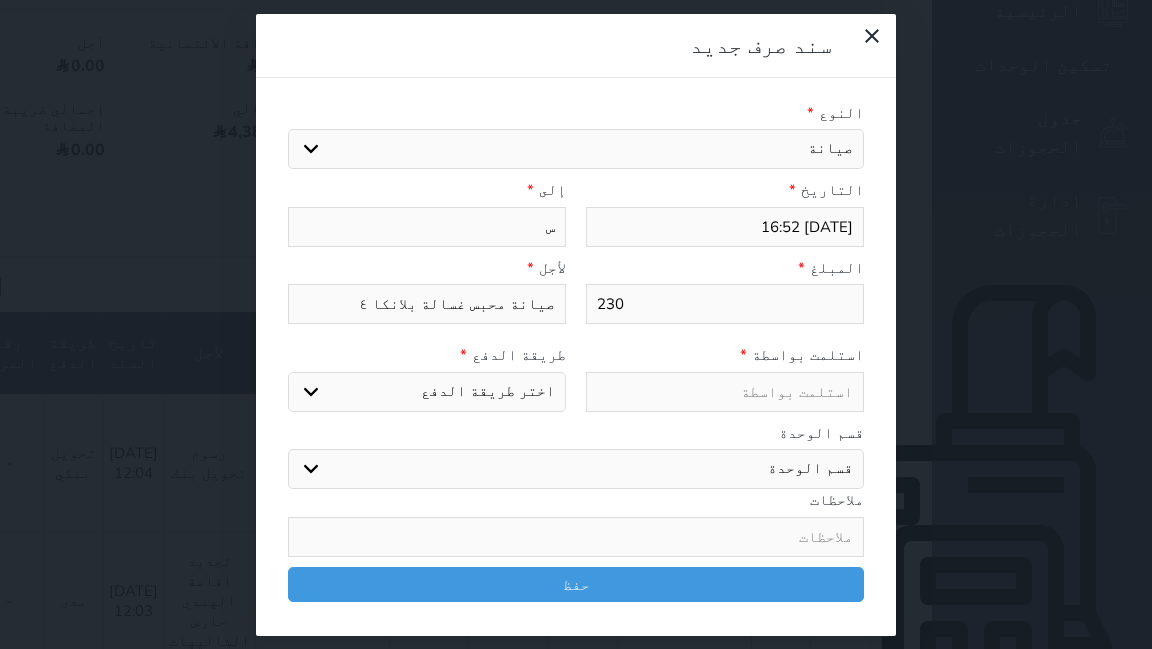 select 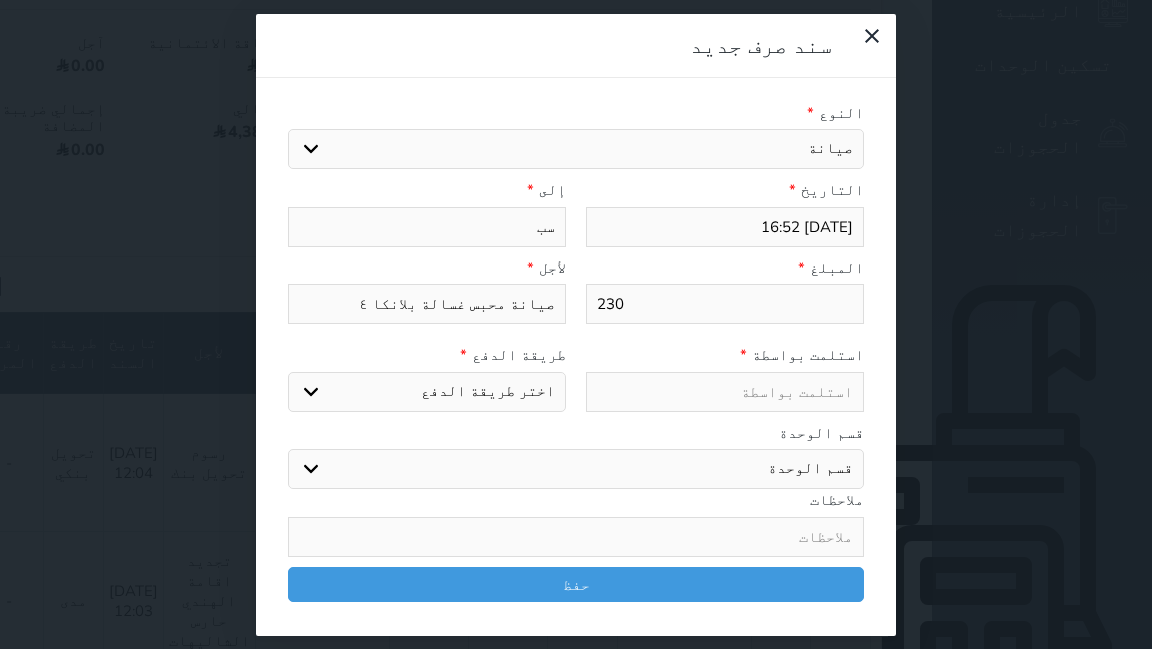 type on "سبا" 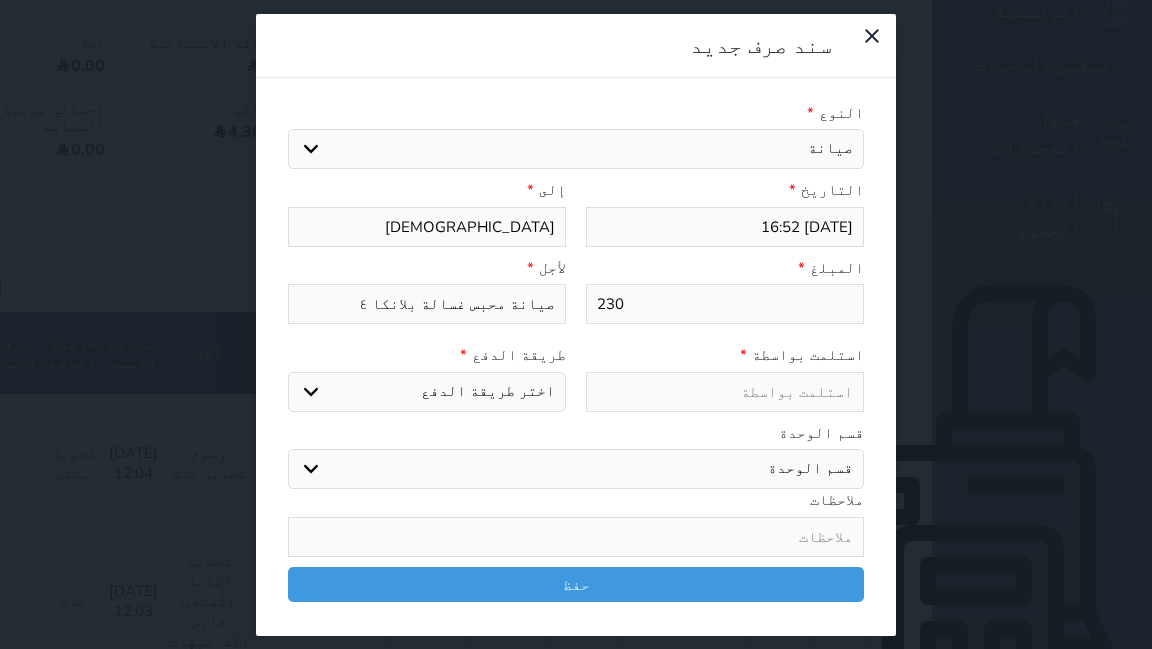 type on "سباك" 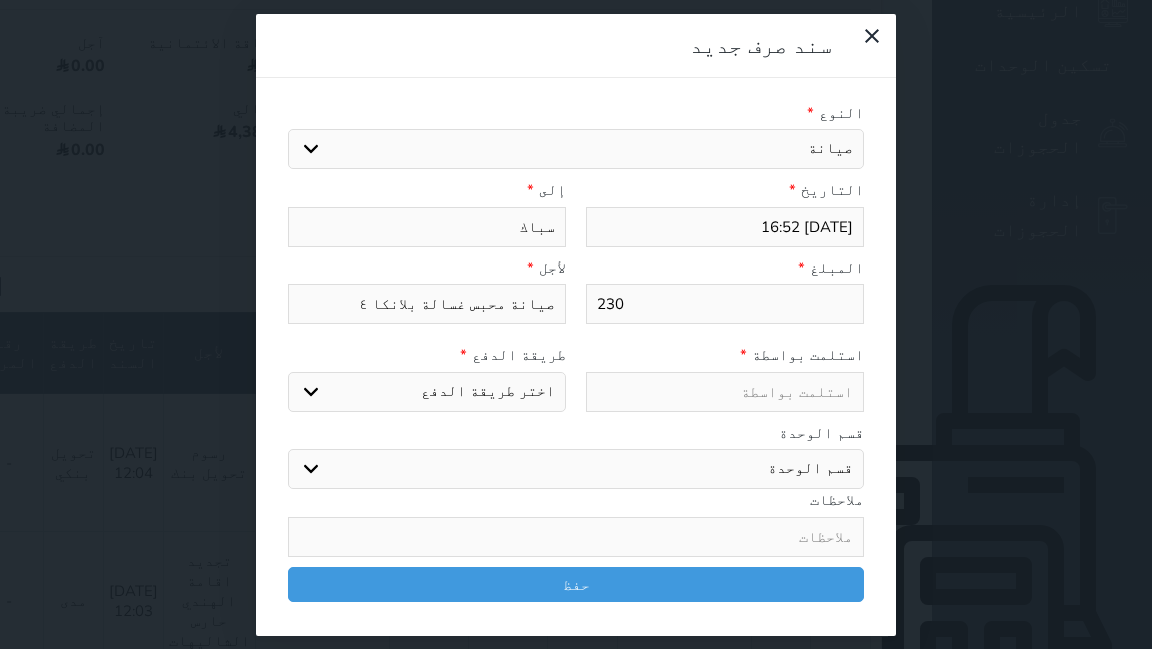 type on "سباك" 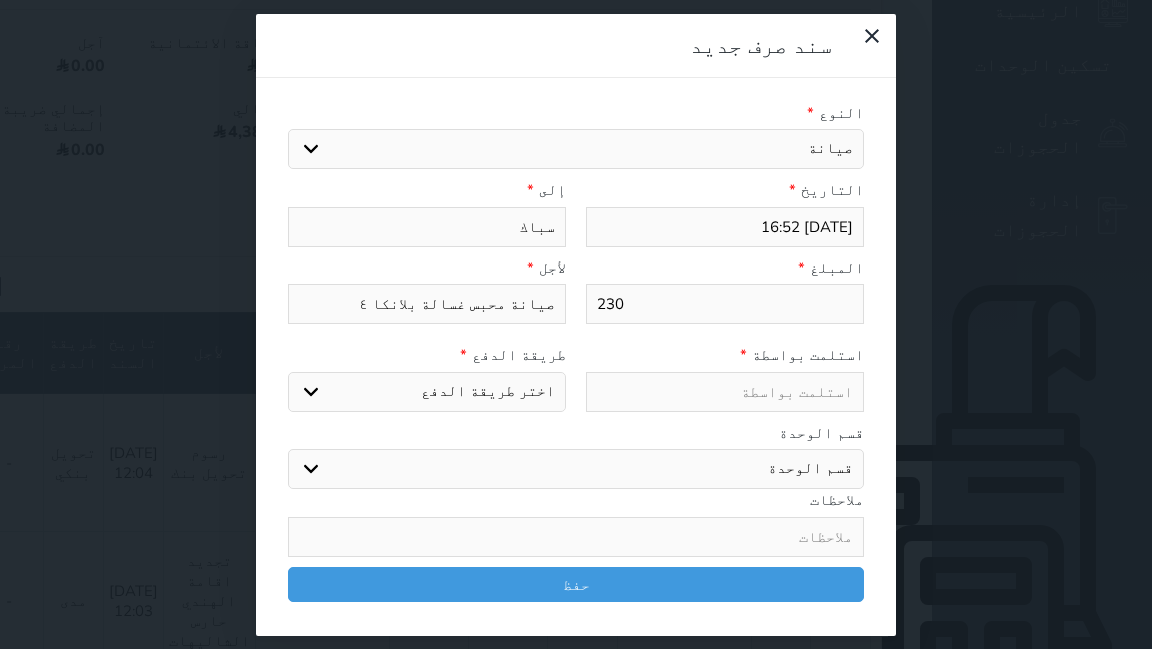 click on "اختر طريقة الدفع   دفع نقدى   تحويل بنكى   مدى   بطاقة ائتمان" at bounding box center (427, 392) 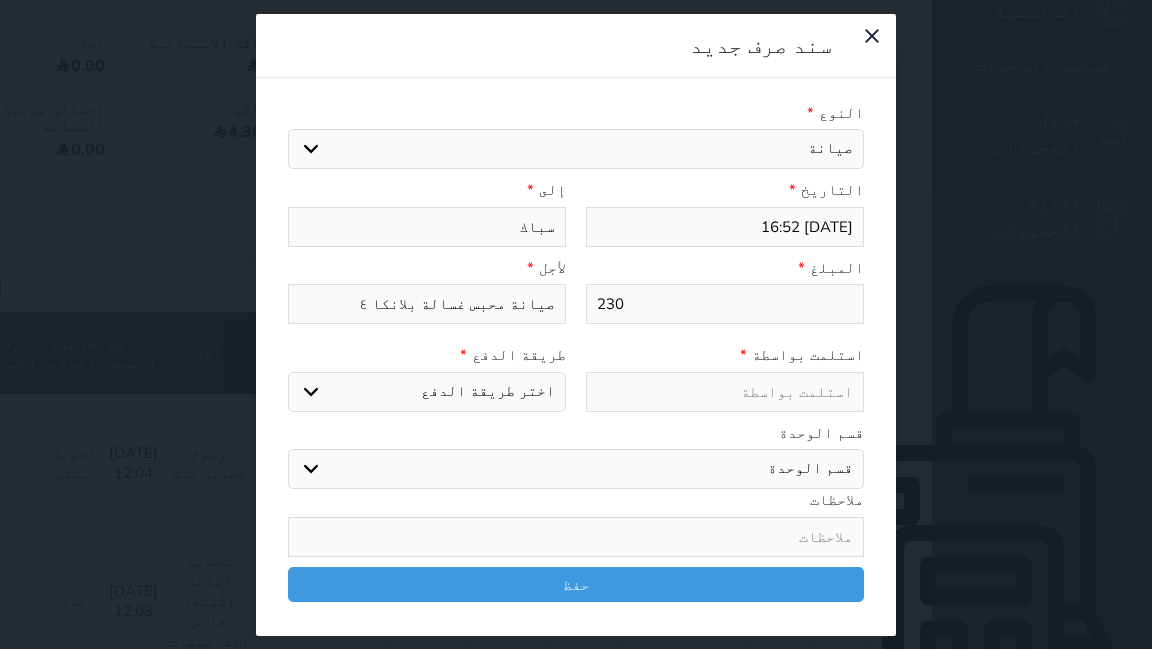 select on "bank-transfer" 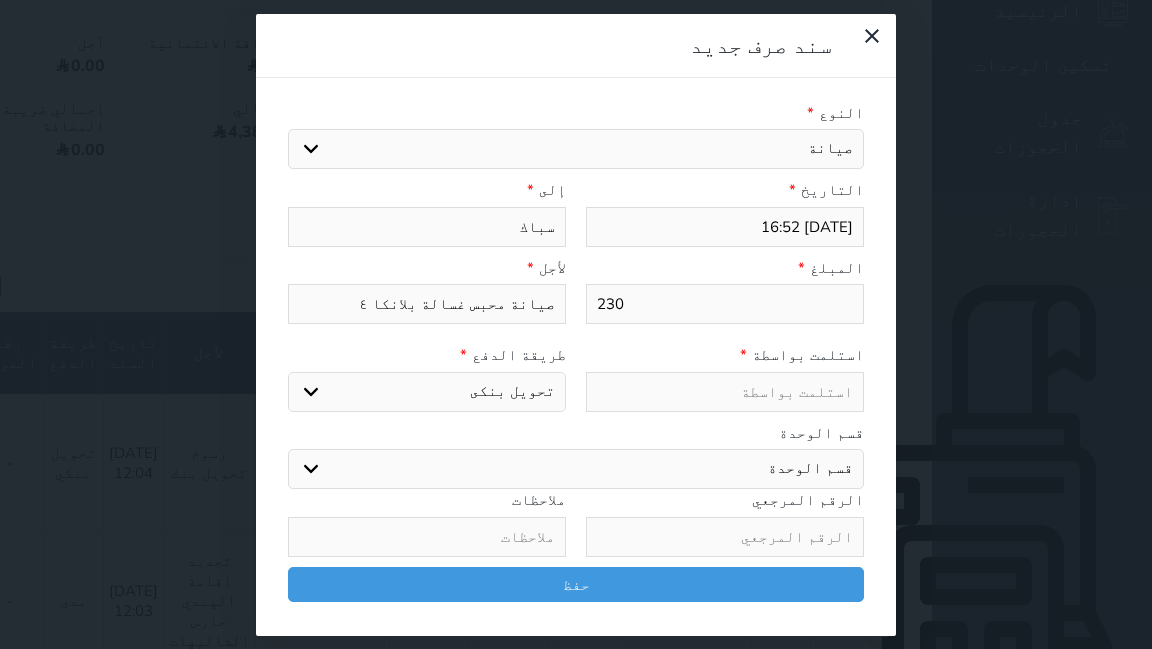 click at bounding box center (725, 392) 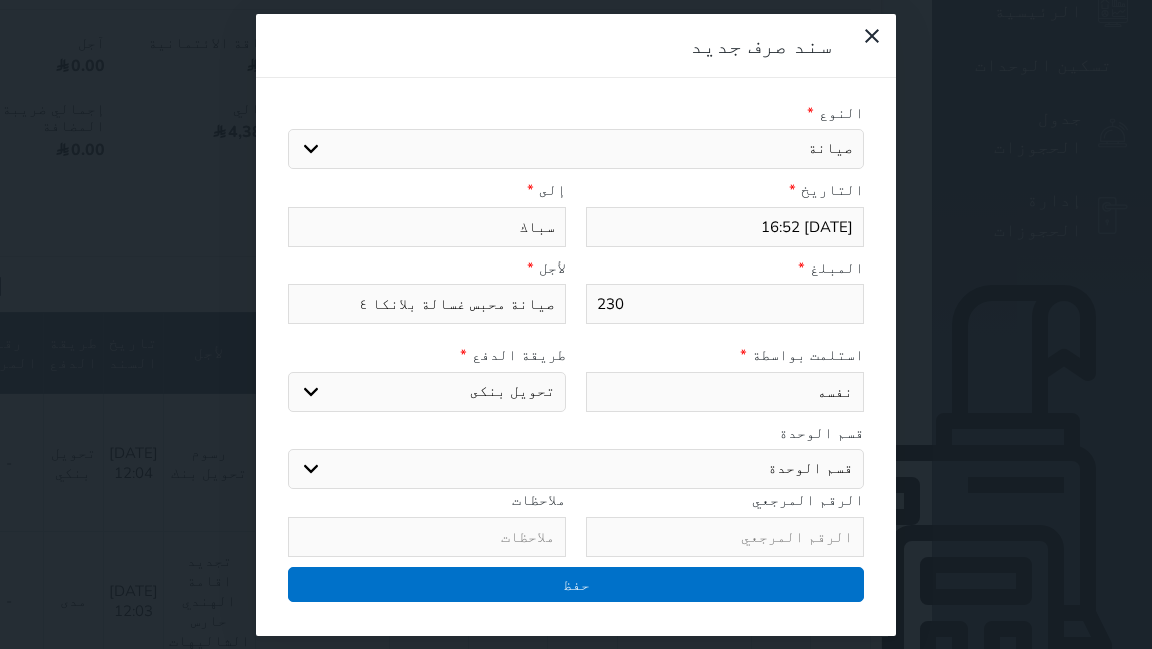 type on "نفسه" 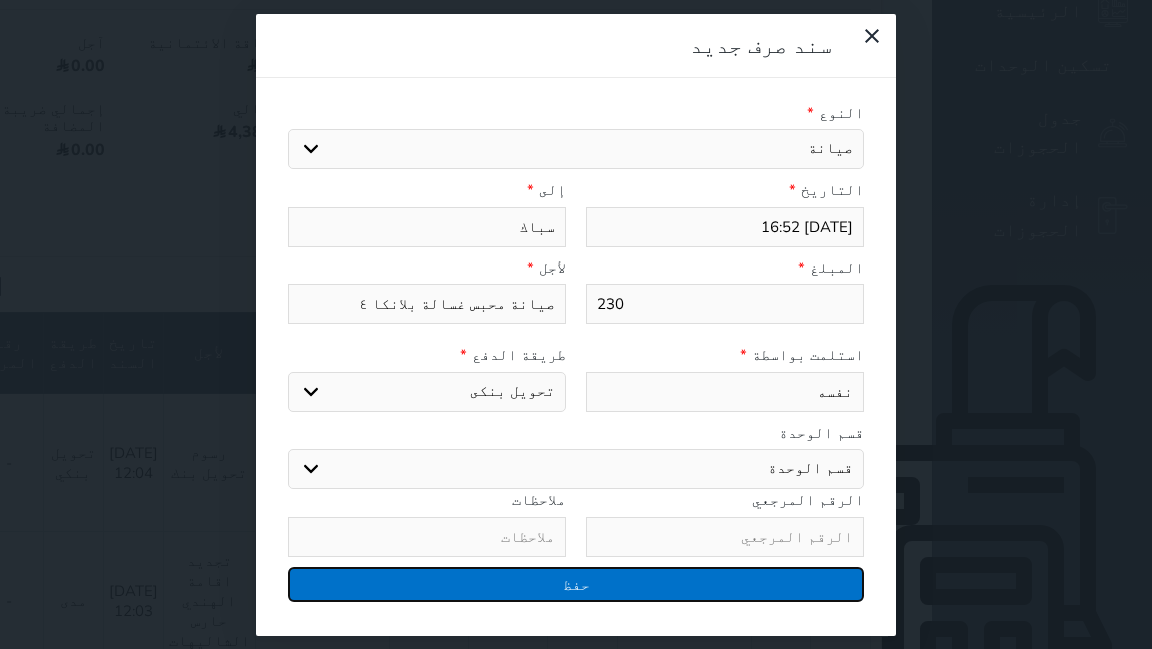 click on "حفظ" at bounding box center [576, 584] 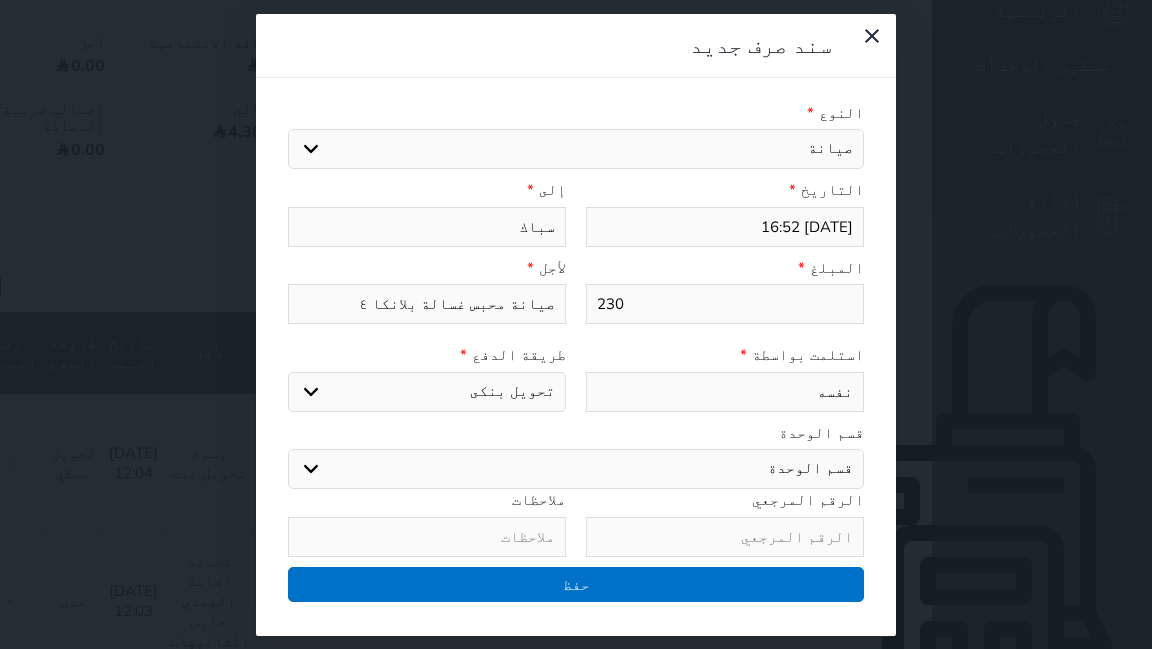 select 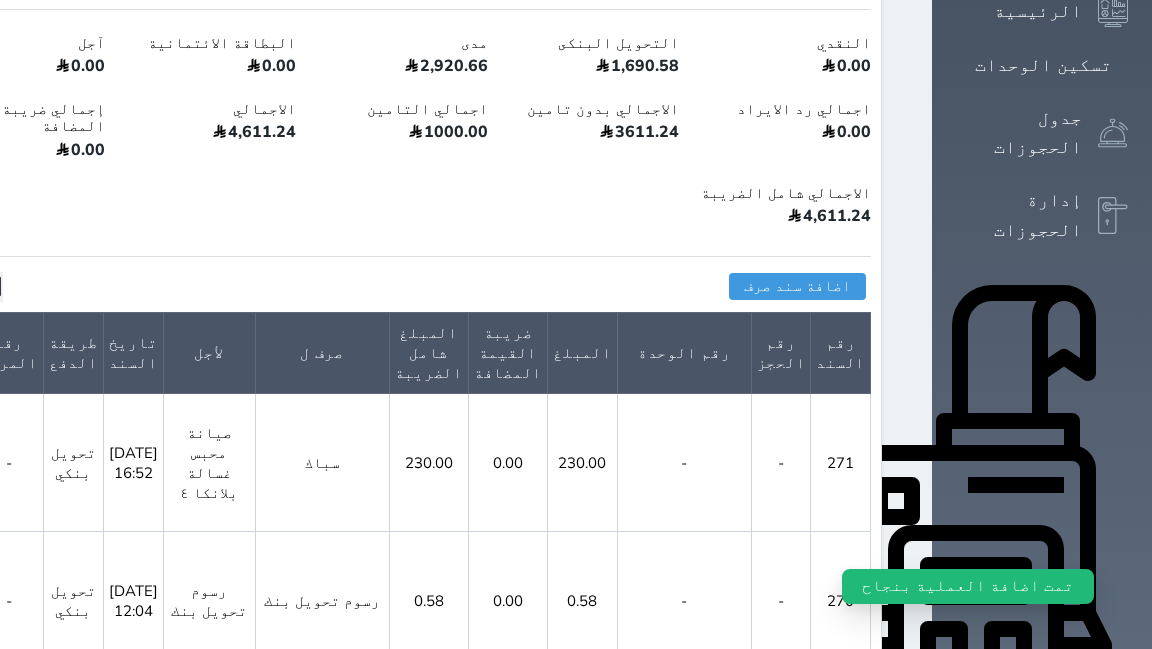 click on "الإدارة المالية" at bounding box center [1019, 834] 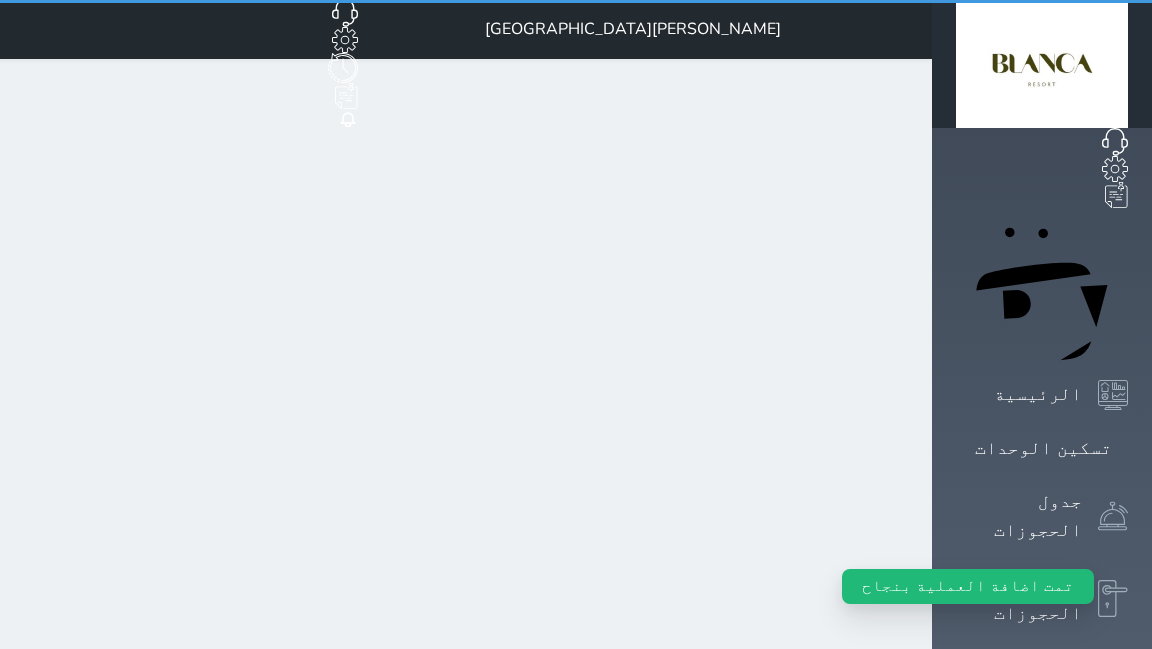 scroll, scrollTop: 0, scrollLeft: 0, axis: both 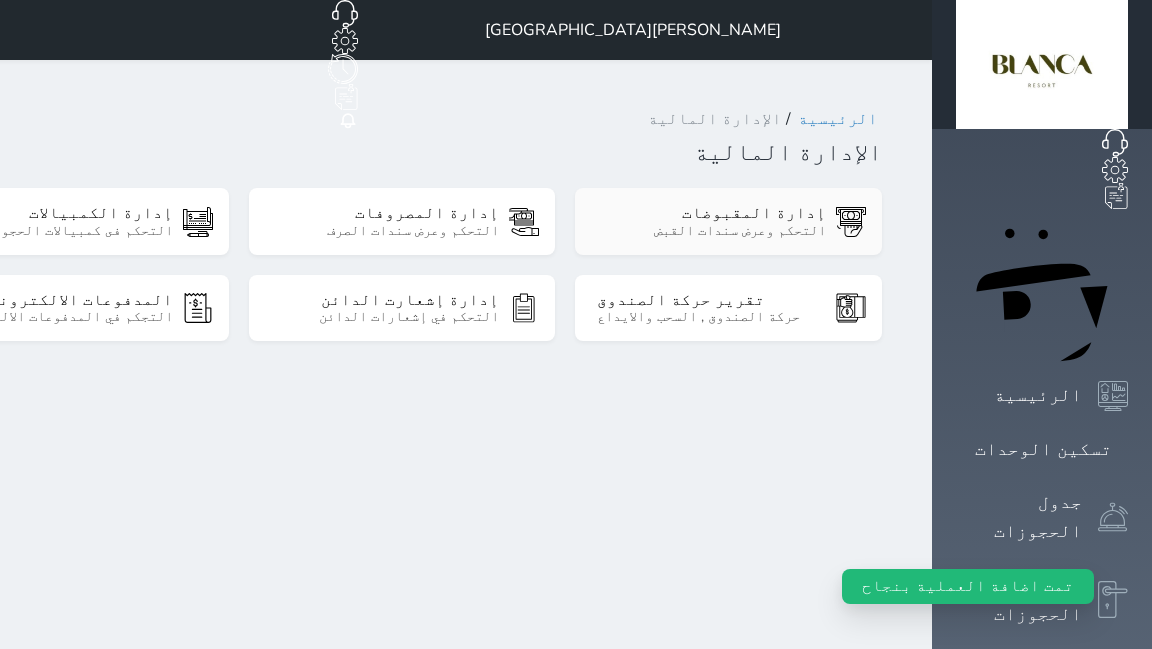 click on "التحكم وعرض سندات القبض" at bounding box center [711, 231] 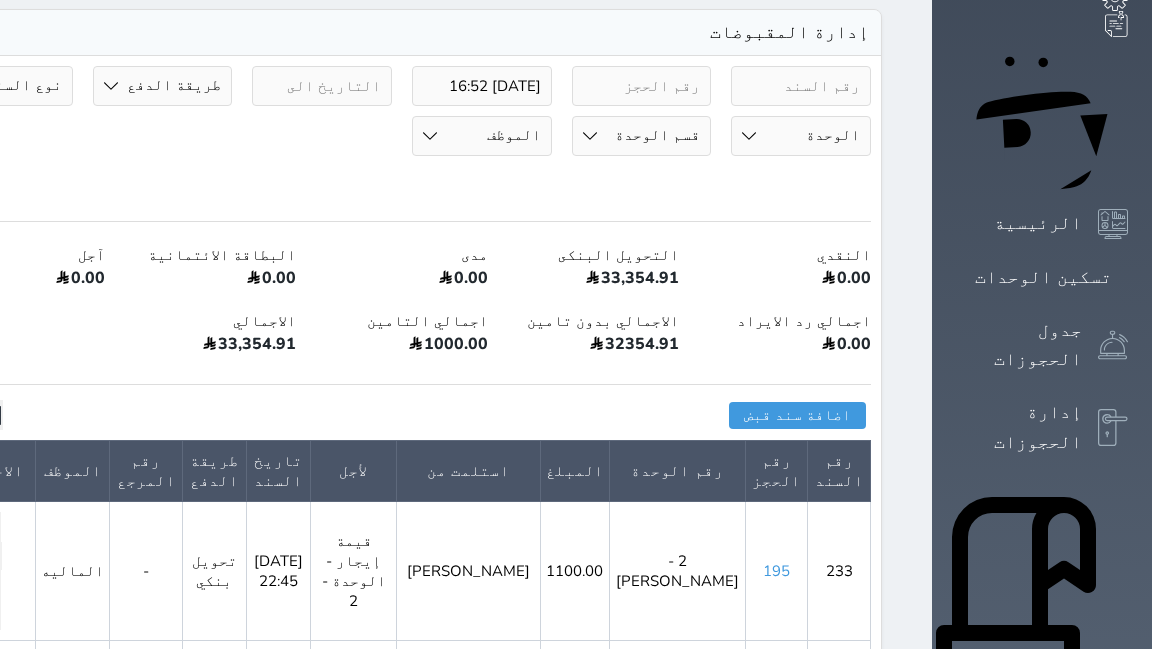 scroll, scrollTop: 192, scrollLeft: 0, axis: vertical 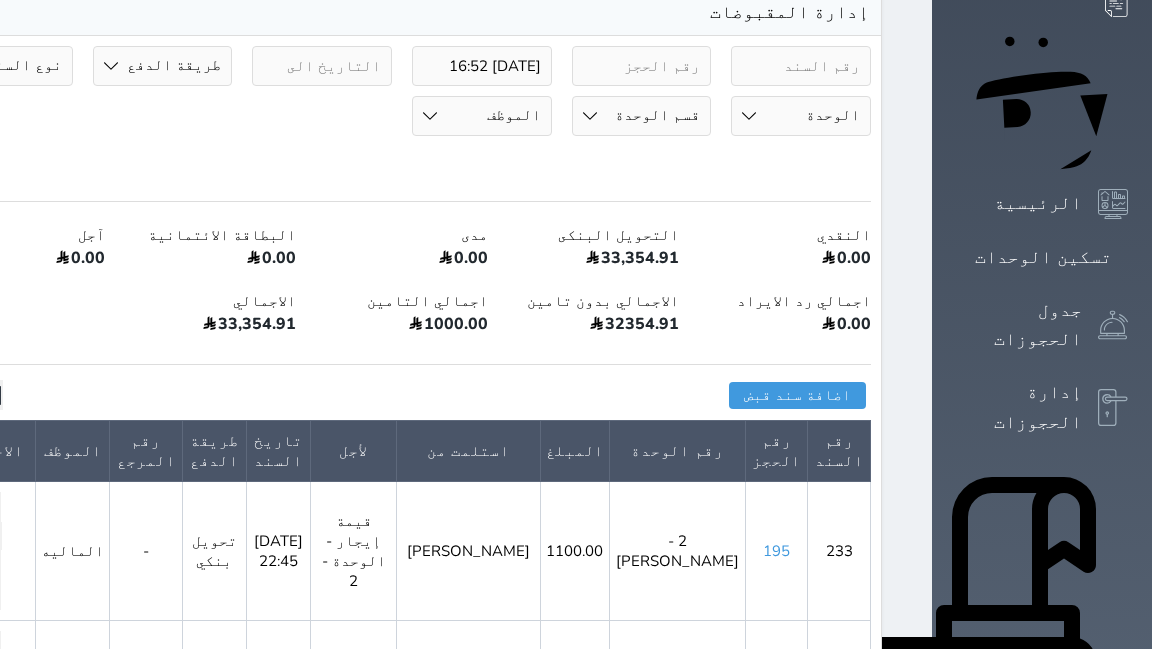 click 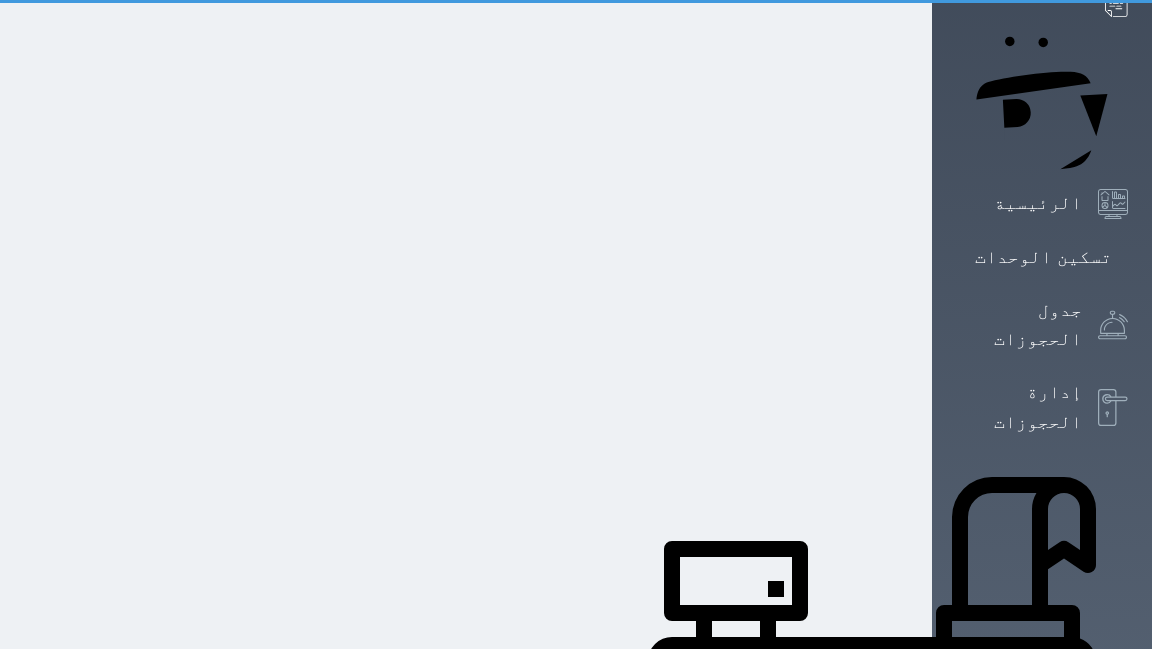 scroll, scrollTop: 0, scrollLeft: 0, axis: both 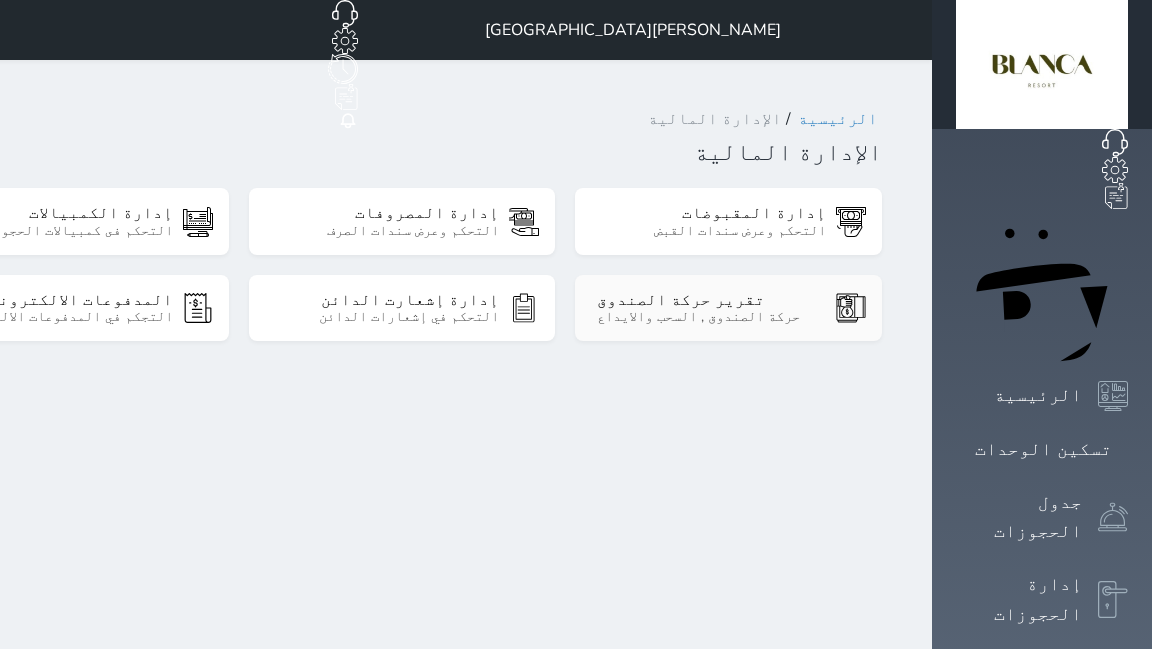 click on "حركة الصندوق , السحب والايداع" at bounding box center [711, 317] 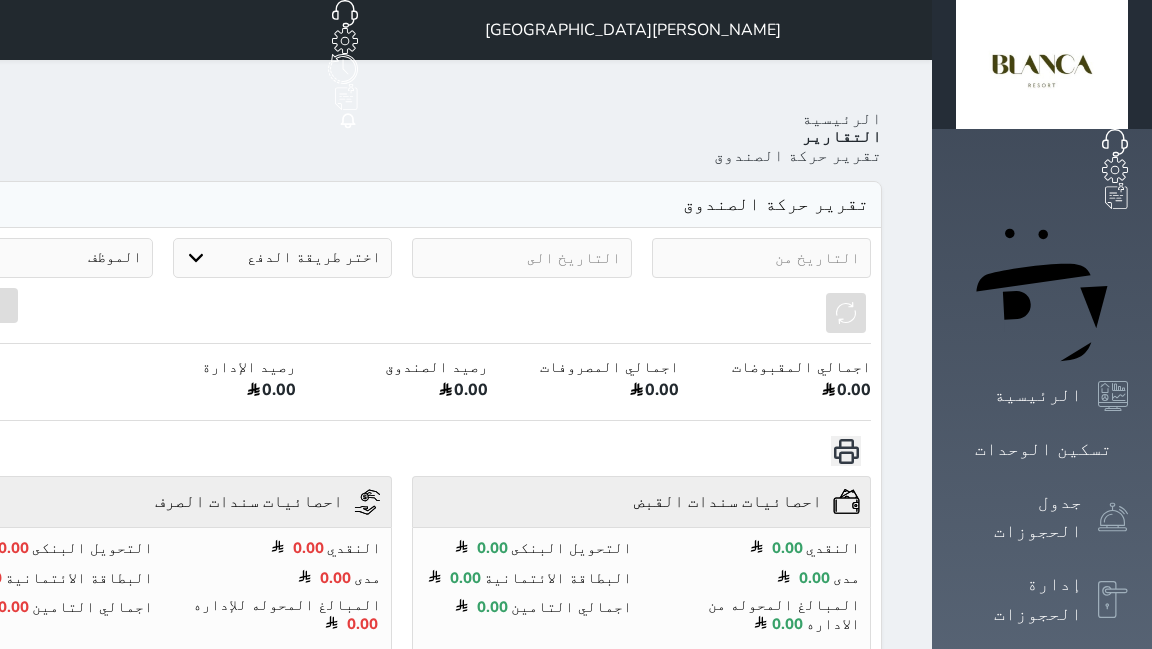 select on "6" 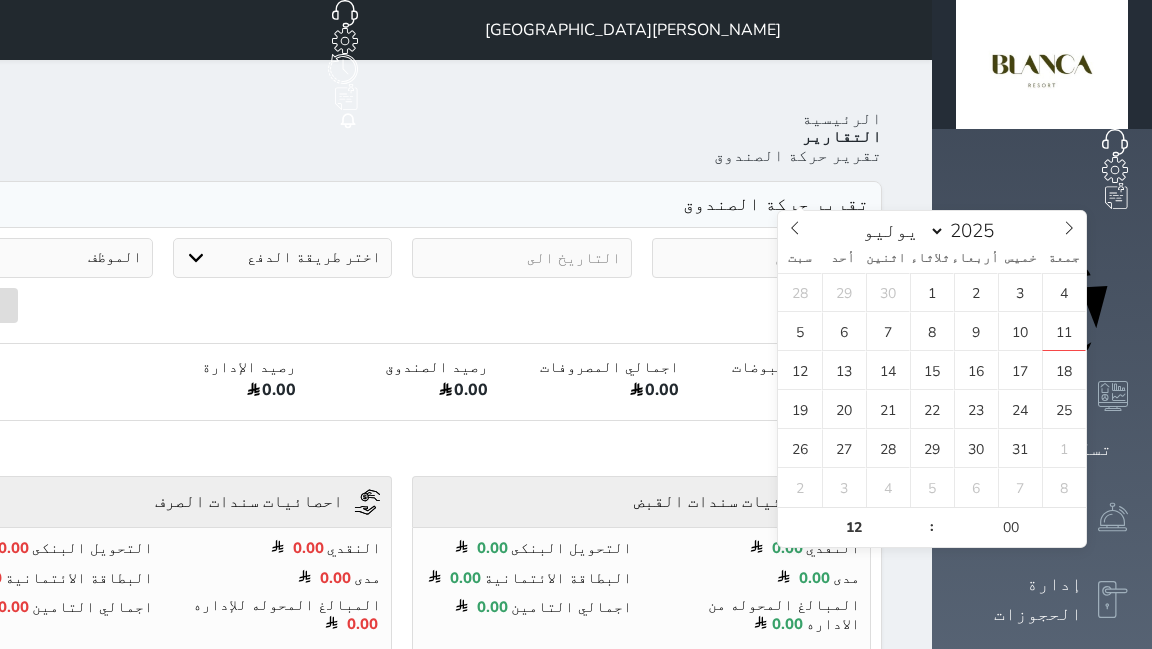 click at bounding box center [762, 258] 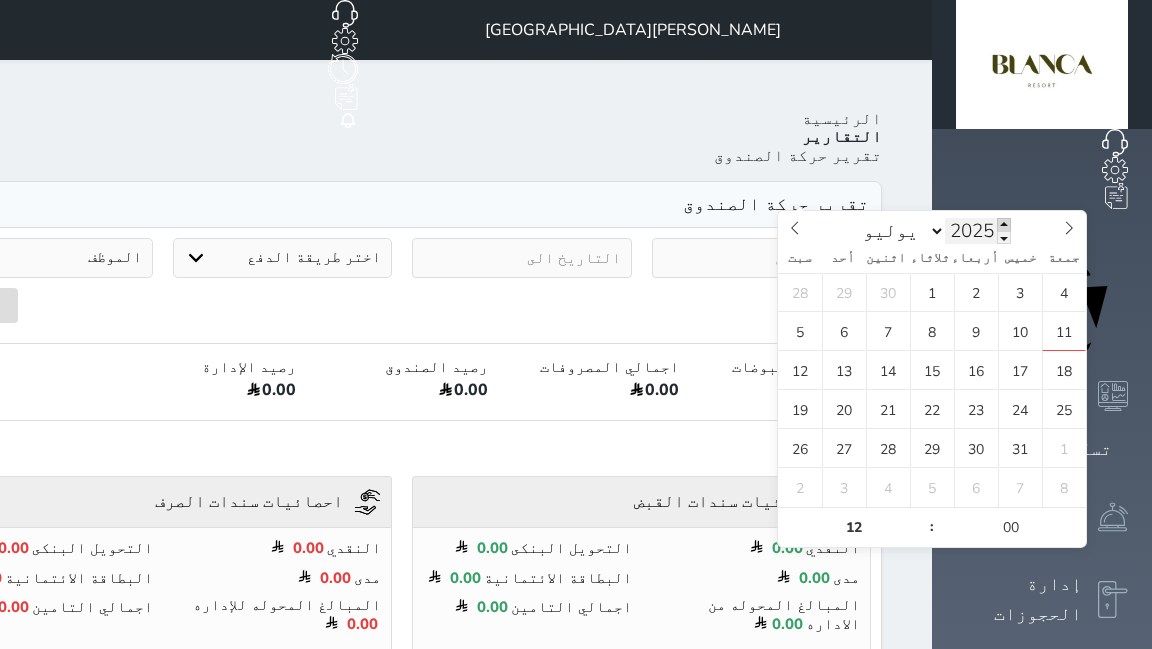 click at bounding box center [1004, 224] 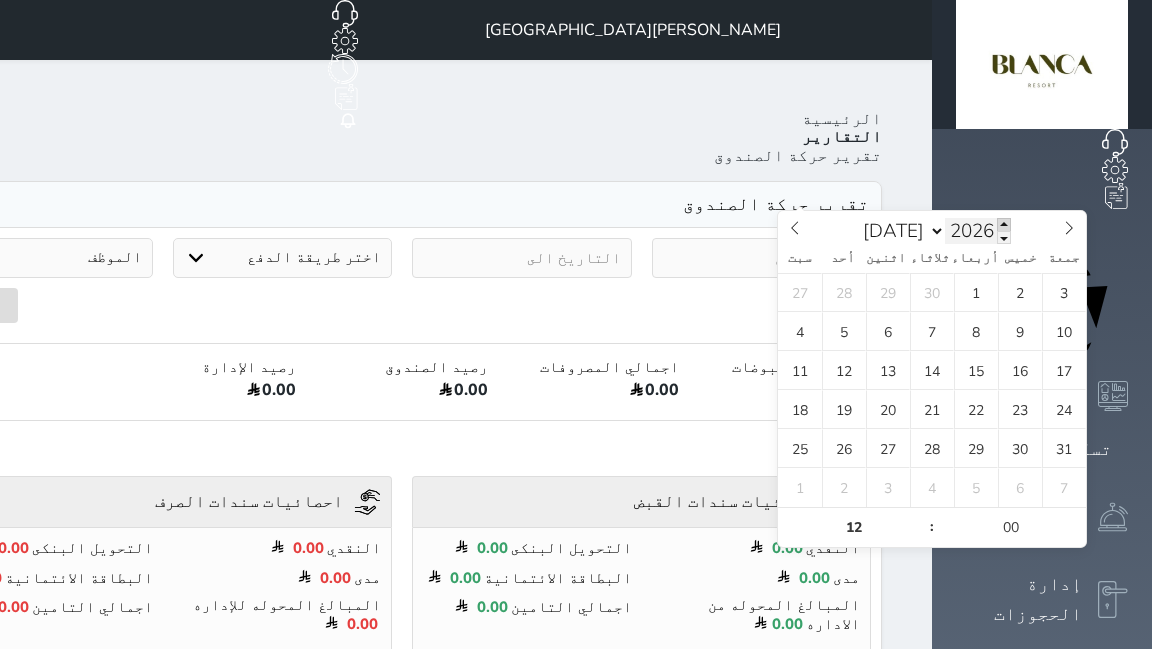 click at bounding box center [1004, 224] 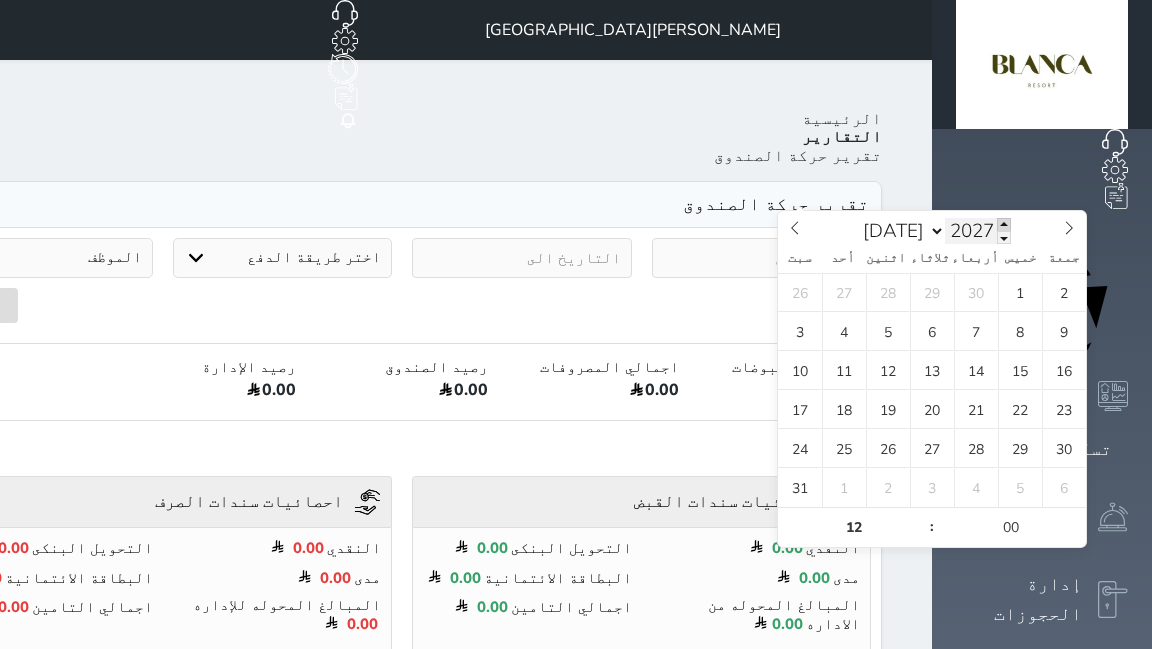 click at bounding box center (1004, 224) 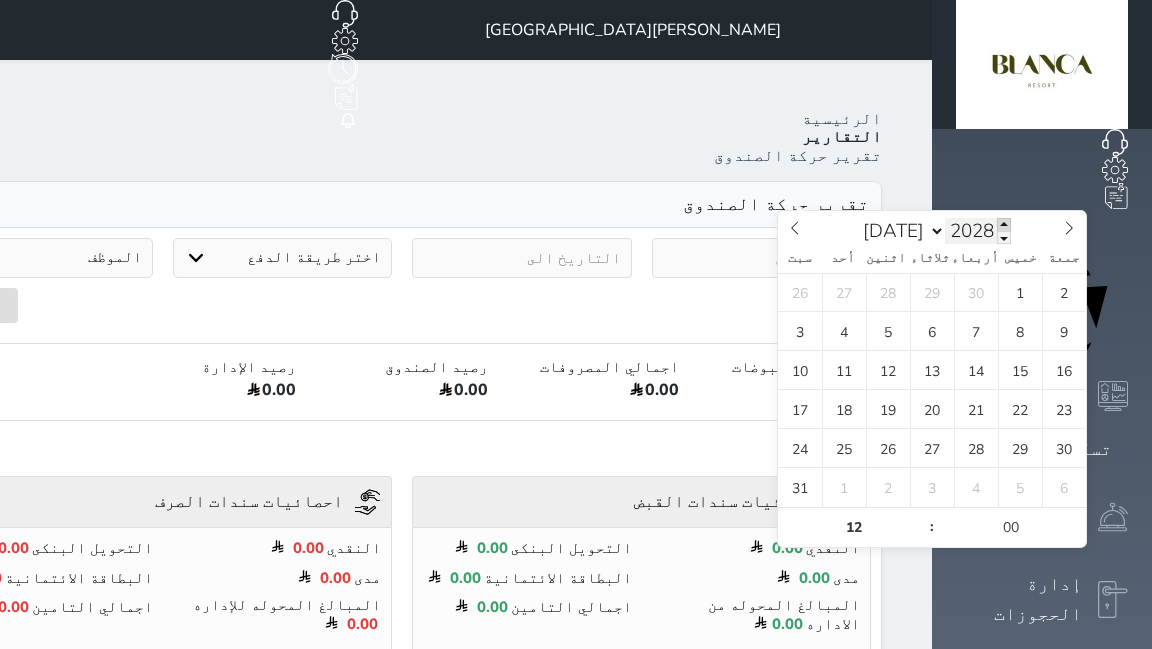 click at bounding box center (1004, 224) 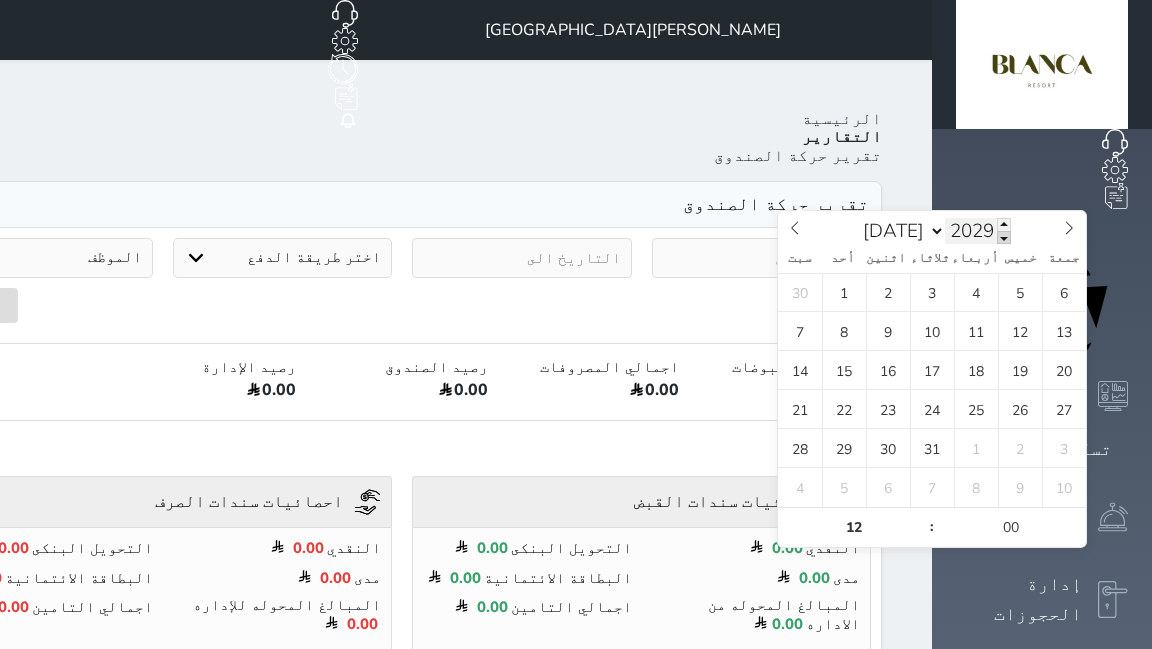 click at bounding box center [1004, 237] 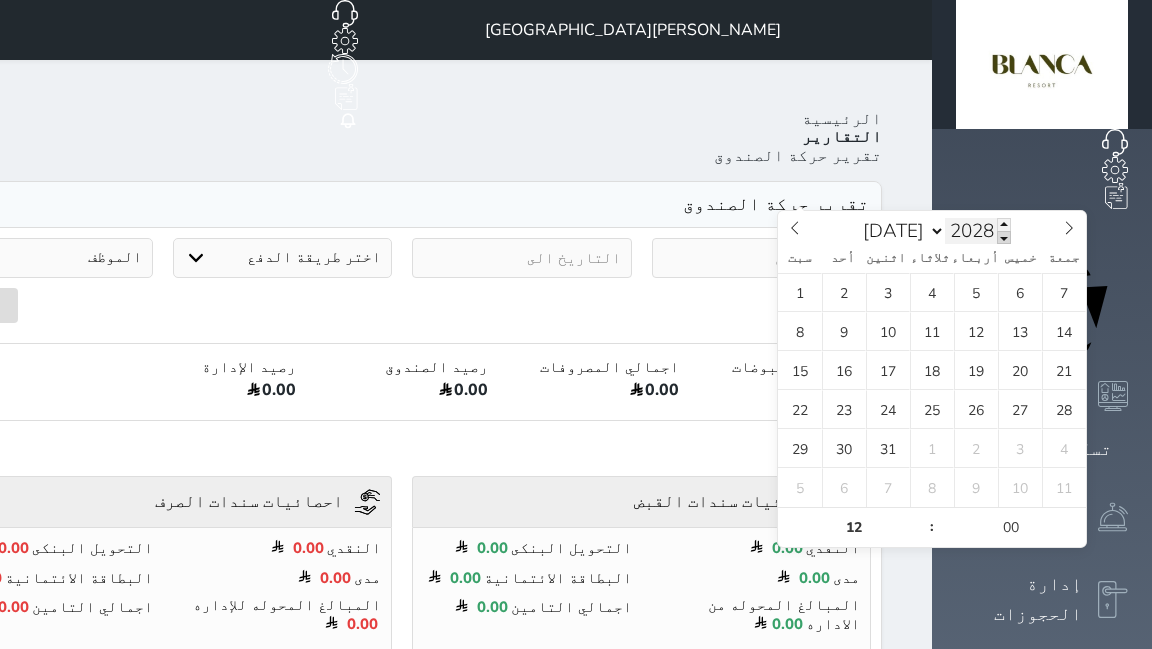 click at bounding box center (1004, 237) 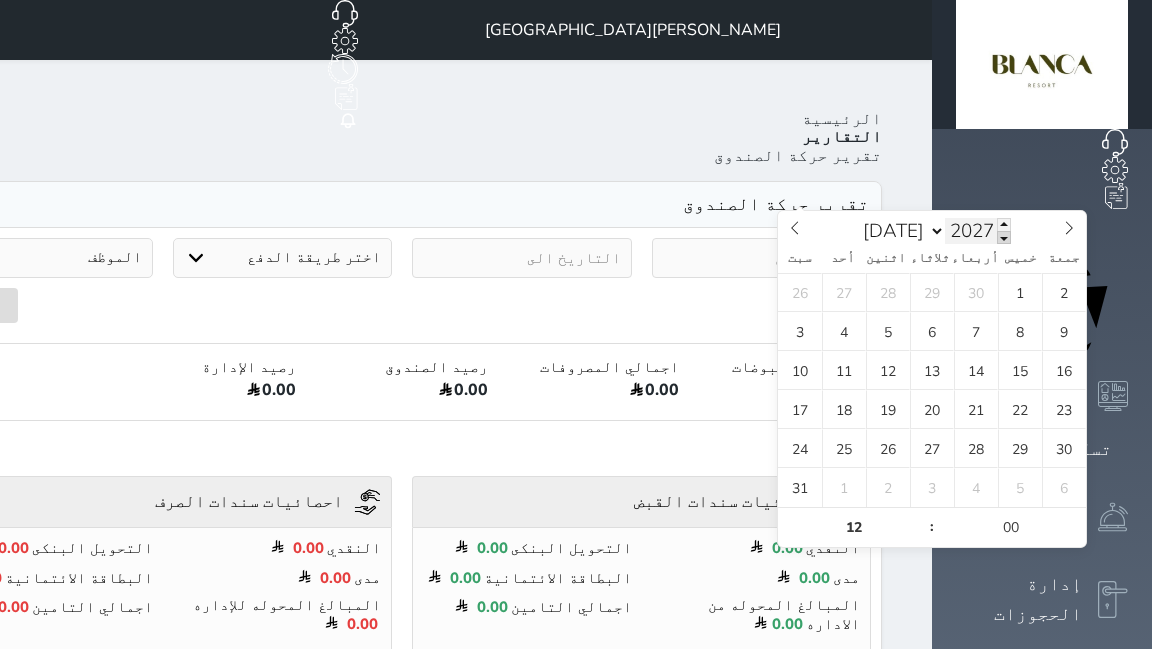 click at bounding box center (1004, 237) 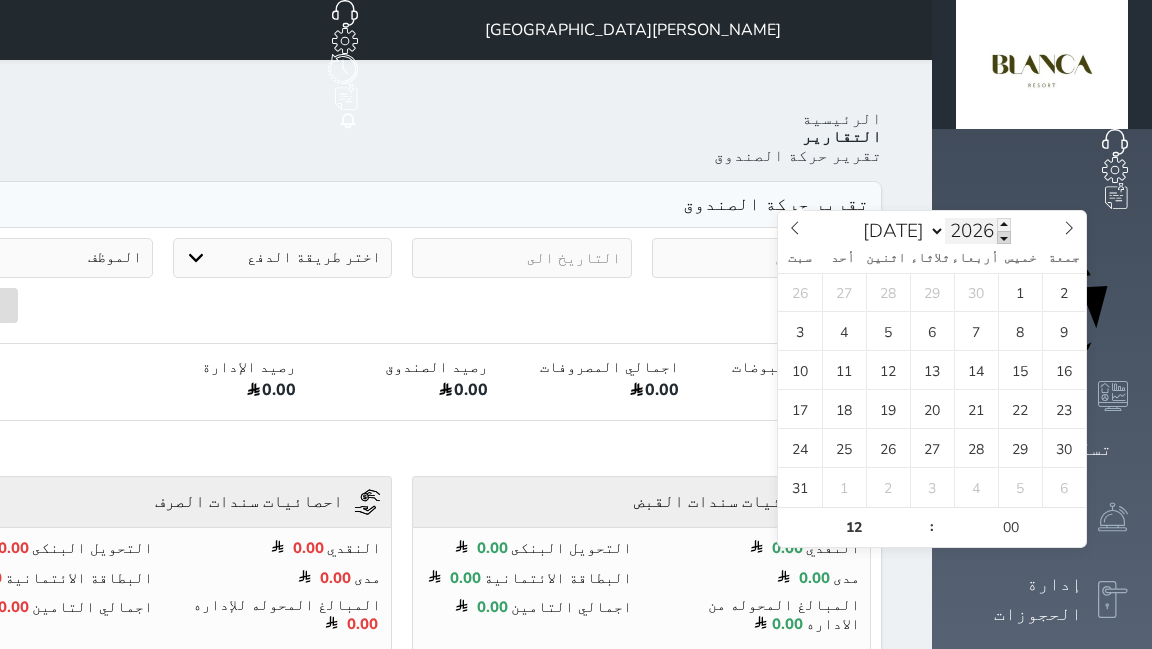 click at bounding box center (1004, 237) 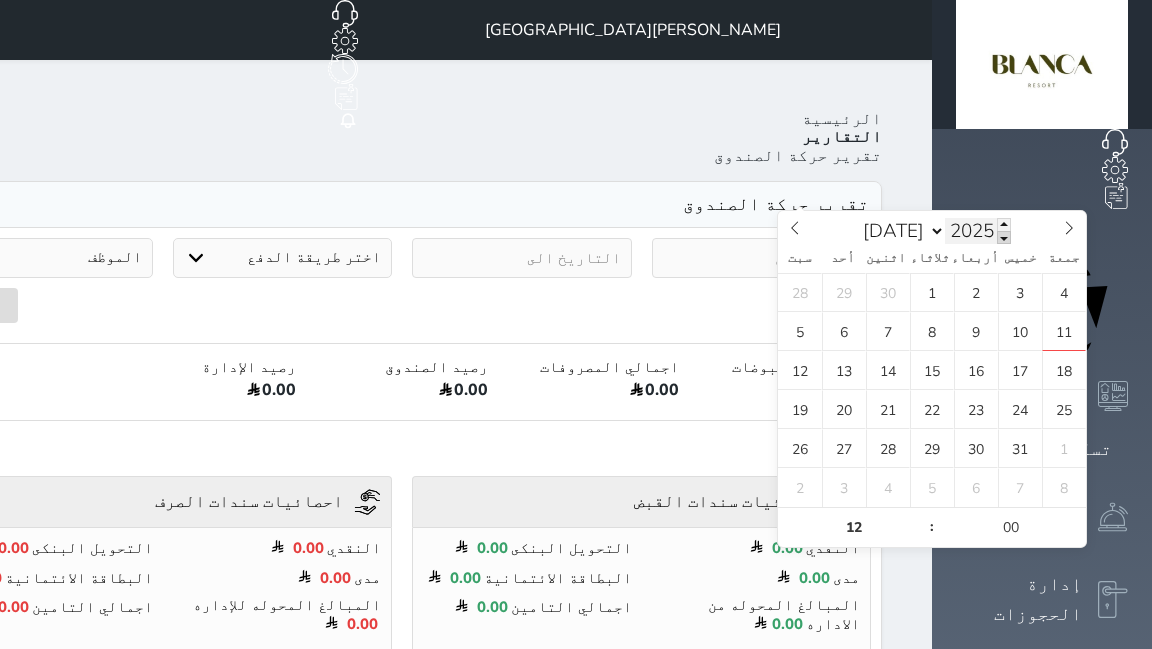 click at bounding box center (1004, 237) 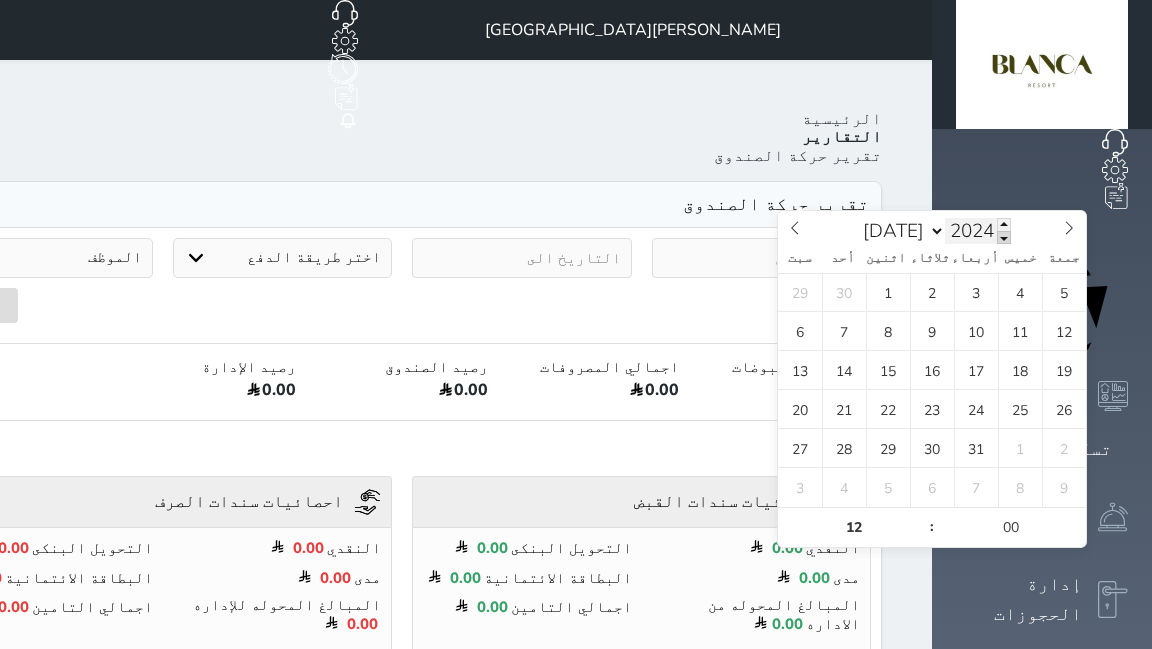 click at bounding box center [1004, 237] 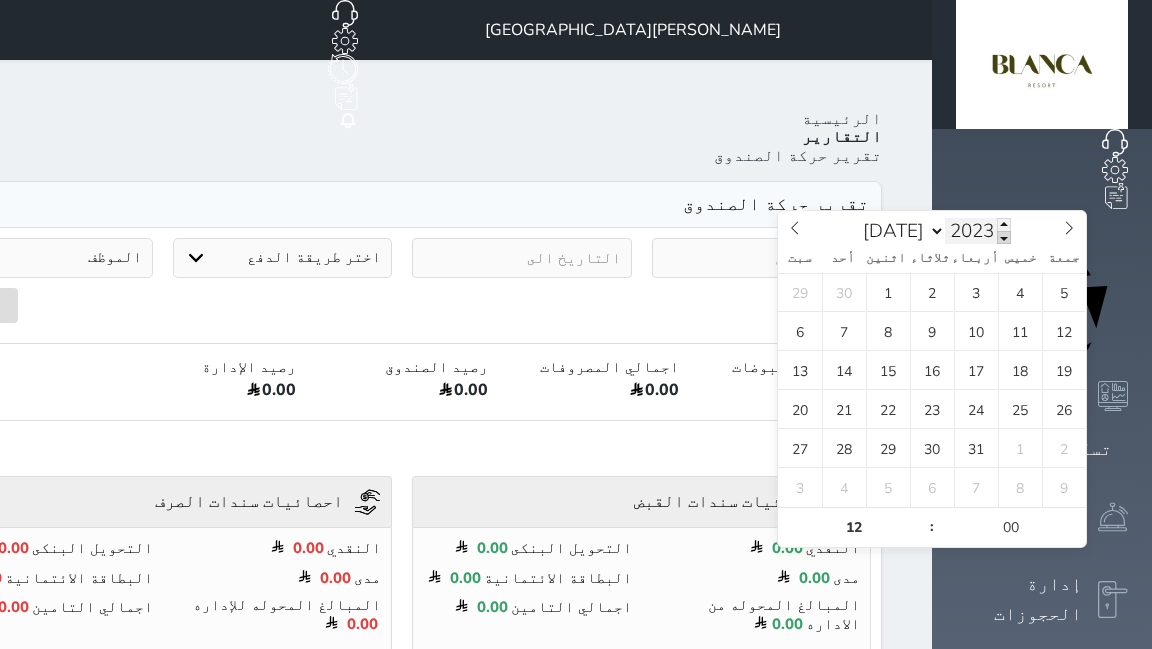 click at bounding box center (1004, 237) 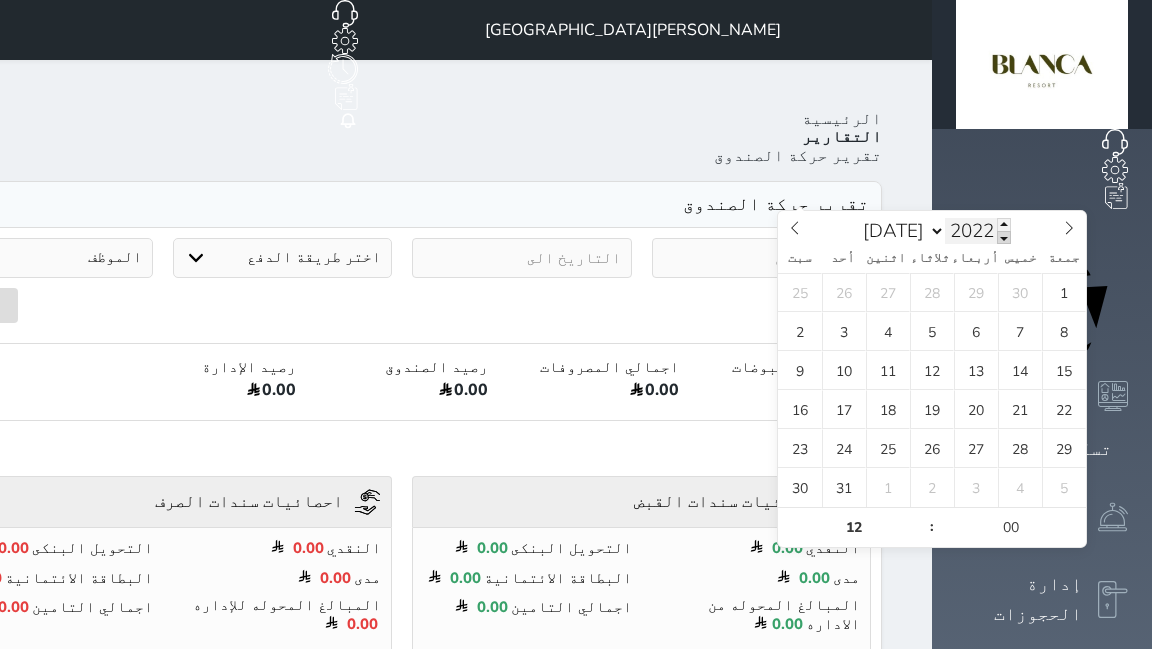 click at bounding box center [1004, 237] 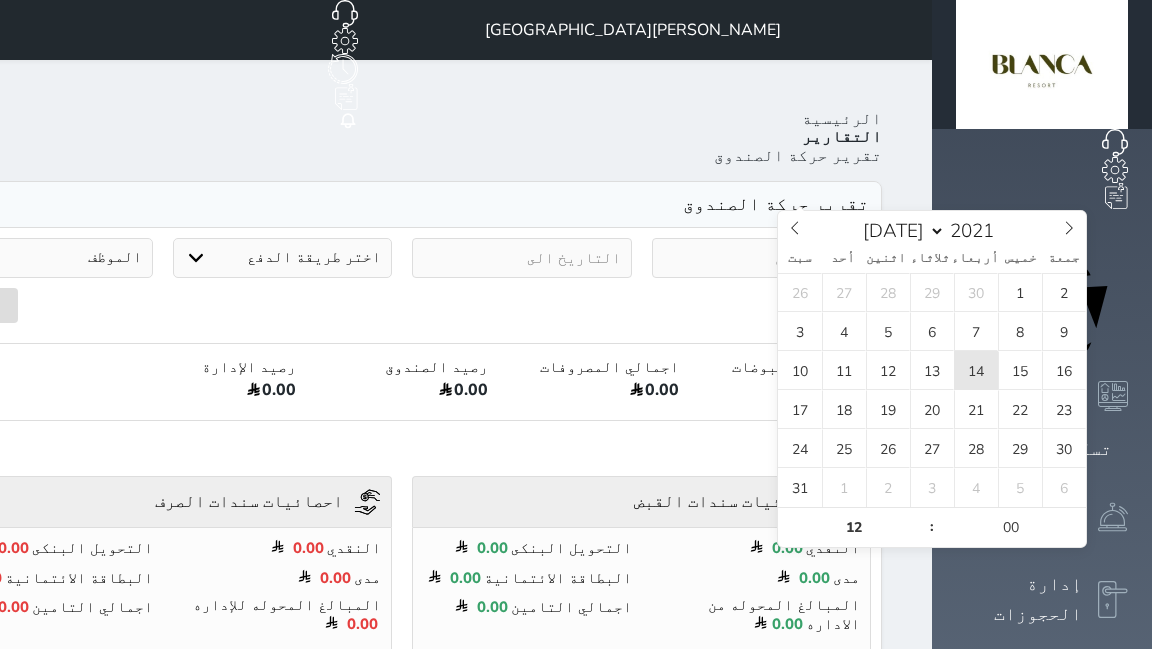 click on "14" at bounding box center (976, 370) 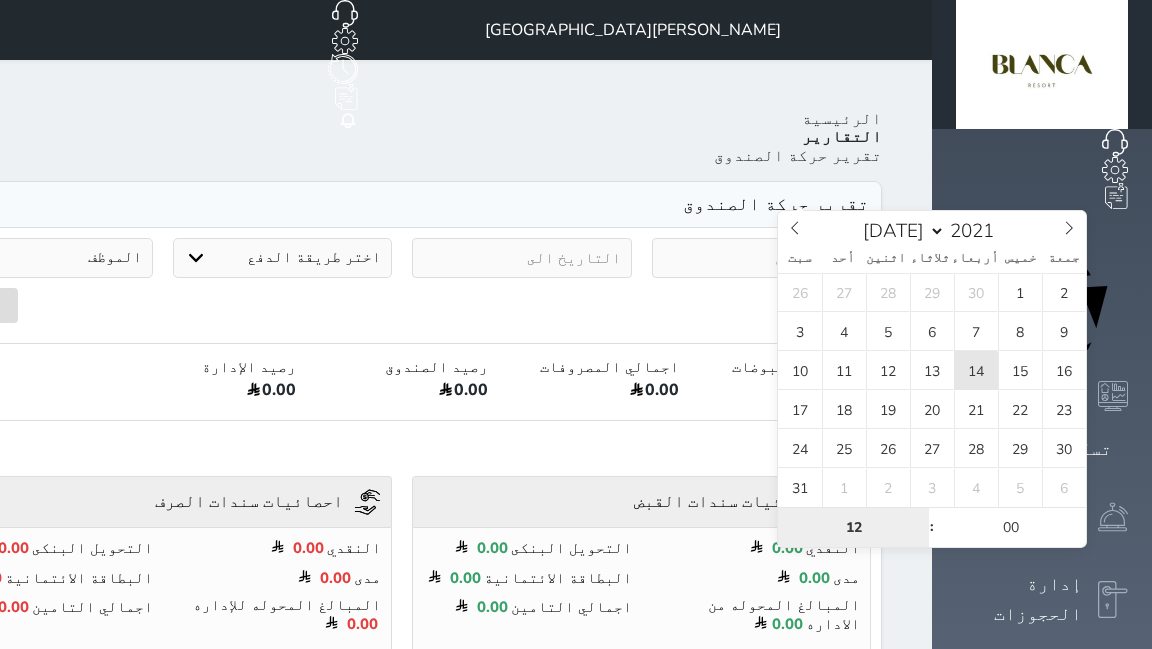 type on "2021-07-14 12:00" 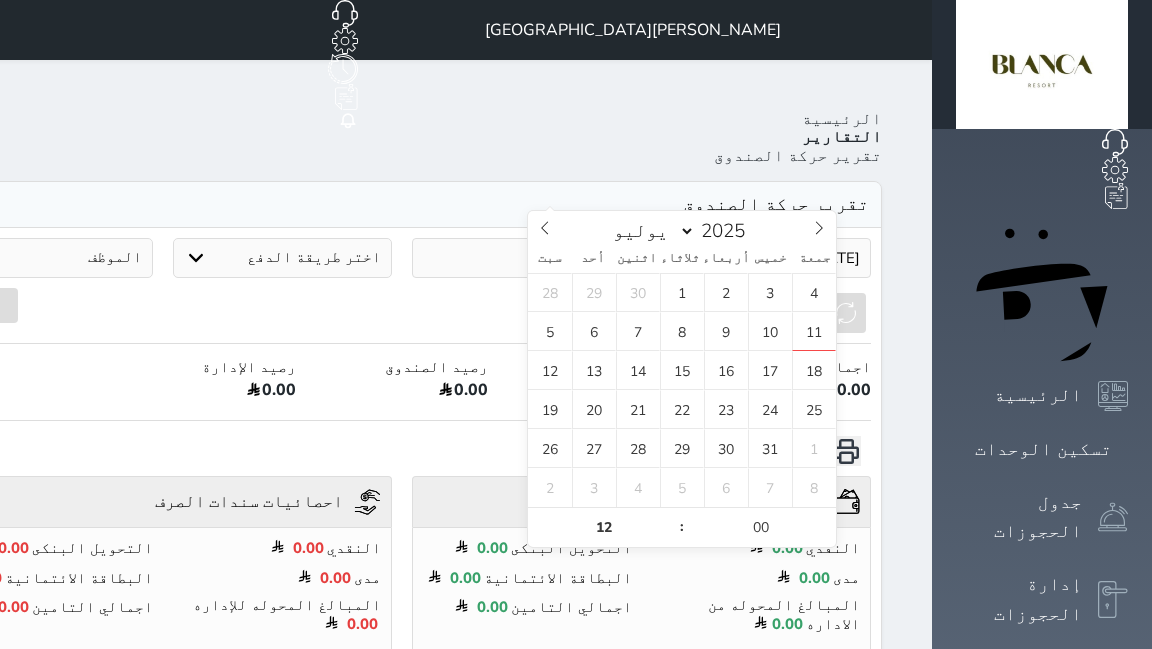 click at bounding box center (522, 258) 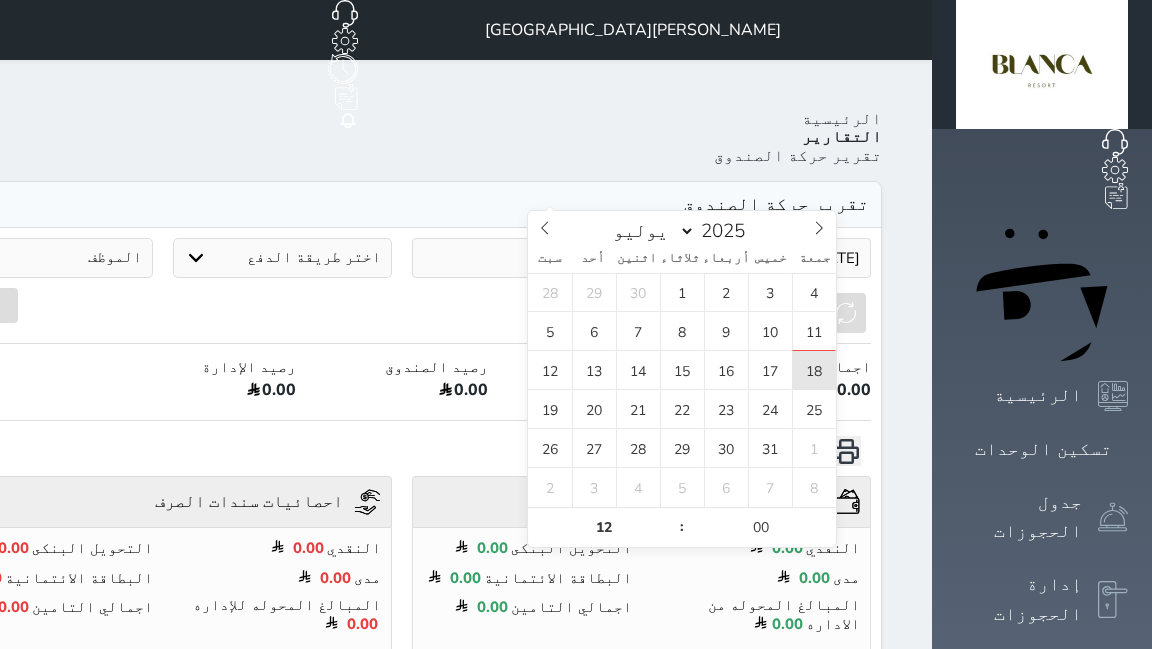 click on "18" at bounding box center [814, 370] 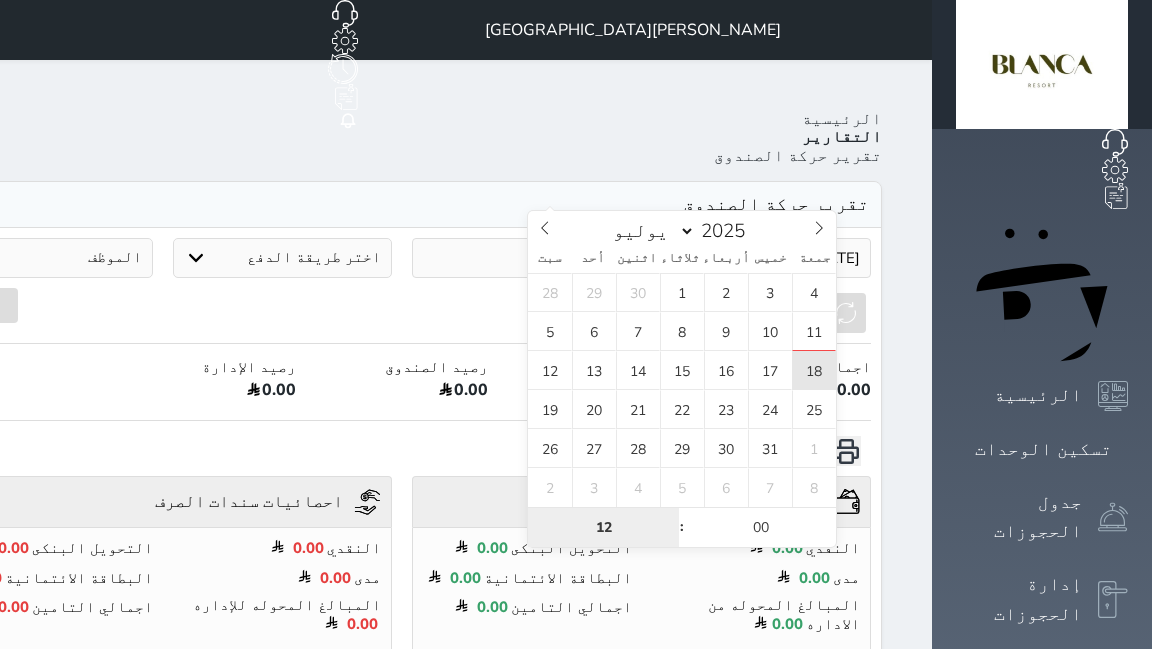type on "2025-07-18 12:00" 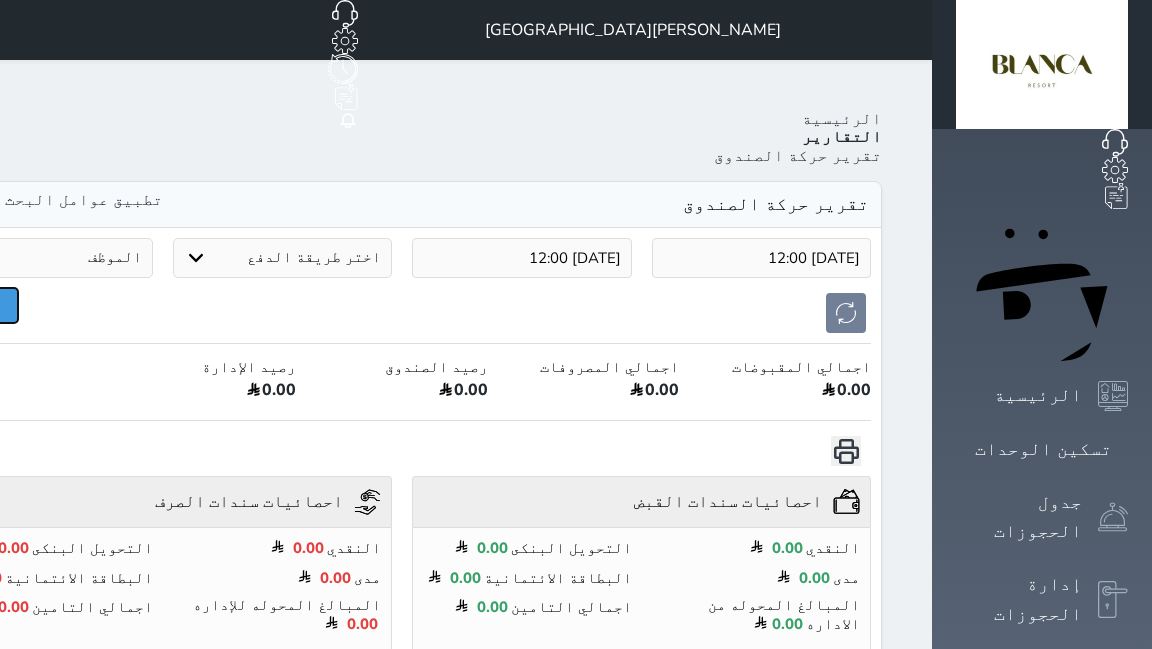 click on "البحث" at bounding box center [-25, 305] 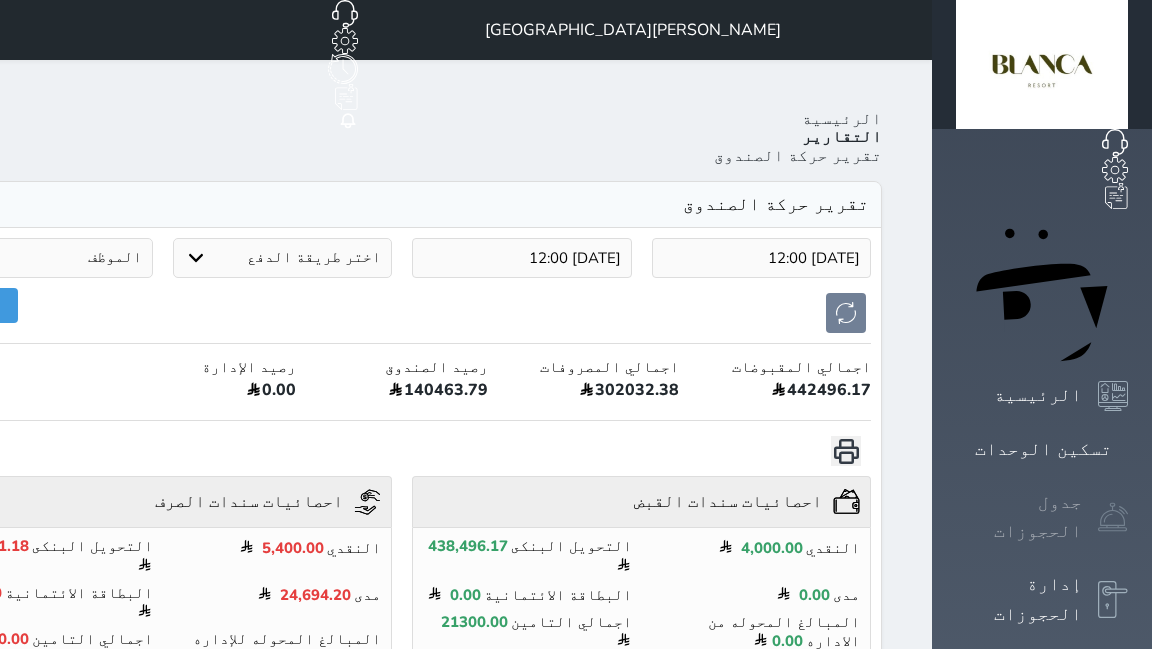click at bounding box center [1113, 517] 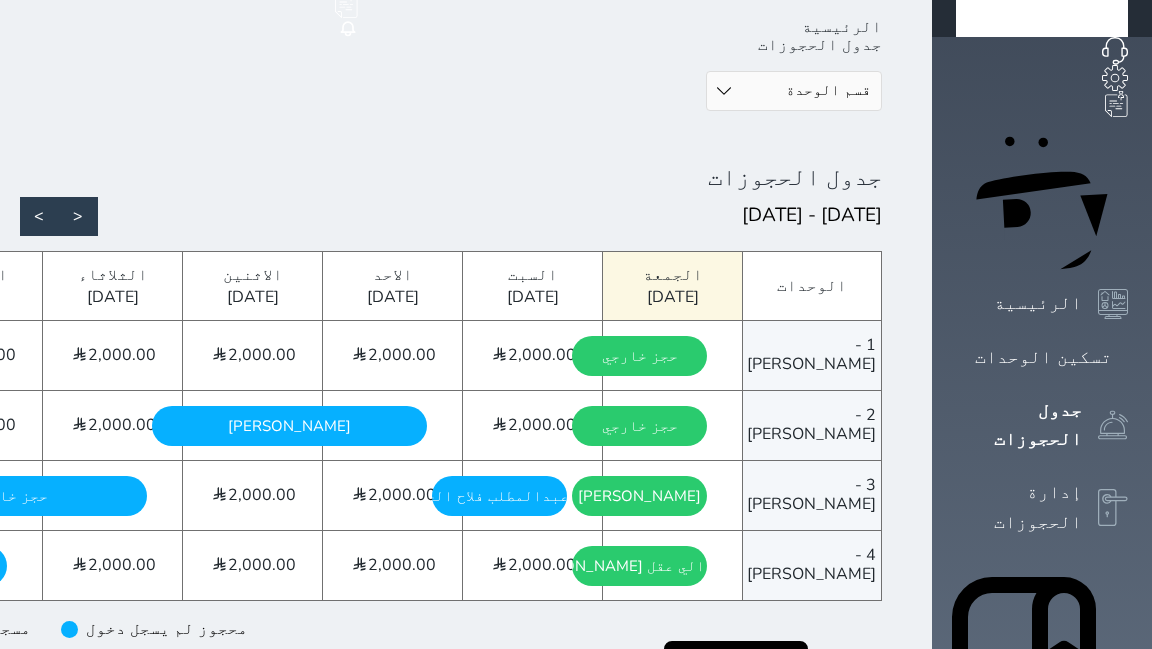 scroll, scrollTop: 96, scrollLeft: 0, axis: vertical 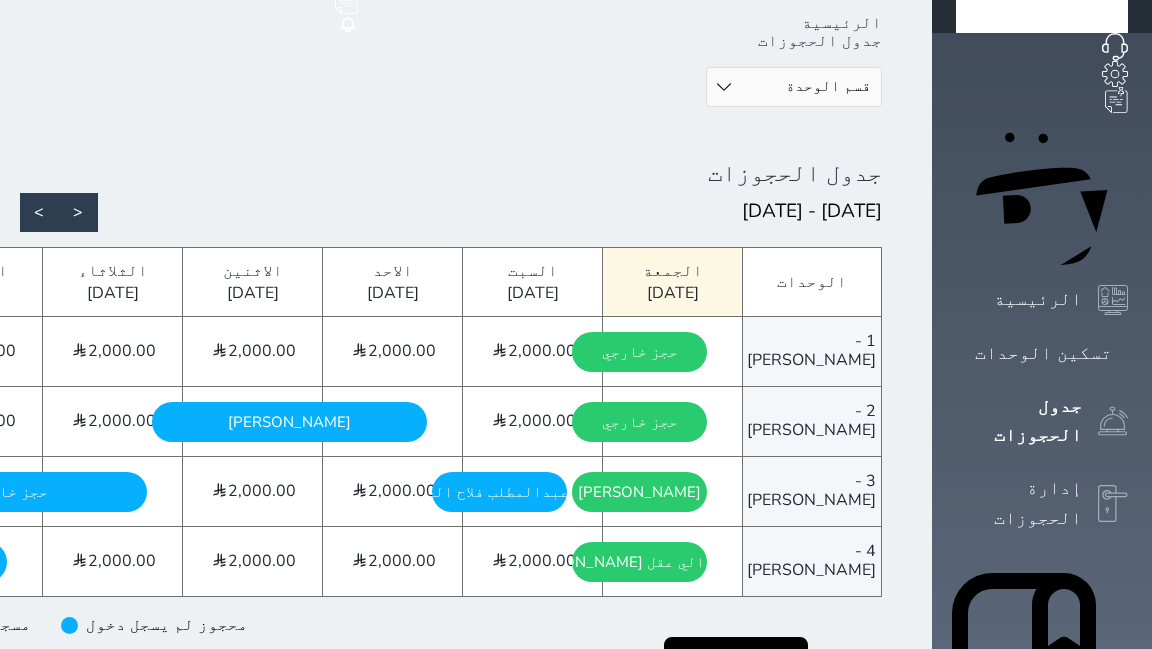 click on "الرئيسية جدول الحجوزات
قسم الوحدة
Blanca
جدول الحجوزات    2025-07-11 - 2025-07-24
<
>
اليوم
الوحدات     1 - Blanca   2 - Blanca   3 - Blanca   4 - Blanca     الجمعة   2025-07-11 السبت   2025-07-12 الاحد   2025-07-13 الاثنين   2025-07-14 الثلاثاء   2025-07-15 الاربعاء   2025-07-16 الخميس   2025-07-17 الجمعة   2025-07-18 السبت   2025-07-19 الاحد   2025-07-20 الاثنين   2025-07-21 الثلاثاء   2025-07-22 الاربعاء   2025-07-23 الخميس   2025-07-24
حجز خارجي
2,000.00     السبت - 2025/07/12     2,000.00     الأحد - 2025/07/13     2,000.00     الاثنين - 2025/07/14     2,000.00     الثلاثاء - 2025/07/15" at bounding box center [402, 324] 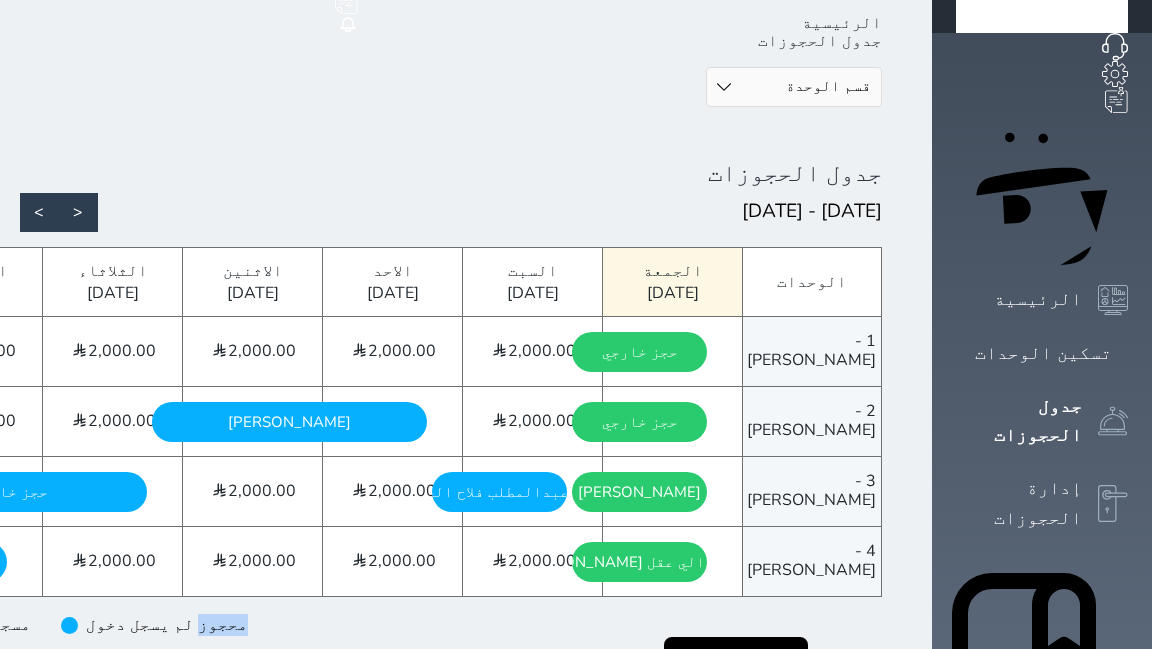 click on "الرئيسية جدول الحجوزات
قسم الوحدة
Blanca
جدول الحجوزات    2025-07-11 - 2025-07-24
<
>
اليوم
الوحدات     1 - Blanca   2 - Blanca   3 - Blanca   4 - Blanca     الجمعة   2025-07-11 السبت   2025-07-12 الاحد   2025-07-13 الاثنين   2025-07-14 الثلاثاء   2025-07-15 الاربعاء   2025-07-16 الخميس   2025-07-17 الجمعة   2025-07-18 السبت   2025-07-19 الاحد   2025-07-20 الاثنين   2025-07-21 الثلاثاء   2025-07-22 الاربعاء   2025-07-23 الخميس   2025-07-24
حجز خارجي
2,000.00     السبت - 2025/07/12     2,000.00     الأحد - 2025/07/13     2,000.00     الاثنين - 2025/07/14     2,000.00     الثلاثاء - 2025/07/15" at bounding box center [402, 324] 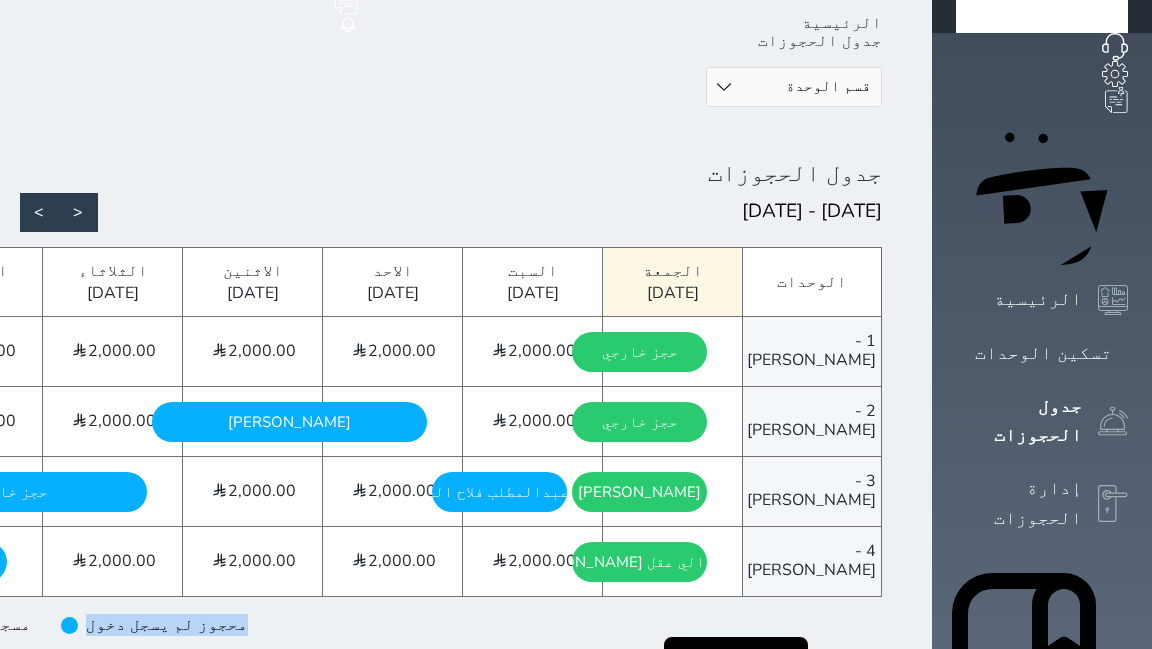 click on "الرئيسية جدول الحجوزات
قسم الوحدة
Blanca
جدول الحجوزات    2025-07-11 - 2025-07-24
<
>
اليوم
الوحدات     1 - Blanca   2 - Blanca   3 - Blanca   4 - Blanca     الجمعة   2025-07-11 السبت   2025-07-12 الاحد   2025-07-13 الاثنين   2025-07-14 الثلاثاء   2025-07-15 الاربعاء   2025-07-16 الخميس   2025-07-17 الجمعة   2025-07-18 السبت   2025-07-19 الاحد   2025-07-20 الاثنين   2025-07-21 الثلاثاء   2025-07-22 الاربعاء   2025-07-23 الخميس   2025-07-24
حجز خارجي
2,000.00     السبت - 2025/07/12     2,000.00     الأحد - 2025/07/13     2,000.00     الاثنين - 2025/07/14     2,000.00     الثلاثاء - 2025/07/15" at bounding box center (402, 324) 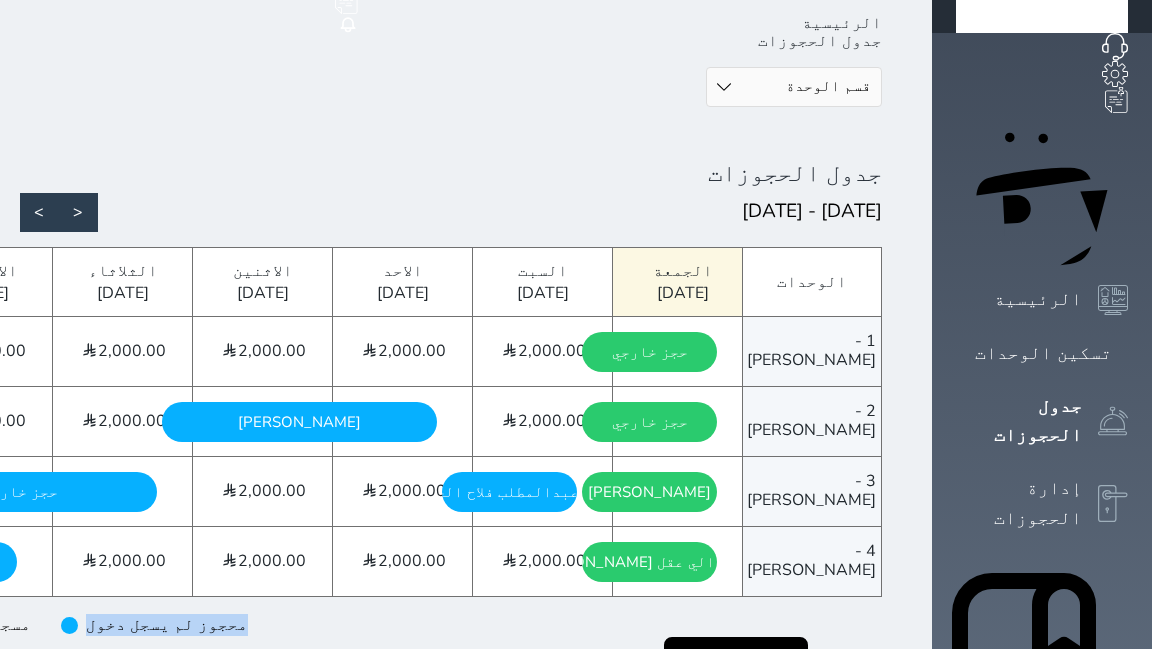 scroll, scrollTop: 0, scrollLeft: -4, axis: horizontal 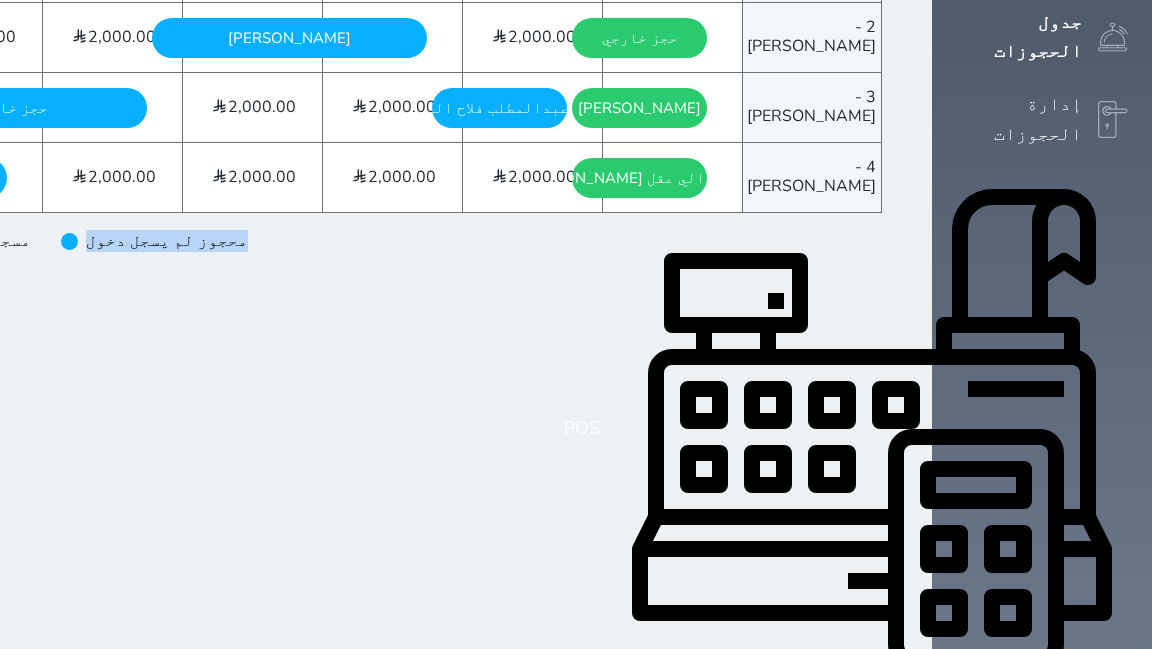 click 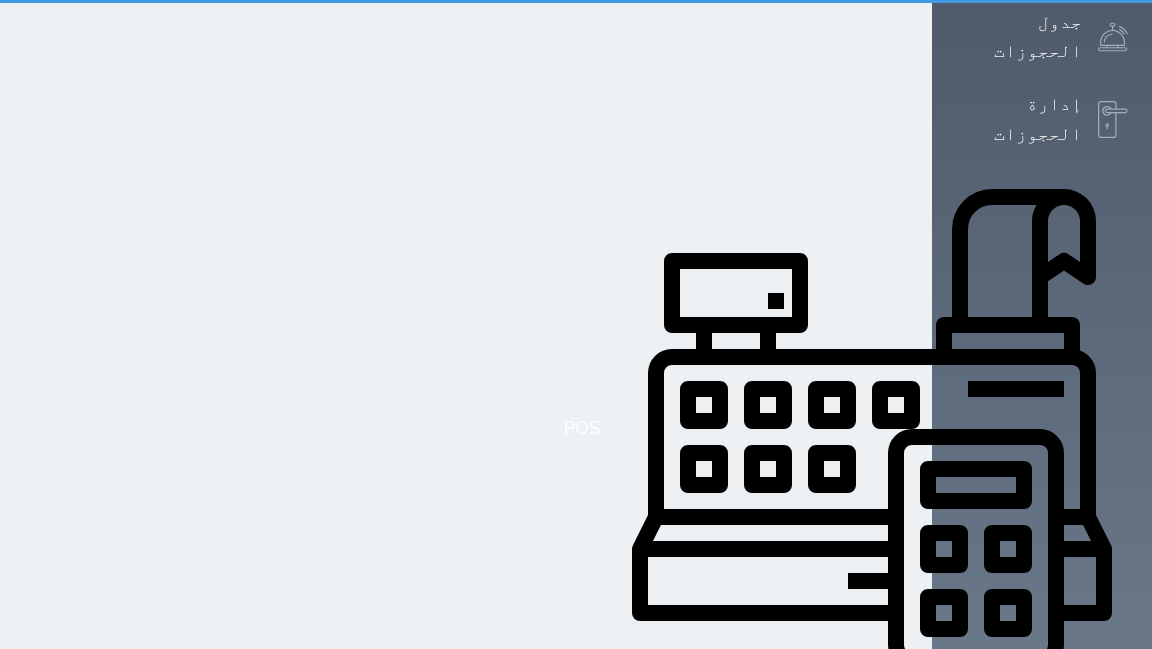 scroll, scrollTop: 0, scrollLeft: 0, axis: both 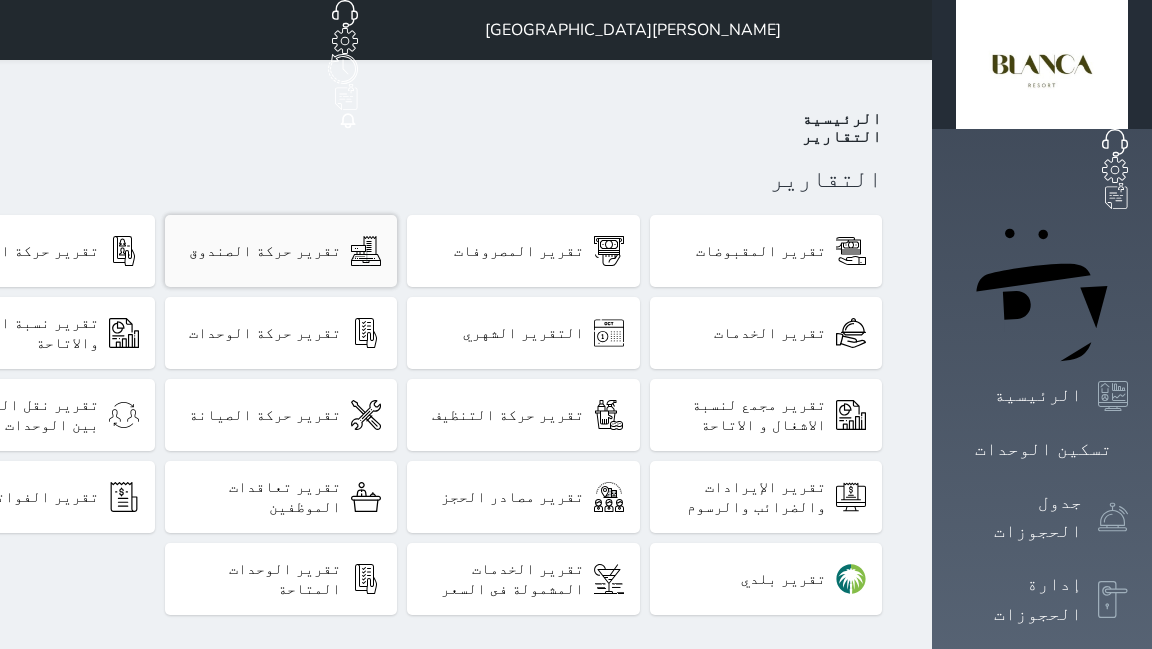 click on "تقرير حركة الصندوق" at bounding box center (265, 251) 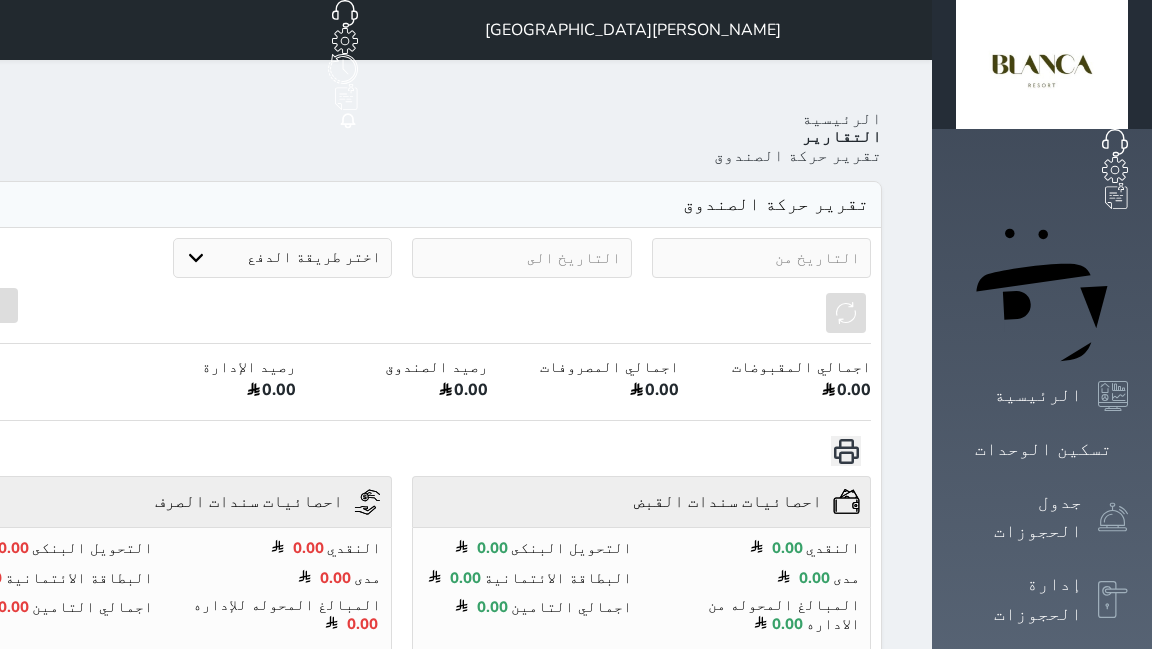 select on "6" 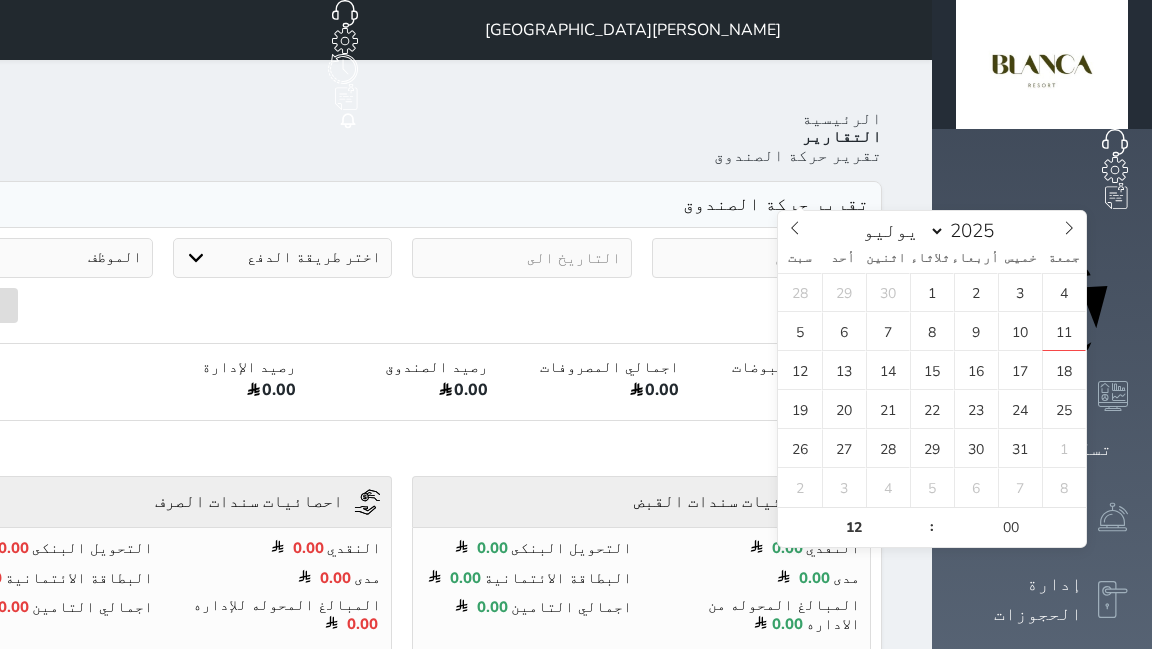 click at bounding box center (762, 258) 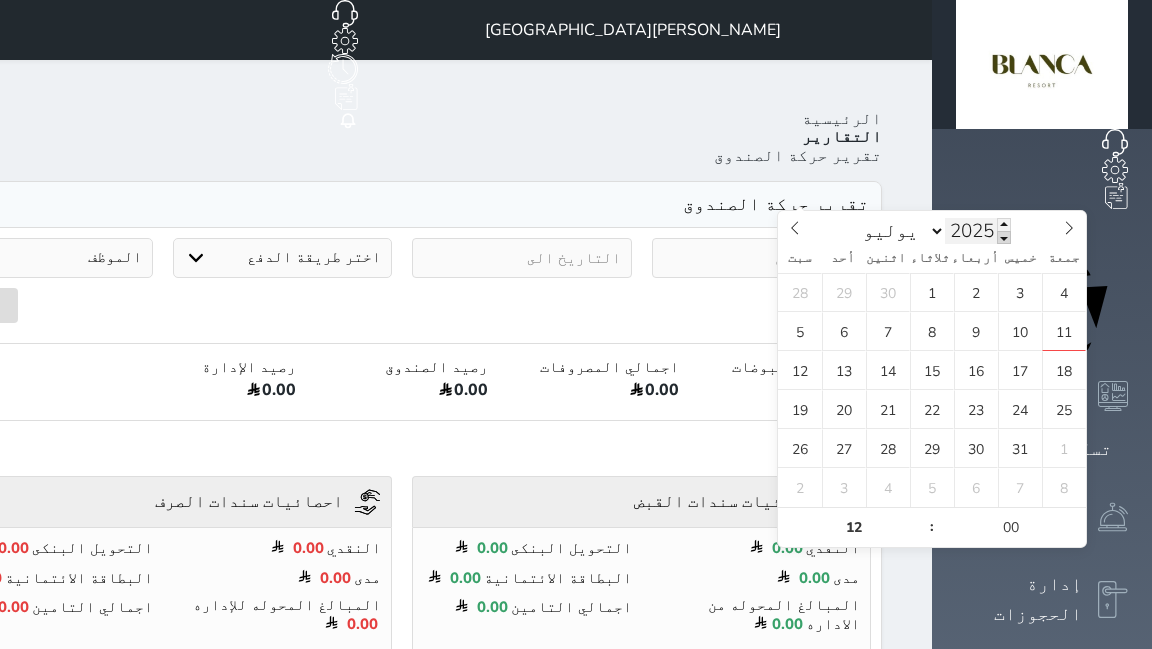 click at bounding box center (1004, 237) 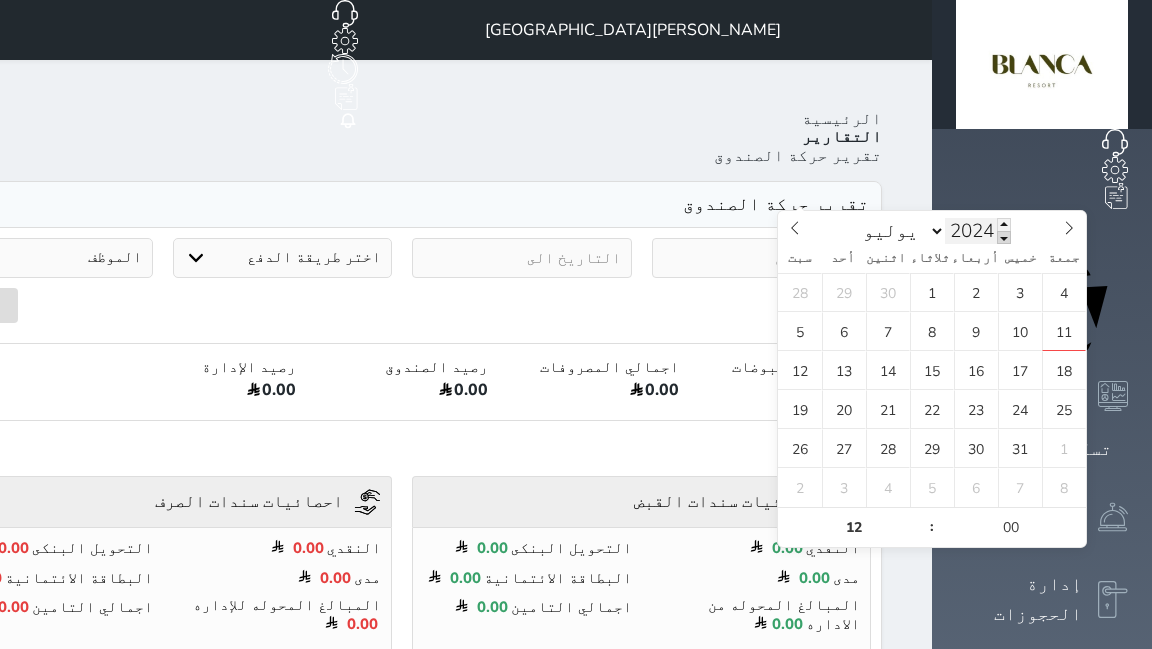 click at bounding box center [1004, 237] 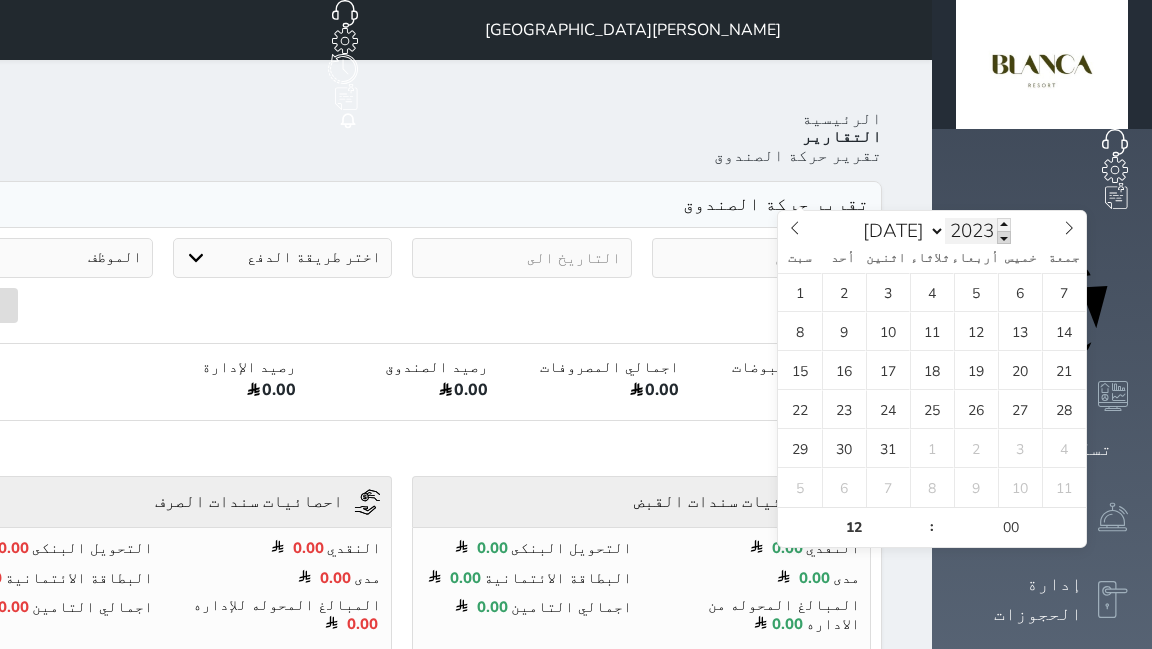 click at bounding box center [1004, 237] 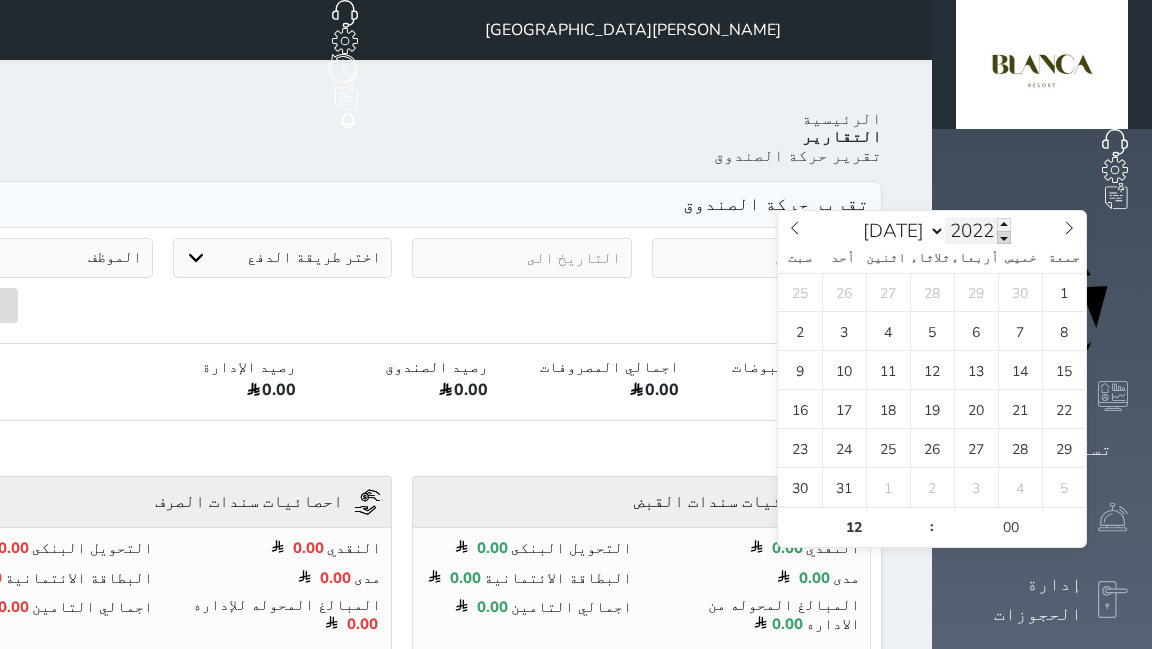 click at bounding box center (1004, 237) 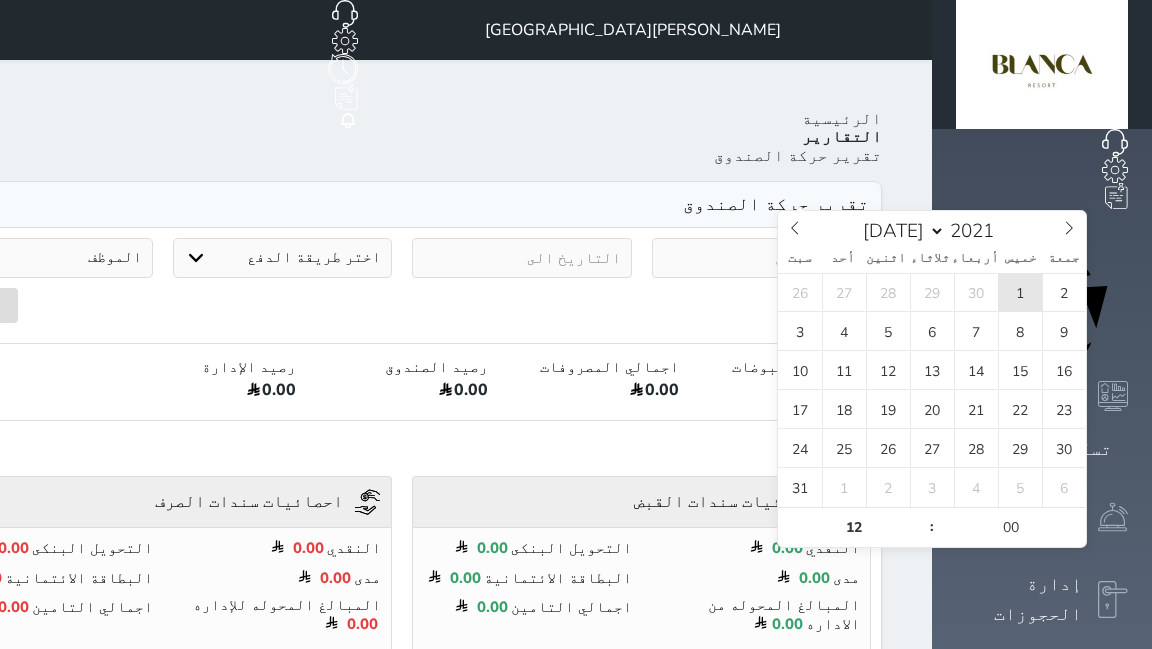 click on "1" at bounding box center (1020, 292) 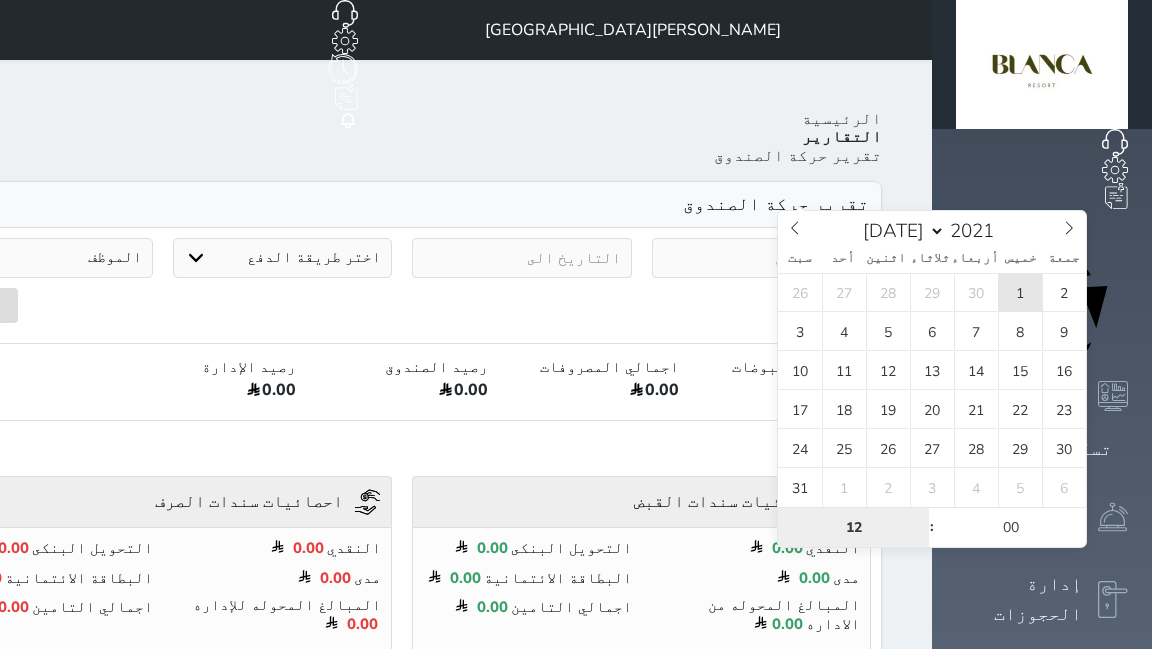type on "2021-07-01 12:00" 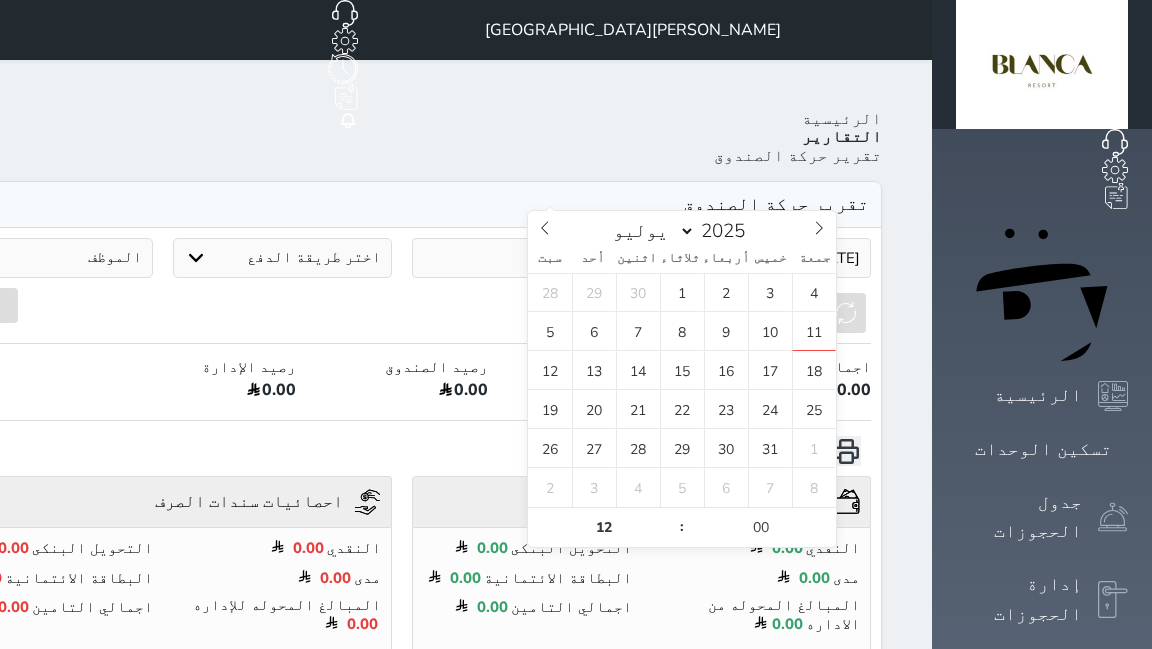 click at bounding box center [522, 258] 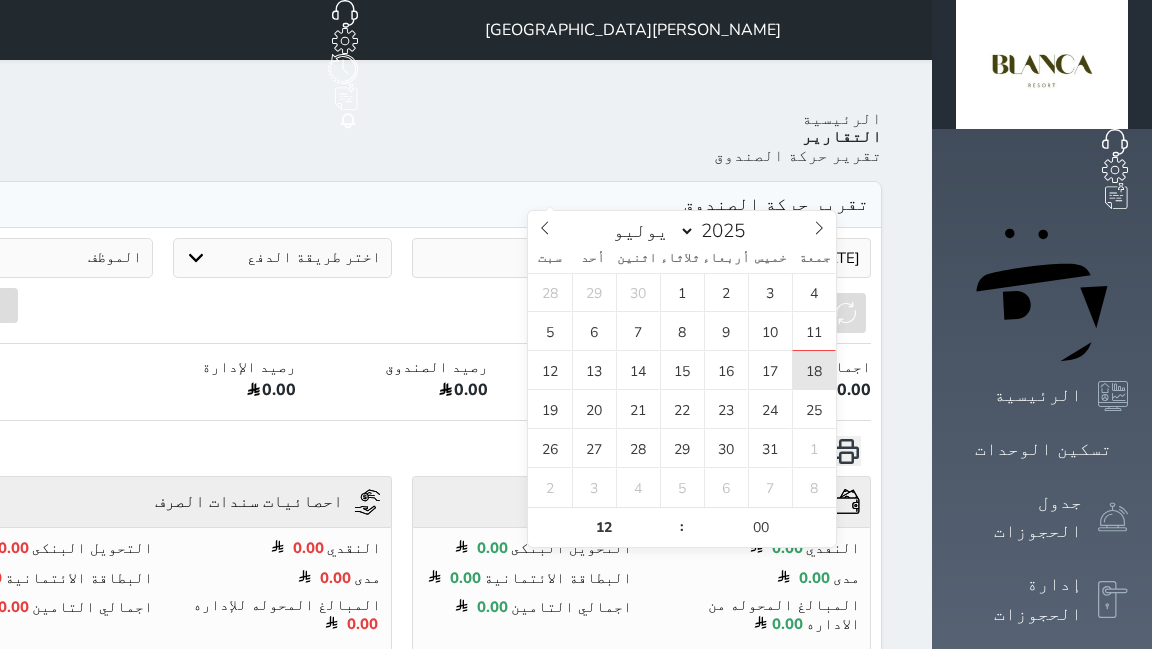 click on "18" at bounding box center (814, 370) 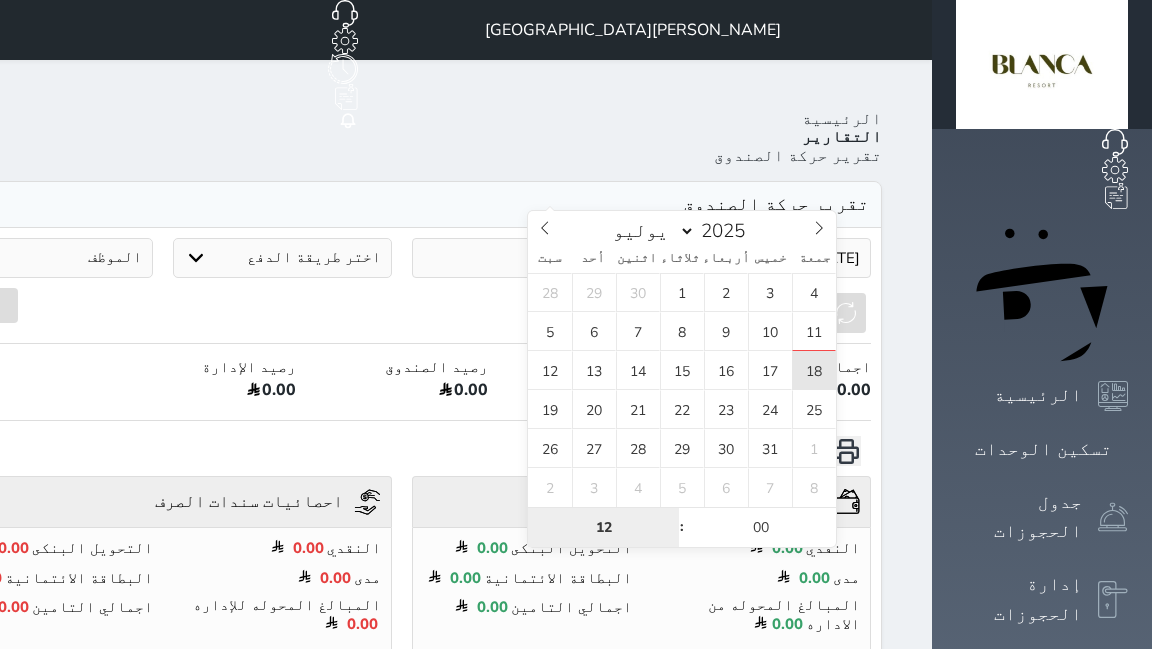 type on "2025-07-18 12:00" 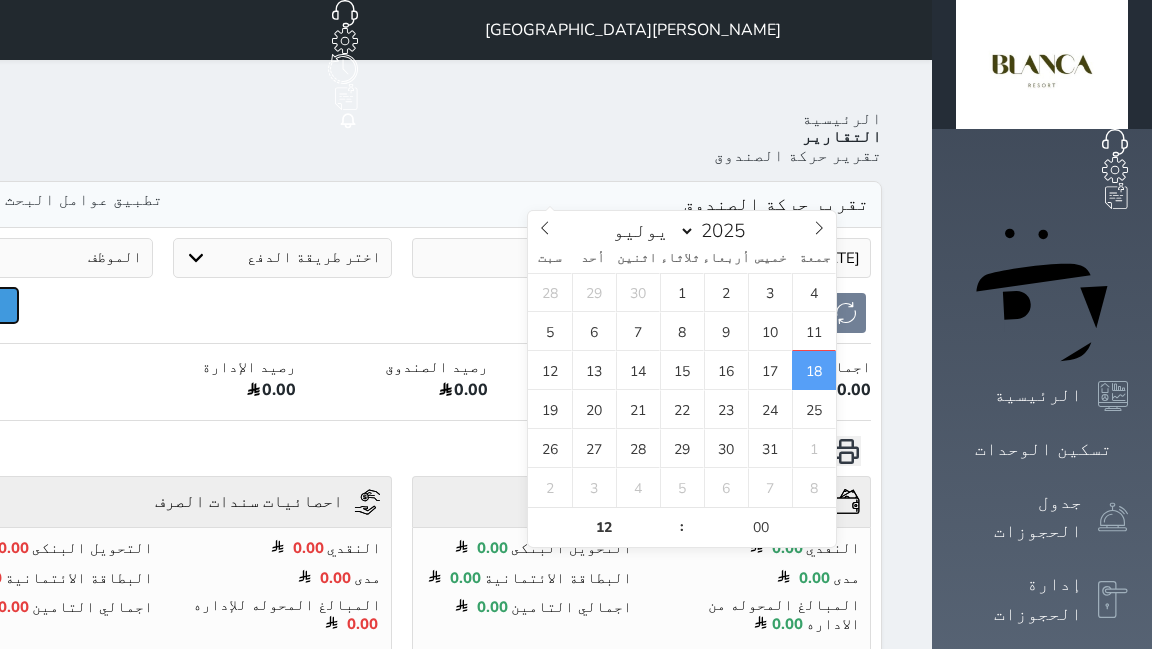click on "البحث" at bounding box center [-25, 305] 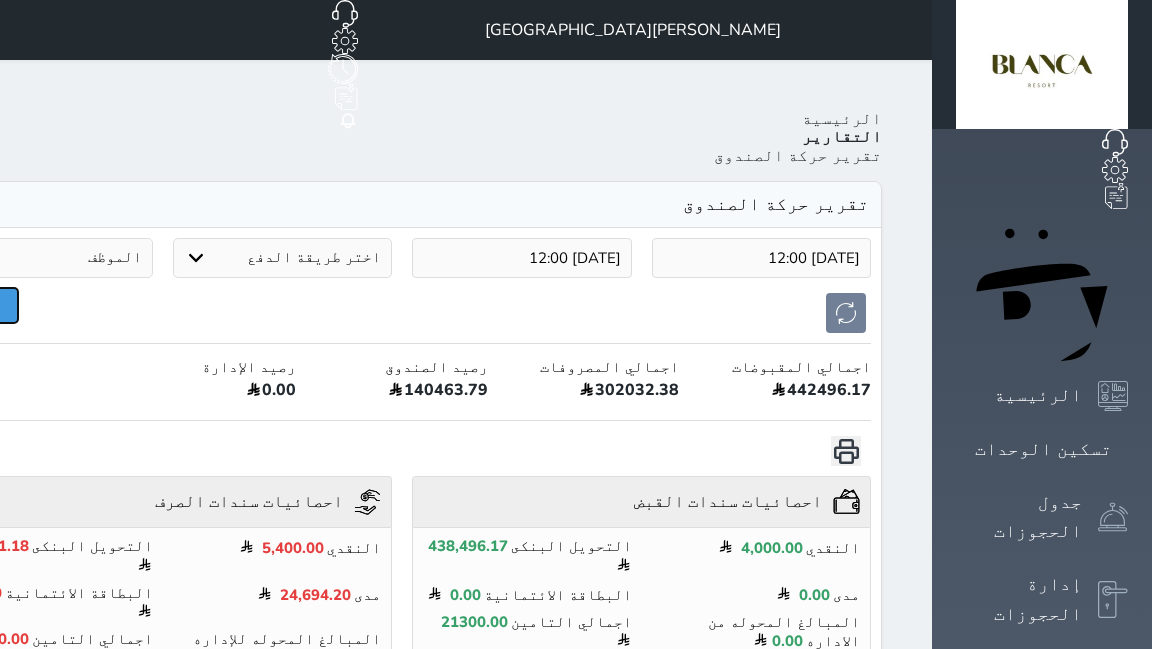 type 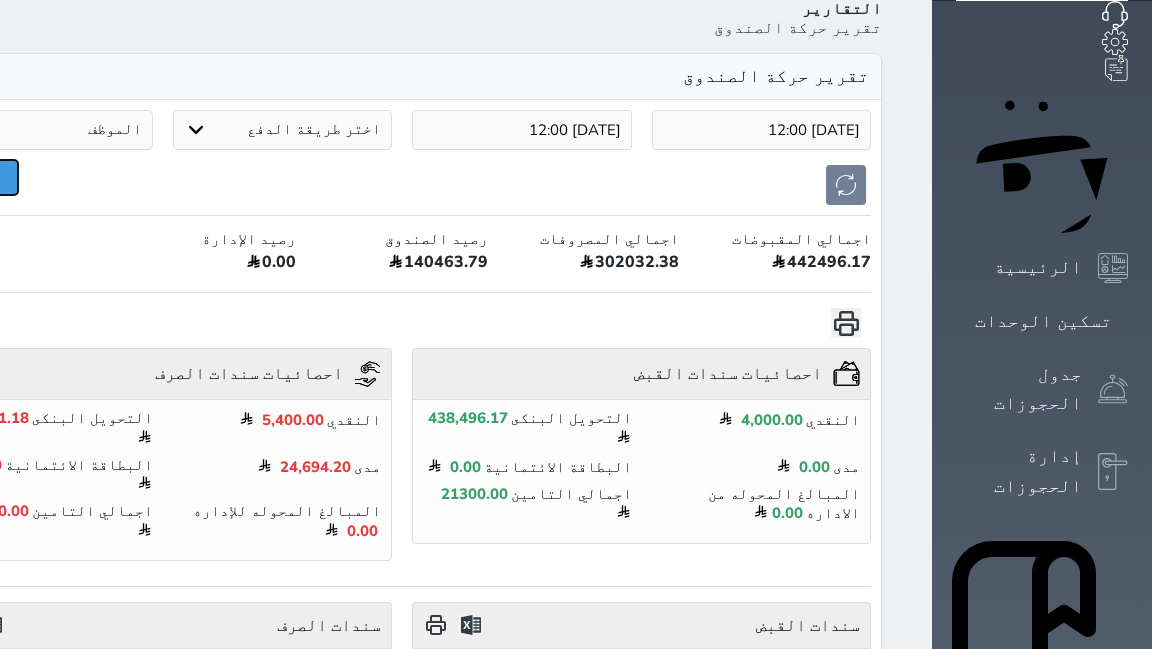 scroll, scrollTop: 96, scrollLeft: 0, axis: vertical 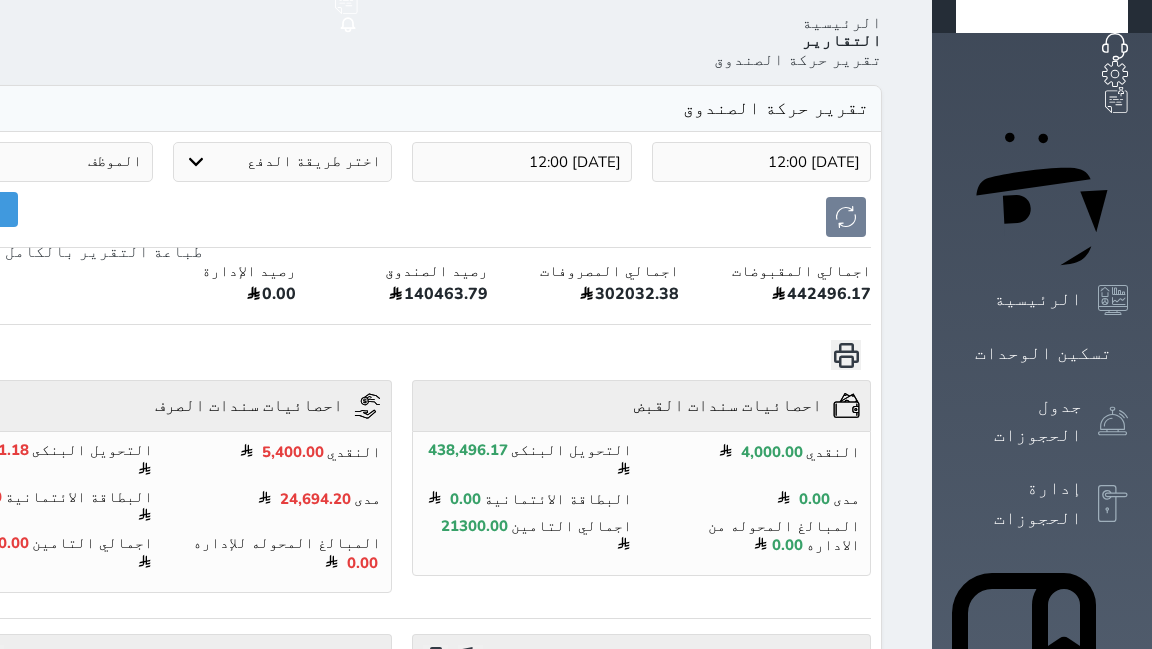 click at bounding box center (-52, 355) 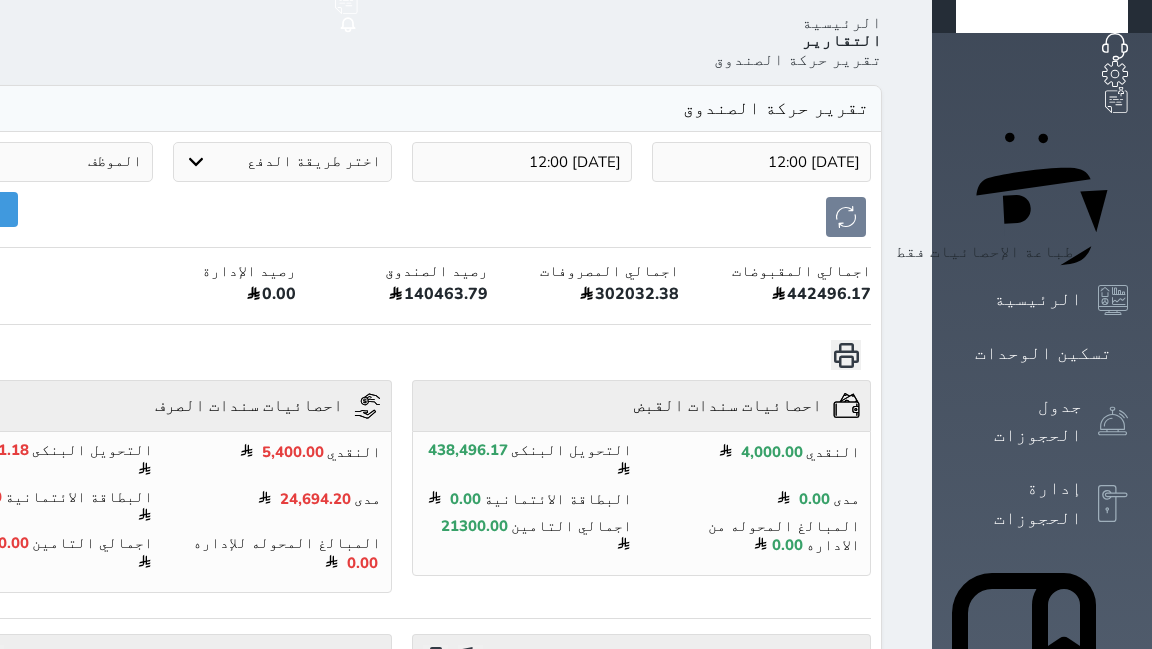 click at bounding box center (846, 355) 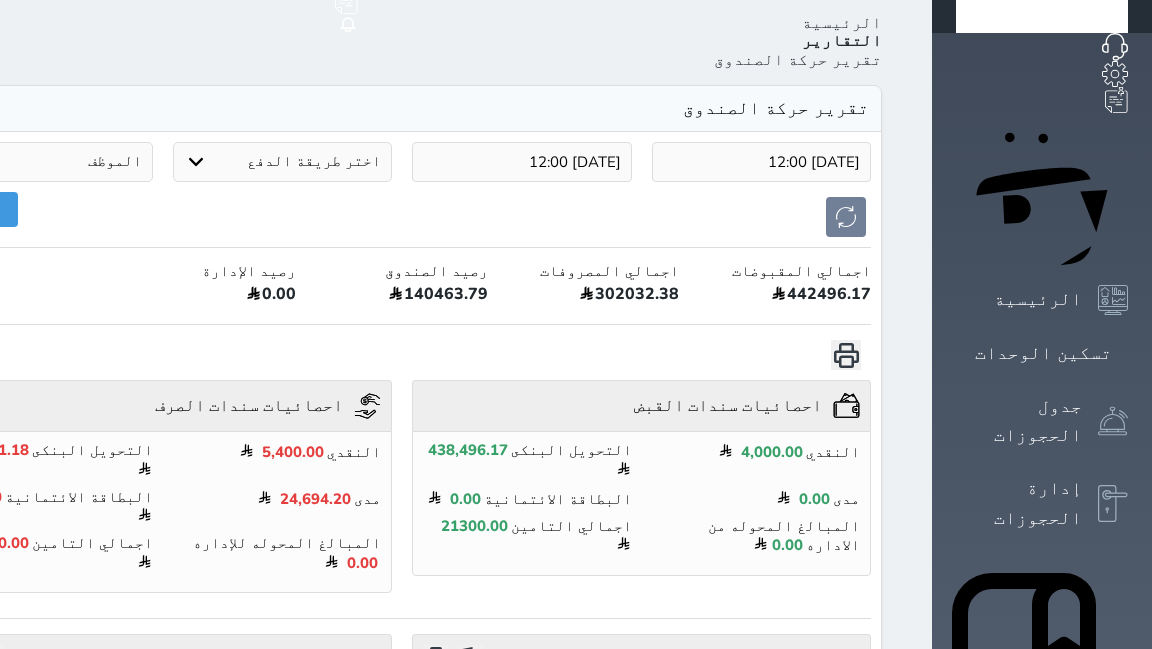 type 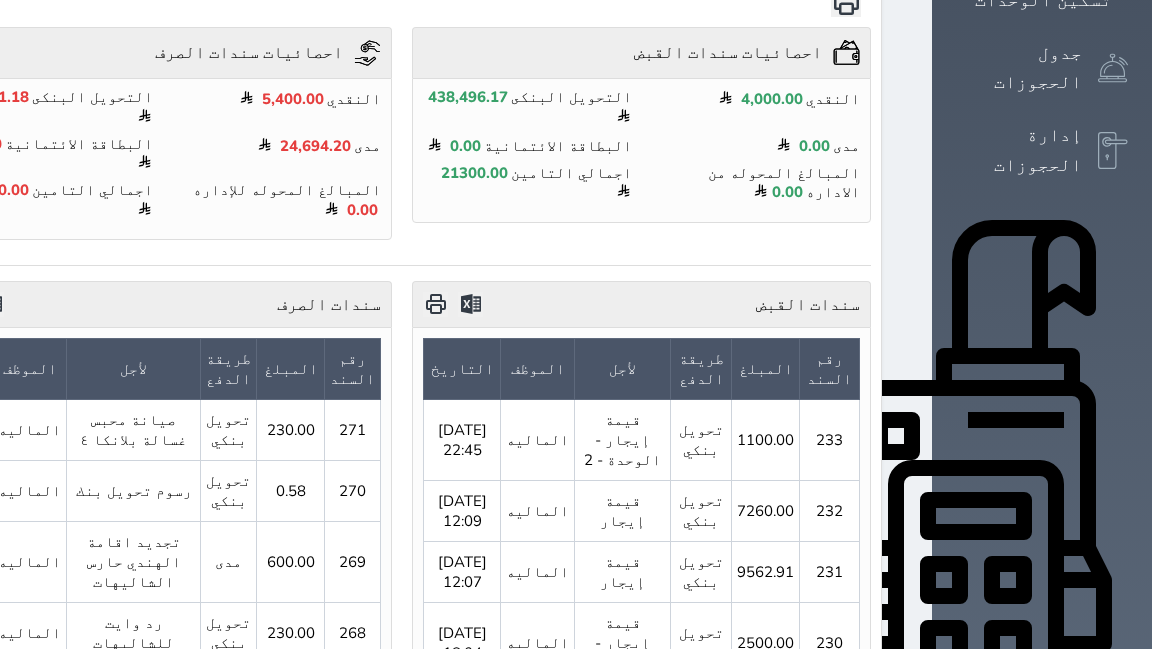 scroll, scrollTop: 480, scrollLeft: 0, axis: vertical 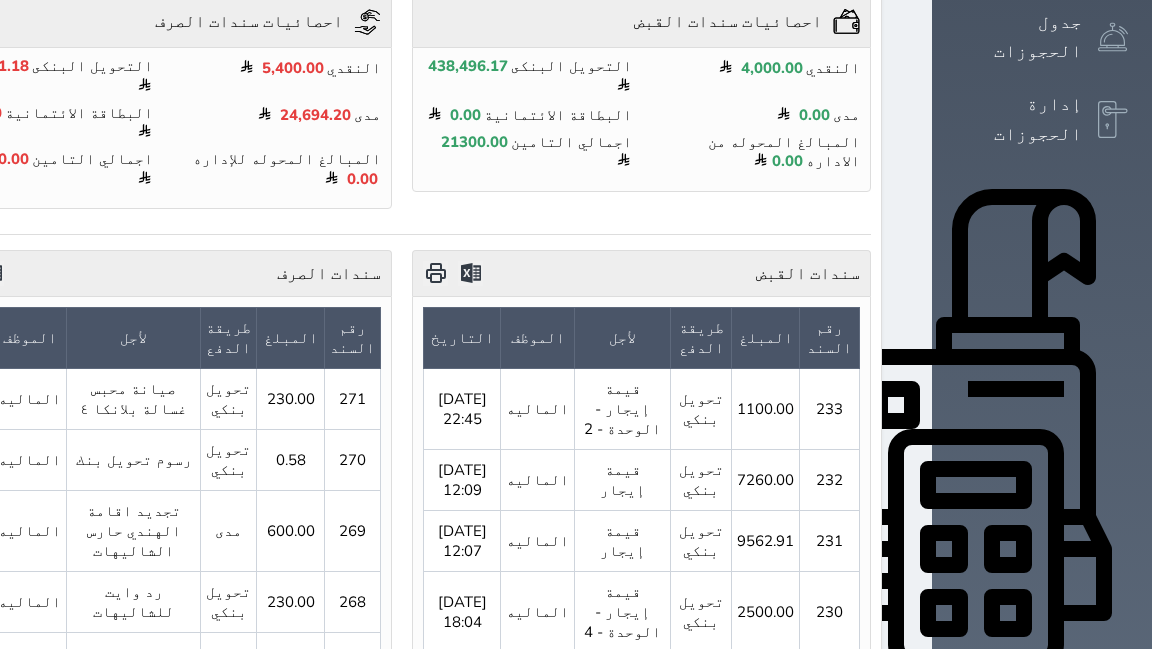 click 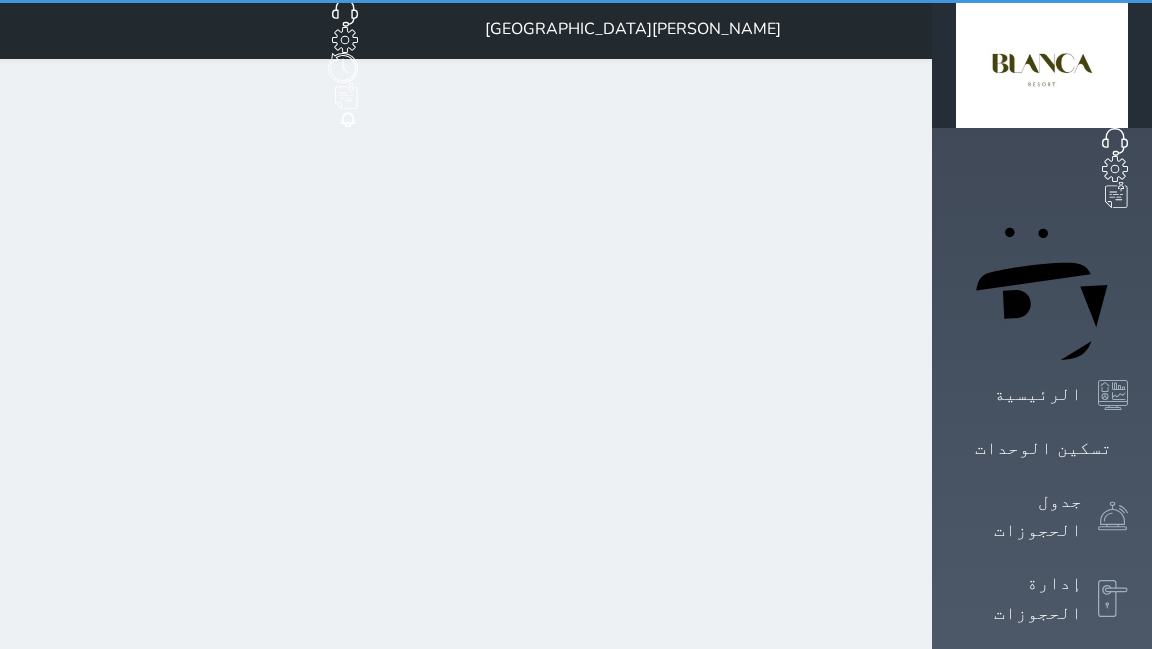 scroll, scrollTop: 0, scrollLeft: 0, axis: both 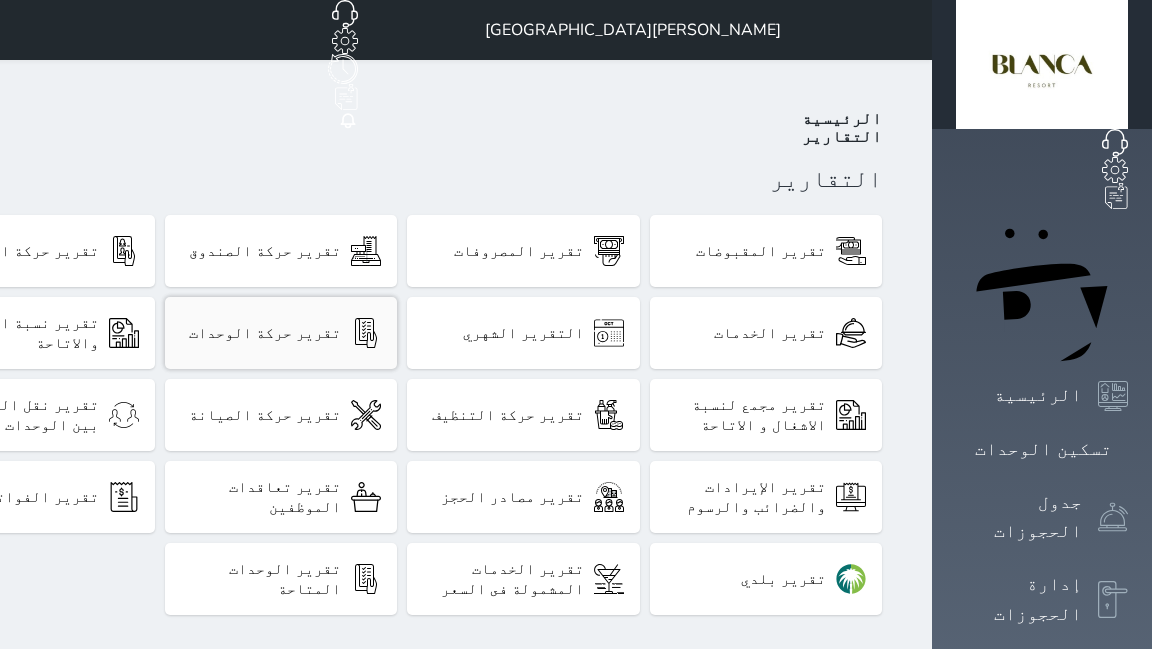 click on "تقرير حركة الوحدات" at bounding box center [265, 333] 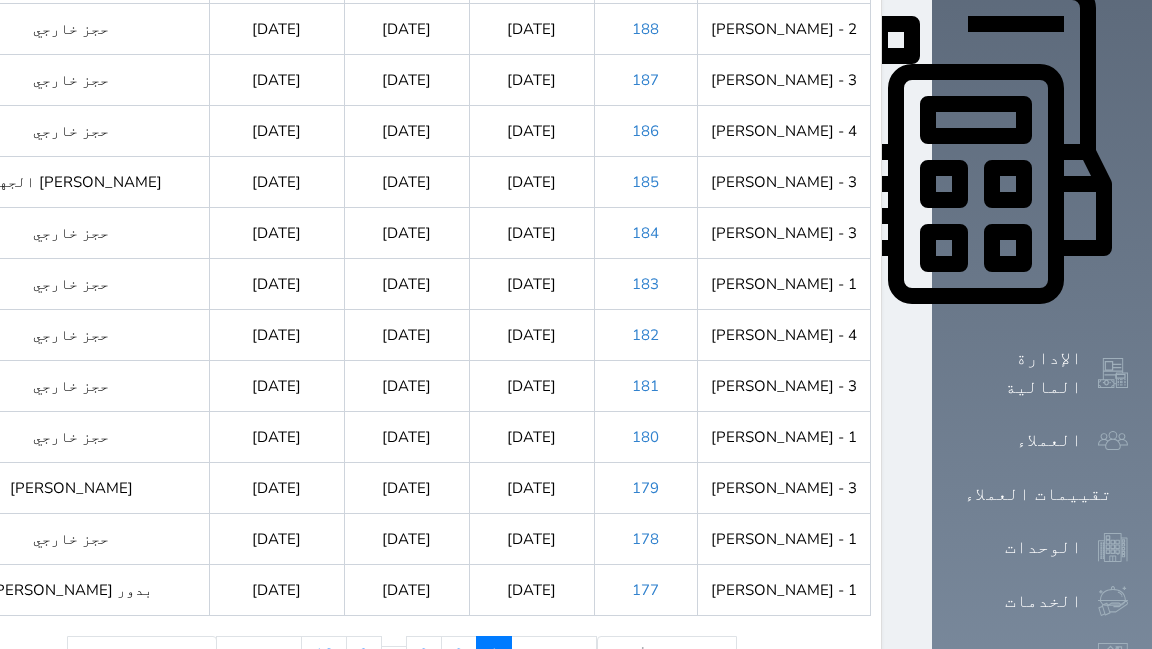scroll, scrollTop: 851, scrollLeft: 0, axis: vertical 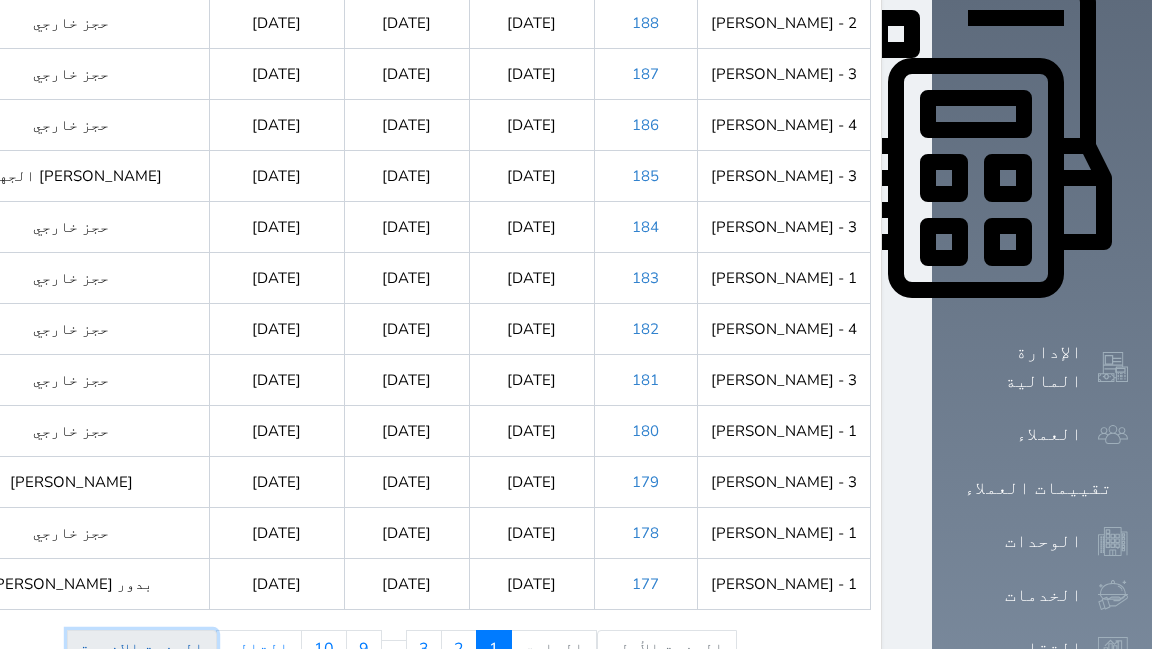 click on "الصفحة الاخيرة" at bounding box center (142, 649) 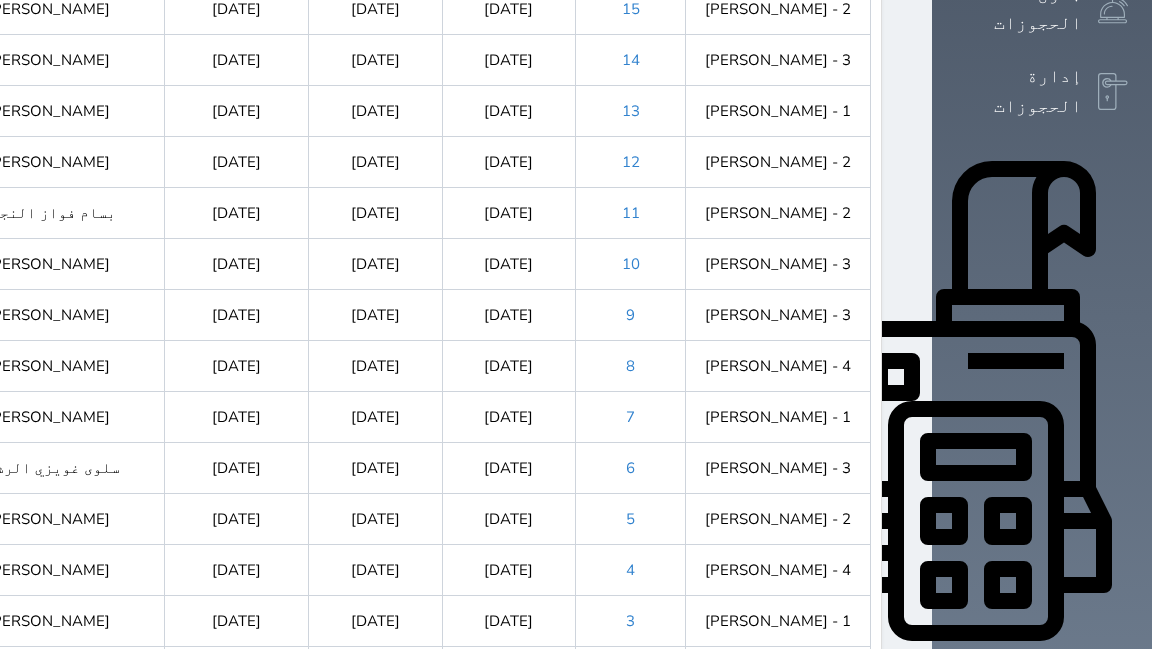 scroll, scrollTop: 520, scrollLeft: 0, axis: vertical 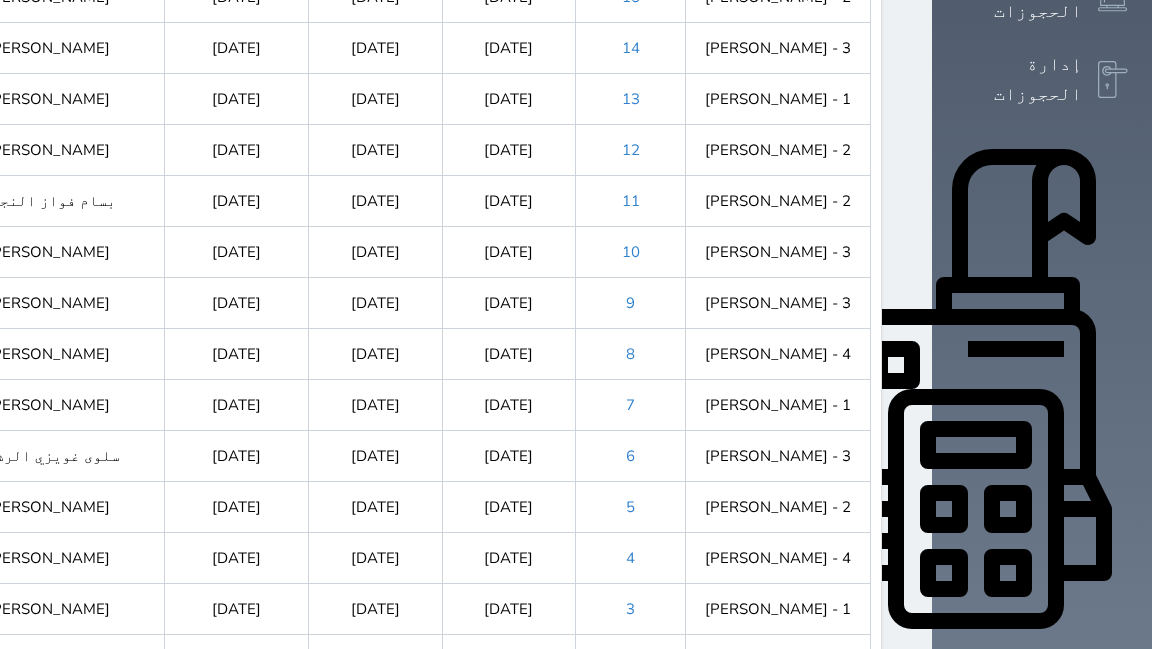 click 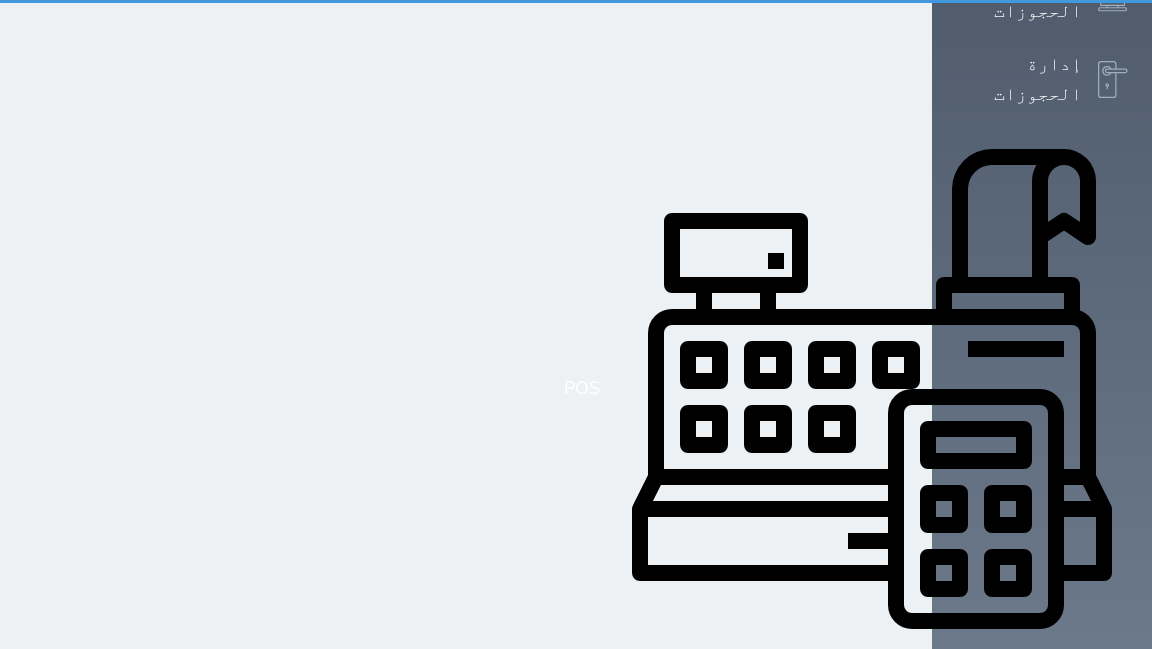 scroll, scrollTop: 0, scrollLeft: 0, axis: both 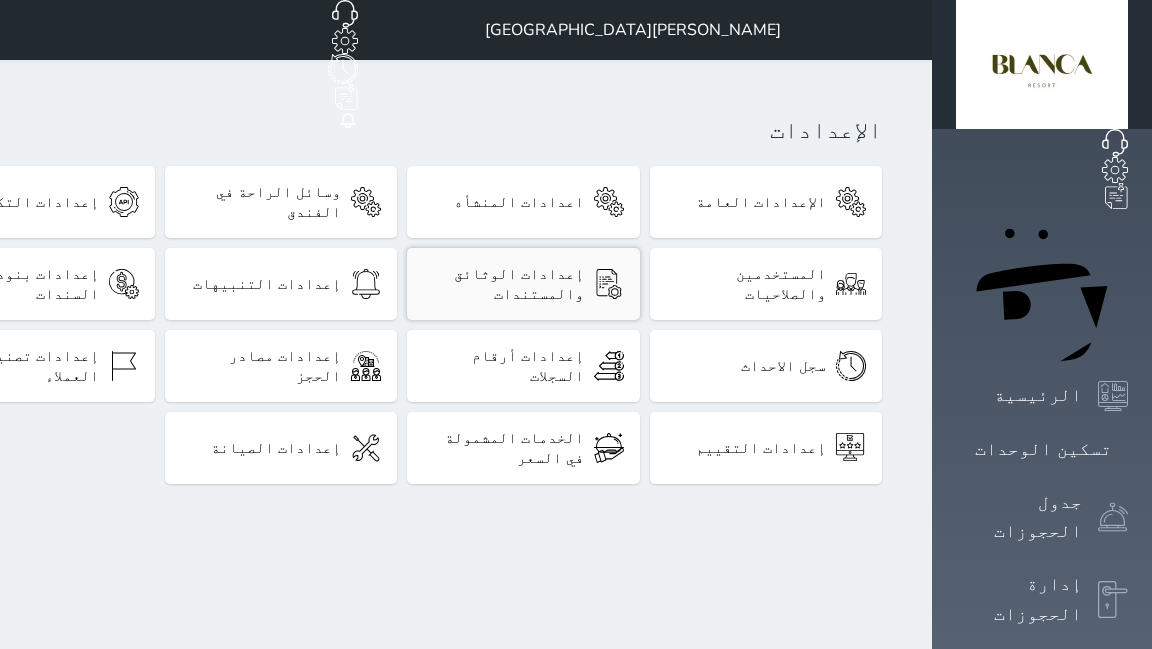 click on "إعدادات الوثائق والمستندات" at bounding box center (503, 284) 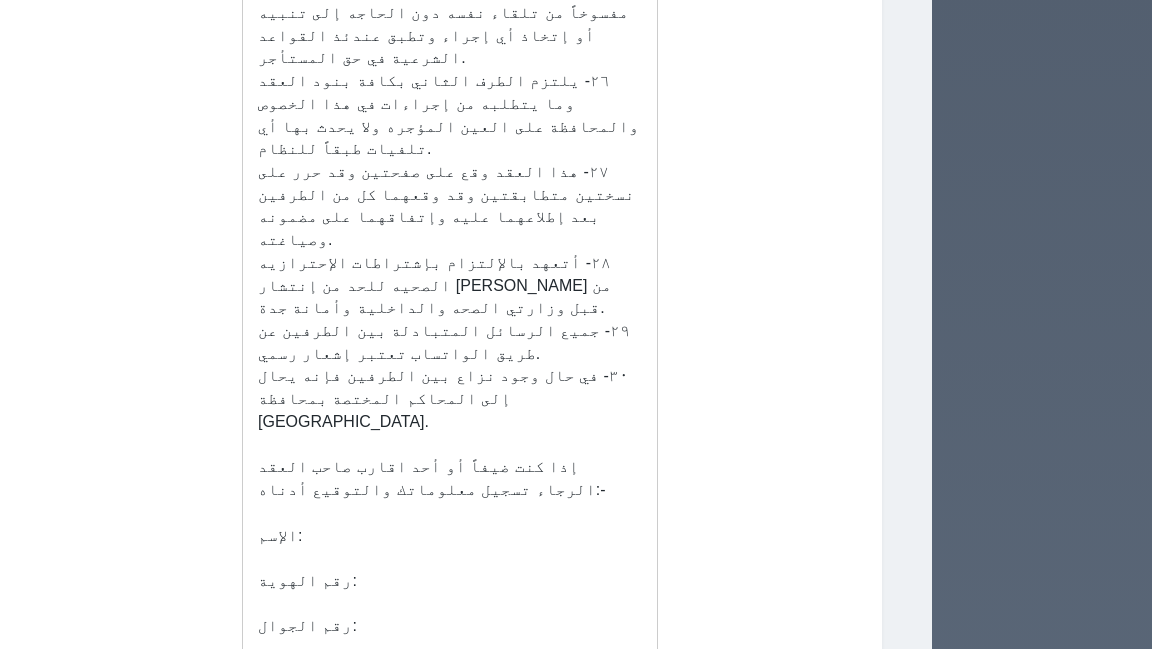 scroll, scrollTop: 2656, scrollLeft: 0, axis: vertical 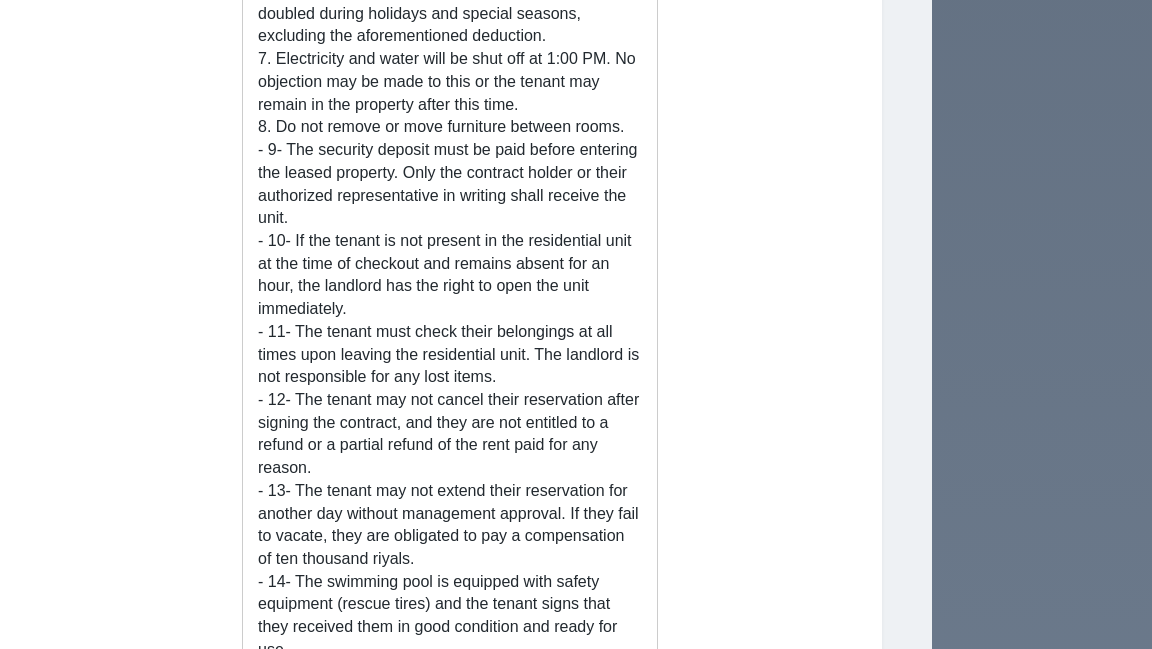drag, startPoint x: 772, startPoint y: 144, endPoint x: 761, endPoint y: 386, distance: 242.24988 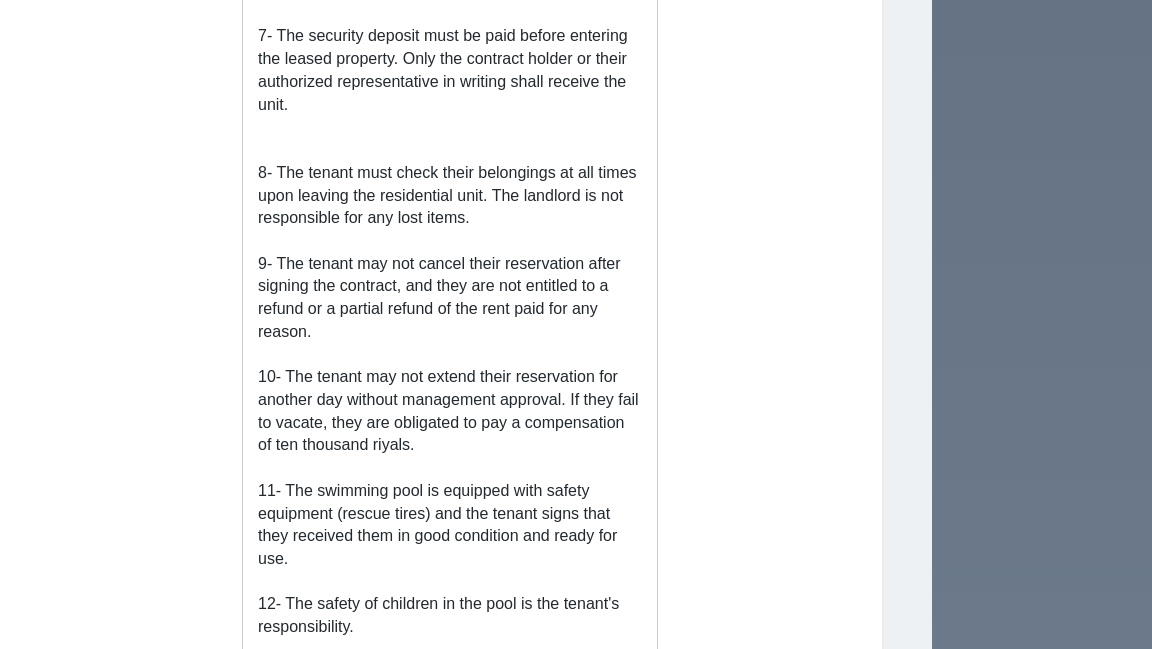 scroll, scrollTop: 2482, scrollLeft: 0, axis: vertical 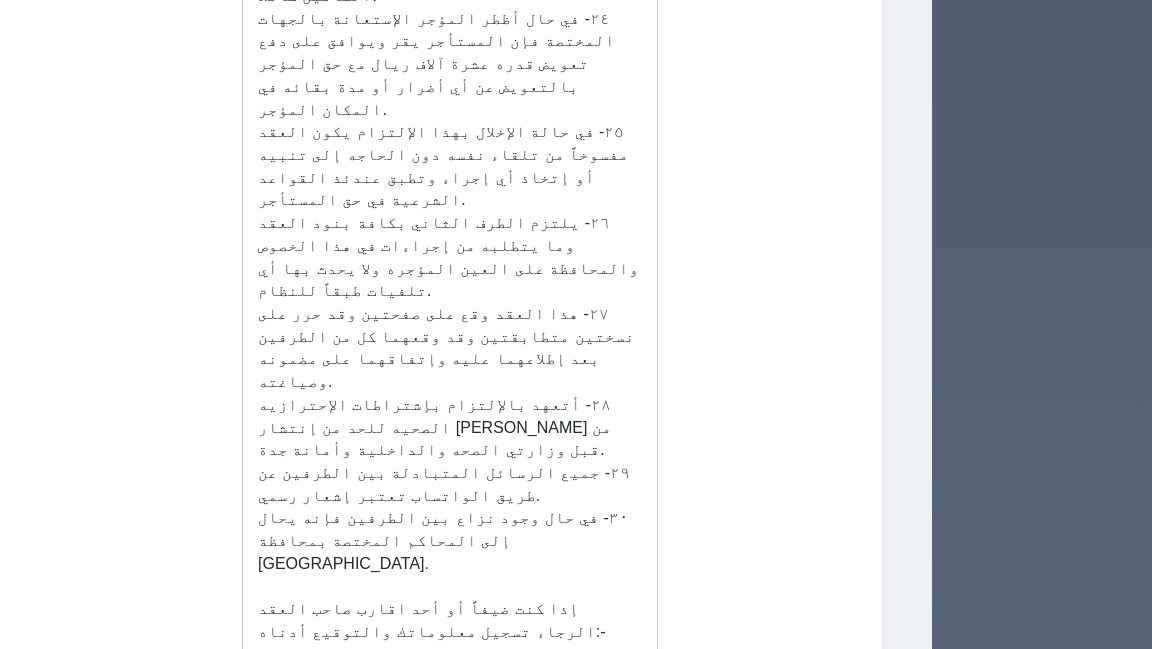 click on "(en) ملاحظات العقد" at bounding box center (786, 2377) 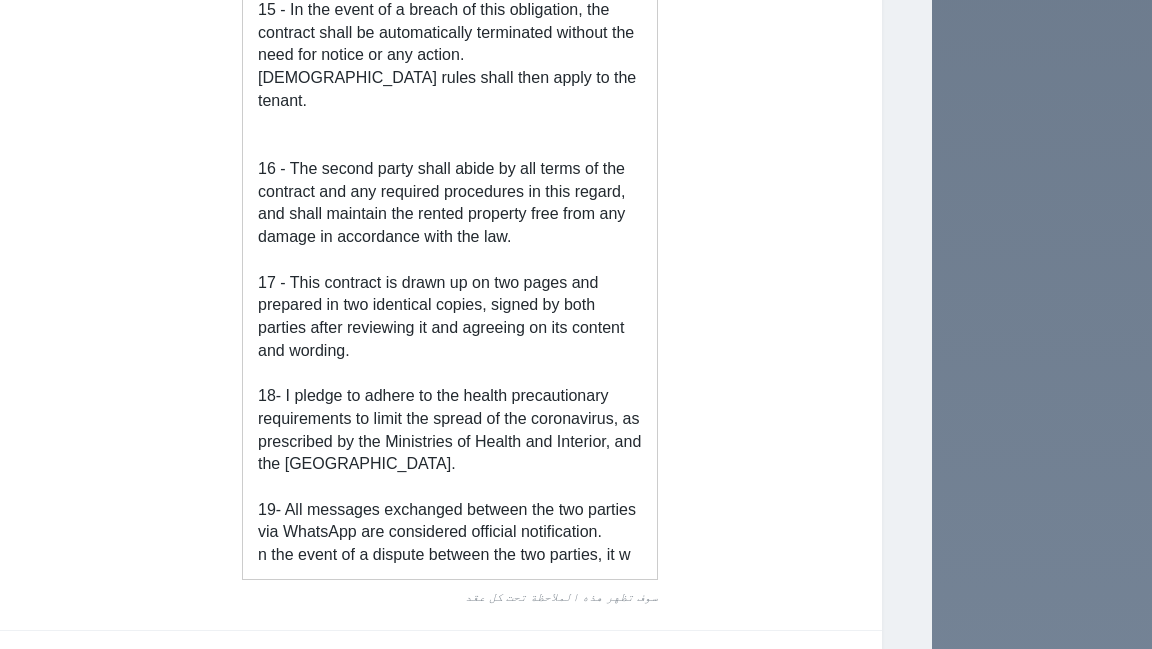 scroll, scrollTop: 5570, scrollLeft: 0, axis: vertical 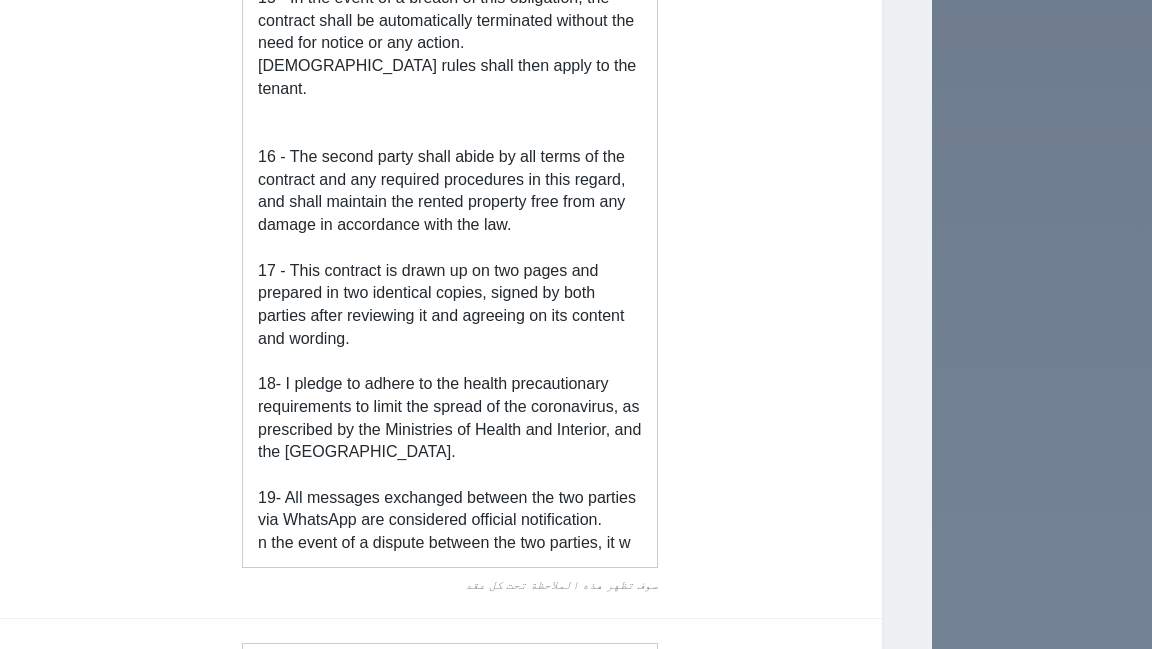 click on "حفظ الإعدادات" at bounding box center [772, 1726] 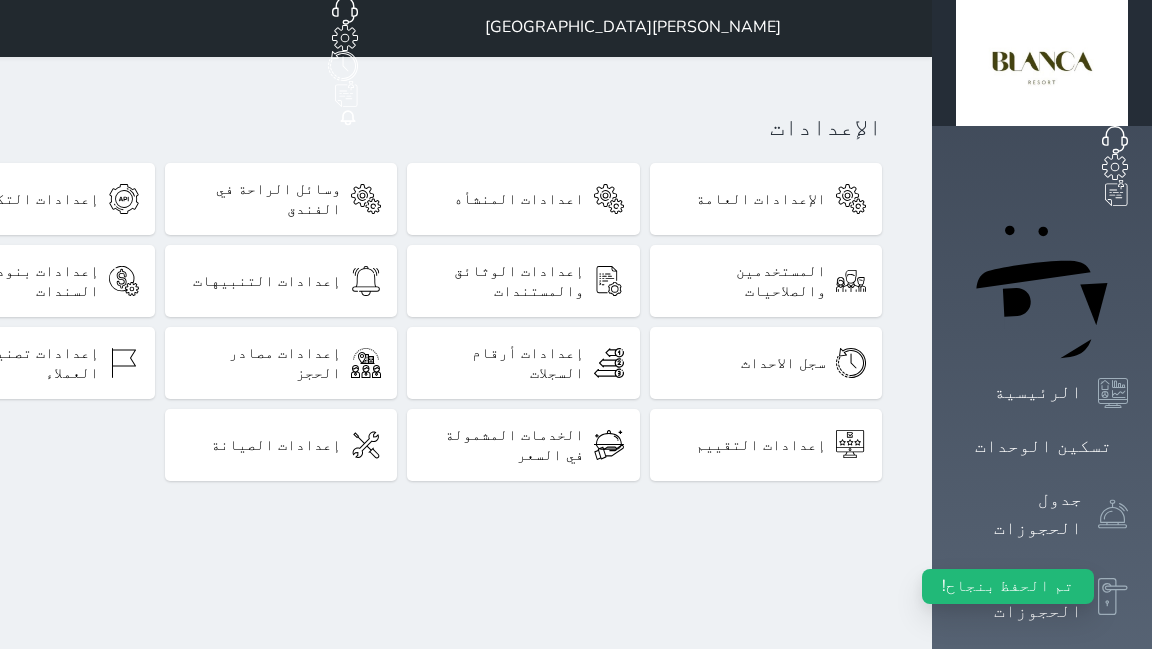 scroll, scrollTop: 0, scrollLeft: 0, axis: both 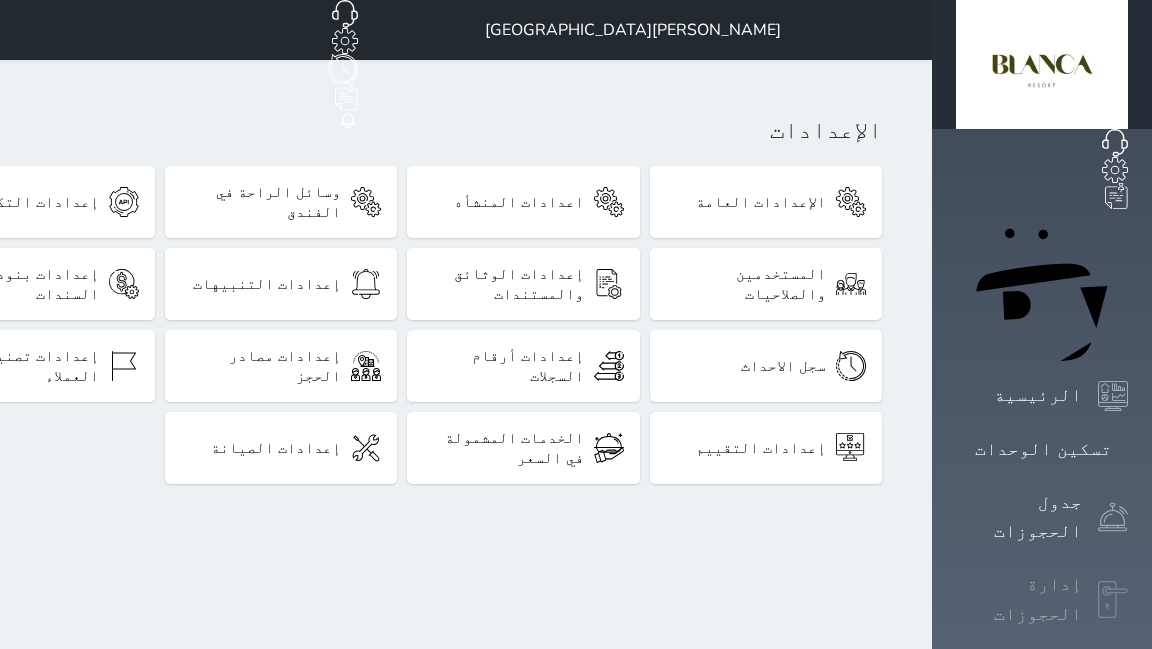 click on "إدارة الحجوزات" at bounding box center [1042, 599] 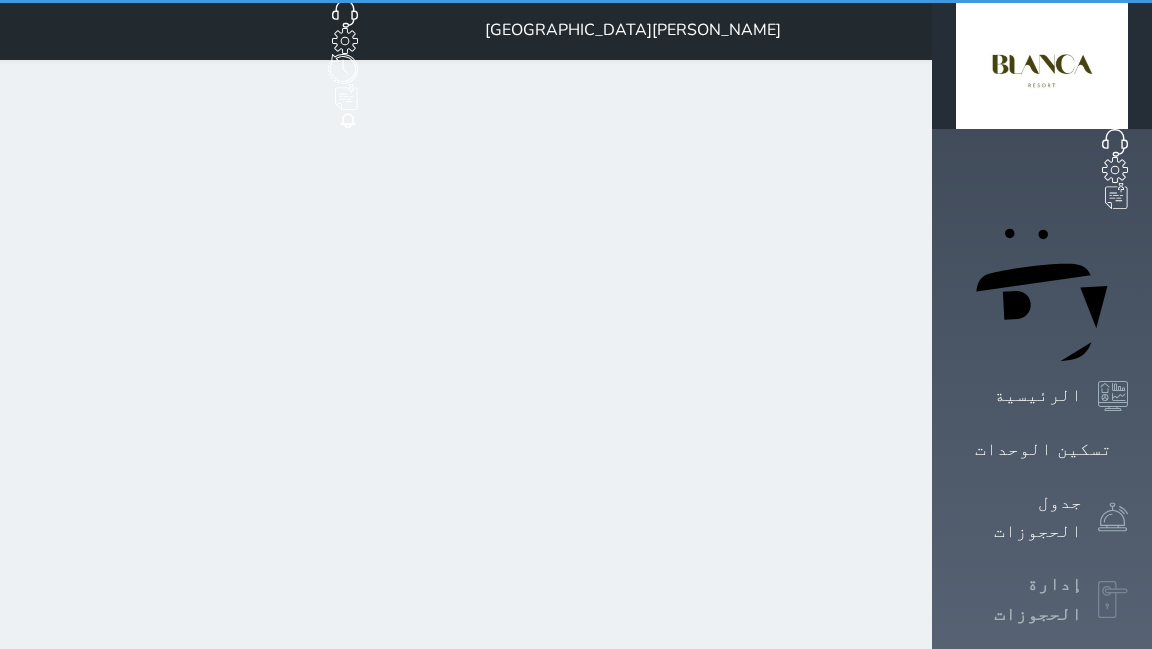 select on "open_all" 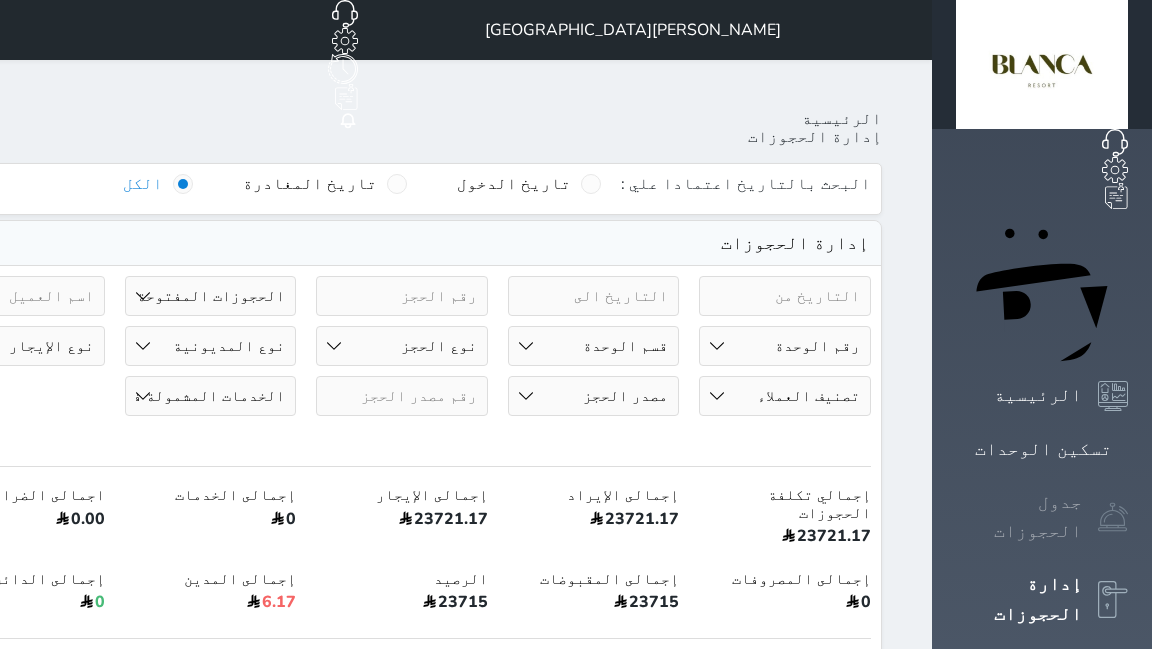 click on "جدول الحجوزات" at bounding box center (1042, 517) 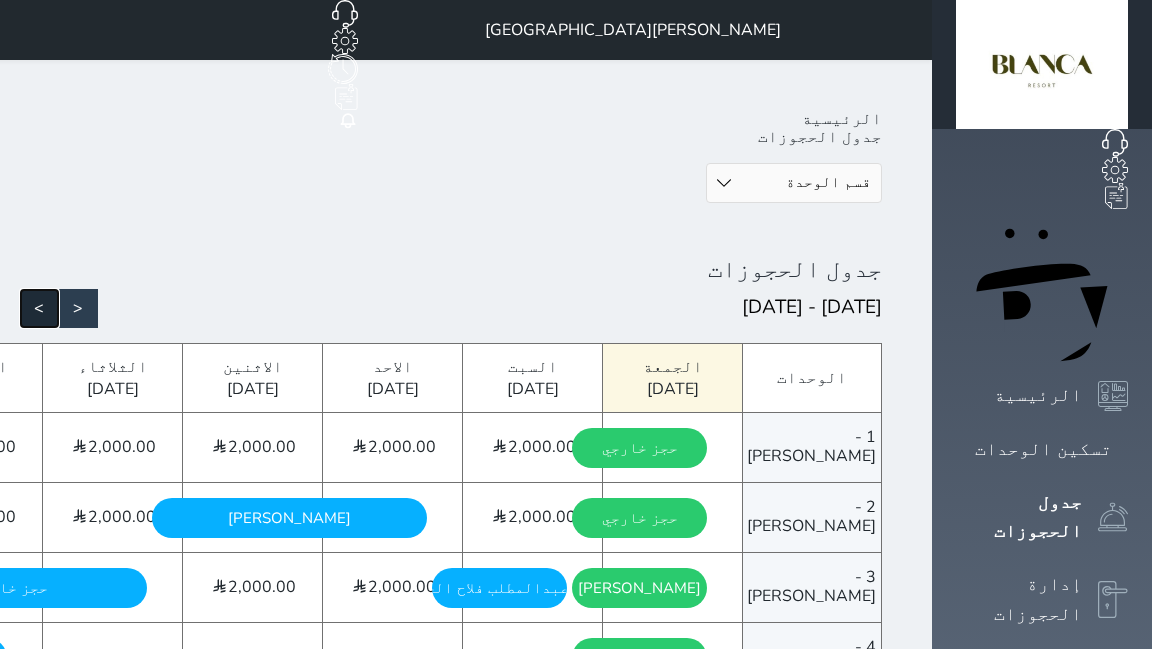 click on ">" at bounding box center (39, 308) 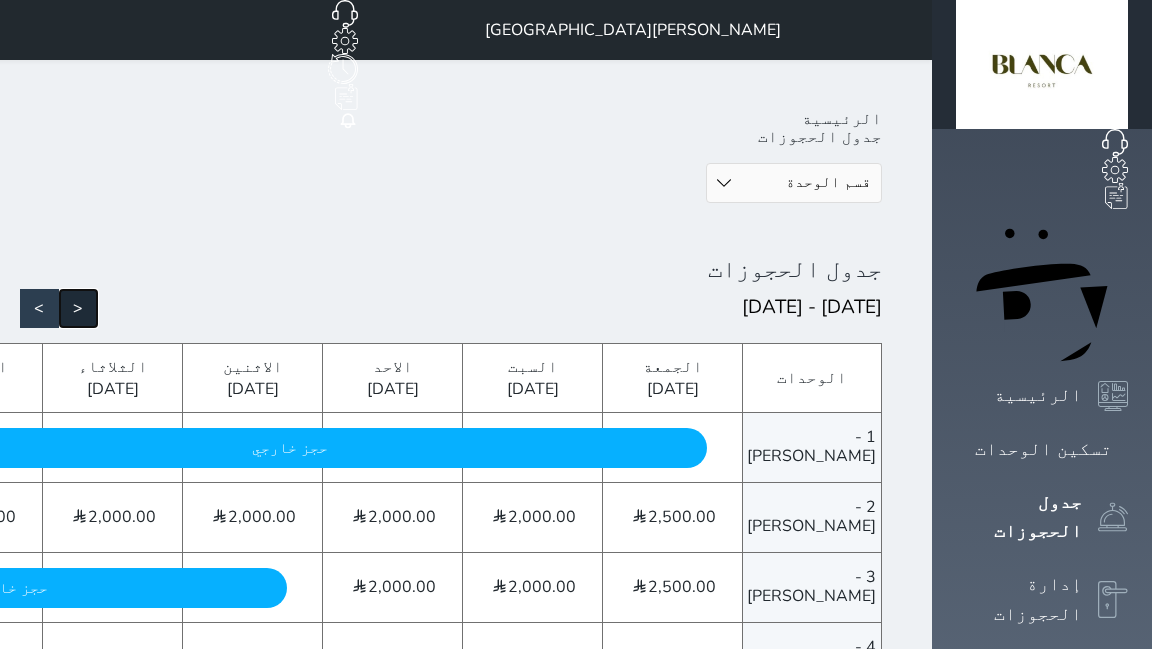 click on "<" at bounding box center [78, 308] 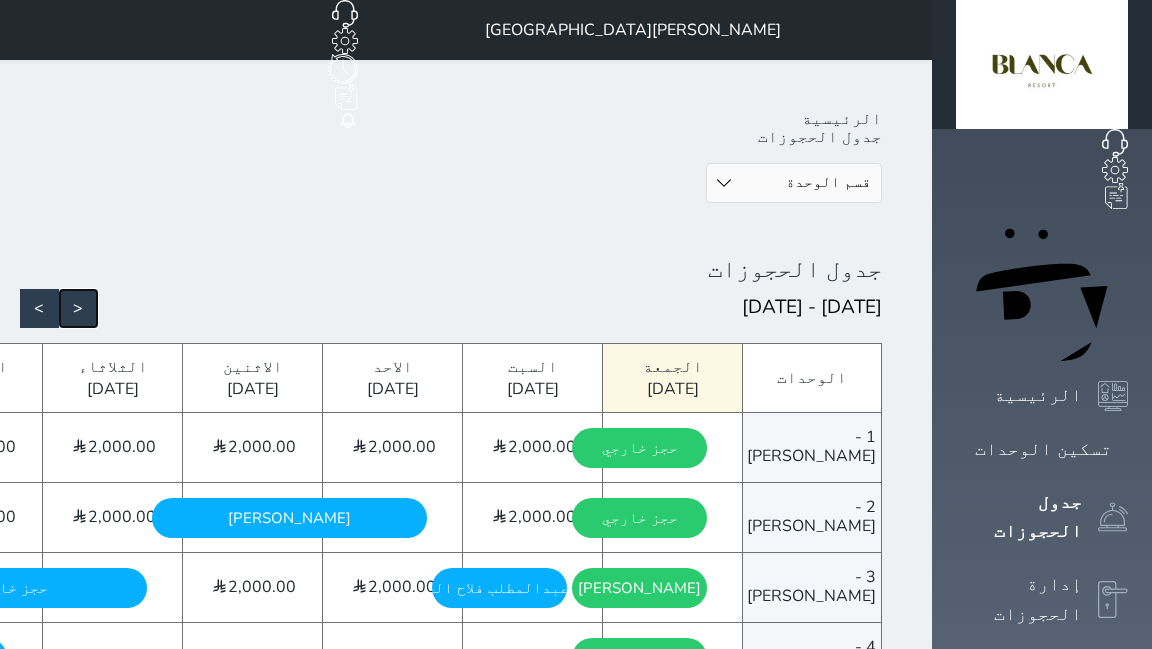 type 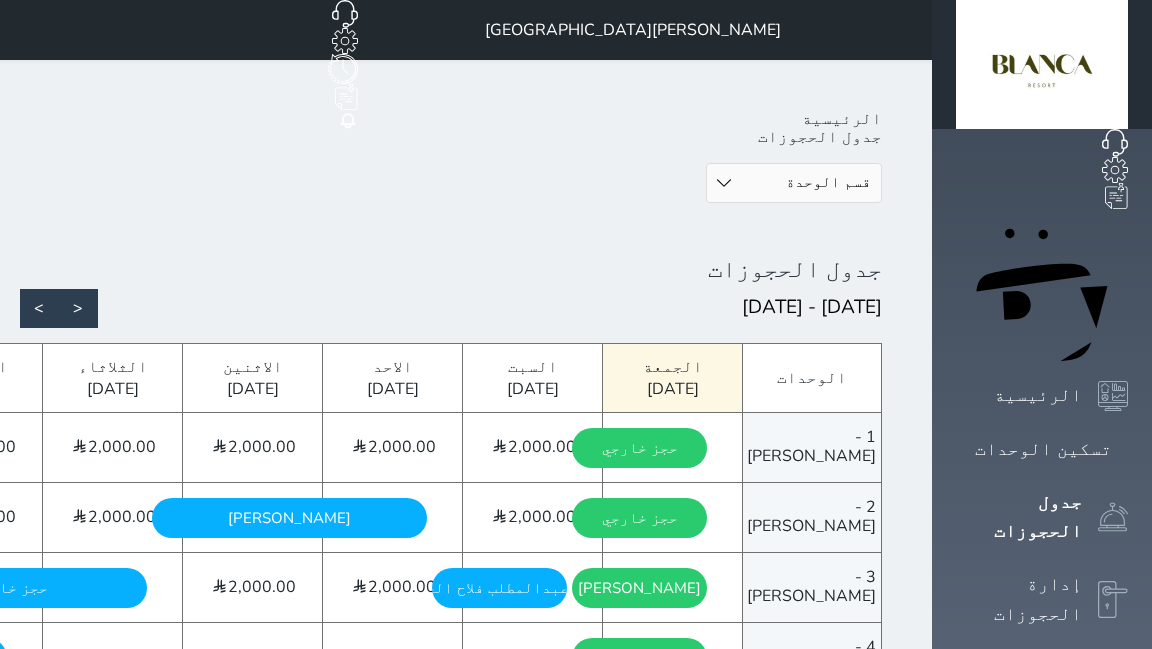 drag, startPoint x: 463, startPoint y: 178, endPoint x: 463, endPoint y: 153, distance: 25 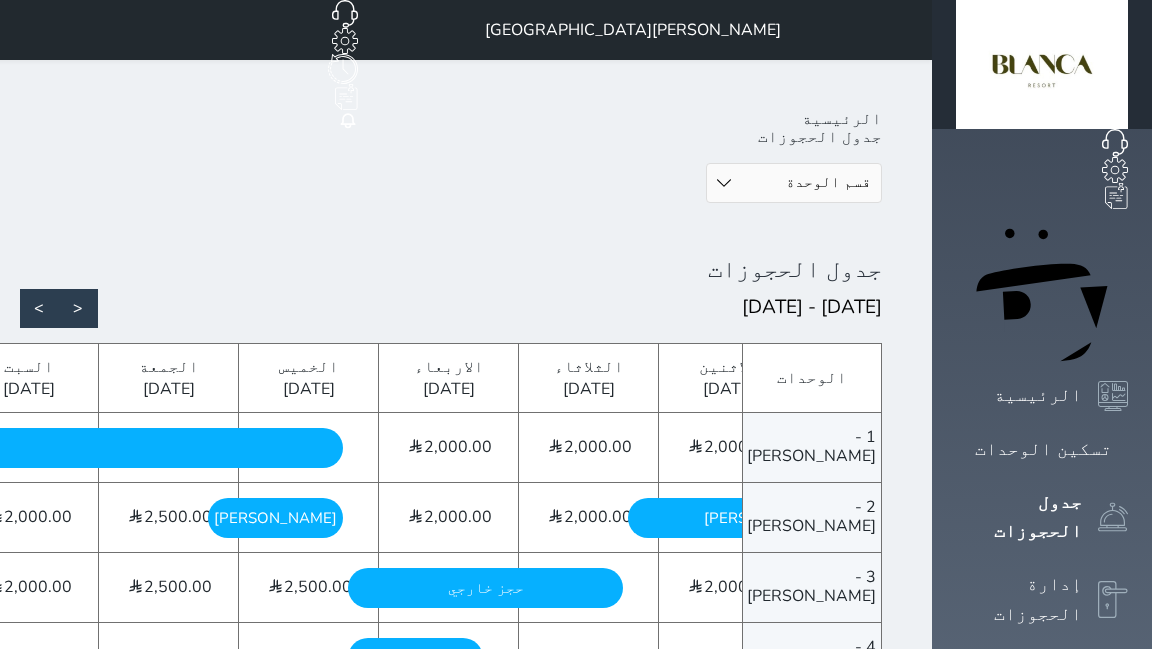 scroll, scrollTop: 0, scrollLeft: -476, axis: horizontal 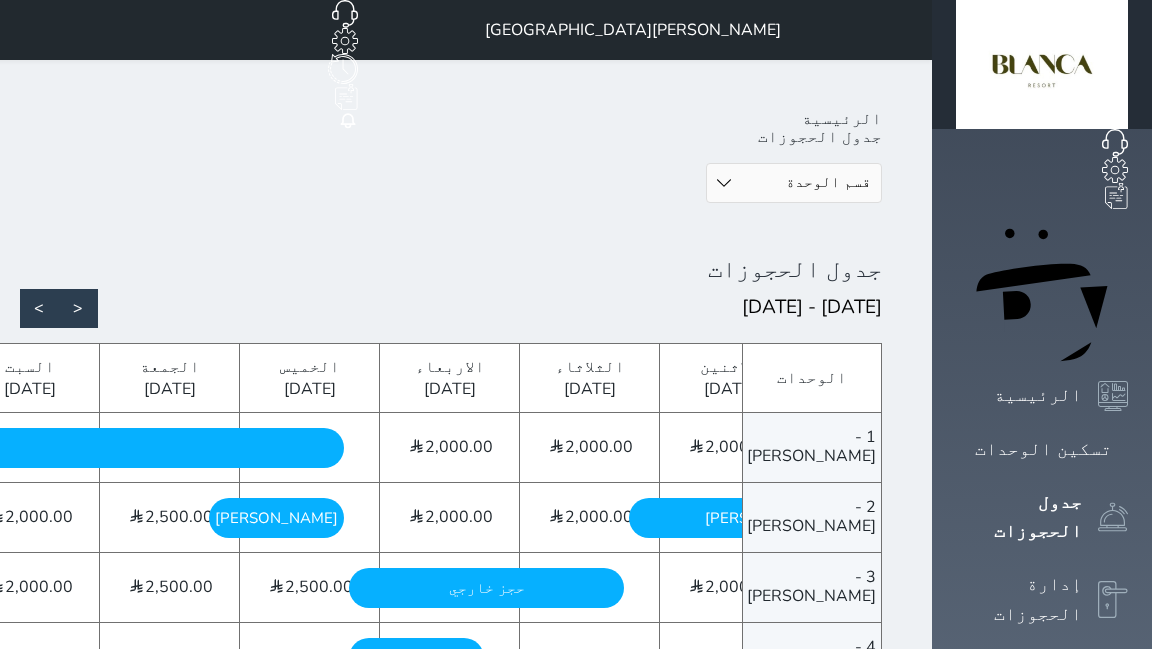 click on "حجز خارجي
الخميس - 2025/07/17" at bounding box center (-634, 448) 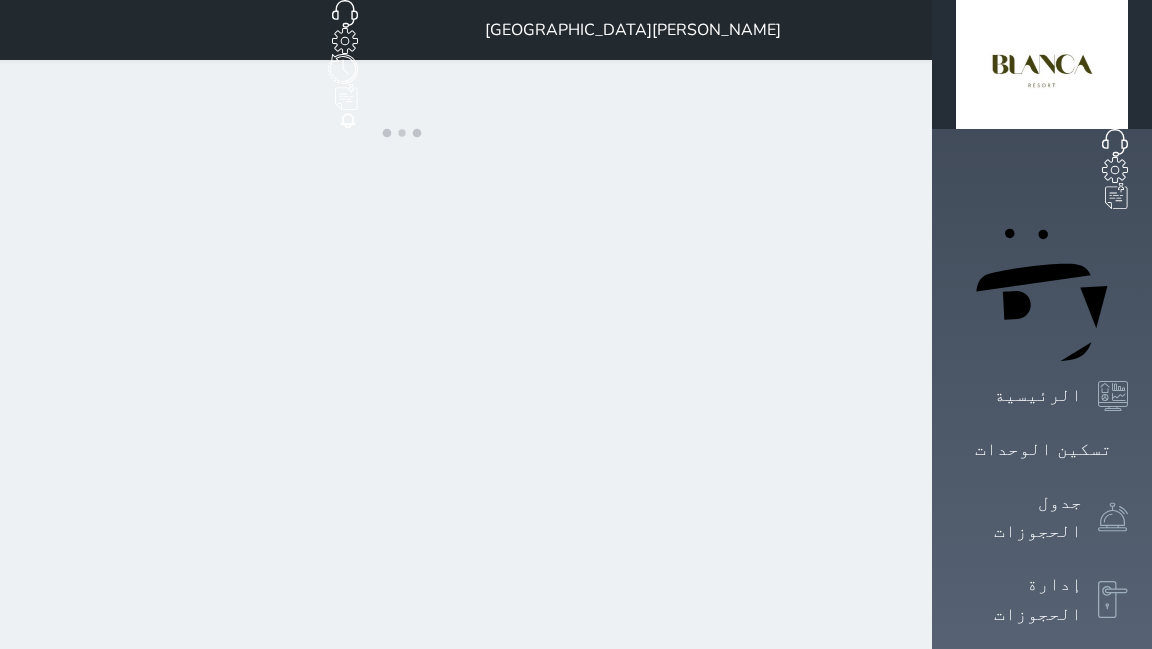 select on "1" 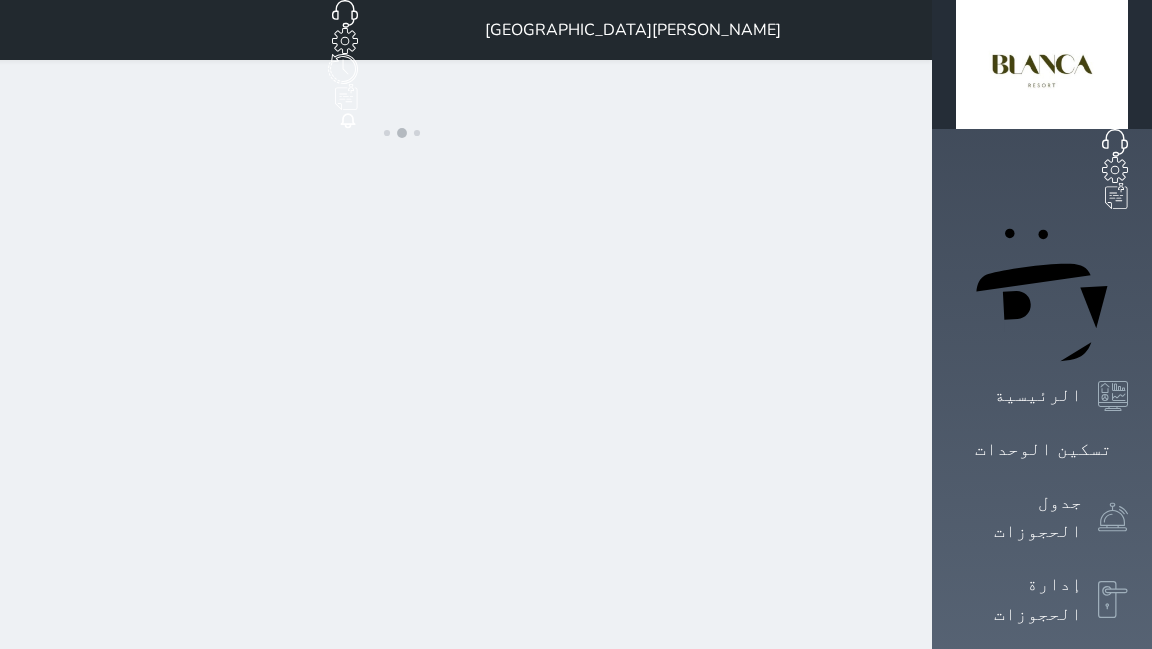 select on "1" 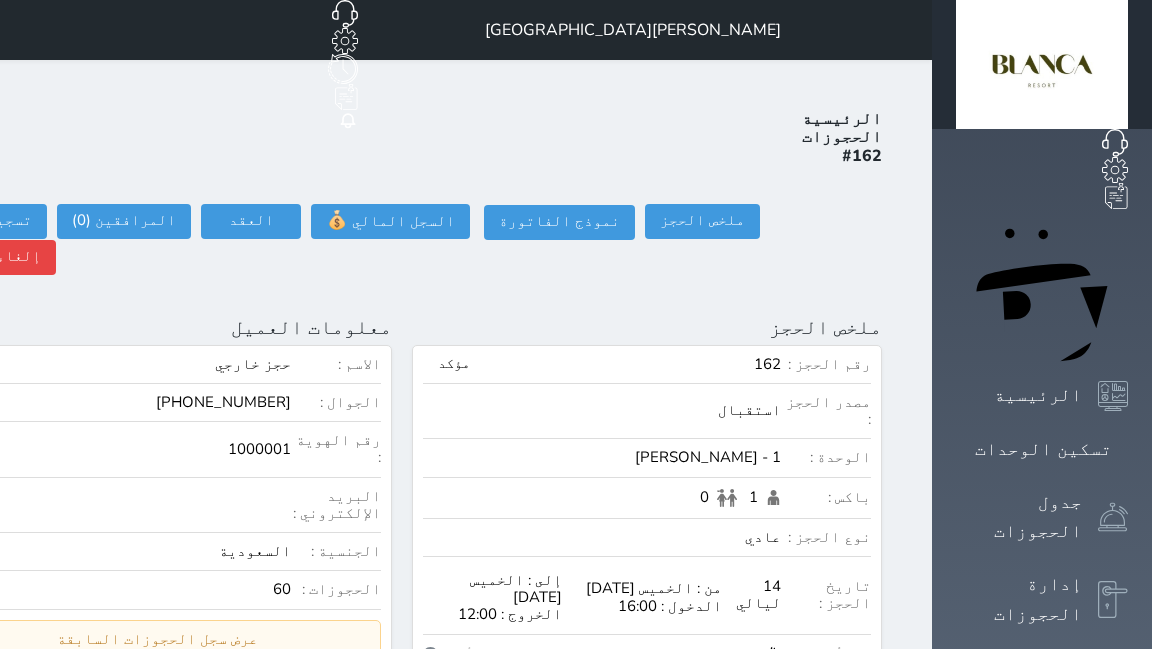 click at bounding box center (-61, 327) 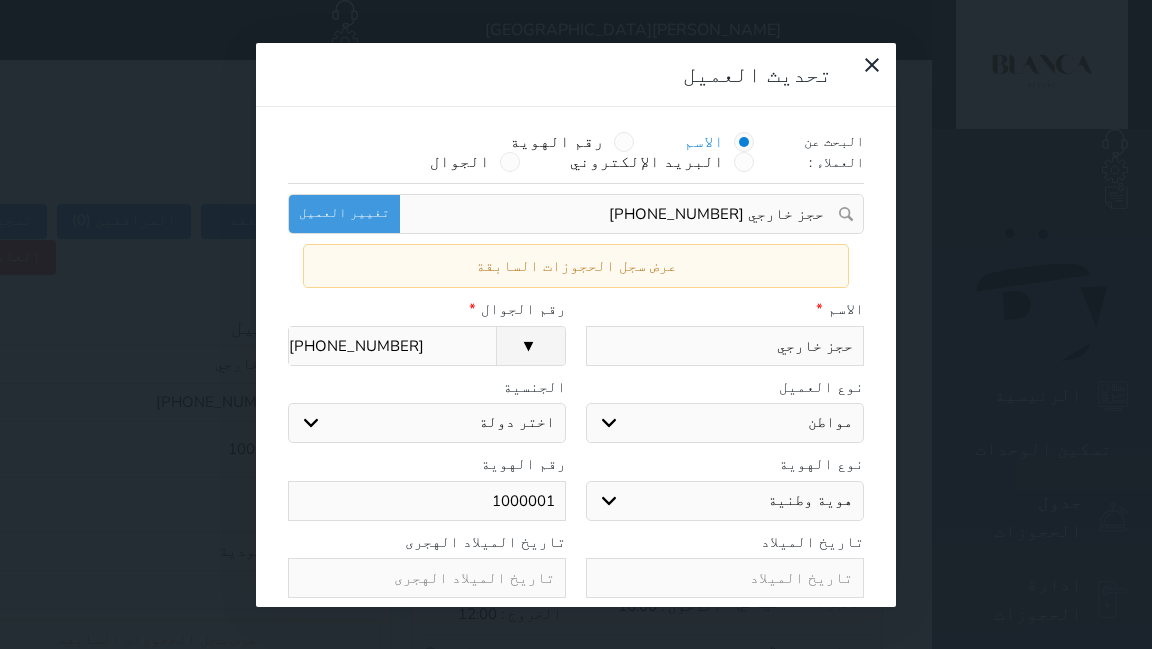 select on "113" 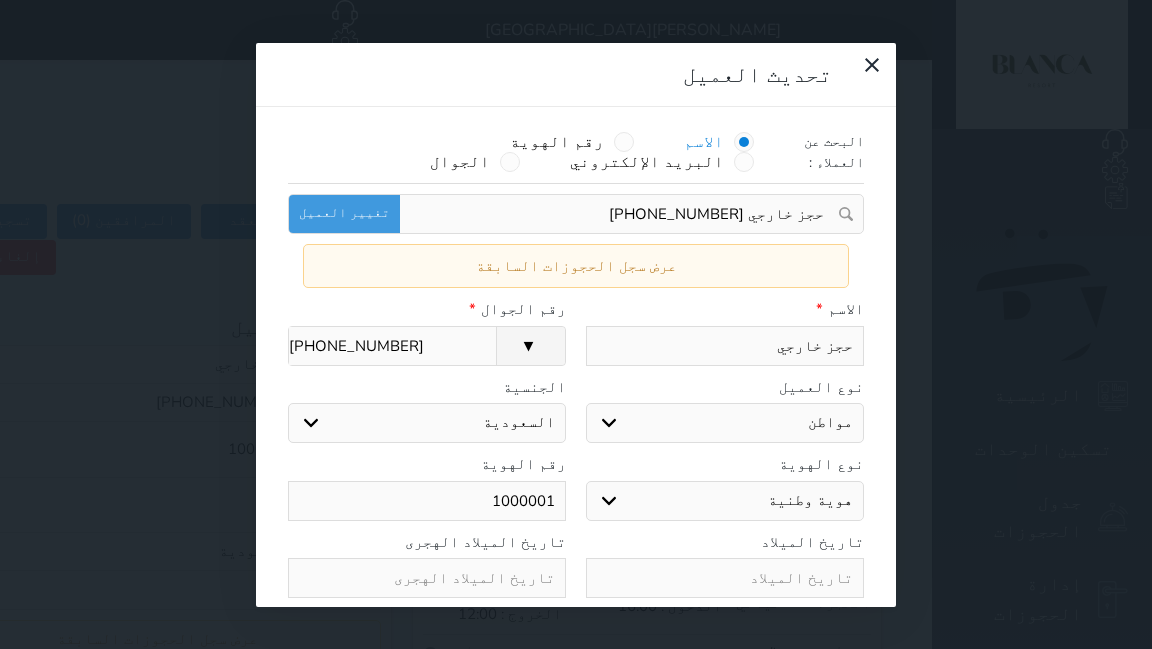 type 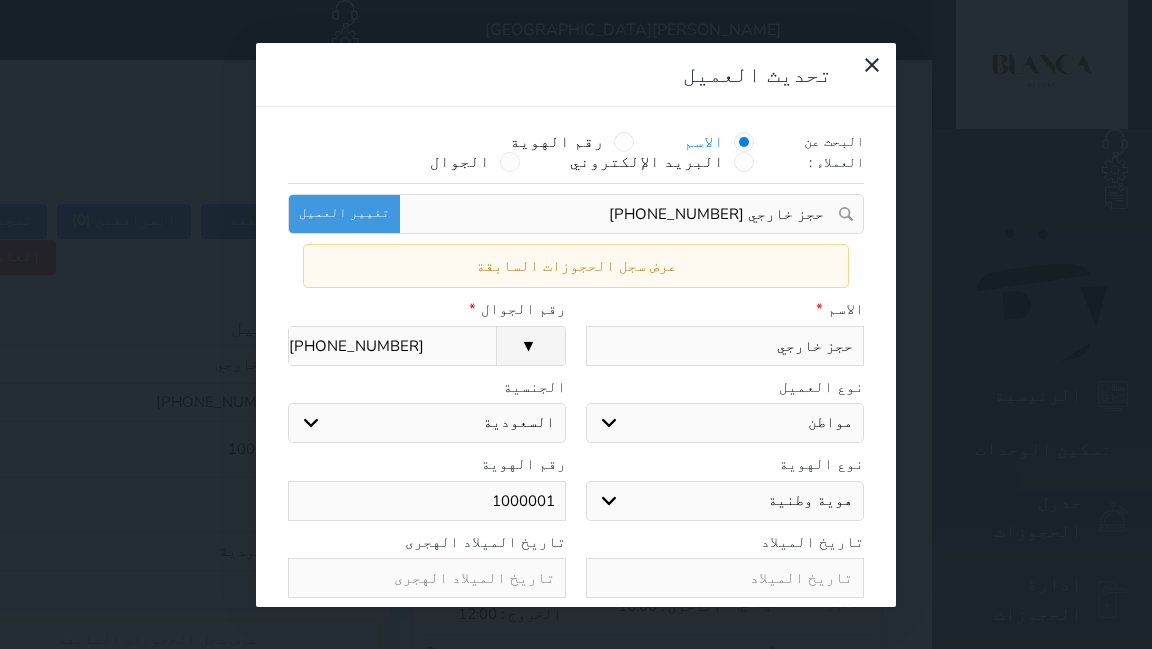 click on "الجنسية" at bounding box center (427, 387) 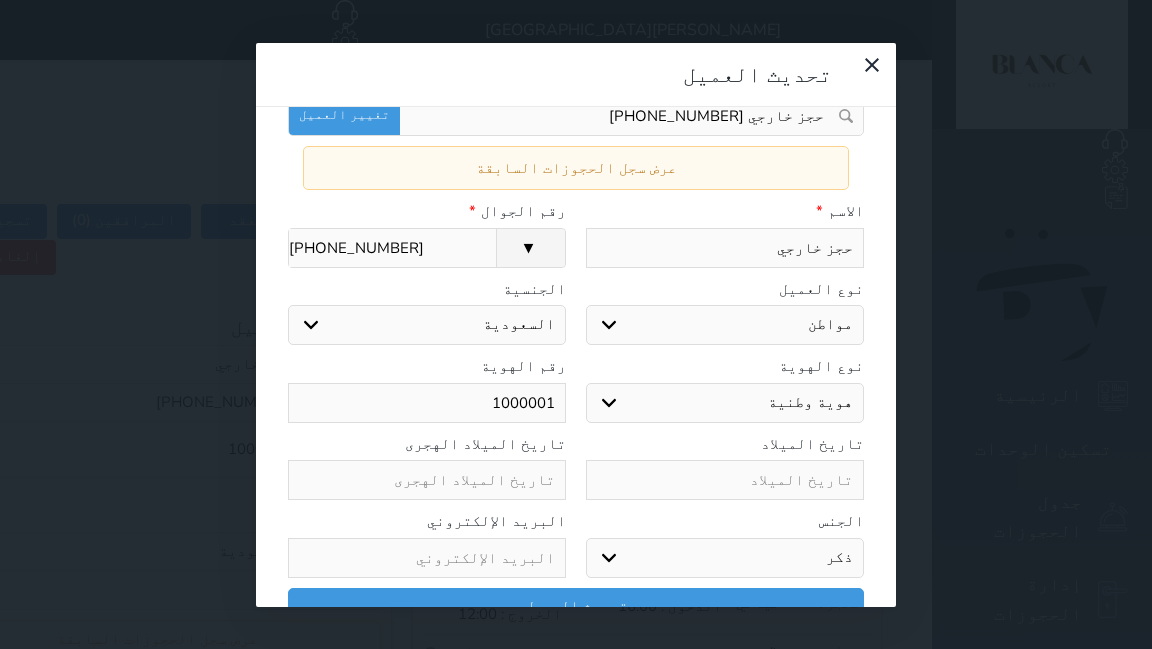 scroll, scrollTop: 98, scrollLeft: 0, axis: vertical 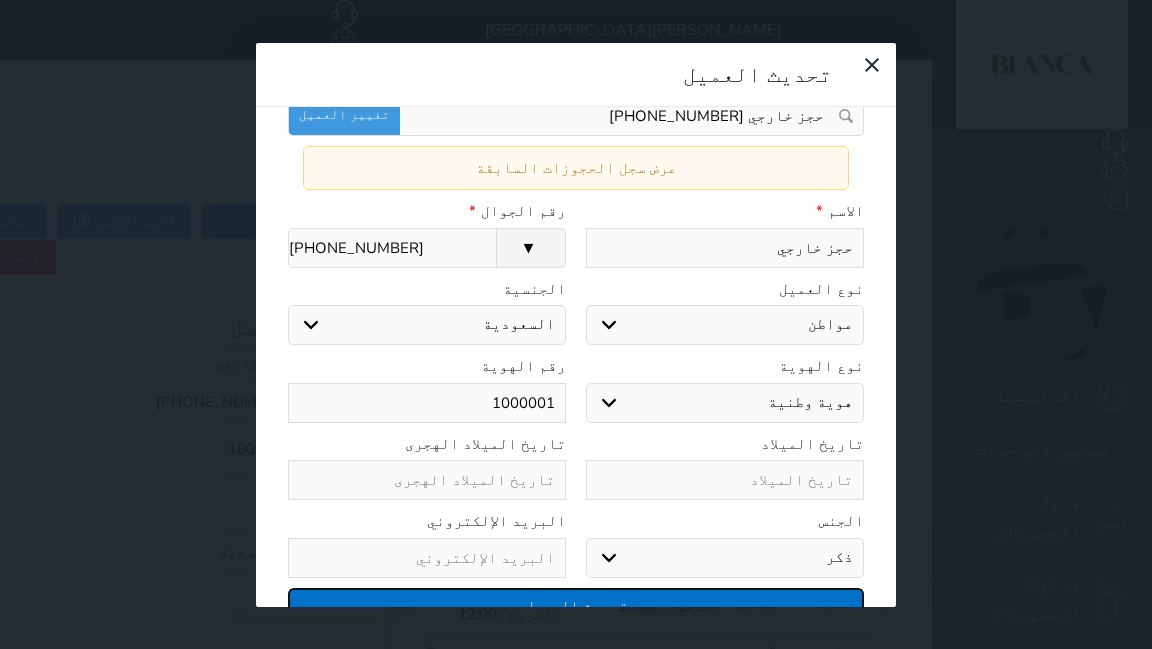 click on "تحديث العميل" at bounding box center (576, 605) 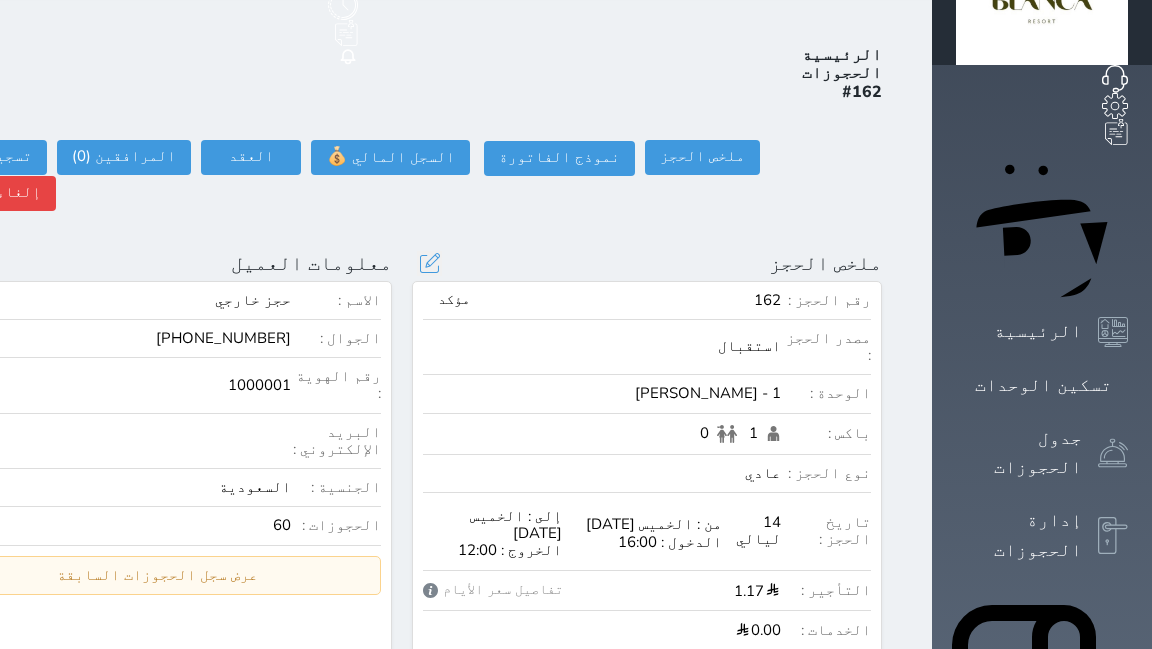 scroll, scrollTop: 96, scrollLeft: 0, axis: vertical 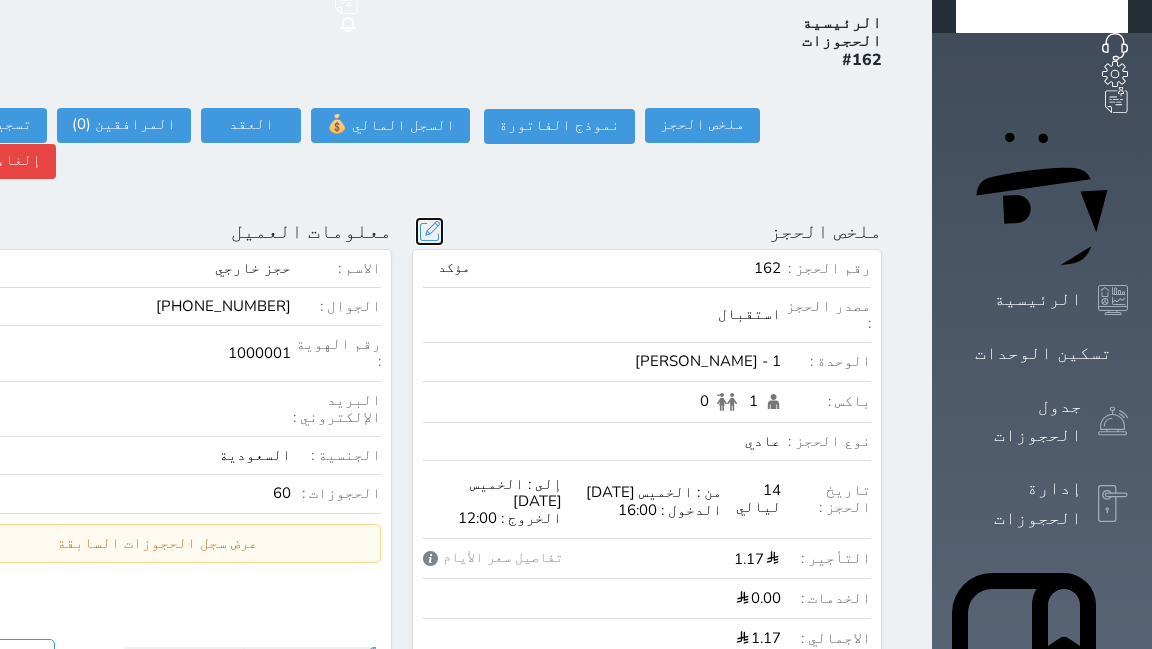 click at bounding box center [429, 231] 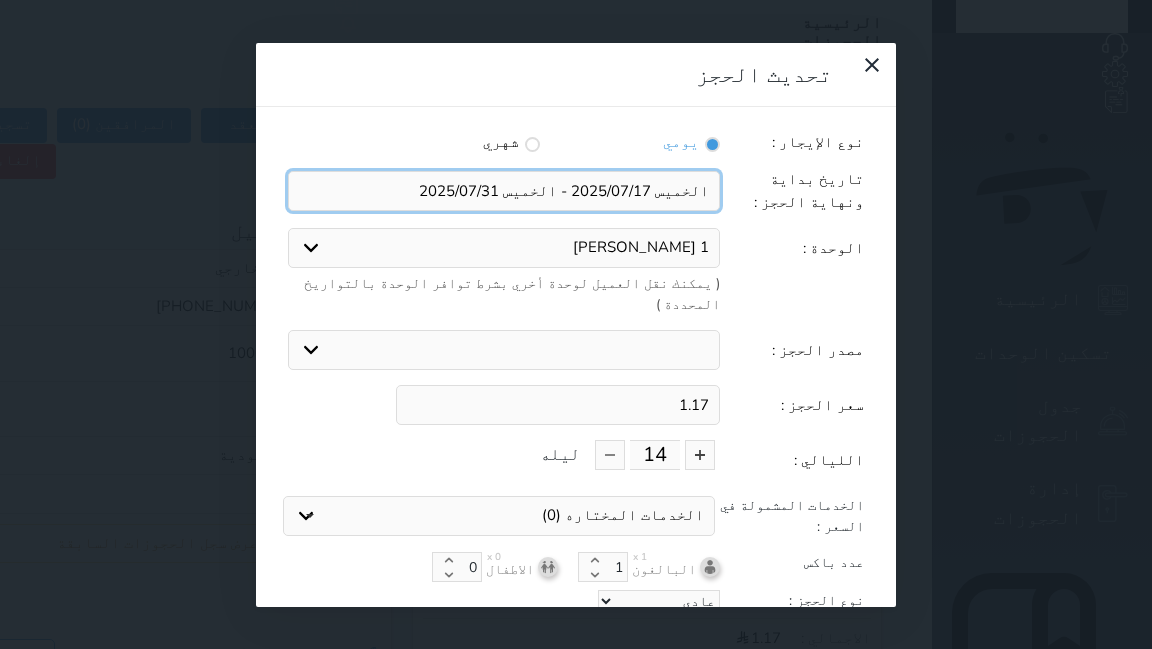 click at bounding box center [504, 191] 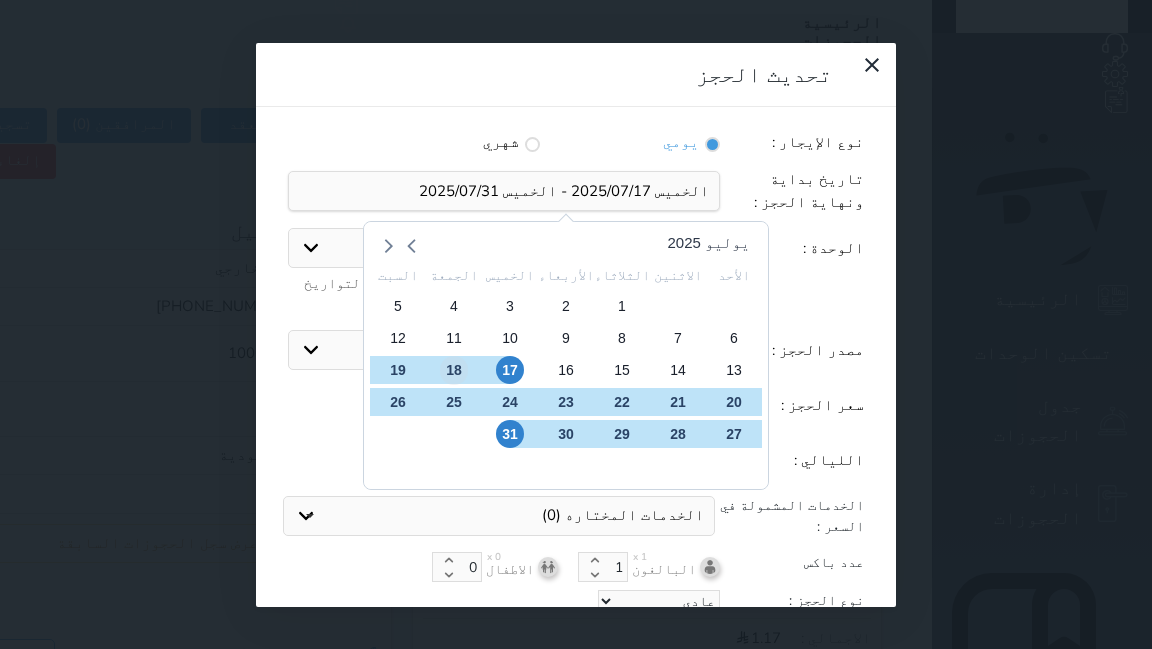 click on "18" at bounding box center [454, 370] 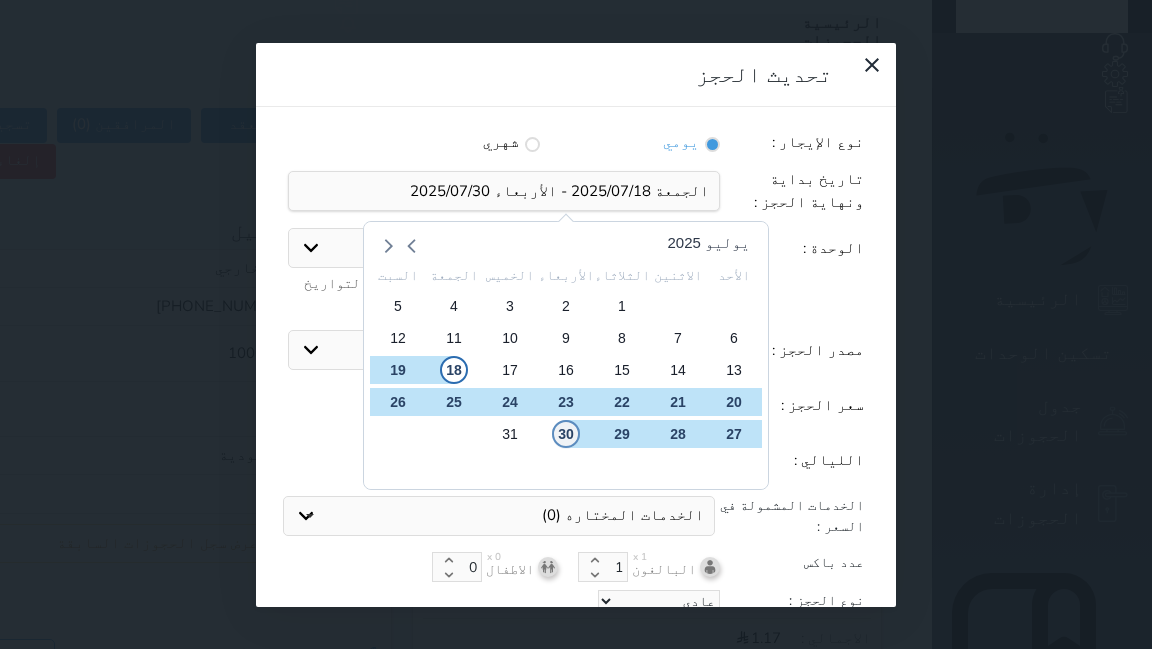 click on "30" at bounding box center [566, 434] 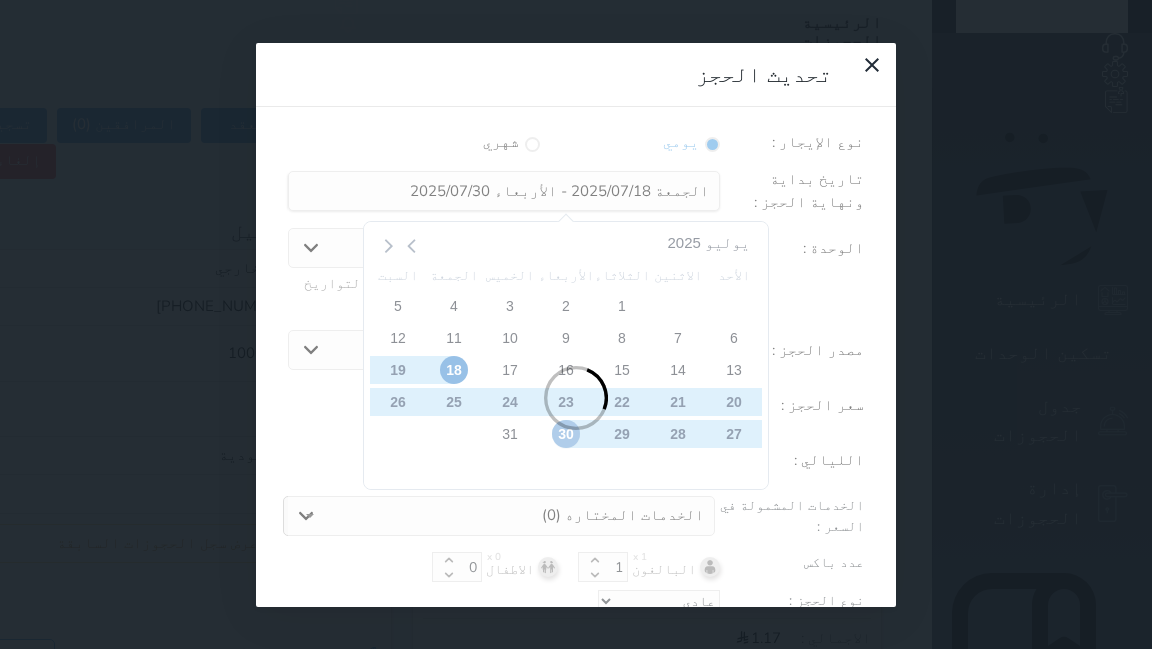 type on "12" 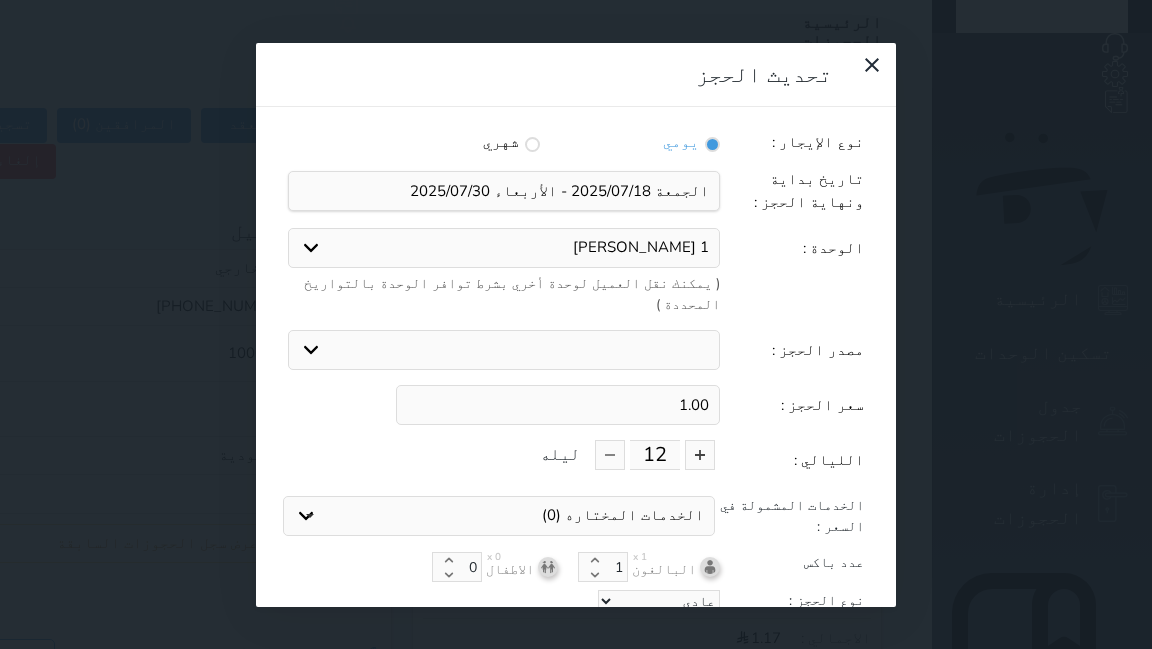 click on "الوحدة :   1 Blanca   2 Blanca 4 Blanca   ( يمكنك نقل العميل لوحدة أخري بشرط توافر الوحدة بالتواريخ المحددة )" at bounding box center [576, 271] 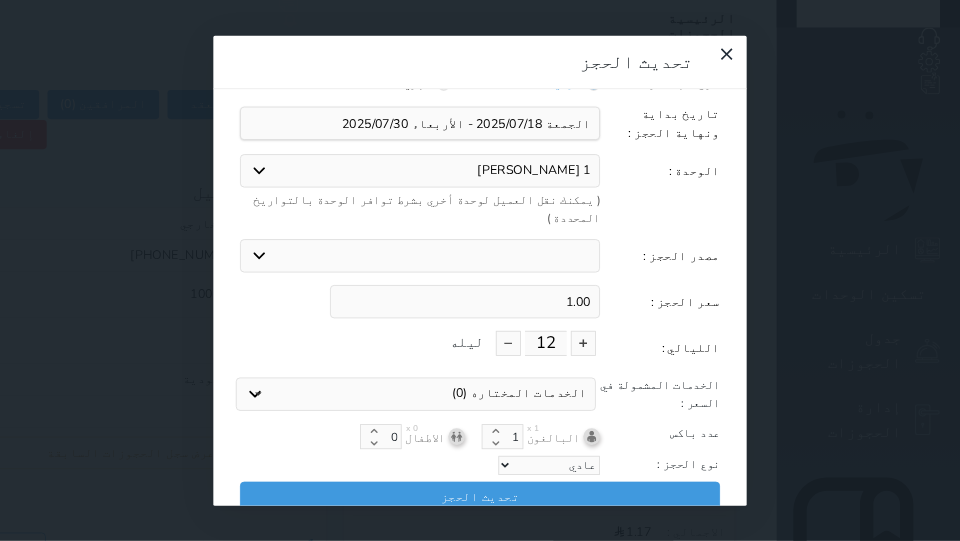 scroll, scrollTop: 44, scrollLeft: 0, axis: vertical 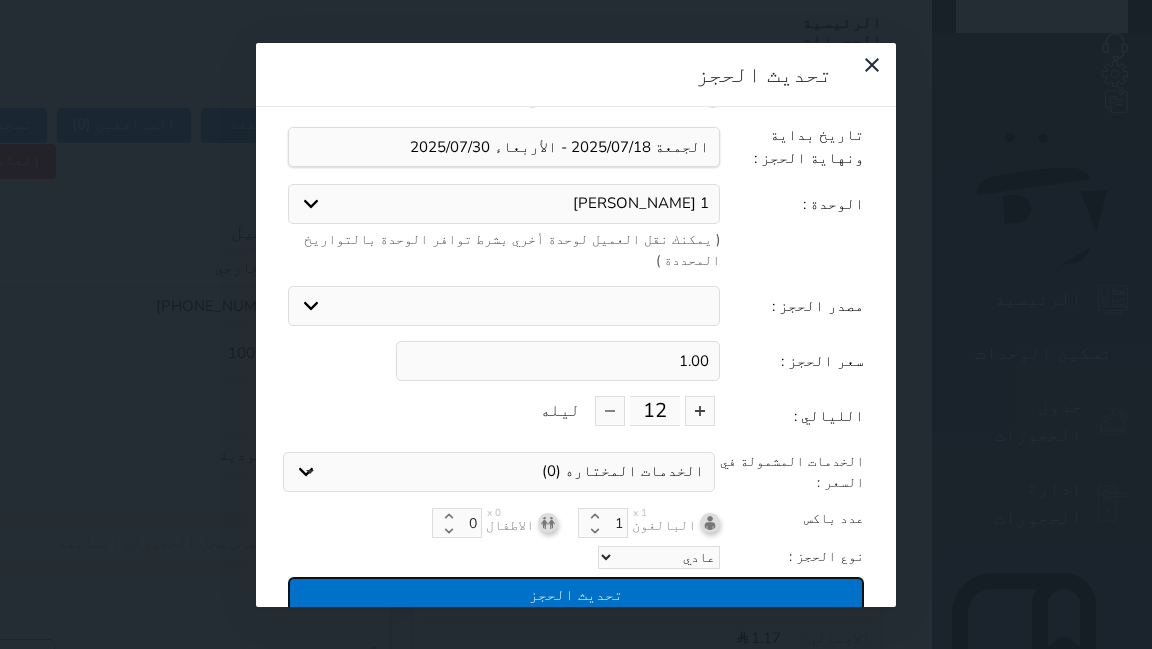 click on "تحديث الحجز" at bounding box center (576, 594) 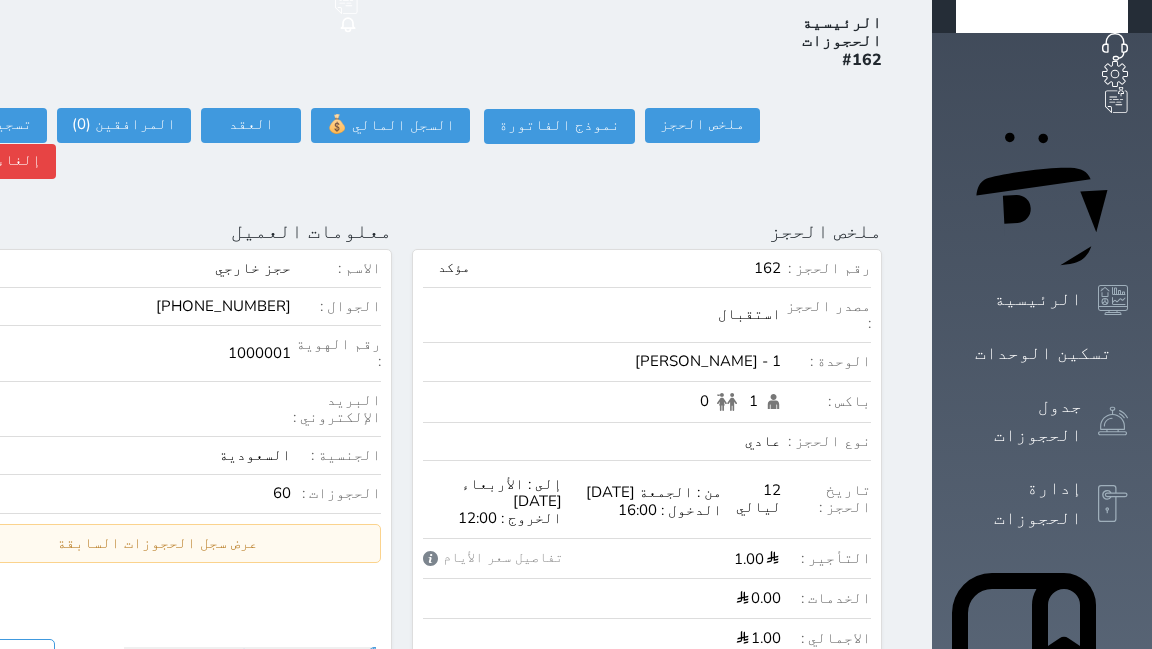 click at bounding box center (-61, 231) 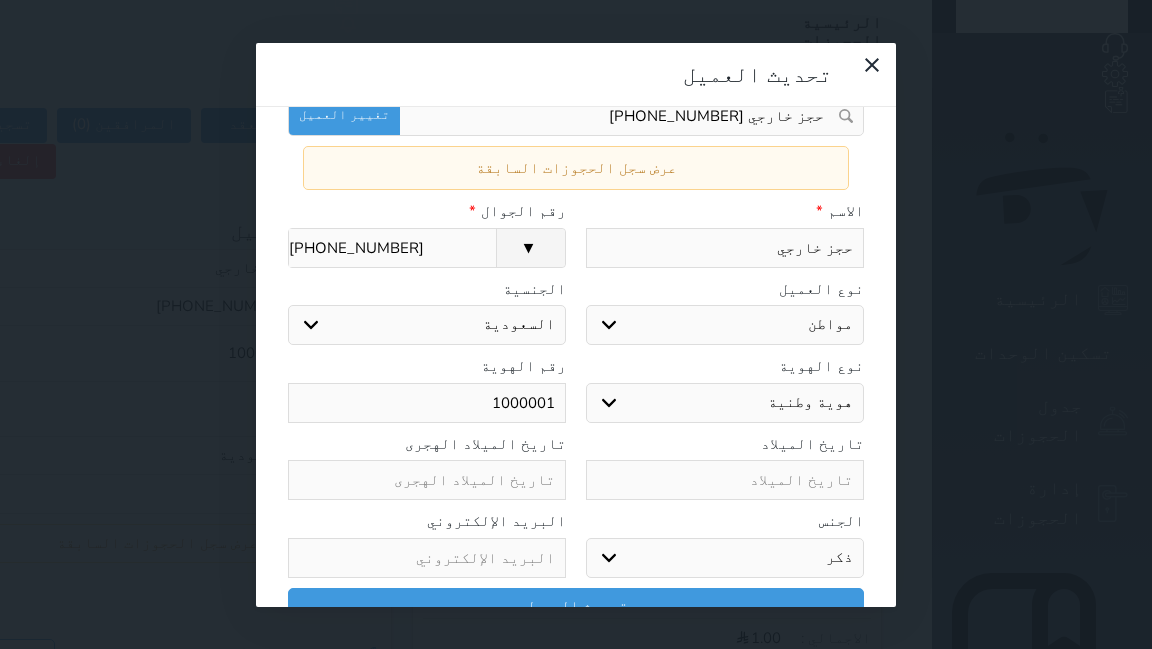 click on "حجز خارجي" at bounding box center (725, 248) 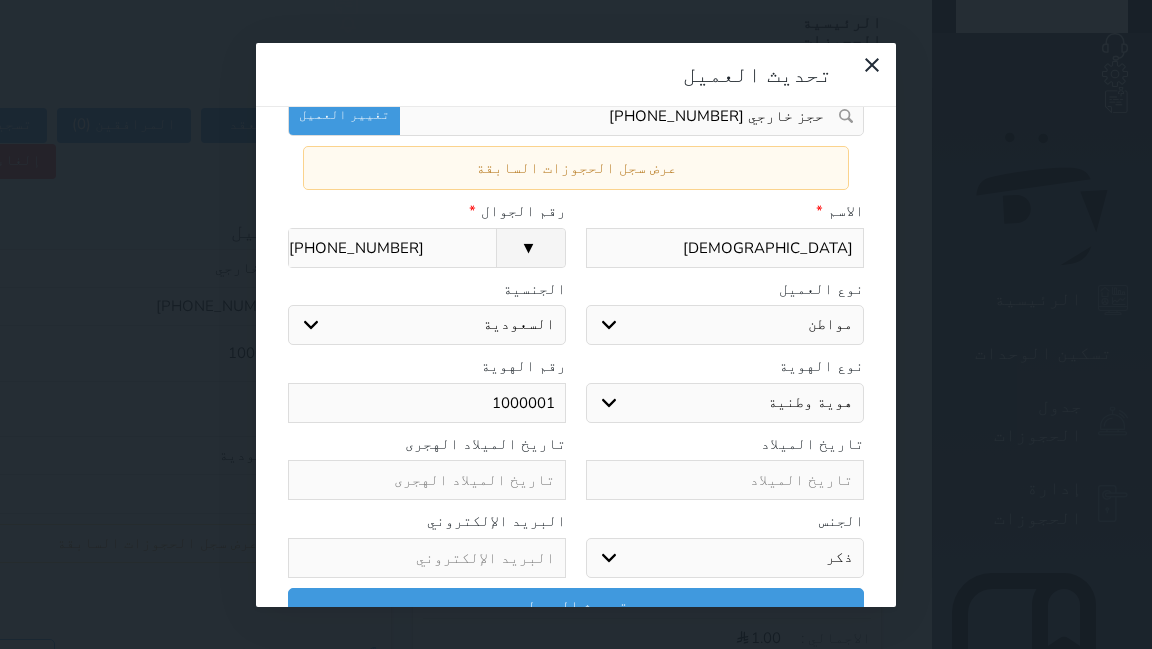 type on "ح" 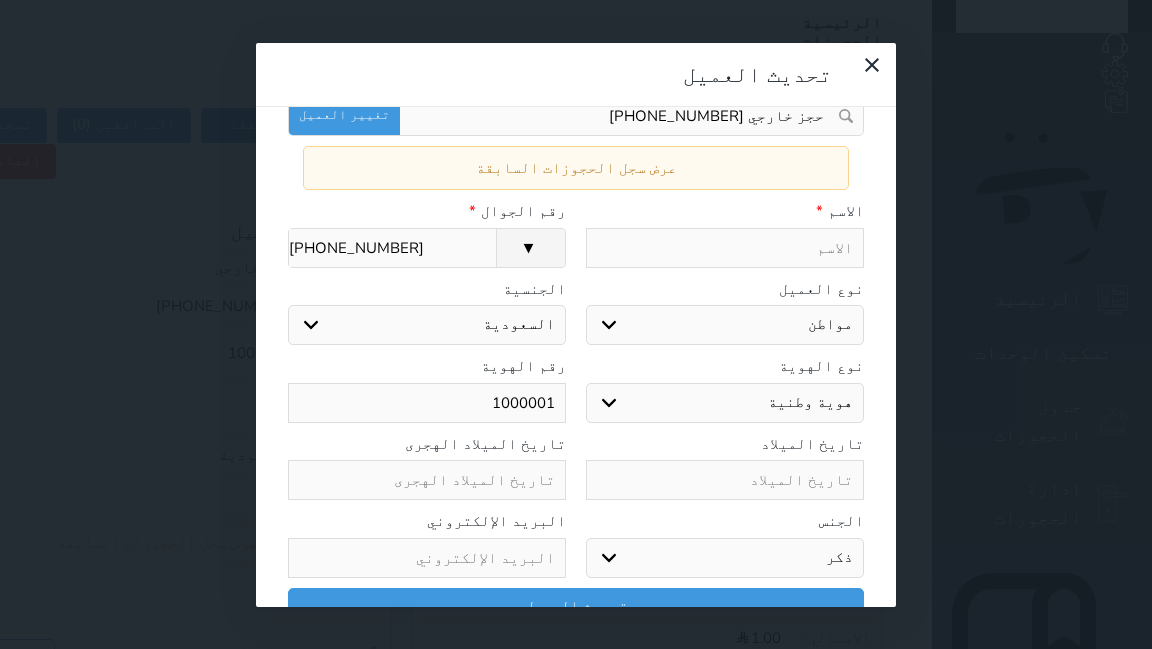 type on "س" 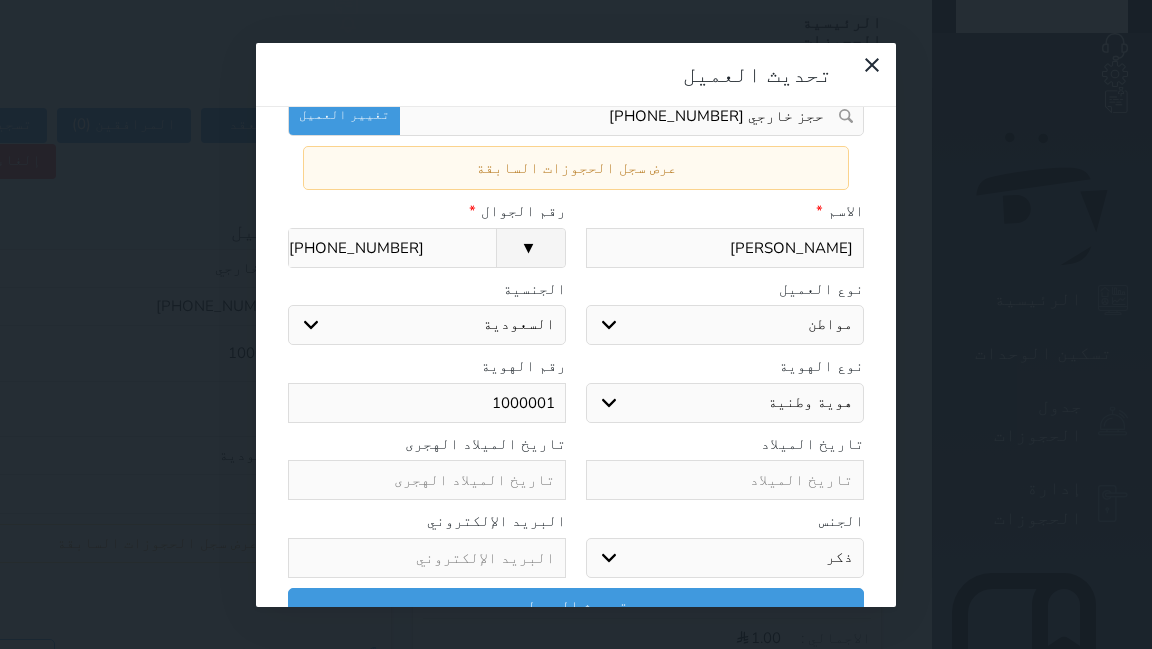 type on "[PERSON_NAME]" 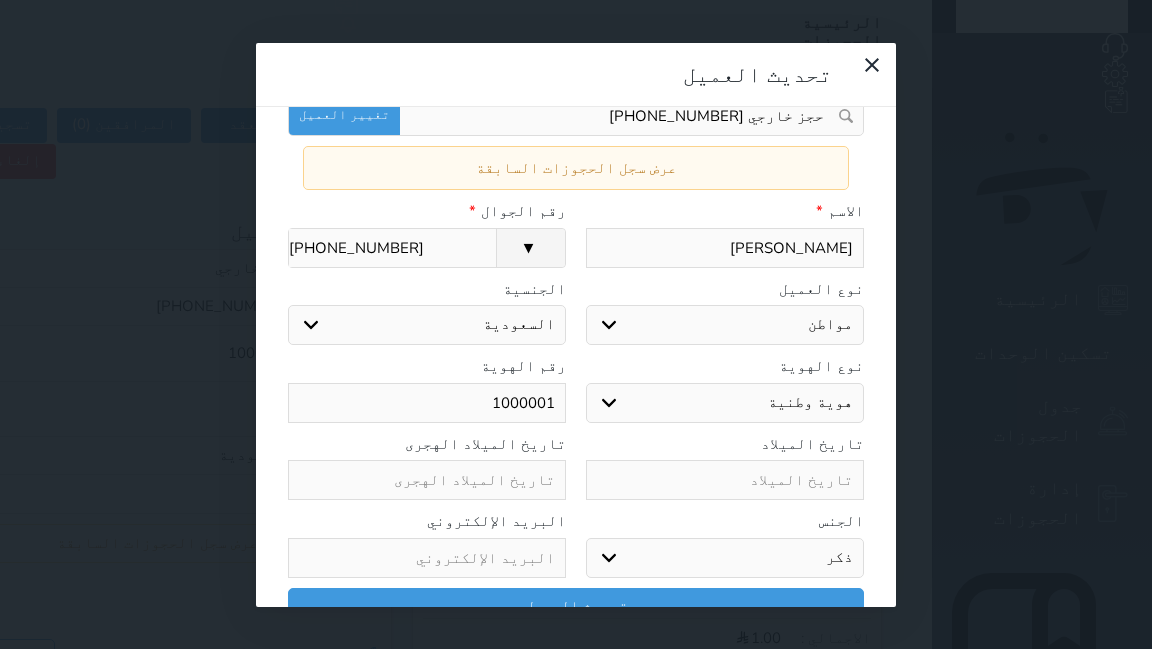 drag, startPoint x: 478, startPoint y: 192, endPoint x: 356, endPoint y: 193, distance: 122.0041 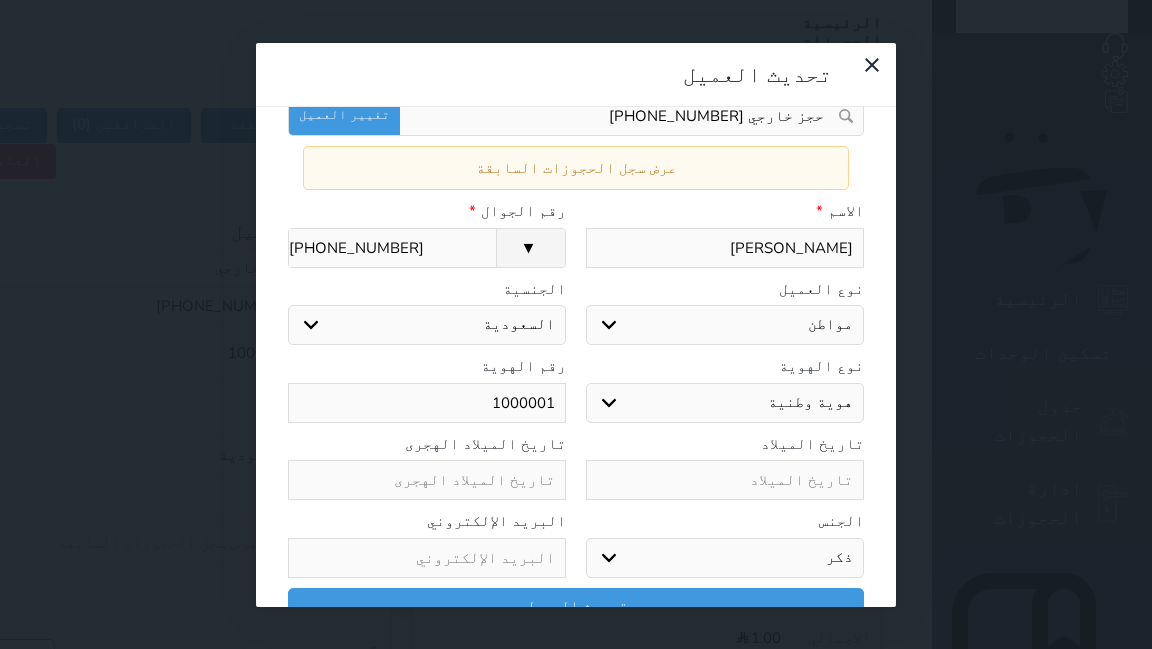 type on "=" 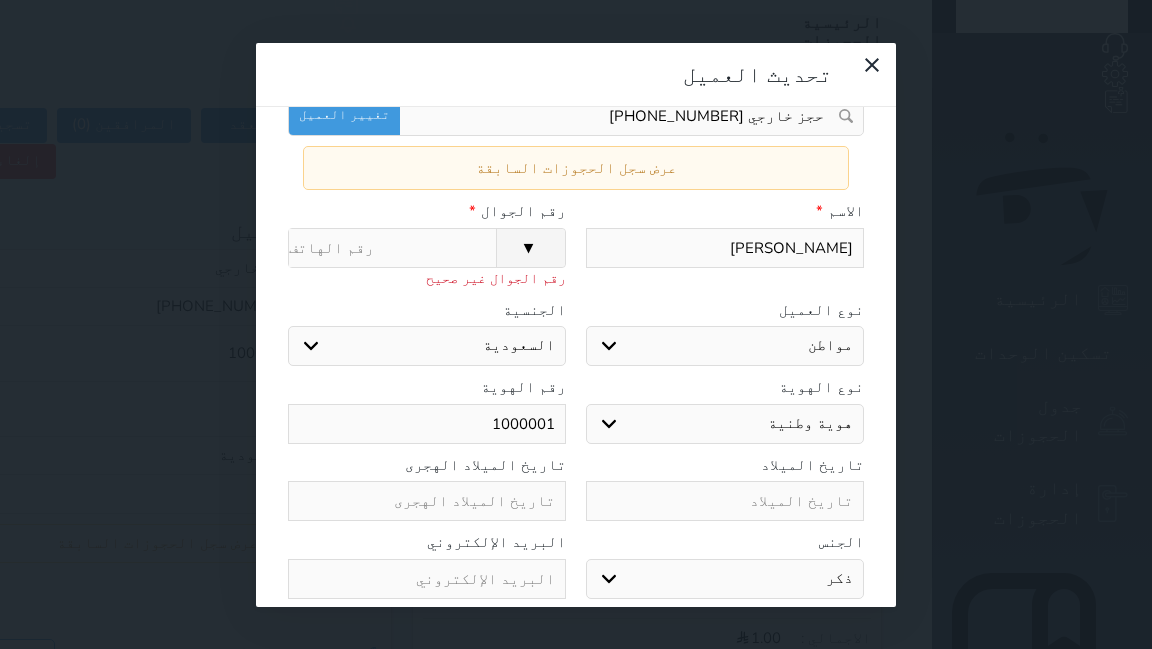 scroll, scrollTop: 98, scrollLeft: 0, axis: vertical 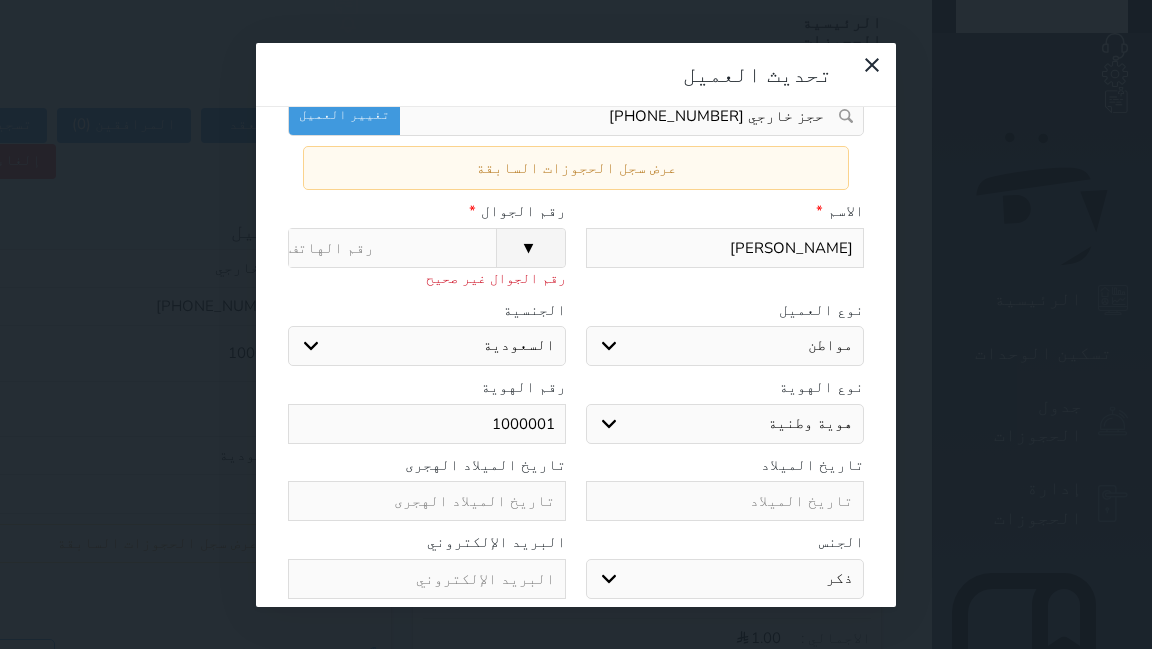 click on "رسوم الإلغاء" at bounding box center [392, 248] 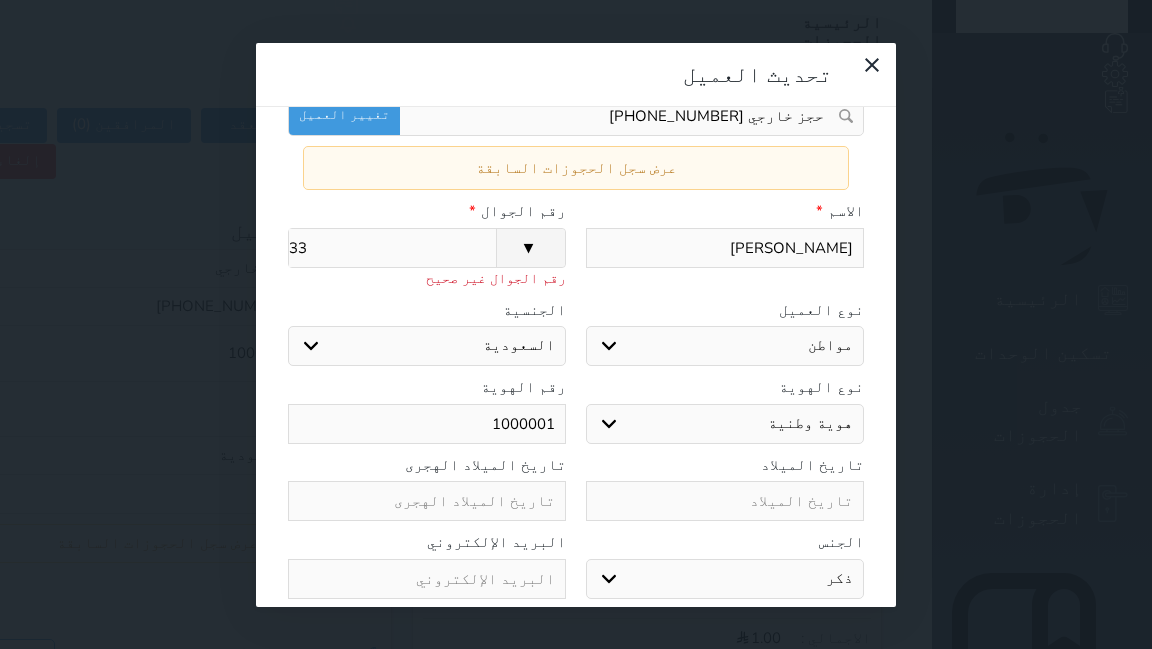 type on "3" 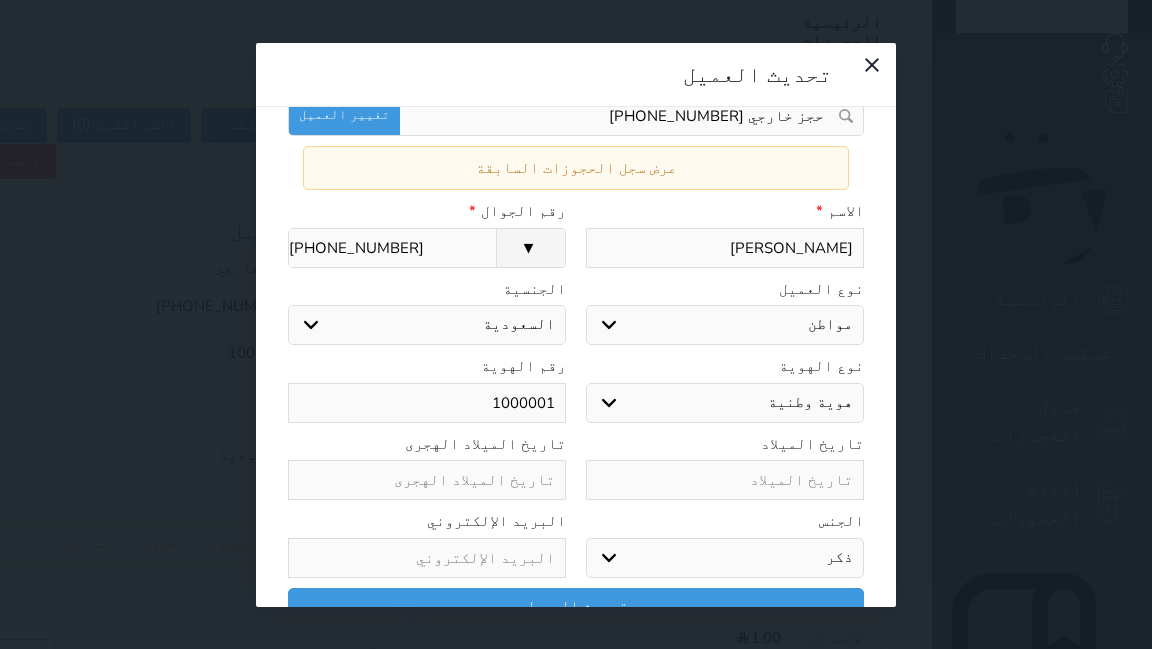 type on "[PHONE_NUMBER]" 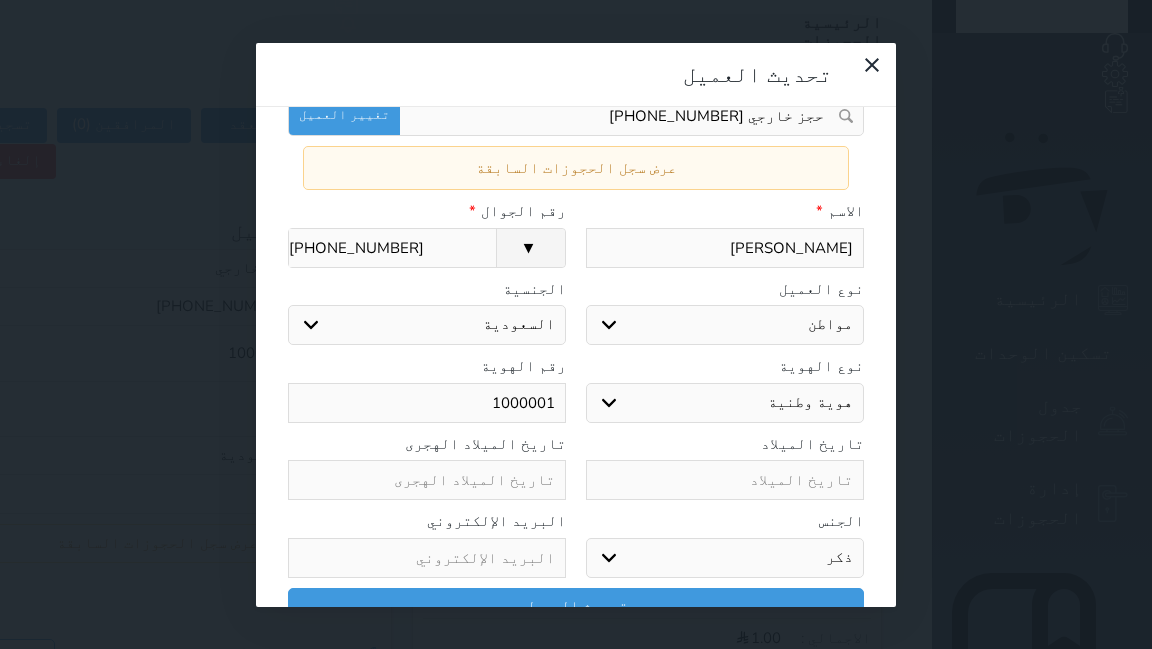 click on "اختر دولة   السعودية" at bounding box center [427, 325] 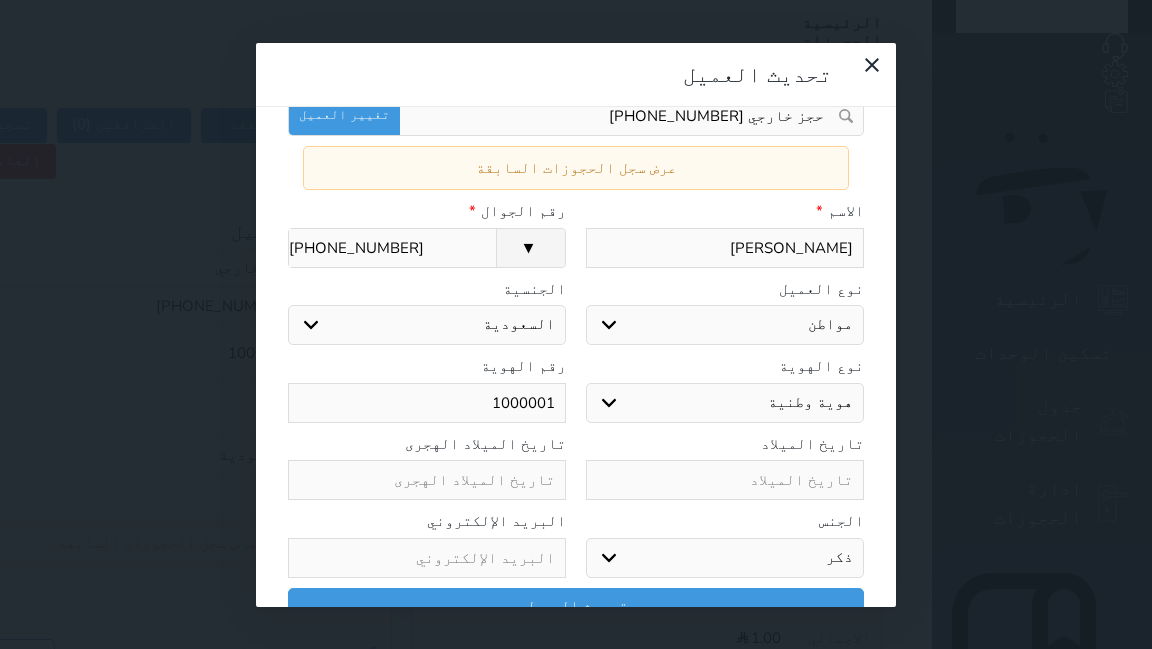 click on "اختر نوع   مواطن مواطن خليجي زائر مقيم" at bounding box center [725, 325] 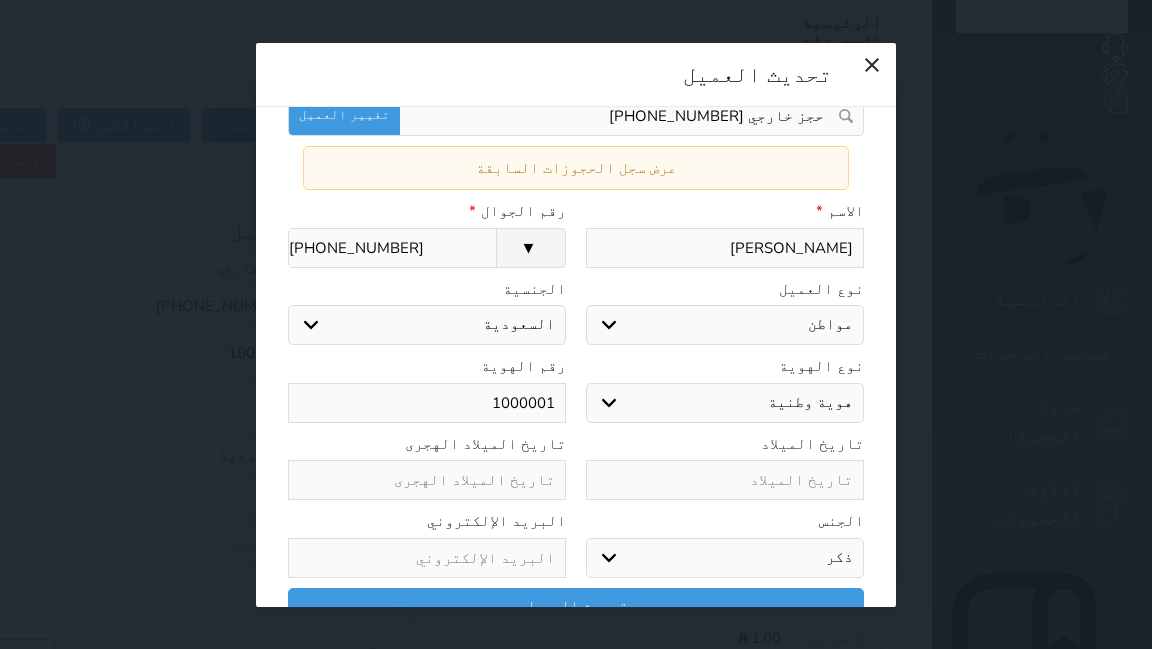 select on "4" 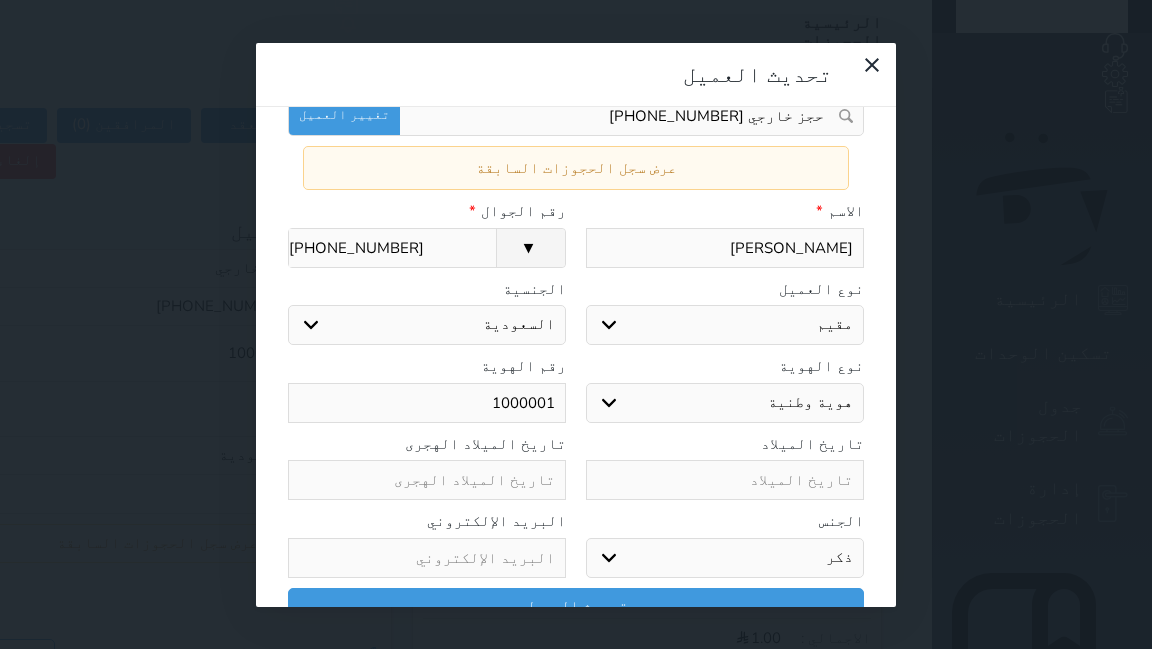 select 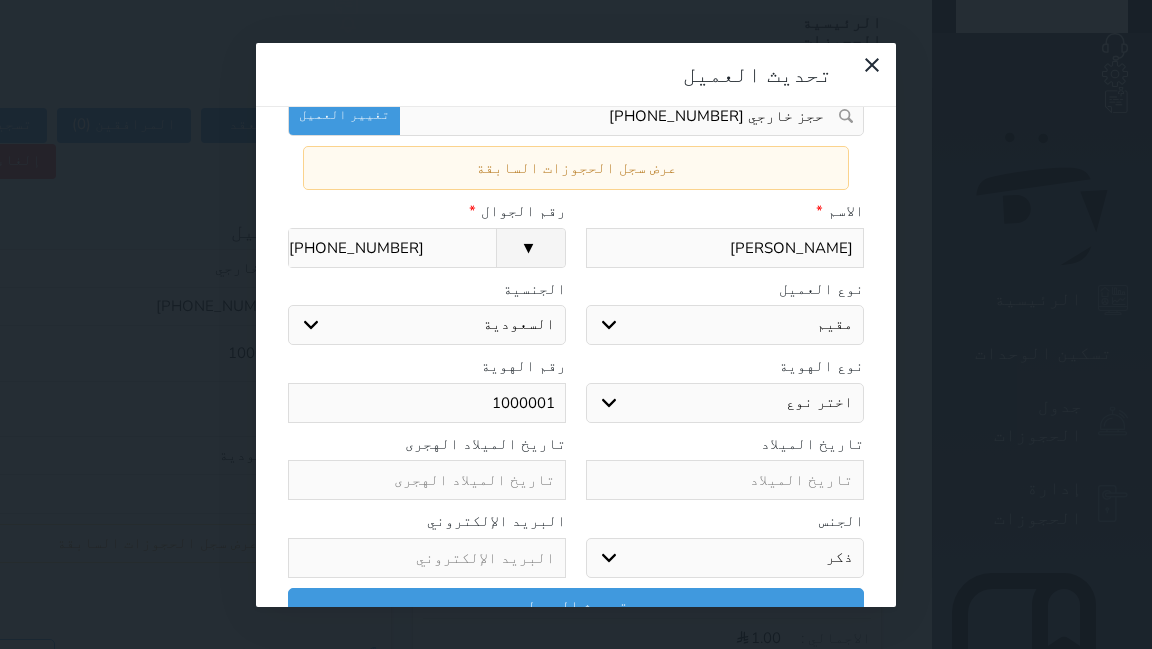 select 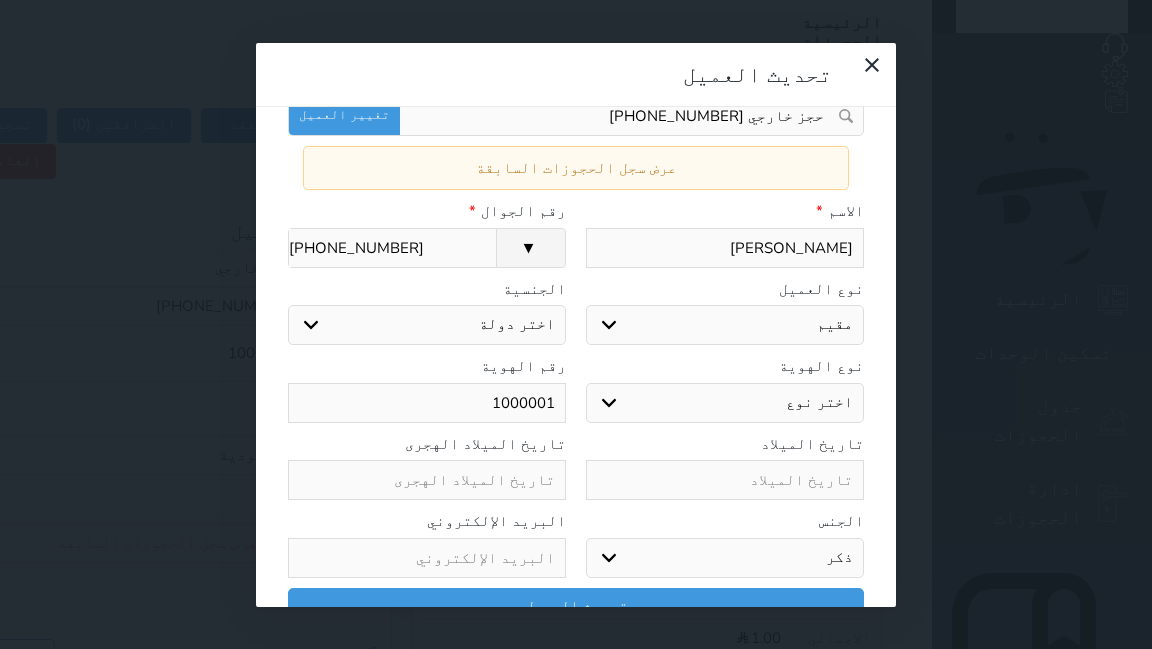click on "اختر نوع   مواطن مواطن خليجي زائر مقيم" at bounding box center [725, 325] 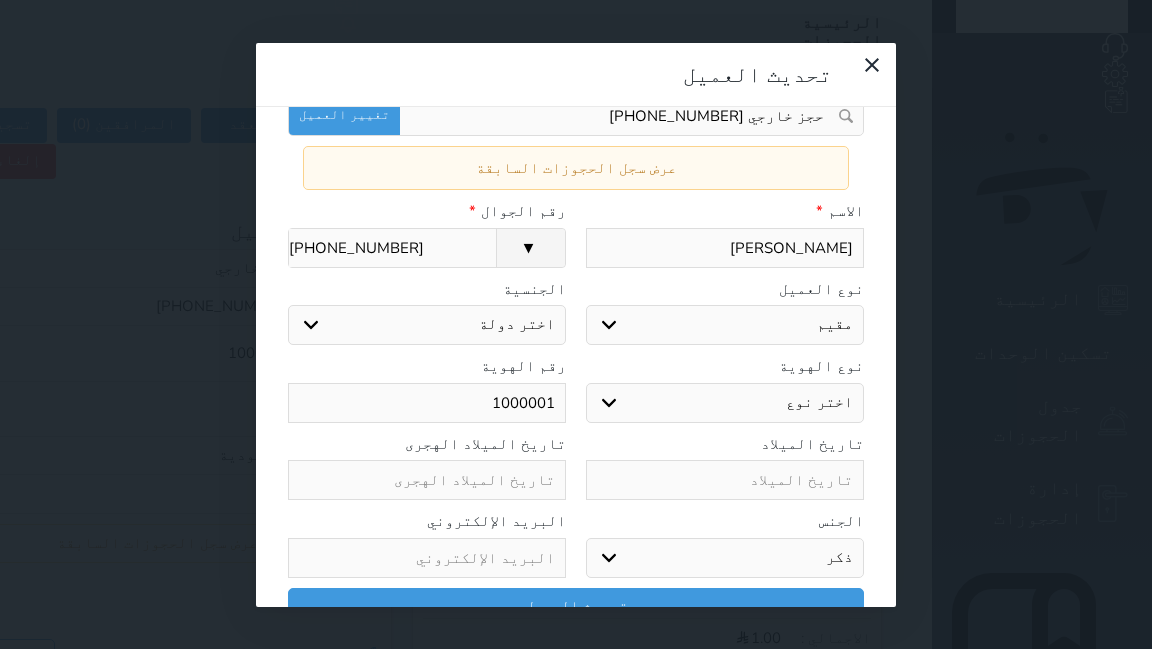 select on "3" 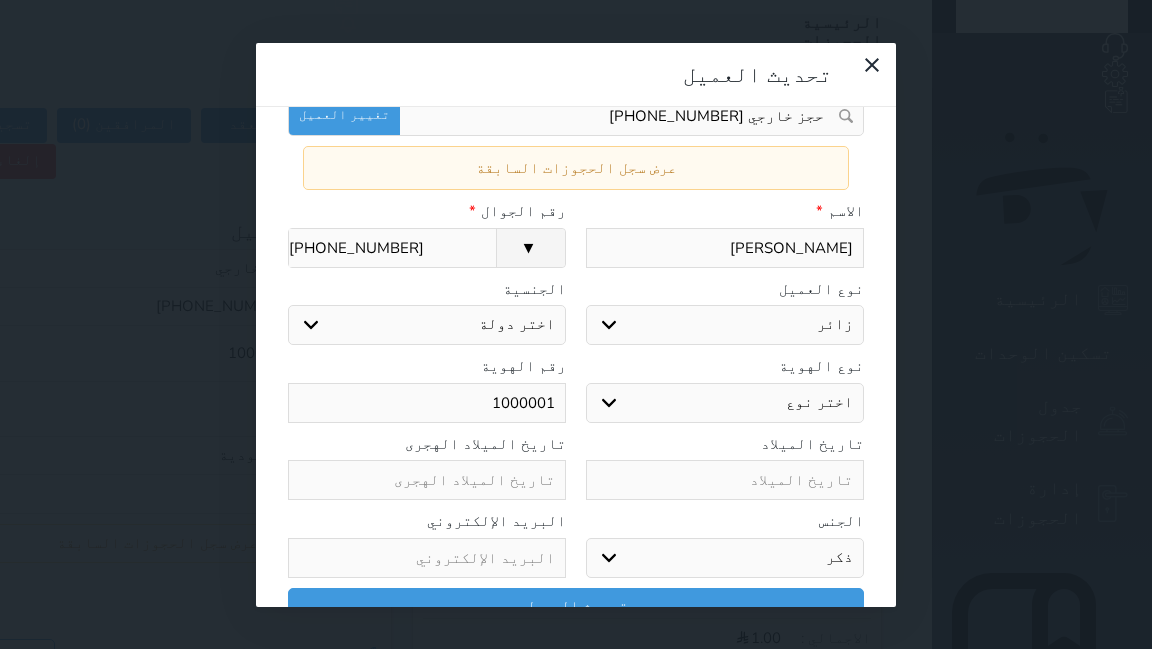 select 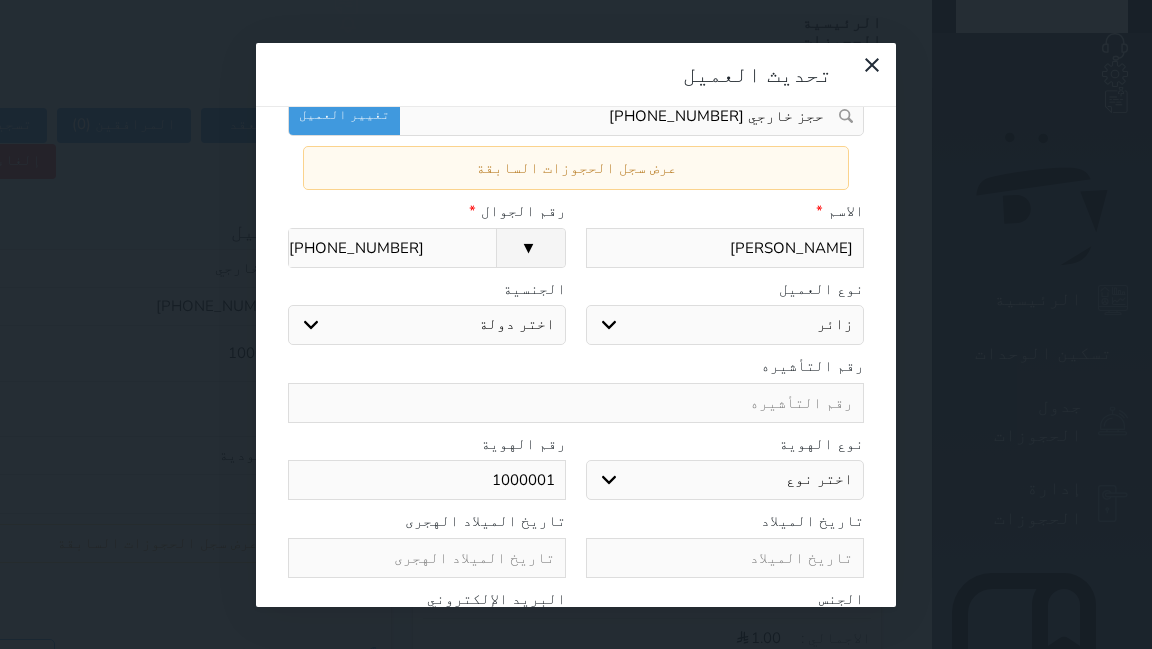 click on "اختر دولة   اثيوبيا اجنبي بجواز سعودي اخرى اذربيجان ارتيريا ارمينيا ازبكستان اسبانيا استراليا استونيا افراد القبائل افريقيا الوسطى افغانستان اكوادور الارجنتين الاردن الامارات العربية الامم المتحدة البانيا البحرين البرازيل البرتغال البريطانية في المحيط البوسنة والهرسك الجبل الأ سود الجزائر الدانمارك الراسالاخضر السلفادور السنغال السودان السويد الشاشان الصومال الصين الشعبية الصين الوطنية العراق الفلبين القبائل النازحة الكاميرون الكونغو الكويت الكويت-بدون المانيا المغرب المكسيك المملكة المتحدة المناهيل والمهرة النرويج النمسا النيجر الهند اليابان" at bounding box center (427, 325) 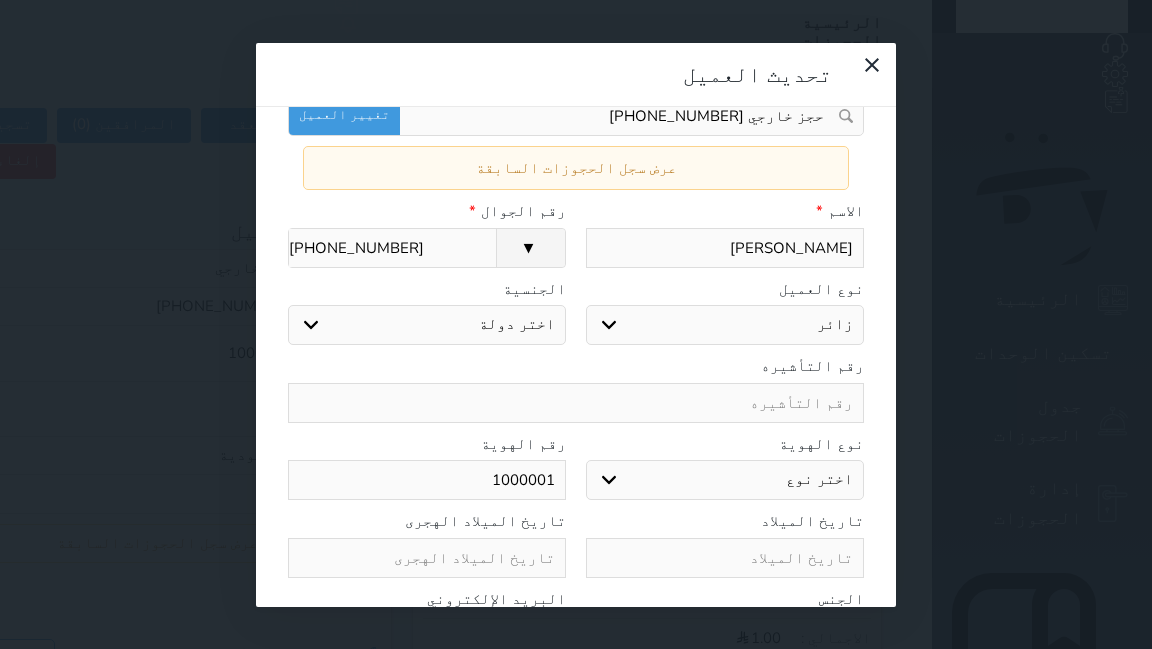 select on "516" 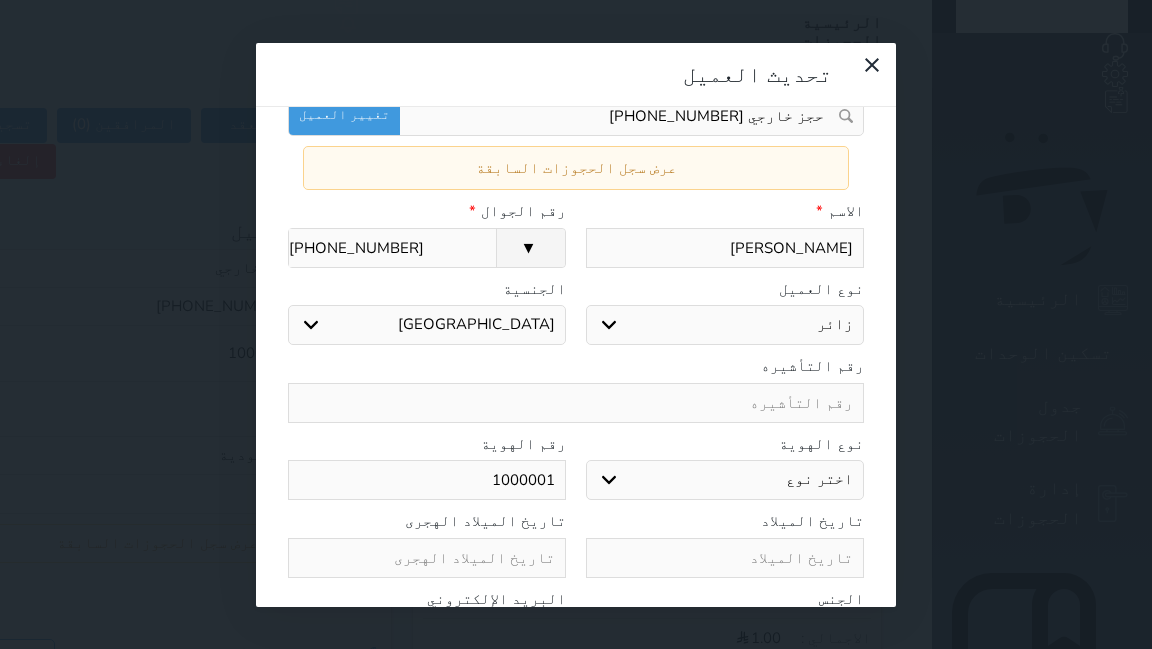 click on "نوع الهوية" at bounding box center [725, 444] 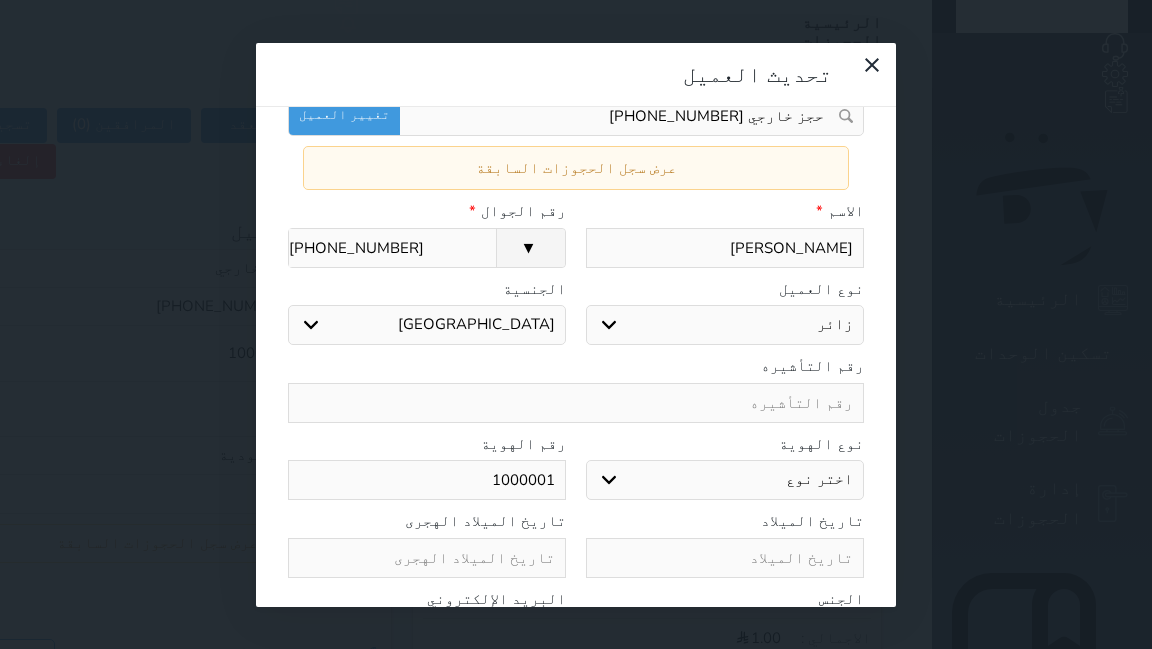 click on "اختر نوع   جواز السفر هوية زائر" at bounding box center [725, 480] 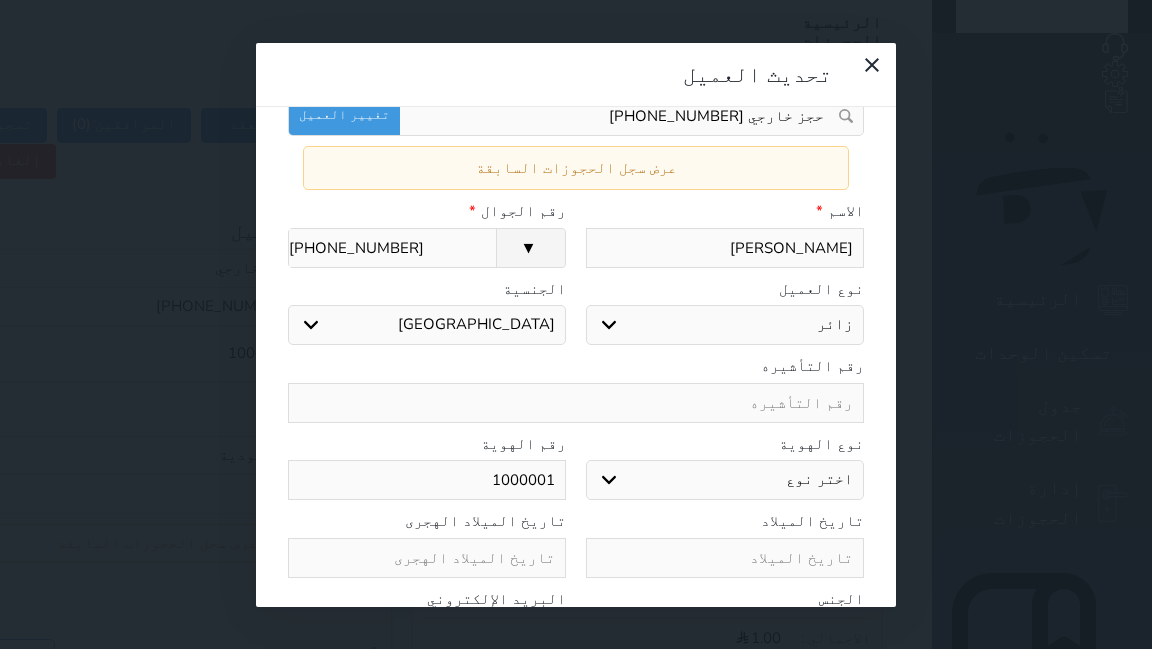 select on "5" 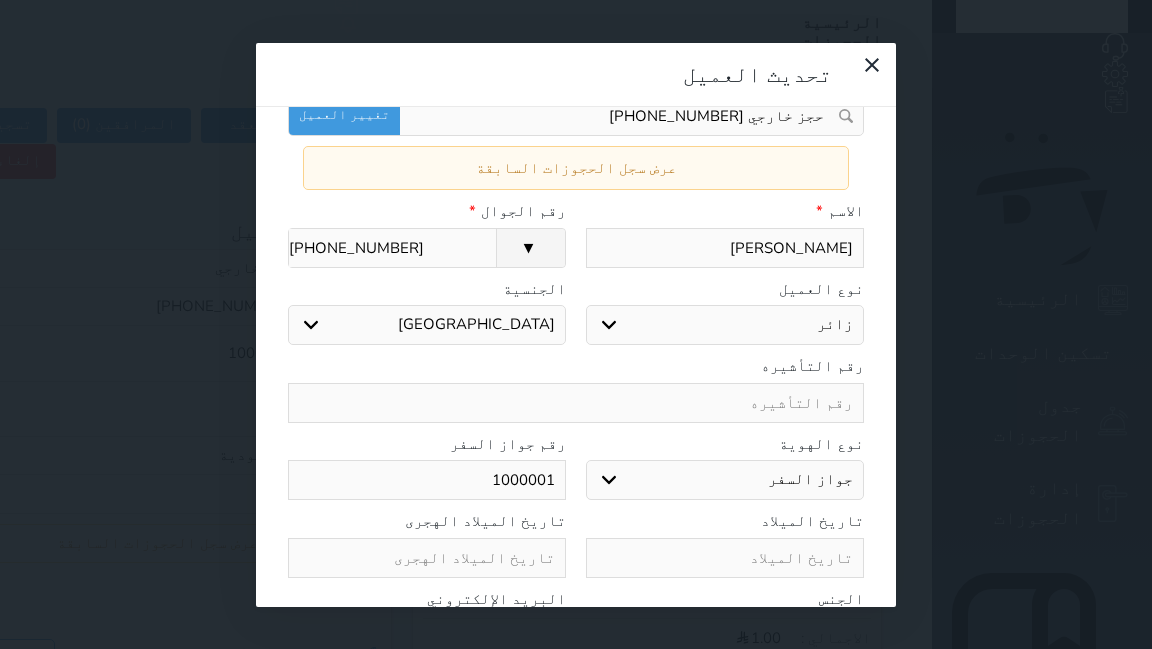 drag, startPoint x: 493, startPoint y: 417, endPoint x: 594, endPoint y: 419, distance: 101.0198 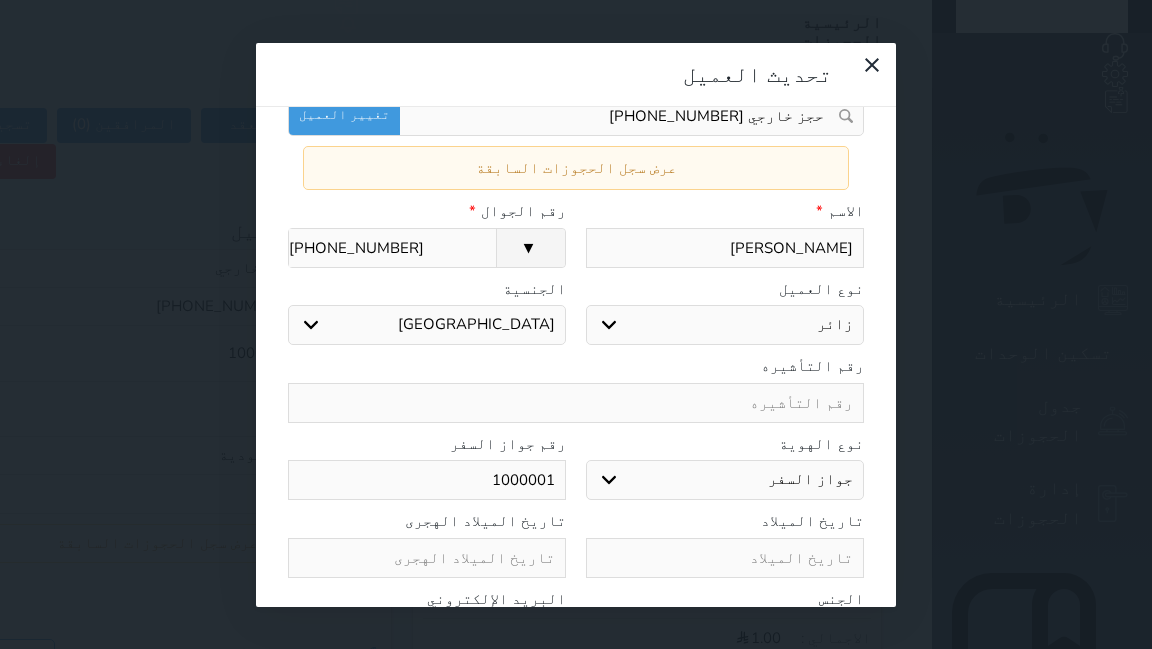 click on "نوع الهوية   اختر نوع   جواز السفر هوية زائر   رقم جواز السفر   1000001" at bounding box center [576, 472] 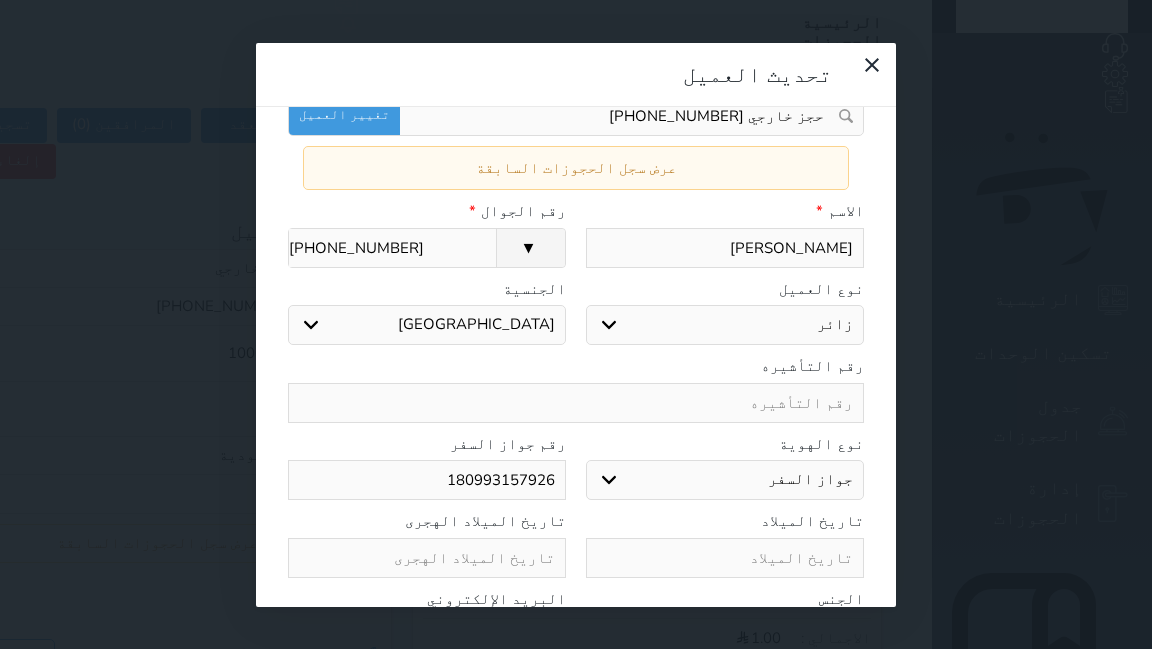 type on "180993157926" 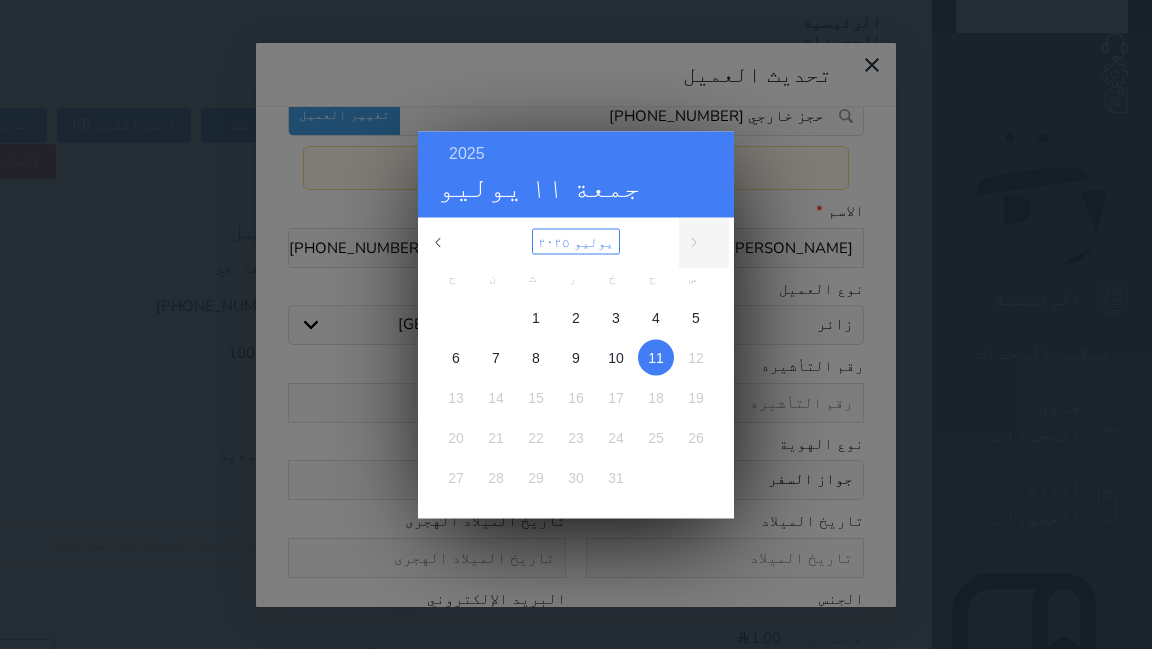 click on "يوليو ٢٠٢٥" at bounding box center [576, 241] 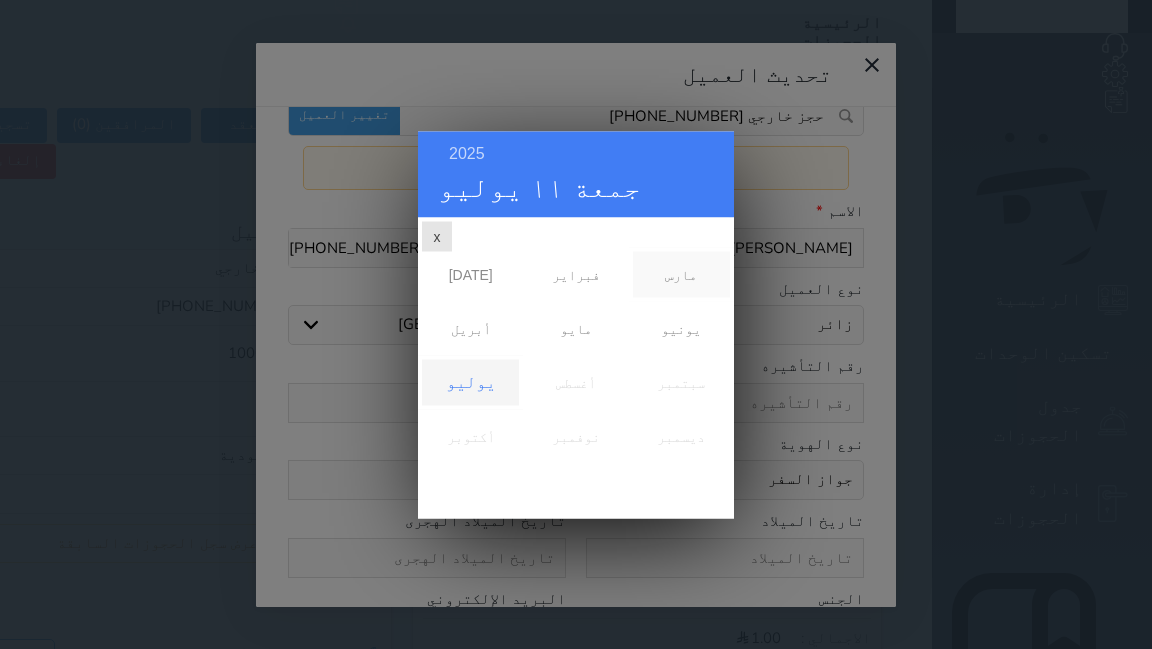 click on "مارس" at bounding box center (681, 274) 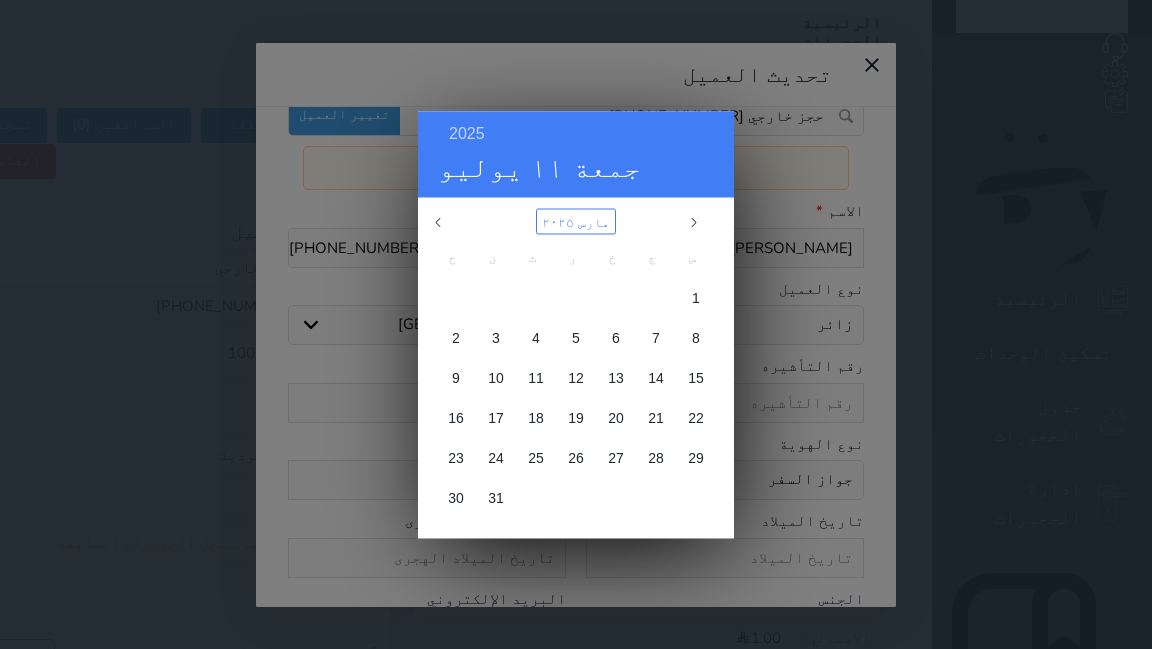 click on "مارس ٢٠٢٥" at bounding box center (576, 221) 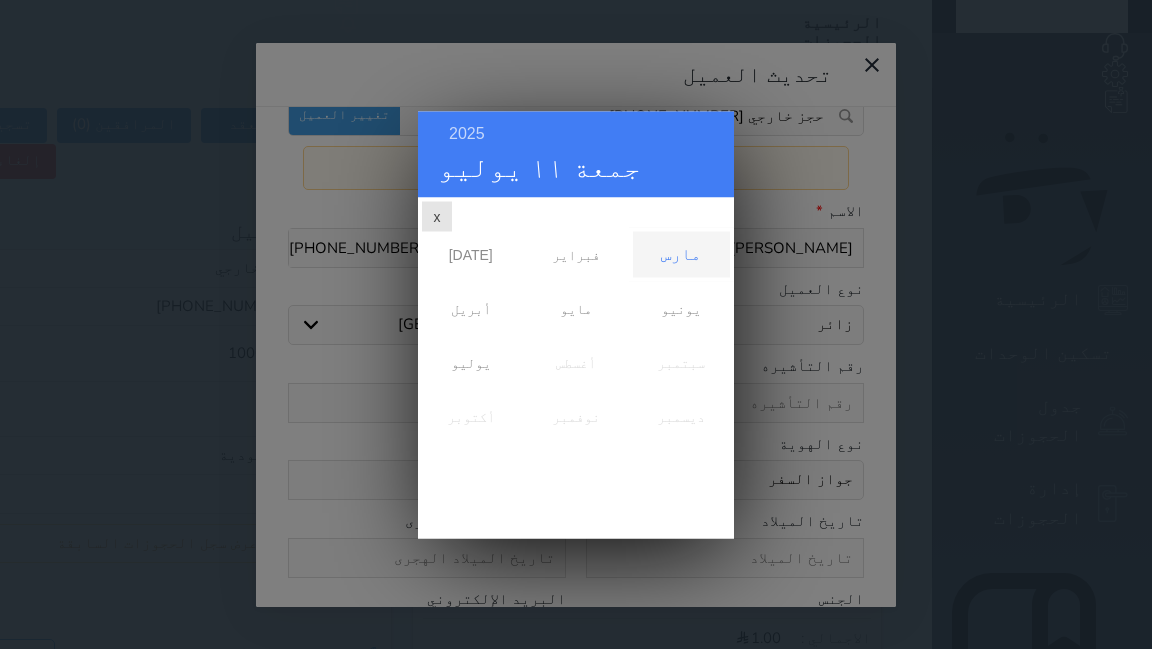 click on "مارس" at bounding box center [681, 254] 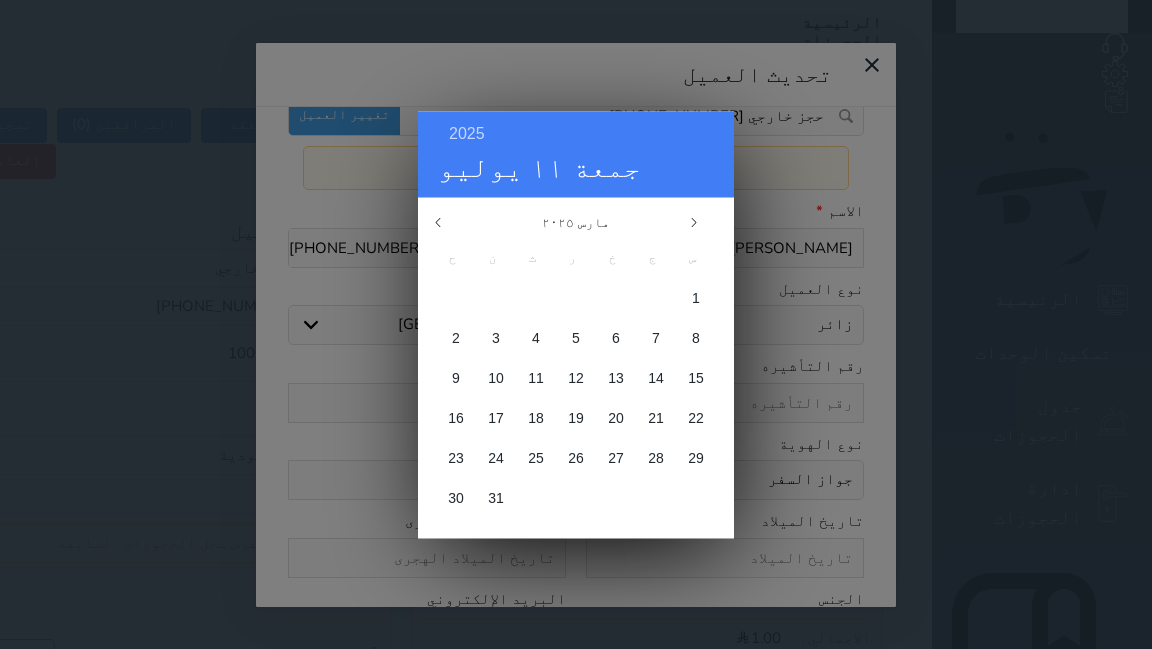 click 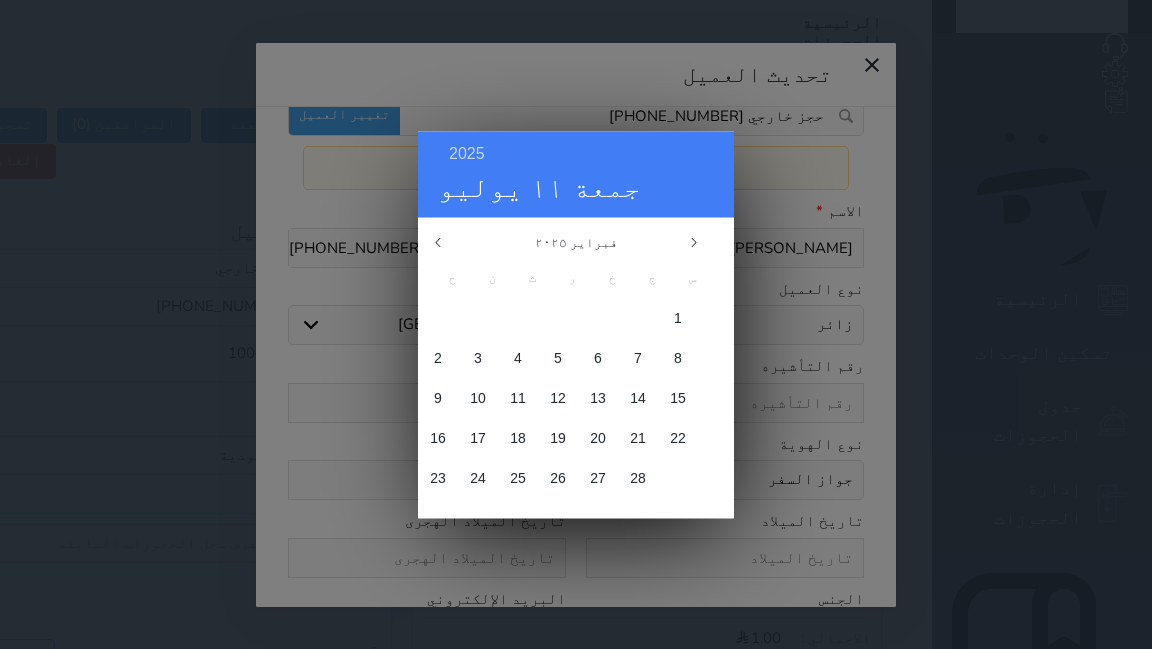 click on "فبراير ٢٠٢٥" at bounding box center [576, 242] 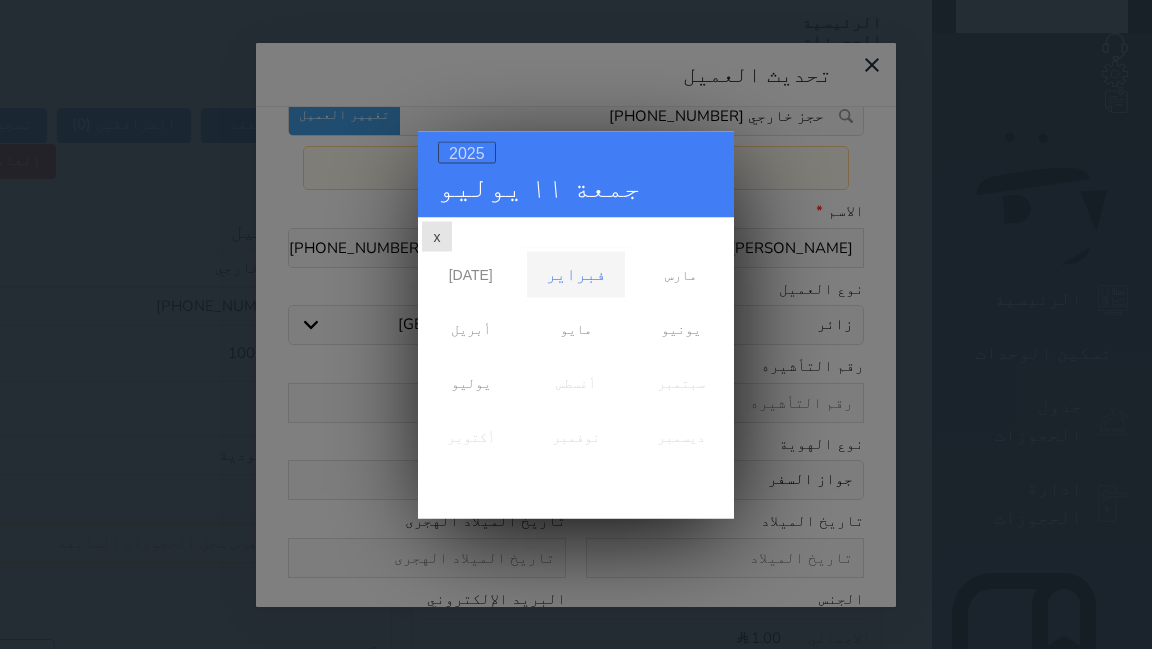 click on "2025" at bounding box center [467, 152] 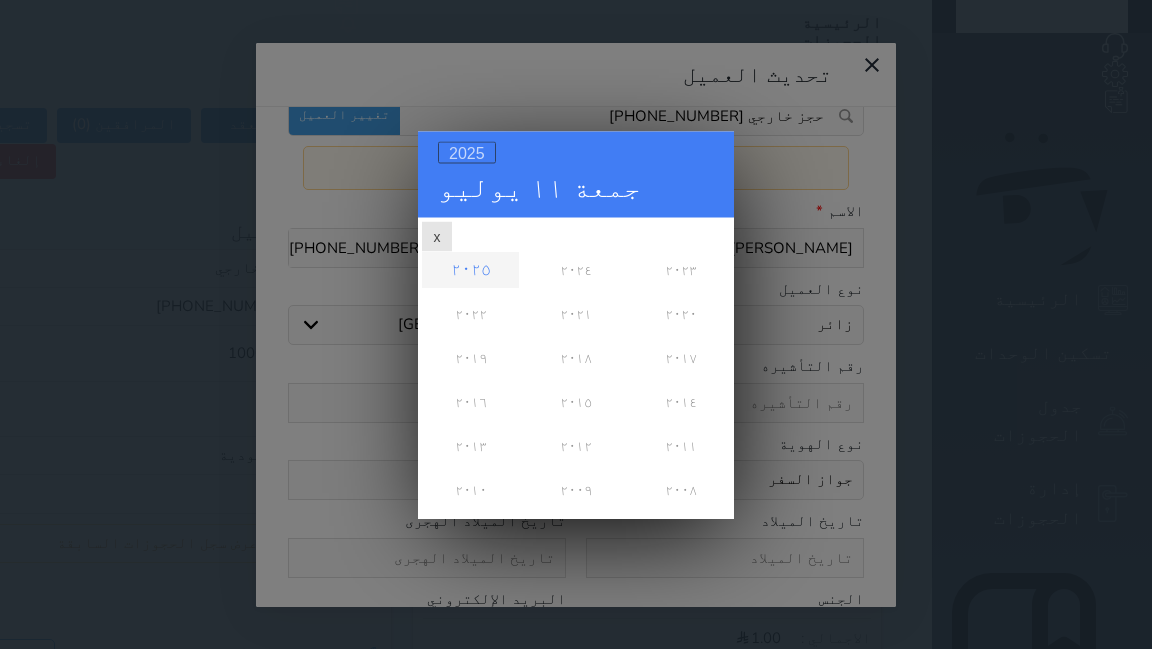 scroll, scrollTop: 0, scrollLeft: 0, axis: both 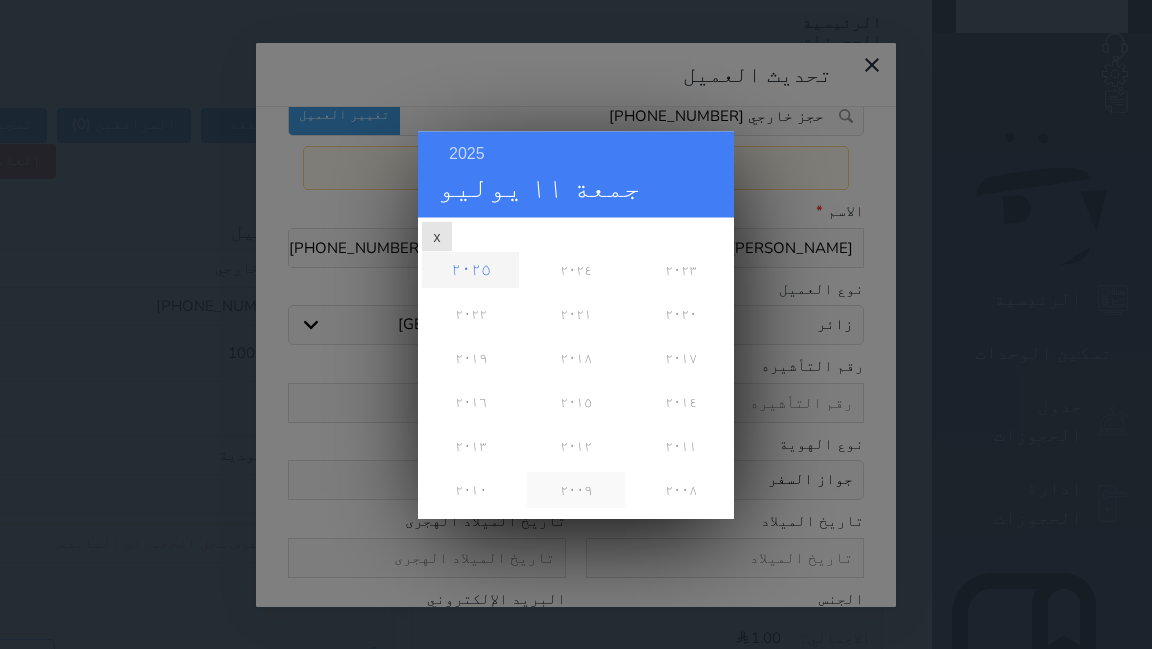 click on "٢٠٠٩" at bounding box center (575, 489) 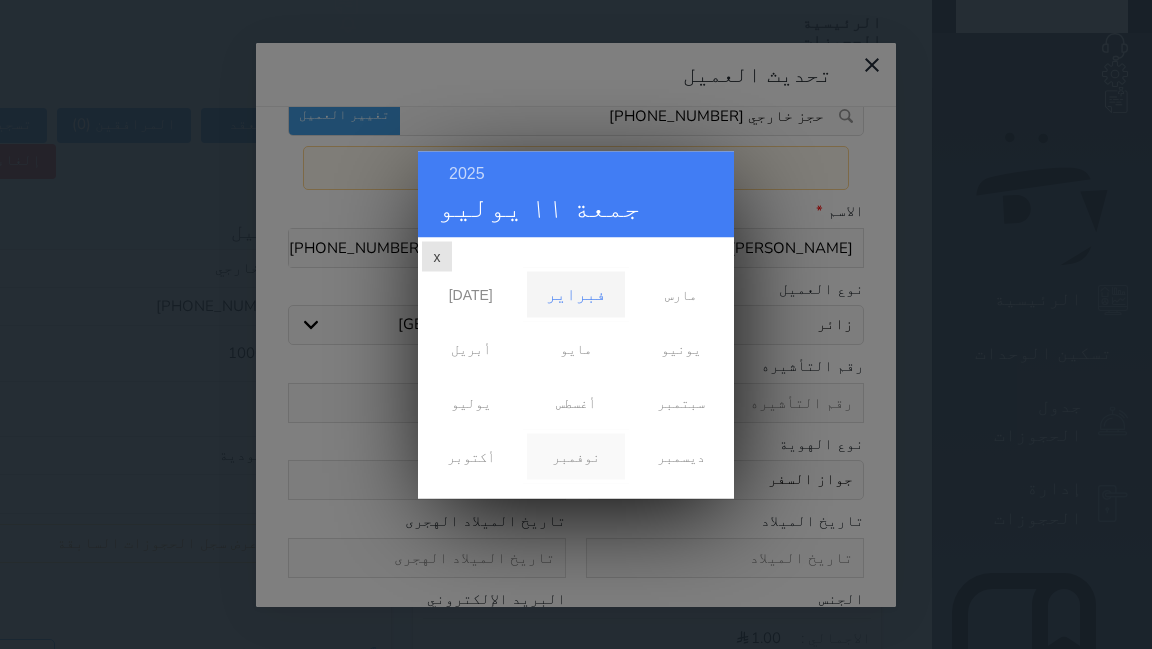 scroll, scrollTop: 0, scrollLeft: 0, axis: both 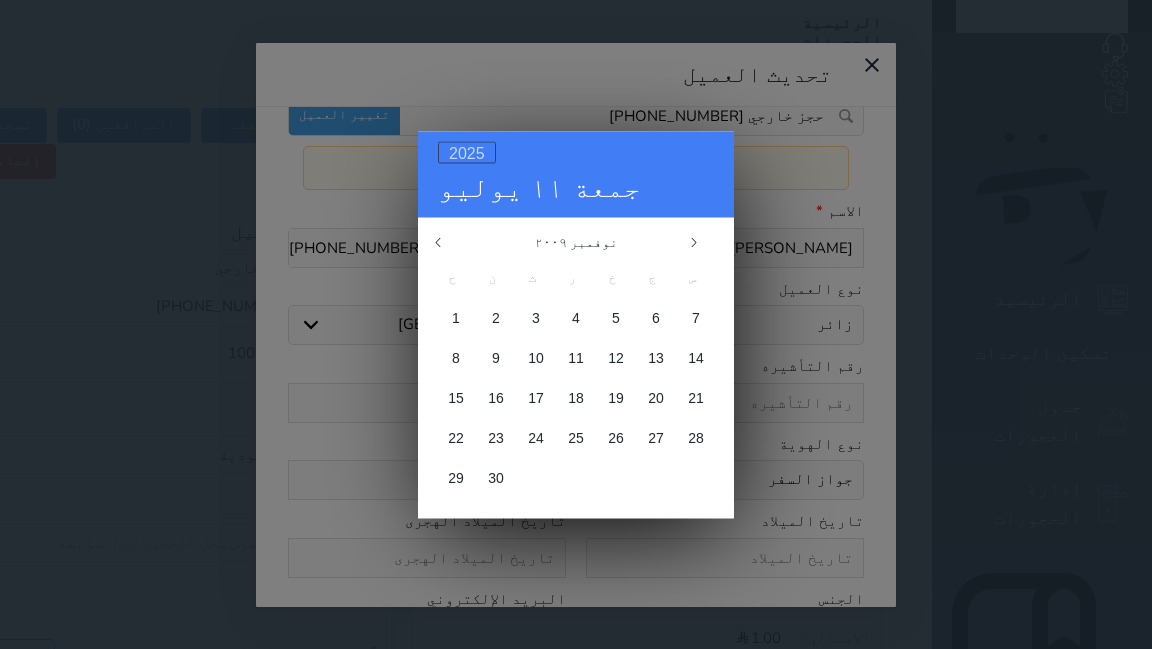 click on "2025" at bounding box center [467, 152] 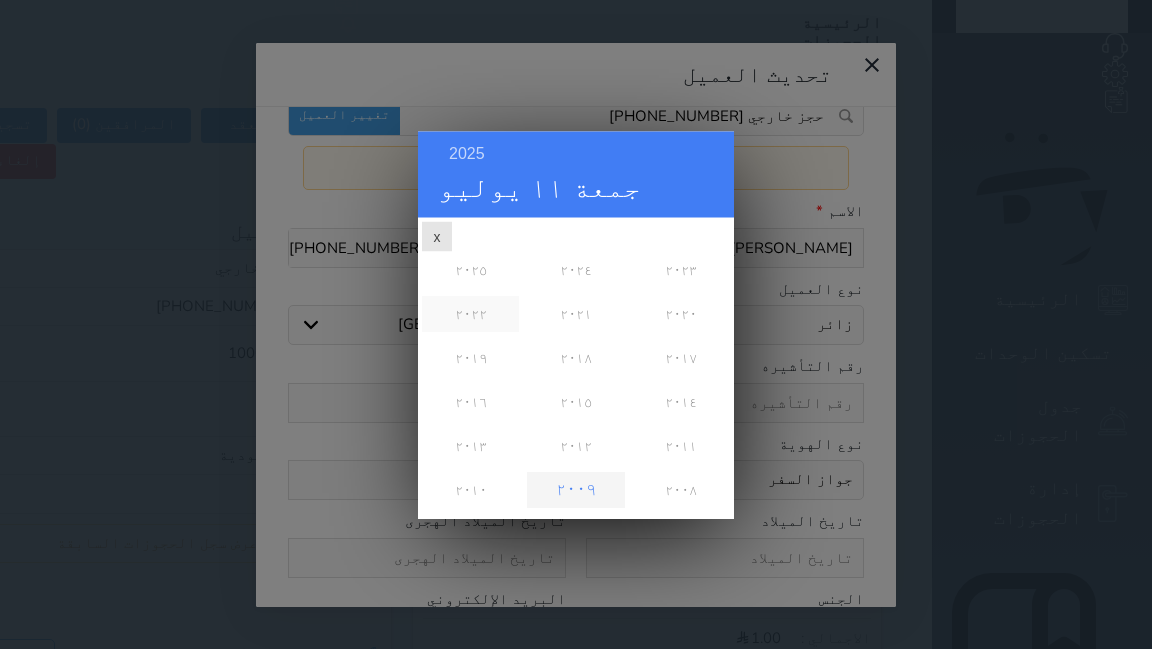 scroll, scrollTop: 0, scrollLeft: 0, axis: both 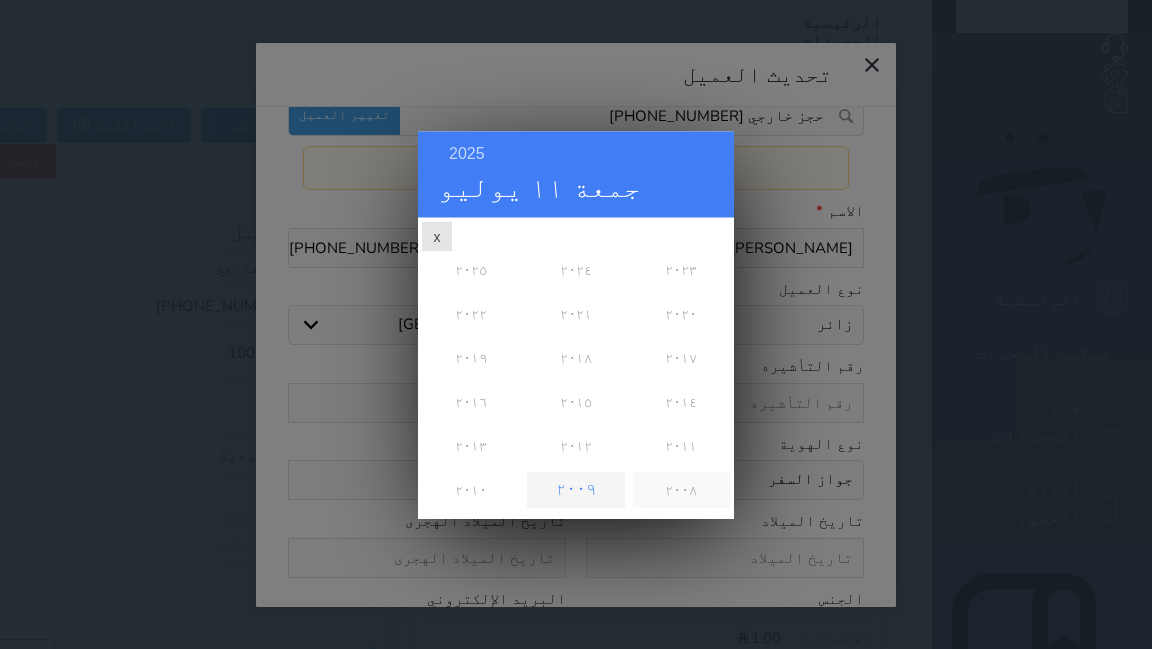 drag, startPoint x: 561, startPoint y: 382, endPoint x: 669, endPoint y: 464, distance: 135.60236 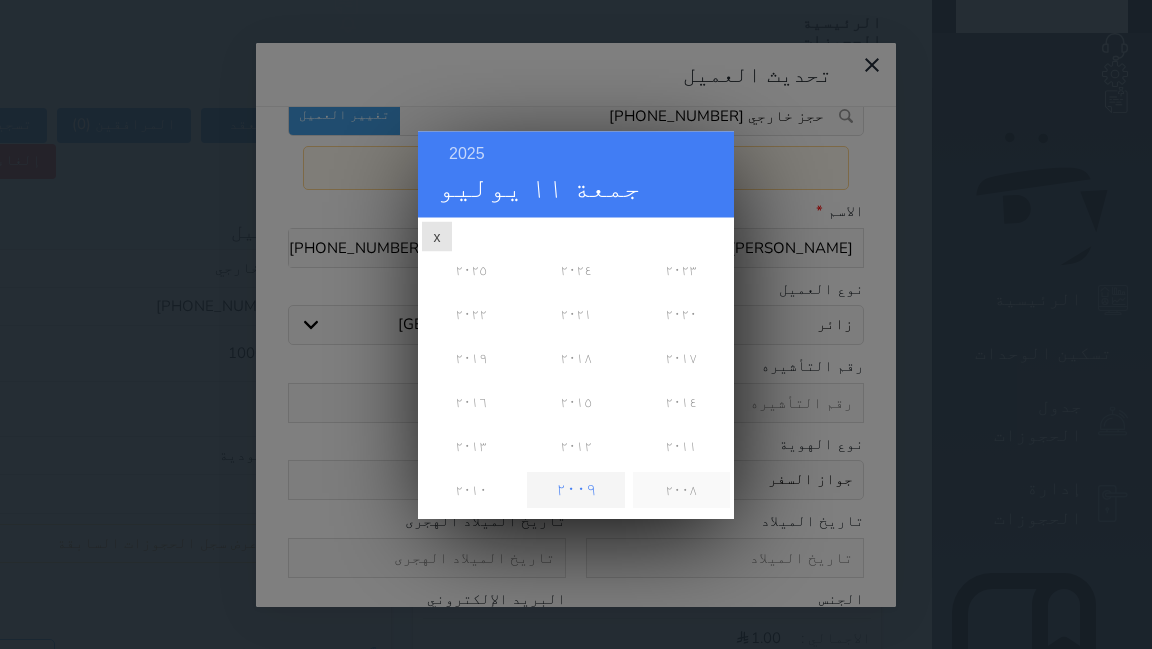 click on "٢٠٢٥
٢٠٢٤
٢٠٢٣
٢٠٢٢
٢٠٢١
٢٠٢٠
٢٠١٩
٢٠١٨
٢٠١٧
٢٠١٦
٢٠١٥
٢٠١٤
٢٠١٣
٢٠١٢
٢٠١١
٢٠١٠
٢٠٠٩
٢٠٠٨
٢٠٠٧
٢٠٠٦" at bounding box center (576, 247) 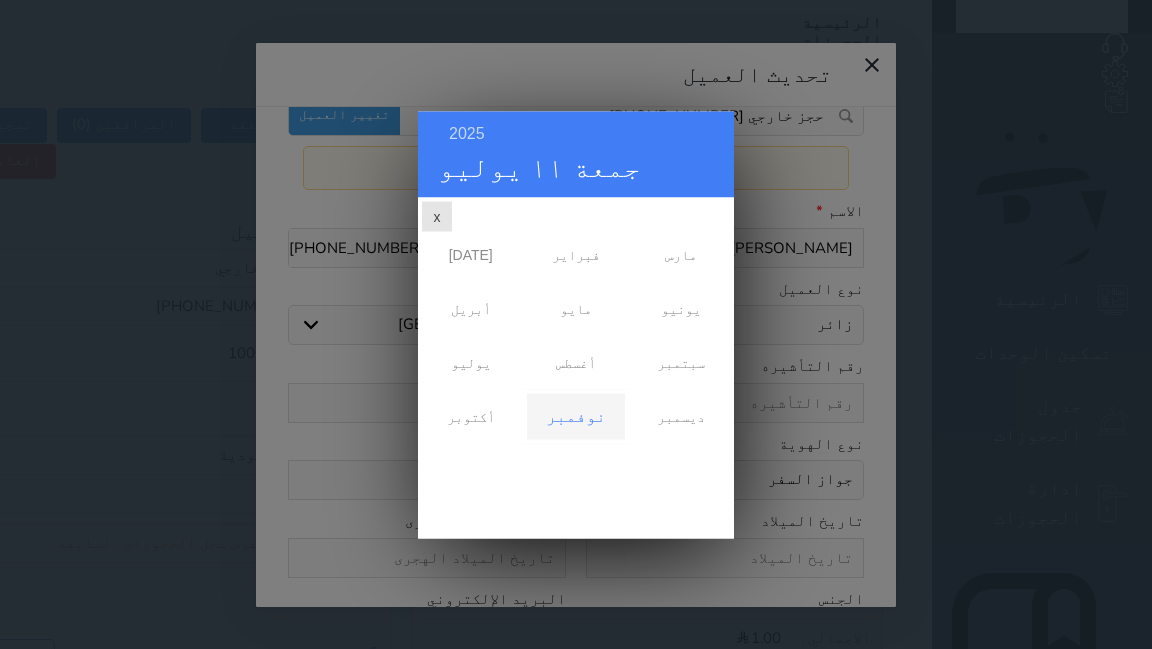 click on "2025   جمعة ١١ يوليو" at bounding box center (576, 154) 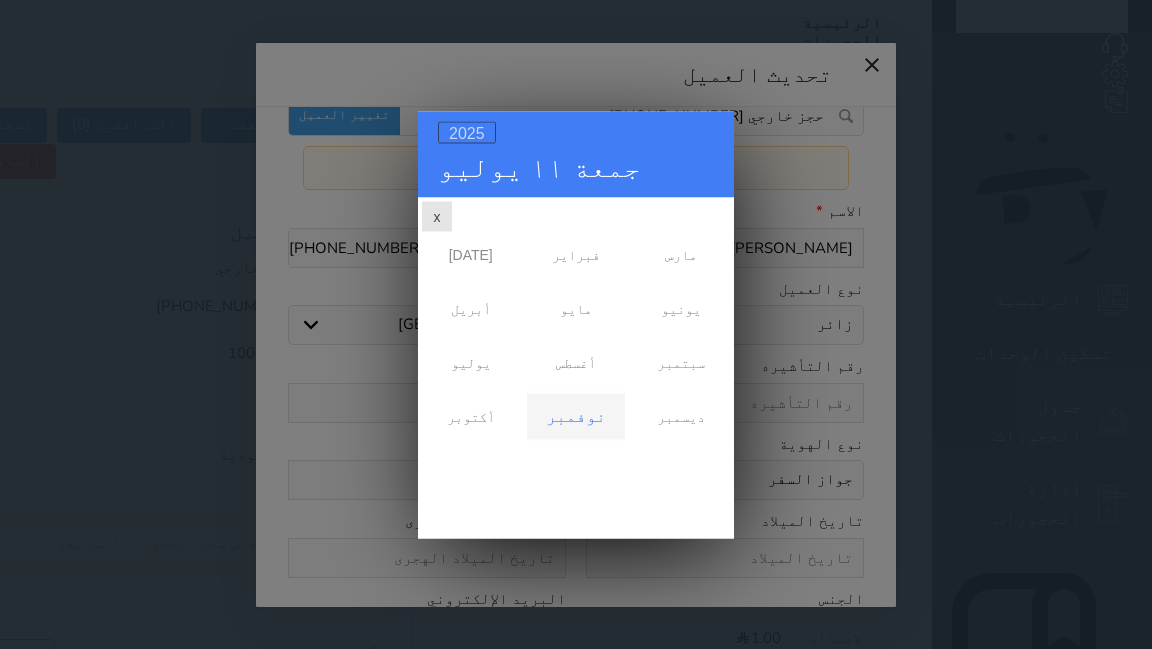 click on "2025" at bounding box center [467, 132] 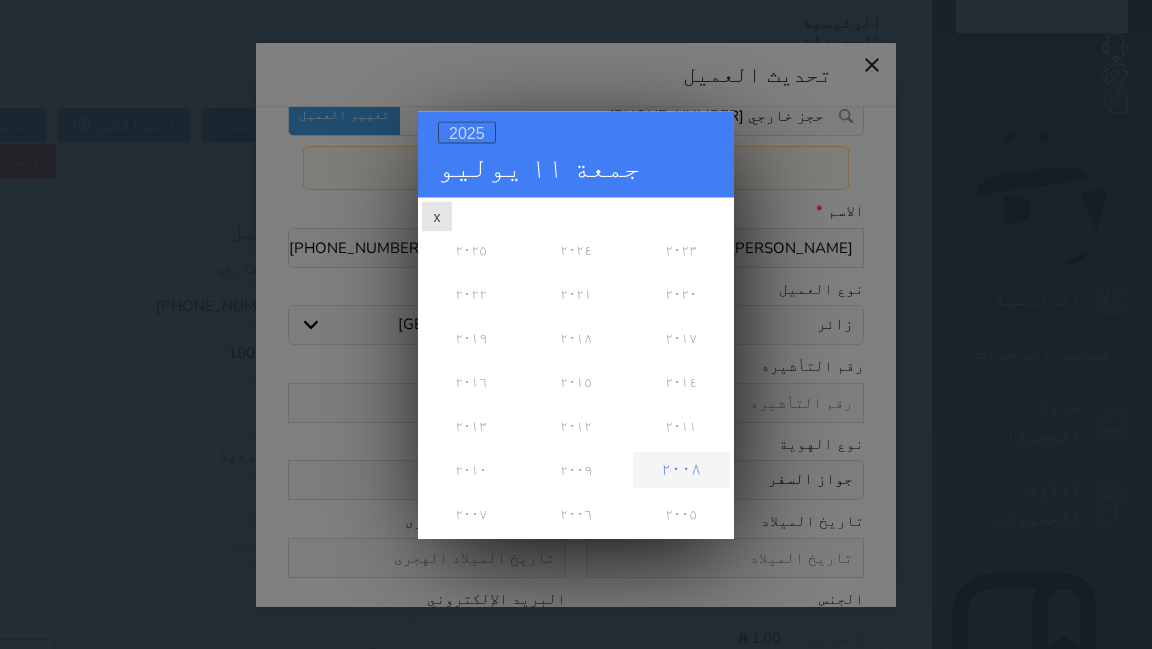 scroll, scrollTop: 0, scrollLeft: 0, axis: both 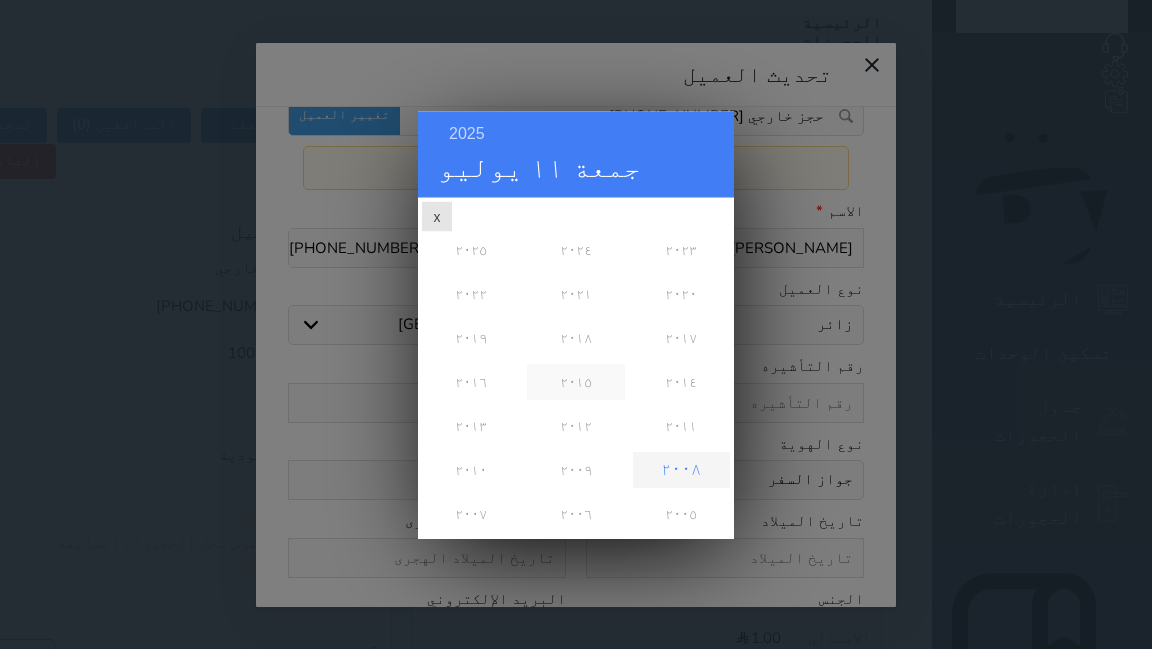 drag, startPoint x: 728, startPoint y: 334, endPoint x: 605, endPoint y: 367, distance: 127.349915 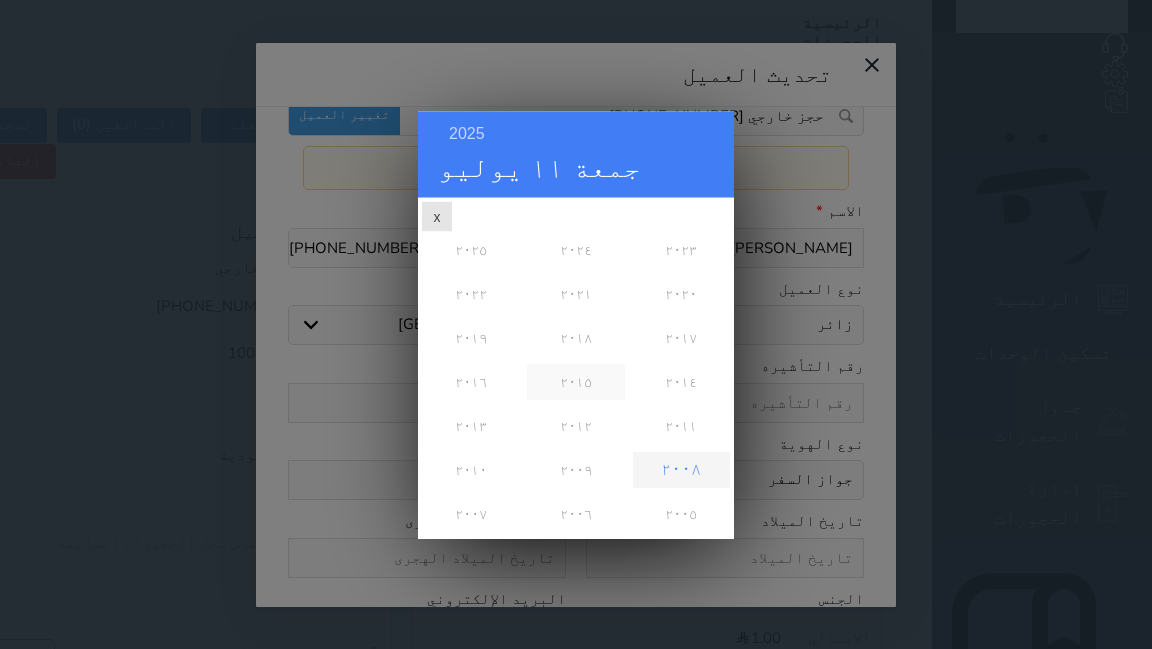 click on "٢٠٢٥
٢٠٢٤
٢٠٢٣
٢٠٢٢
٢٠٢١
٢٠٢٠
٢٠١٩
٢٠١٨
٢٠١٧
٢٠١٦
٢٠١٥
٢٠١٤
٢٠١٣
٢٠١٢
٢٠١١
٢٠١٠
٢٠٠٩
٢٠٠٨
٢٠٠٧
٢٠٠٦" at bounding box center (576, 227) 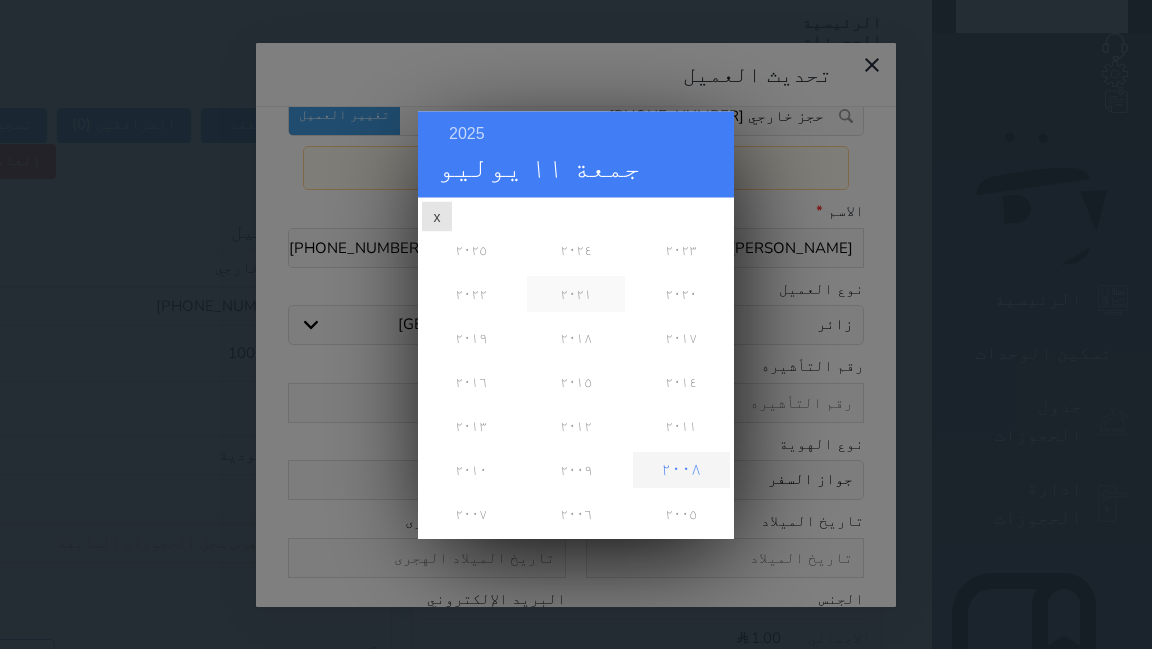 drag, startPoint x: 586, startPoint y: 419, endPoint x: 612, endPoint y: 266, distance: 155.19342 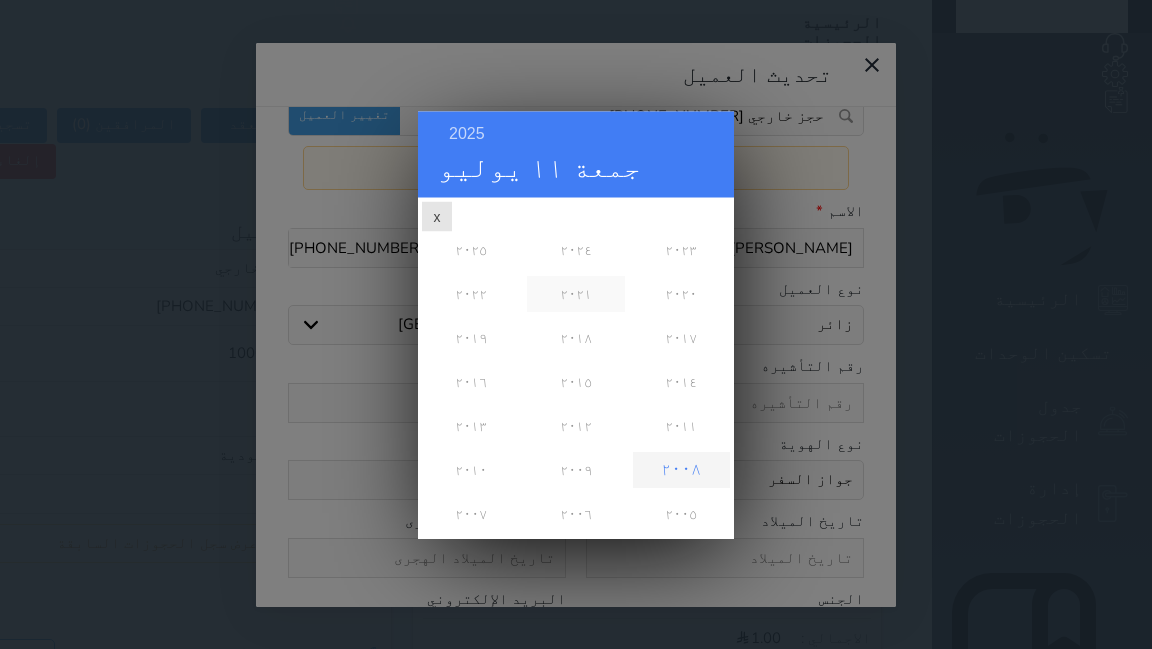 click on "٢٠٢٥
٢٠٢٤
٢٠٢٣
٢٠٢٢
٢٠٢١
٢٠٢٠
٢٠١٩
٢٠١٨
٢٠١٧
٢٠١٦
٢٠١٥
٢٠١٤
٢٠١٣
٢٠١٢
٢٠١١
٢٠١٠
٢٠٠٩
٢٠٠٨
٢٠٠٧
٢٠٠٦" at bounding box center (576, 227) 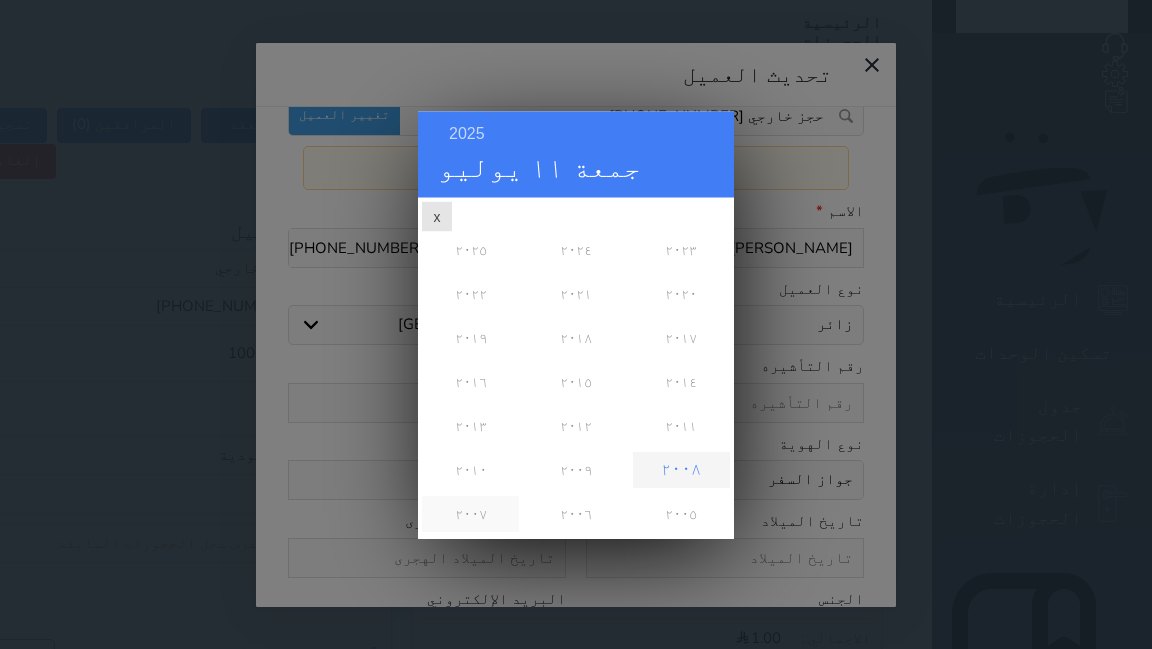 click on "٢٠٠٧" at bounding box center (470, 513) 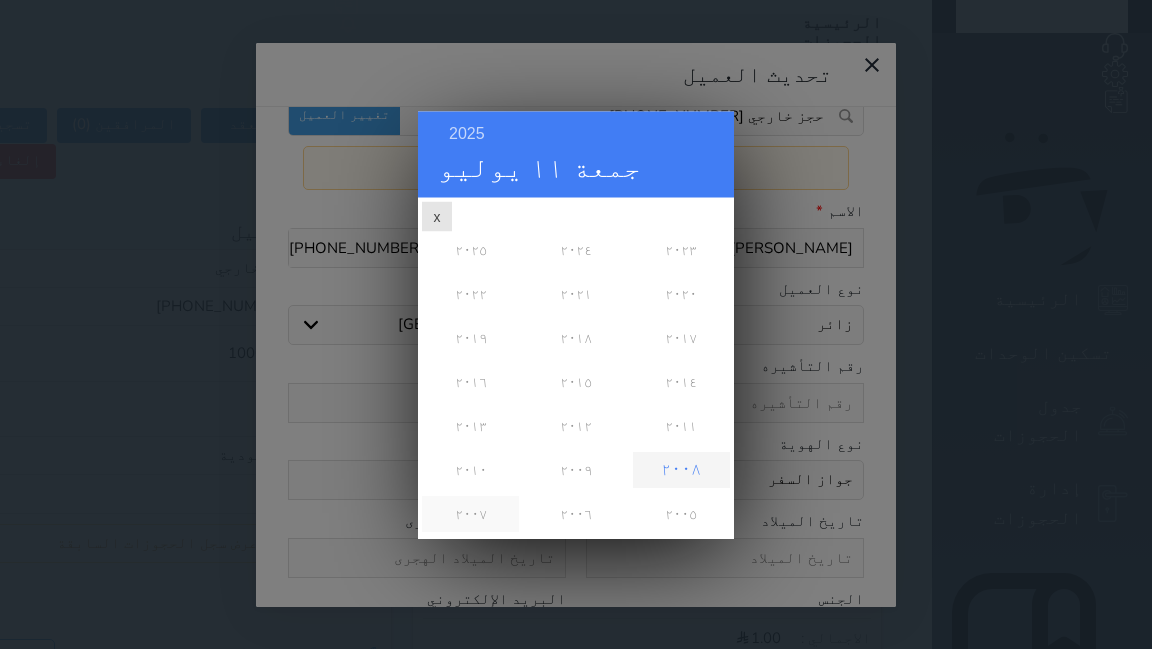 scroll, scrollTop: 0, scrollLeft: 0, axis: both 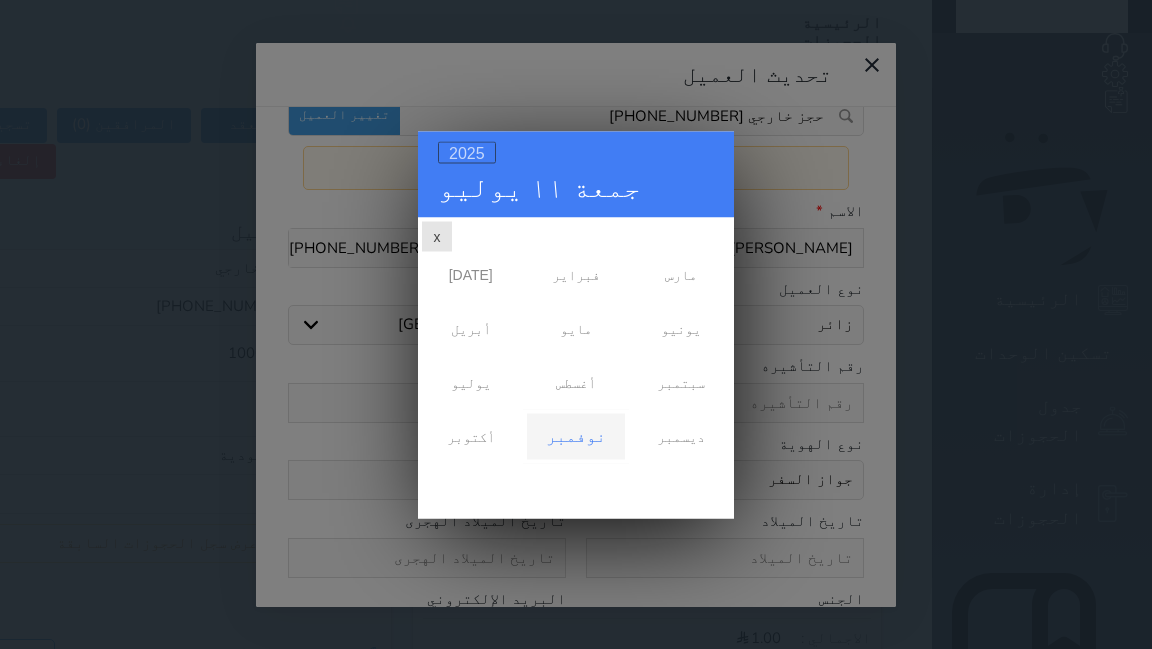 click on "2025" at bounding box center (467, 152) 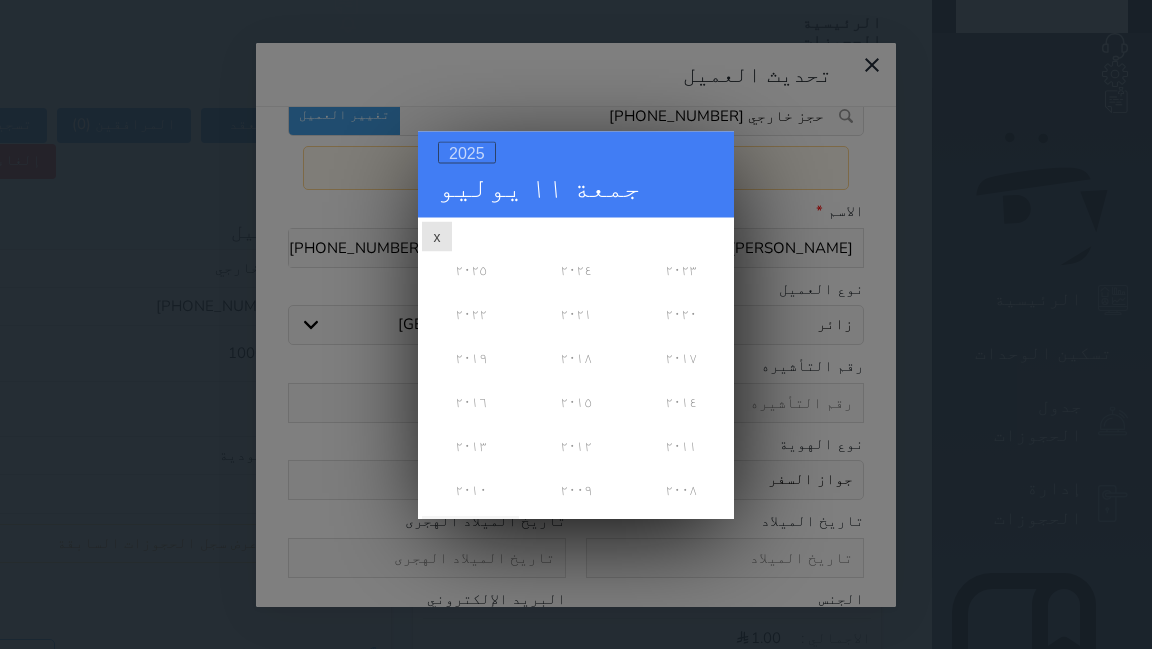 scroll, scrollTop: 0, scrollLeft: 0, axis: both 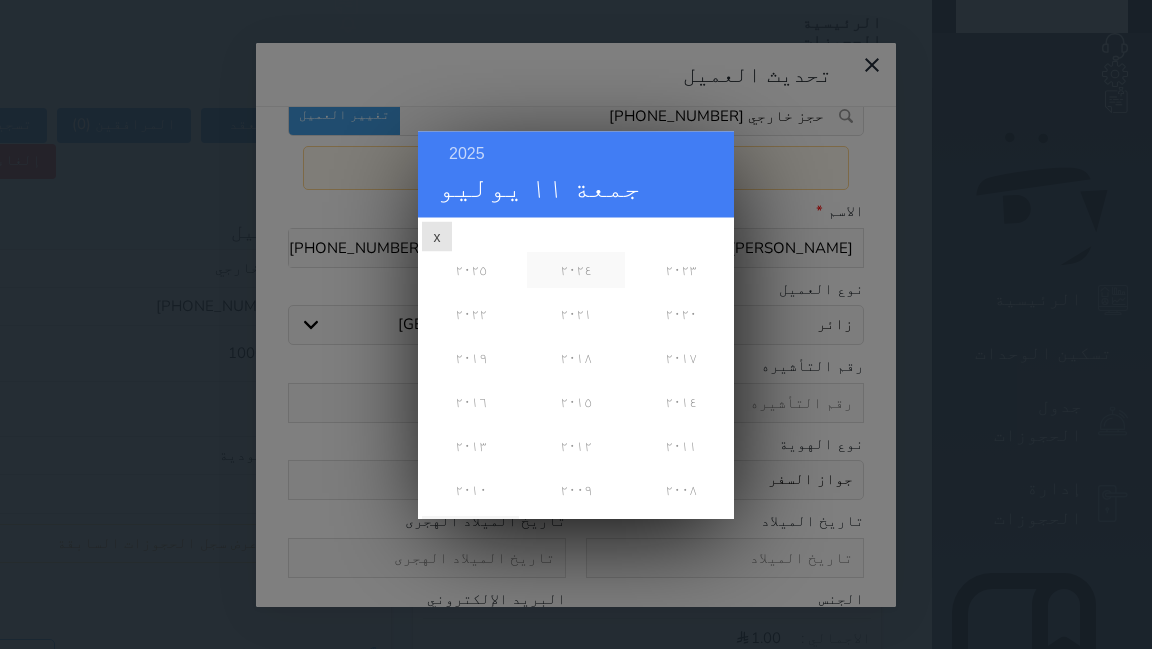 click on "٢٠٢٤" at bounding box center [575, 269] 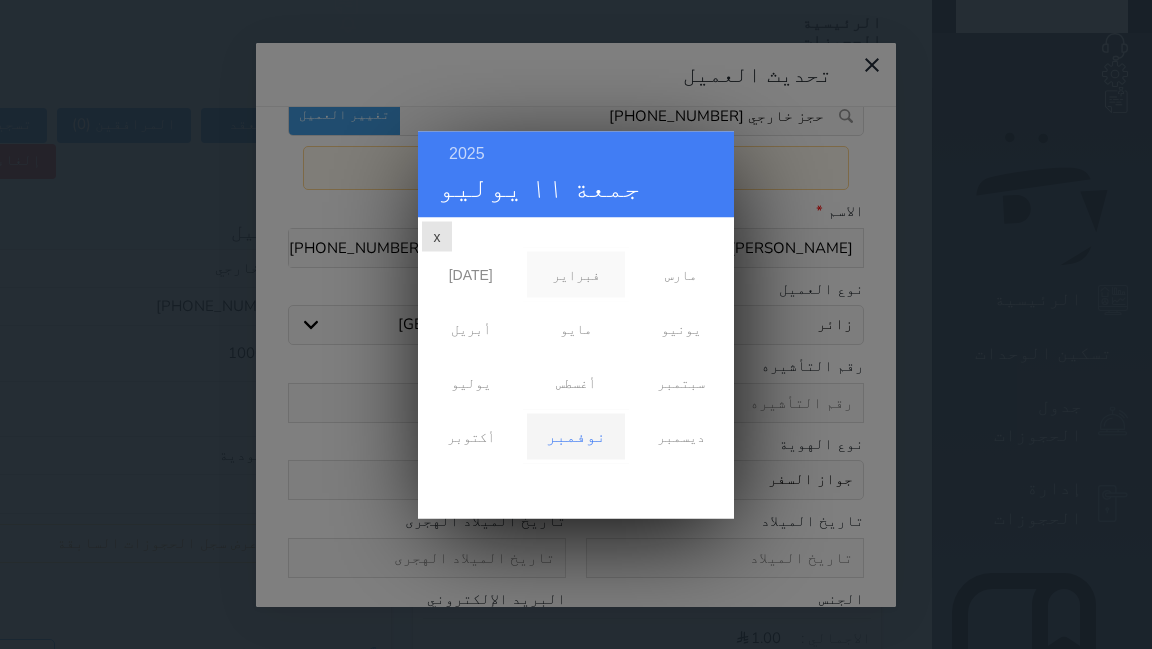 scroll, scrollTop: 0, scrollLeft: 0, axis: both 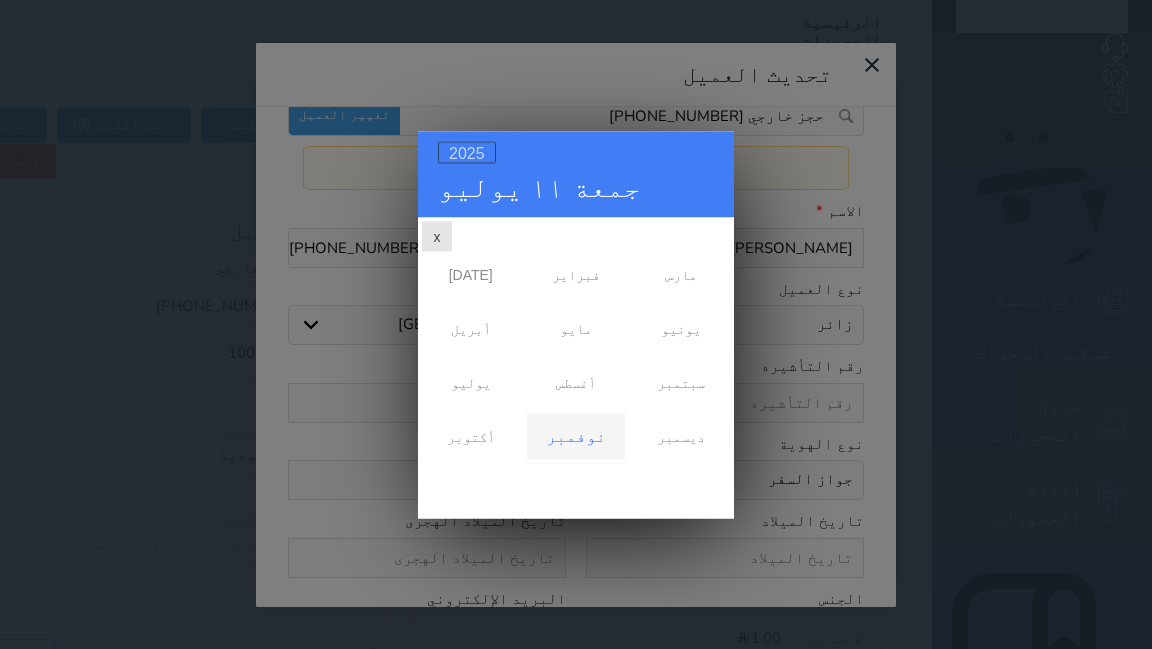 click on "2025" at bounding box center [467, 152] 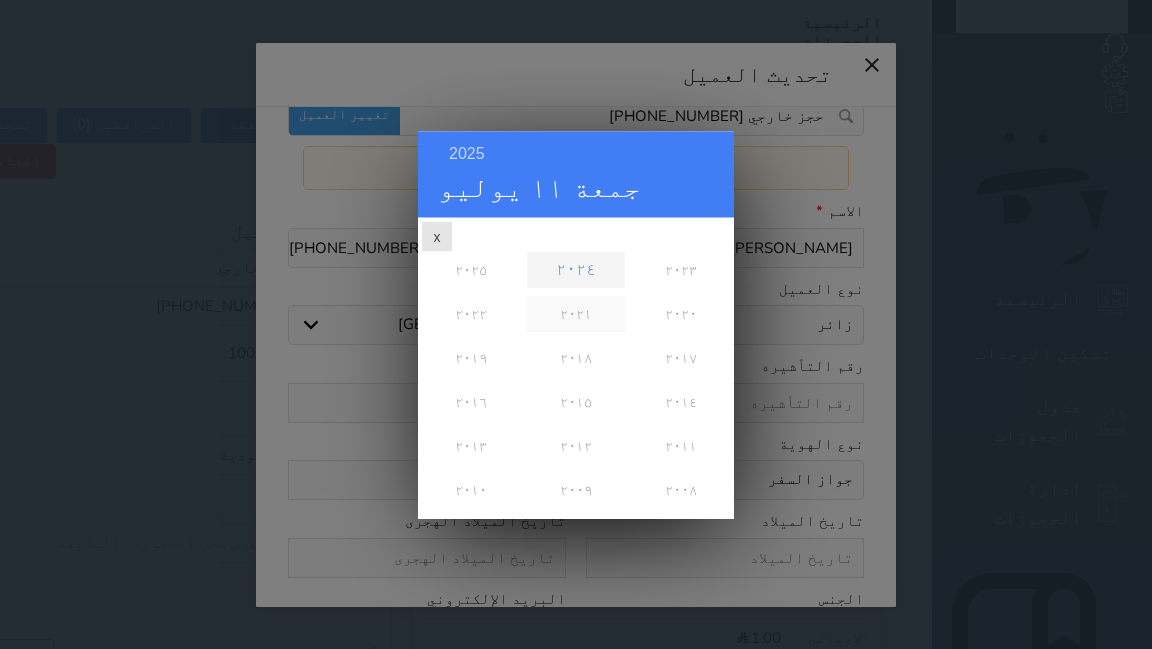 scroll, scrollTop: 0, scrollLeft: 0, axis: both 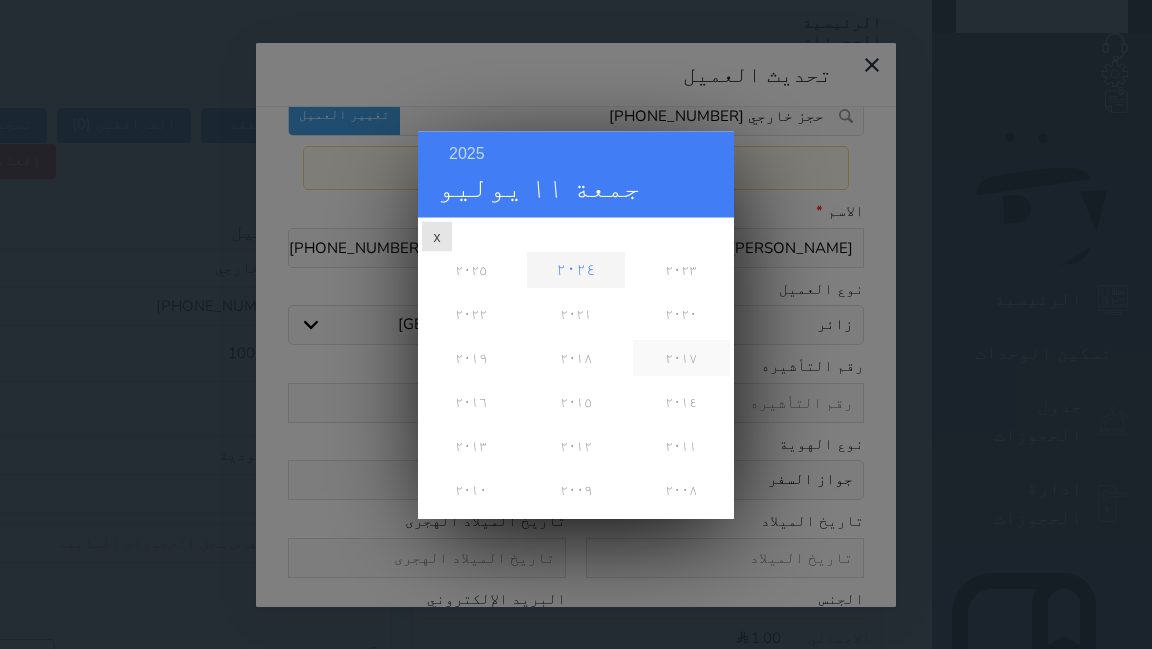 drag, startPoint x: 676, startPoint y: 459, endPoint x: 671, endPoint y: 309, distance: 150.08331 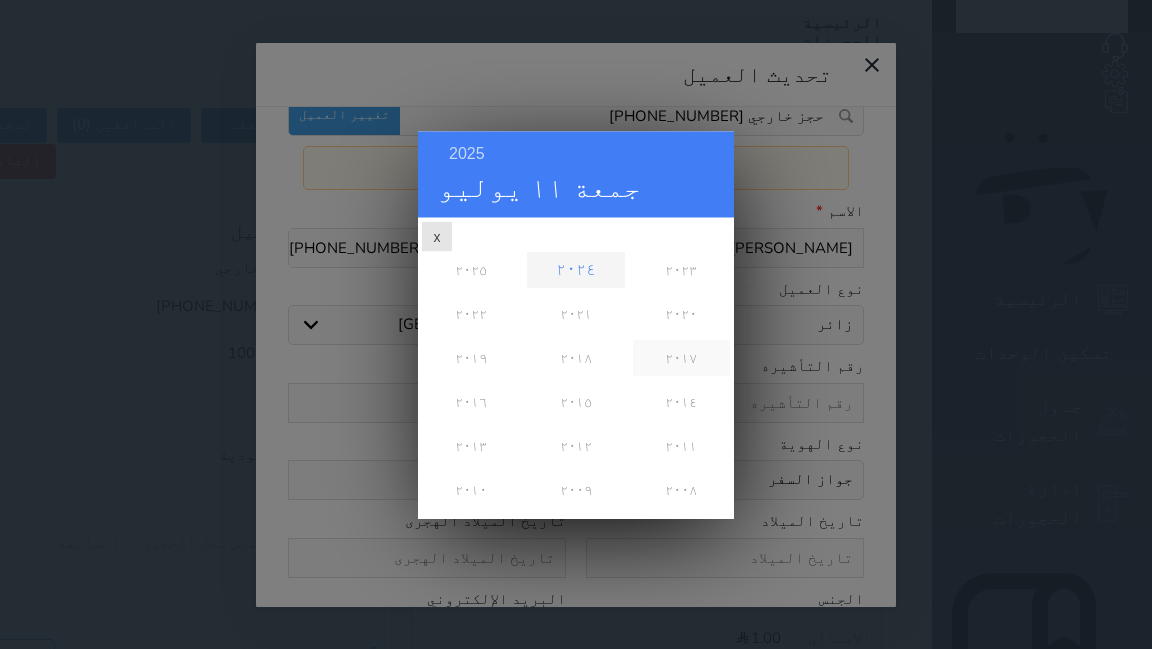 click on "٢٠٢٥
٢٠٢٤
٢٠٢٣
٢٠٢٢
٢٠٢١
٢٠٢٠
٢٠١٩
٢٠١٨
٢٠١٧
٢٠١٦
٢٠١٥
٢٠١٤
٢٠١٣
٢٠١٢
٢٠١١
٢٠١٠
٢٠٠٩
٢٠٠٨
٢٠٠٧
٢٠٠٦" at bounding box center (576, 247) 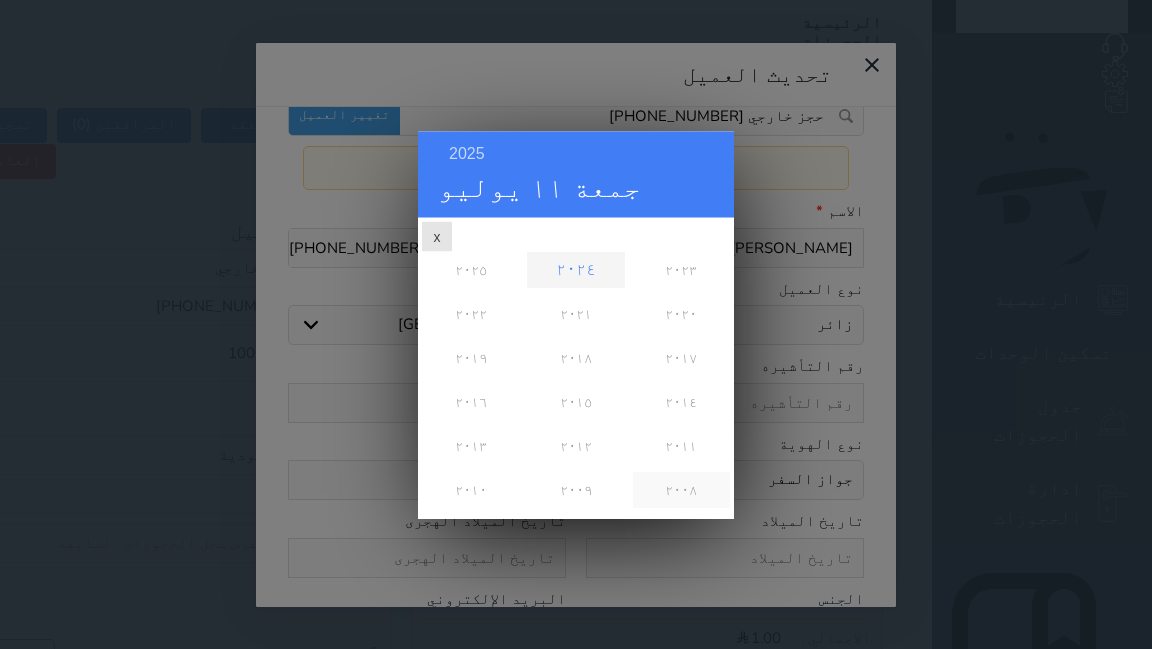 click on "٢٠٠٨" at bounding box center (681, 489) 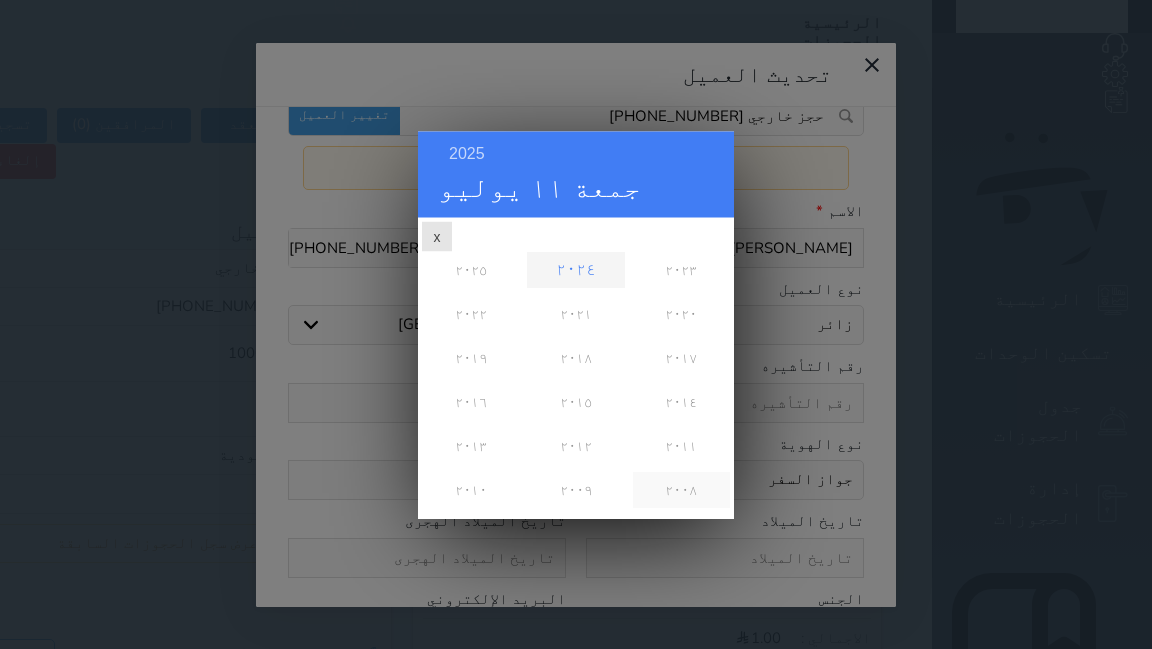scroll, scrollTop: 0, scrollLeft: 0, axis: both 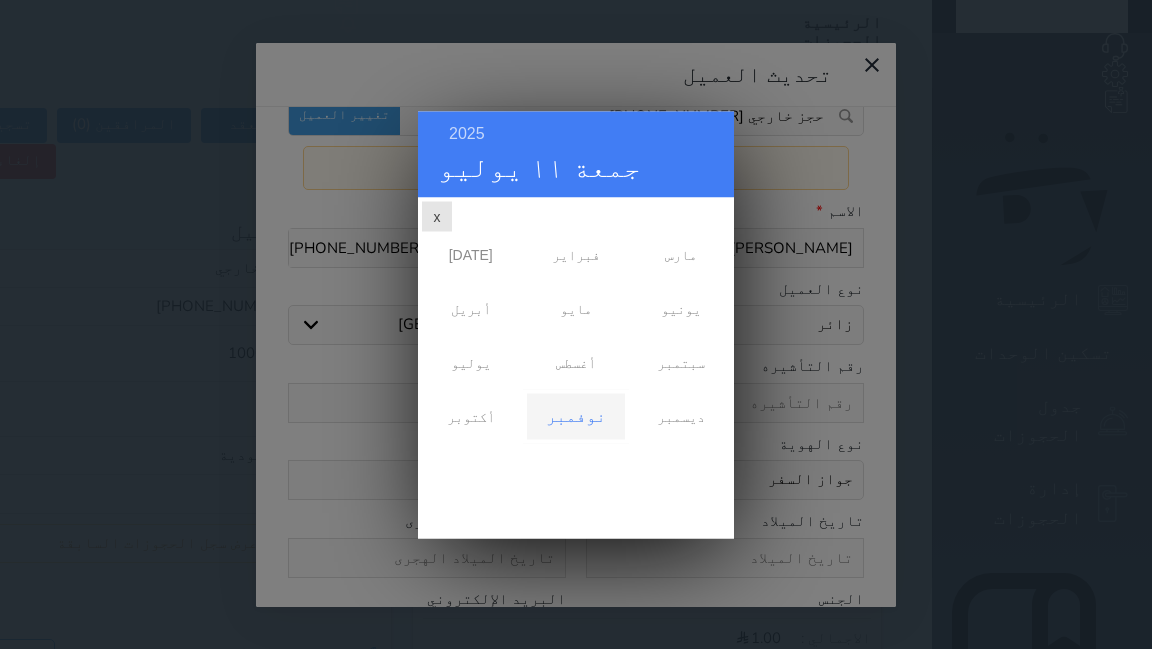drag, startPoint x: 676, startPoint y: 462, endPoint x: 660, endPoint y: 428, distance: 37.576588 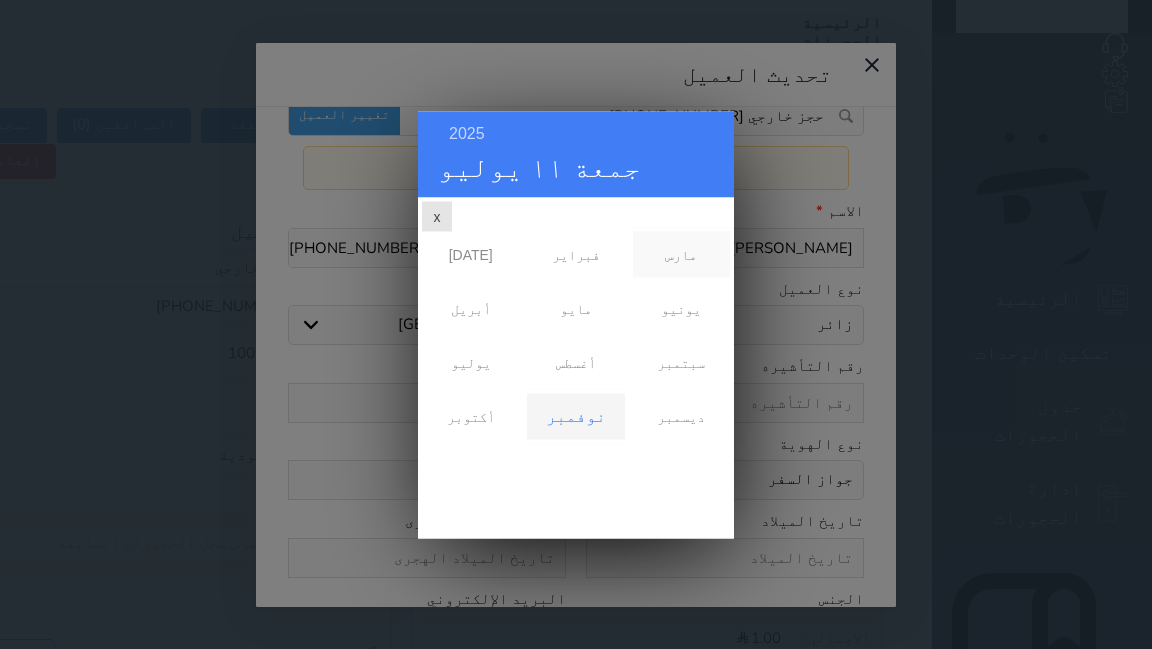 click on "مارس" at bounding box center [681, 254] 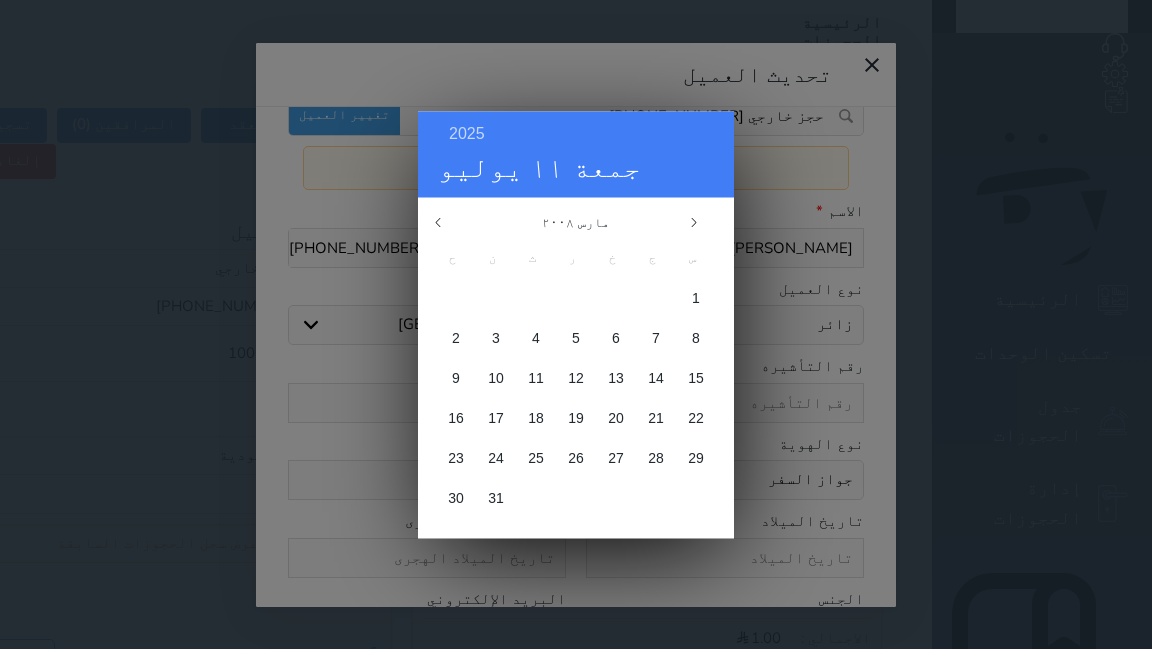 click 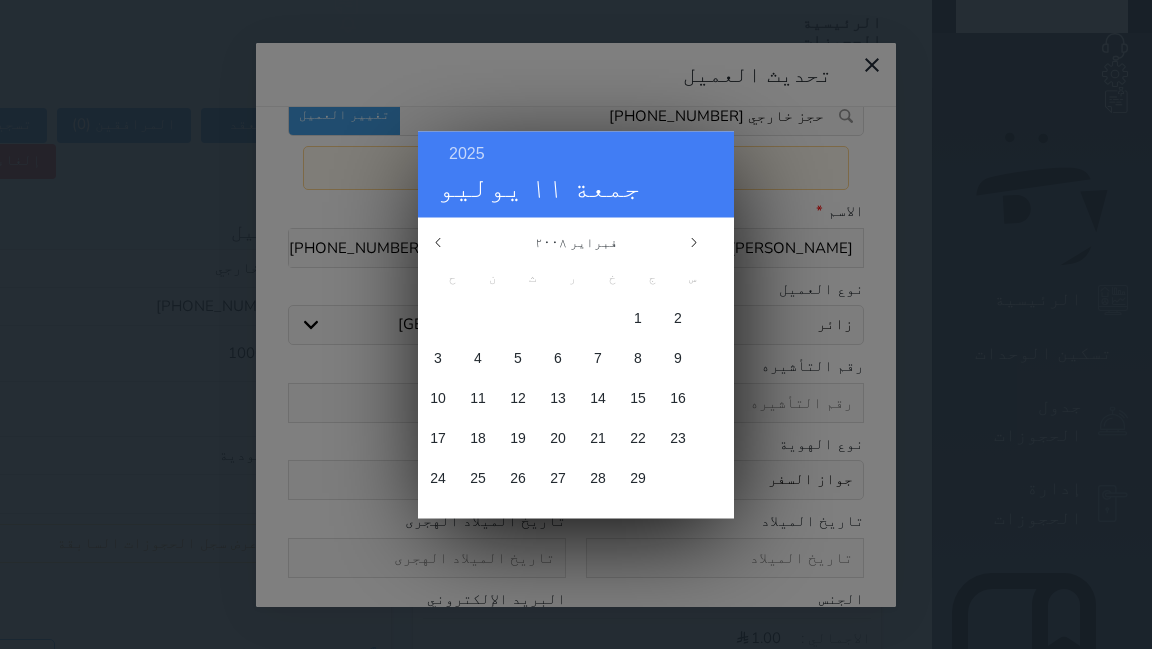 click on "فبراير ٢٠٠٨" at bounding box center [576, 242] 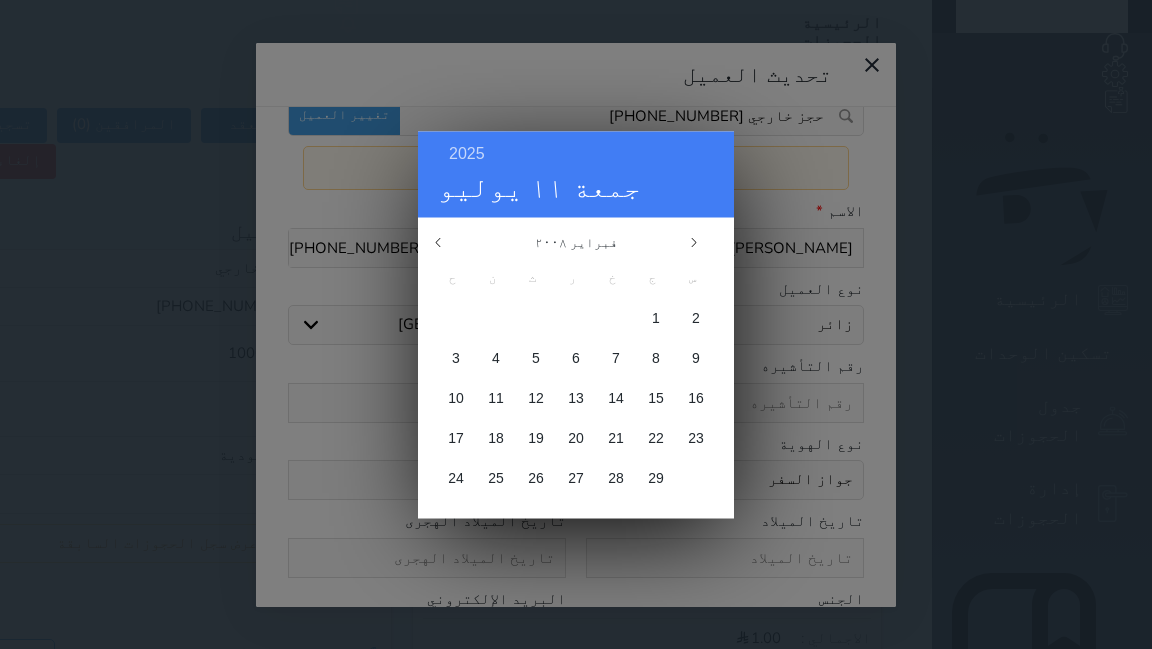 click at bounding box center (448, 242) 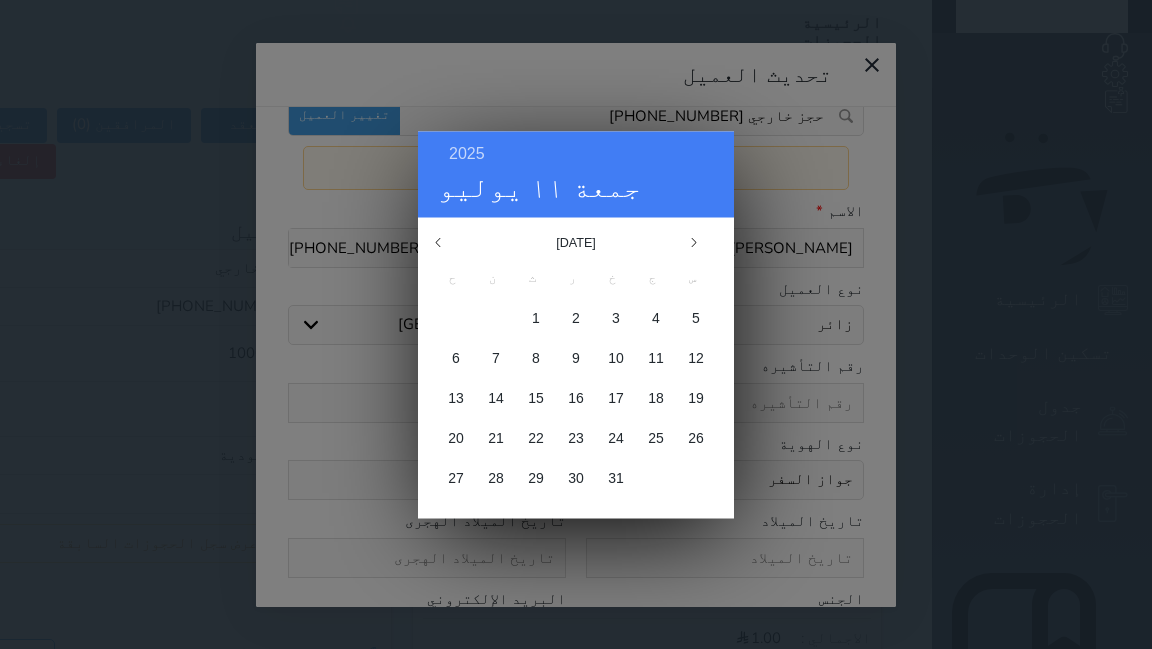 click at bounding box center (448, 242) 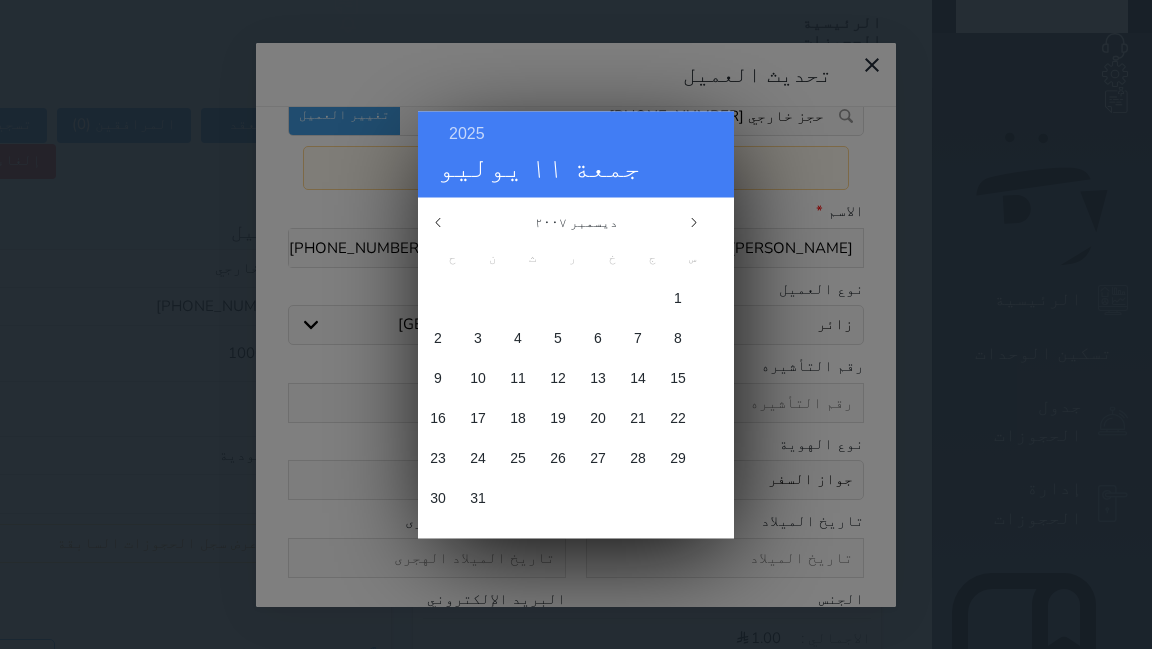 click on "ديسمبر ٢٠٠٧" at bounding box center (576, 222) 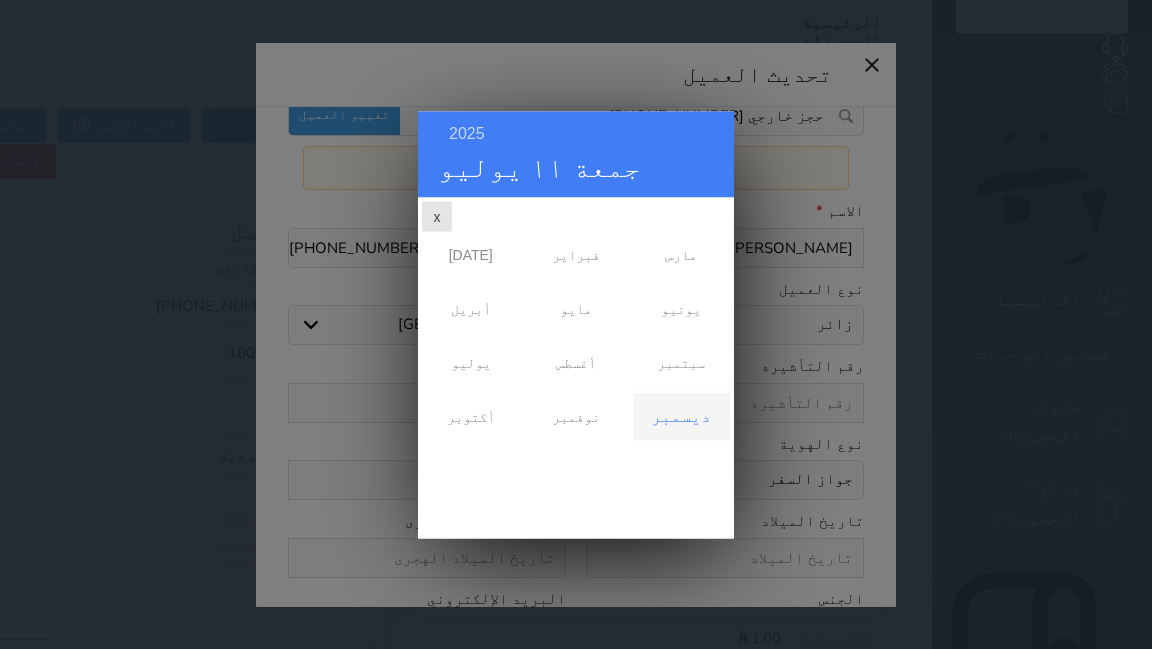 click on "x" at bounding box center [437, 216] 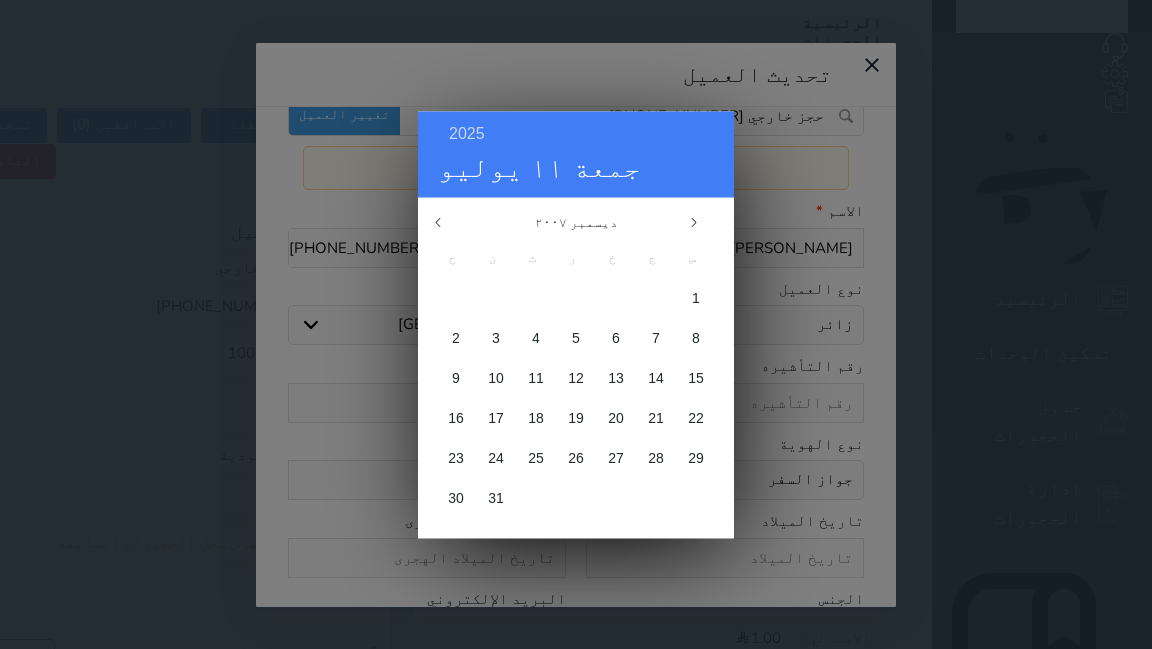 click on "x" at bounding box center (437, 216) 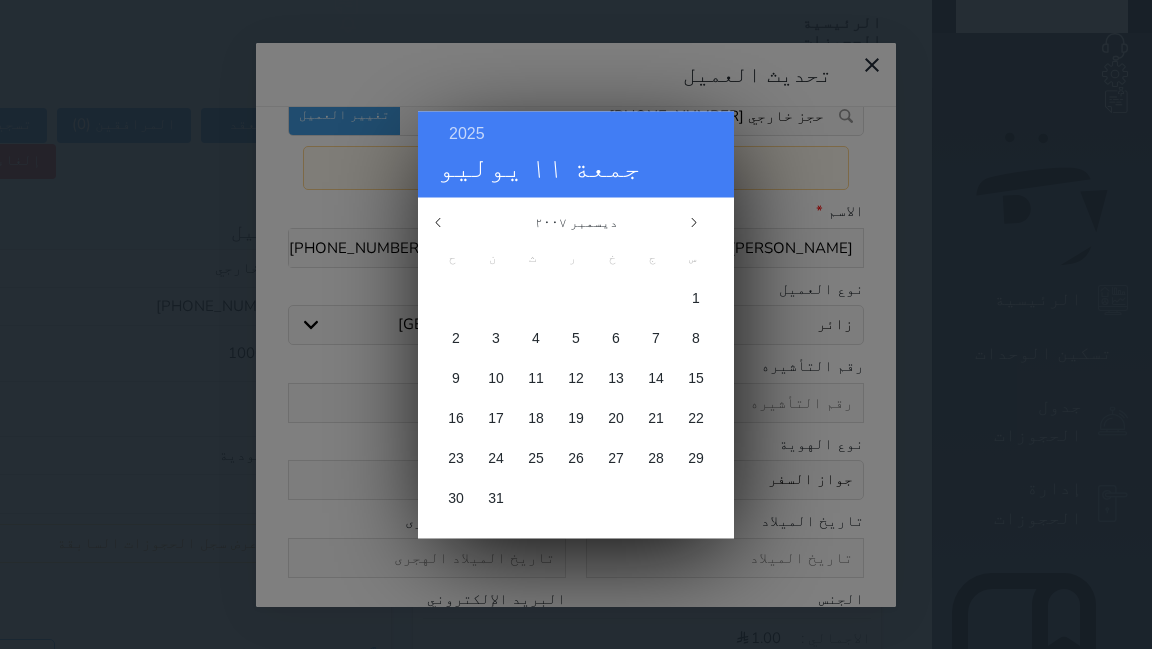 click 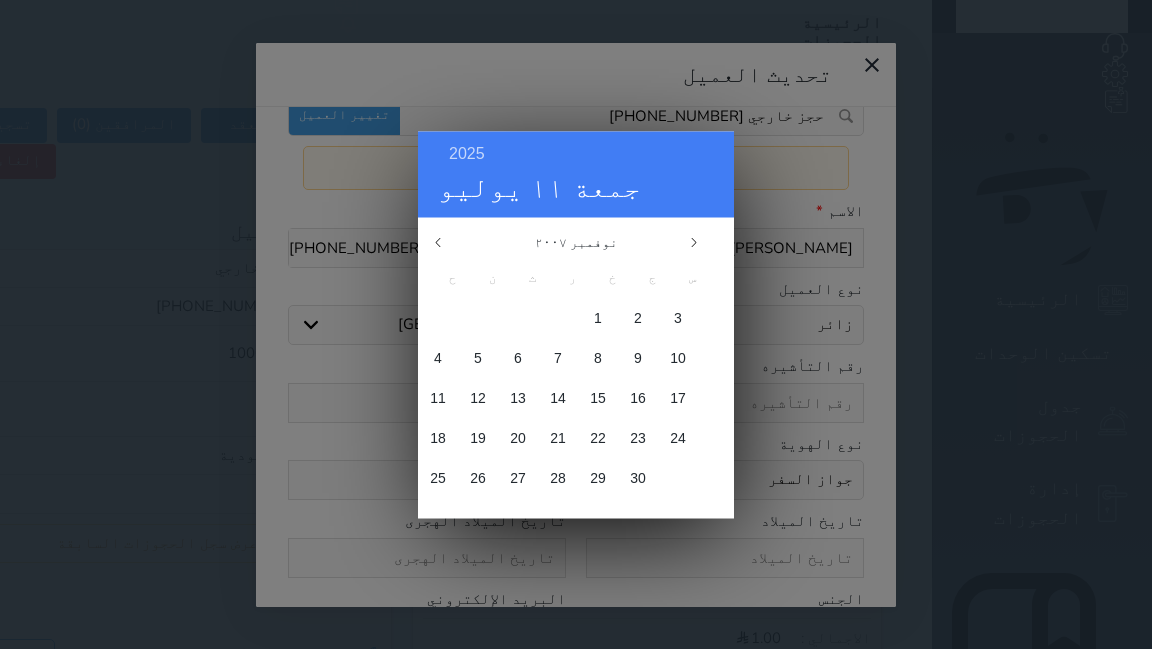 click at bounding box center (448, 242) 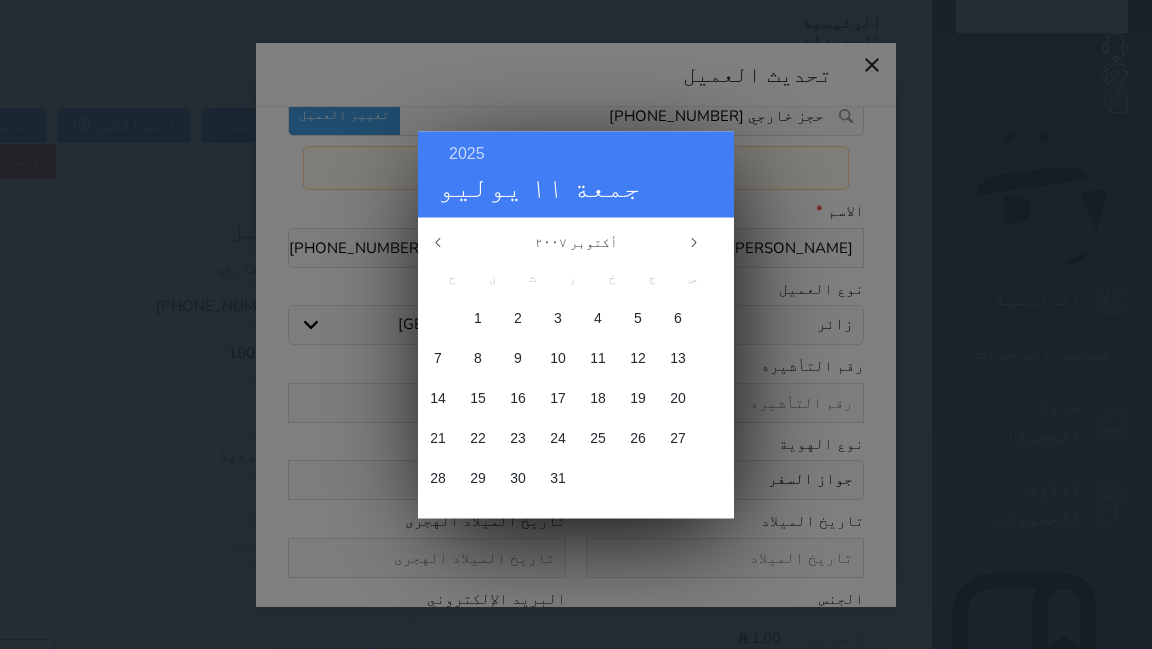 click on "أكتوبر ٢٠٠٧" at bounding box center [576, 242] 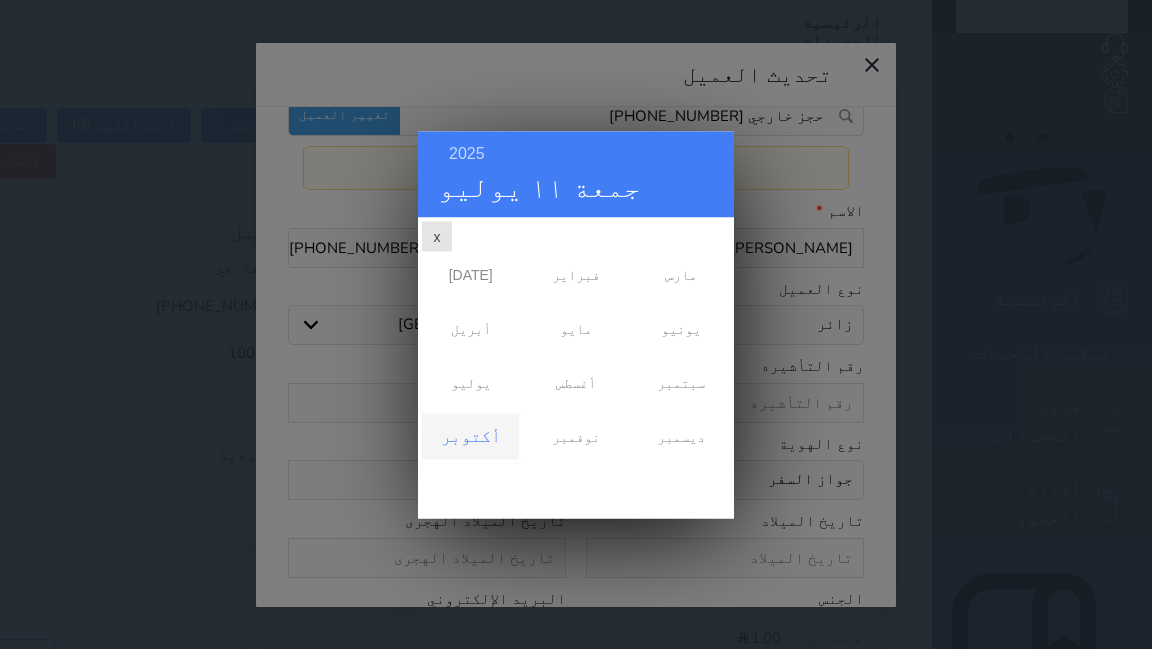 click on "x" at bounding box center (437, 236) 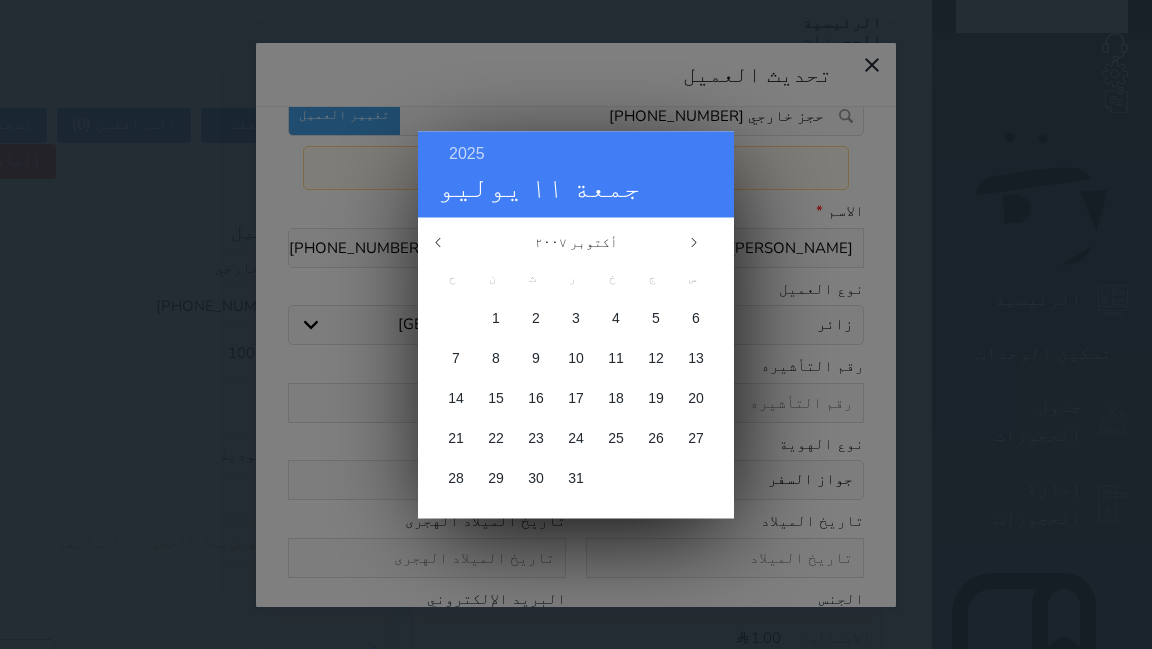 click at bounding box center (448, 242) 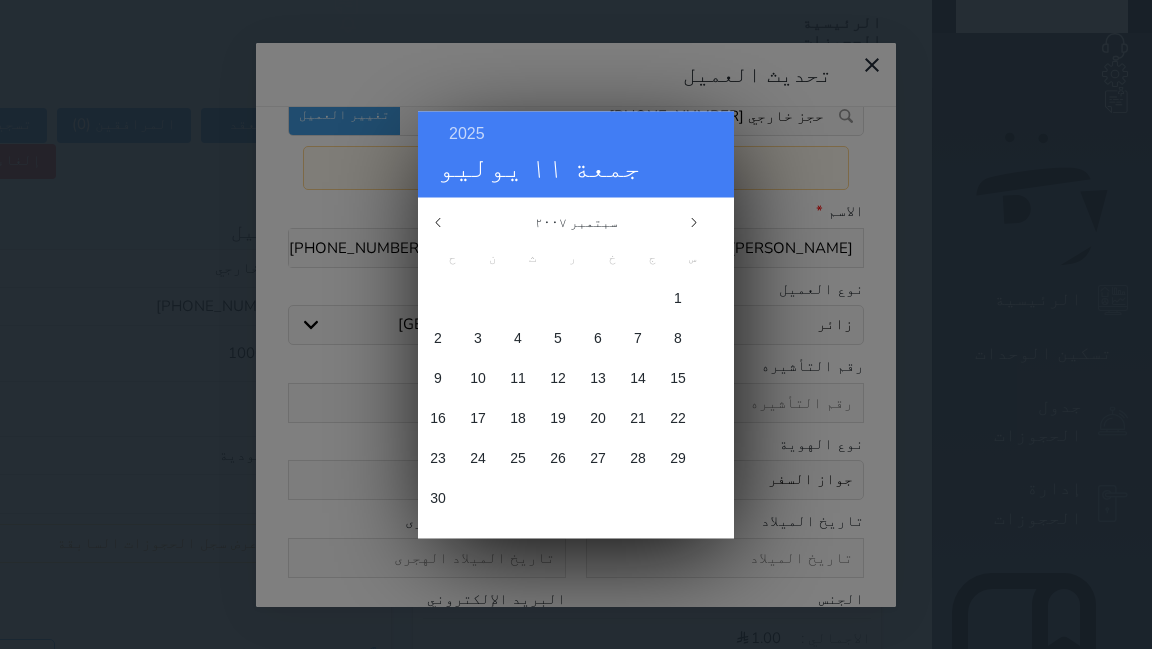 click on "أكتوبر ٢٠٠٧ سبتمبر ٢٠٠٧" at bounding box center [576, 222] 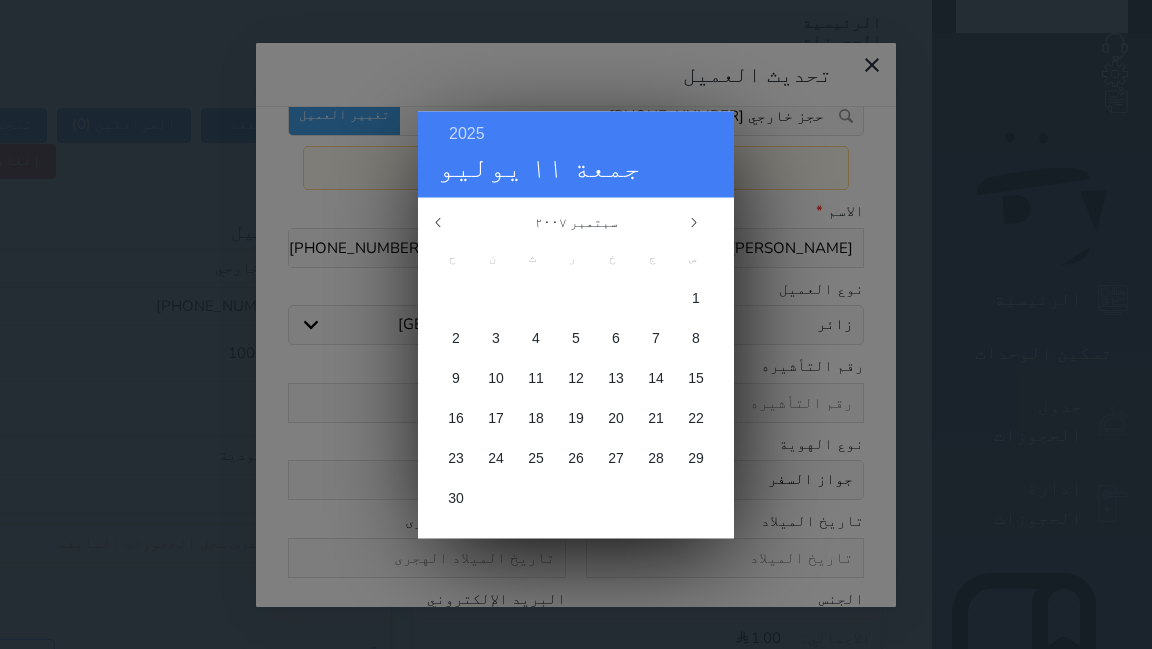 click 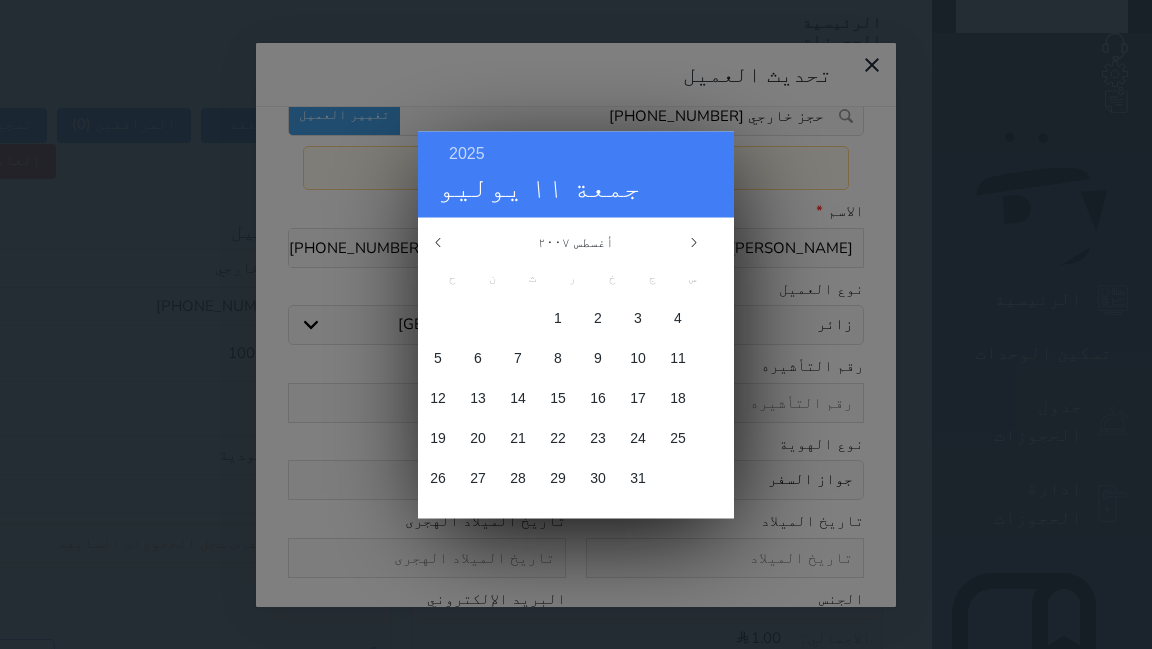 click on "أغسطس ٢٠٠٧" at bounding box center [576, 242] 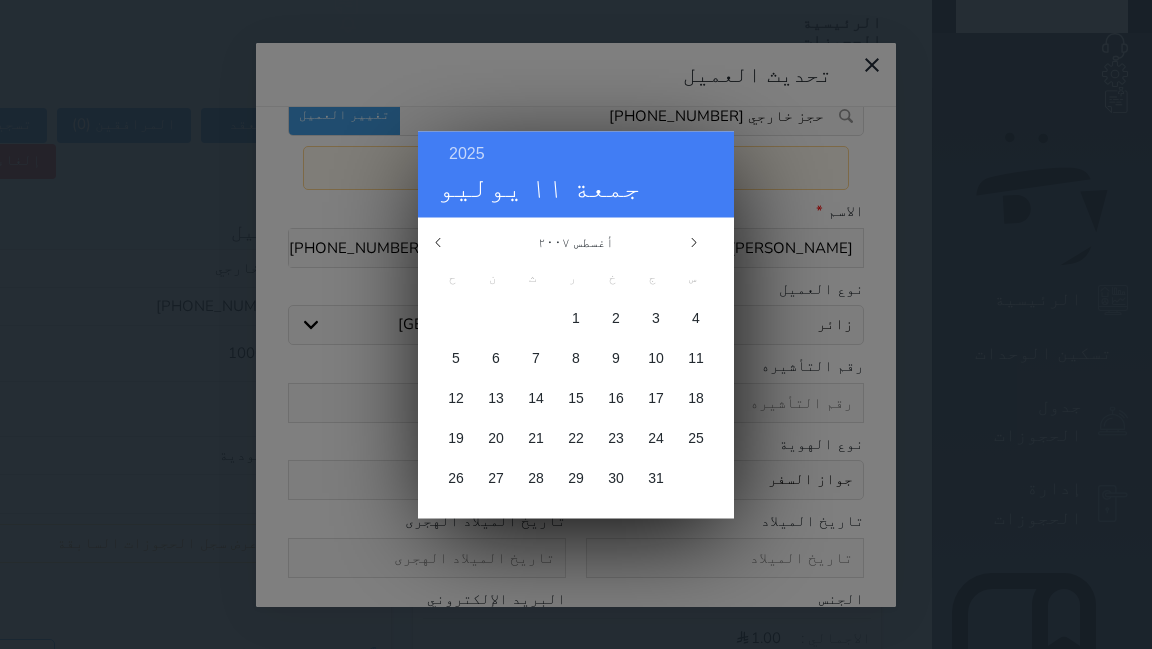 click at bounding box center (448, 242) 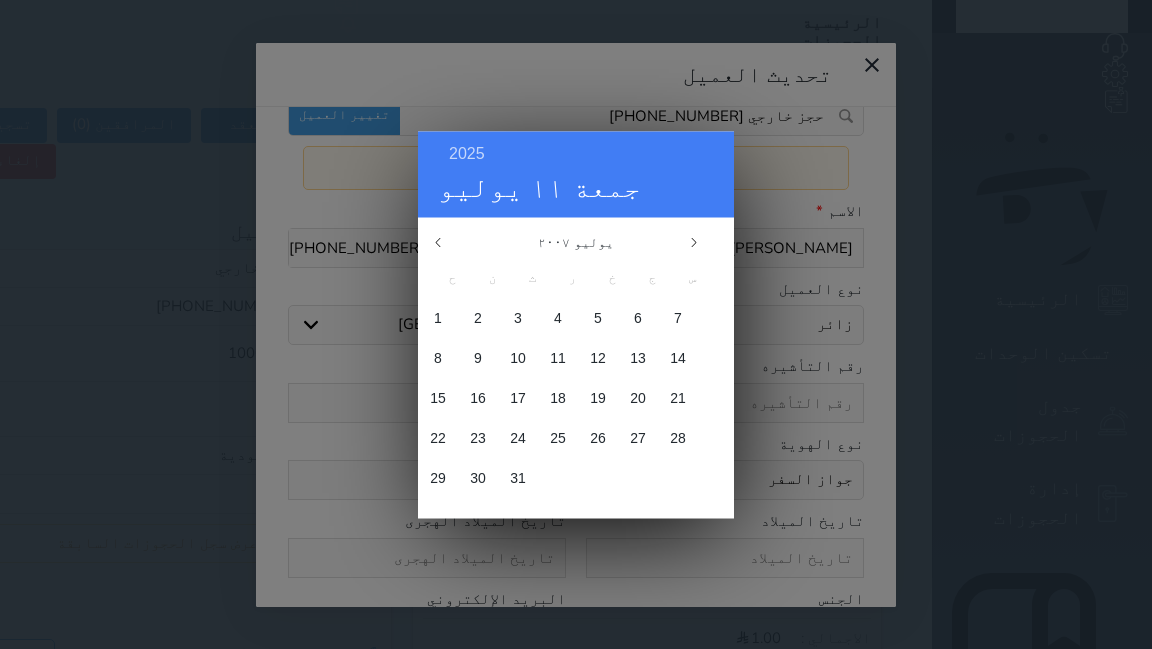 click on "يوليو ٢٠٠٧" at bounding box center (576, 242) 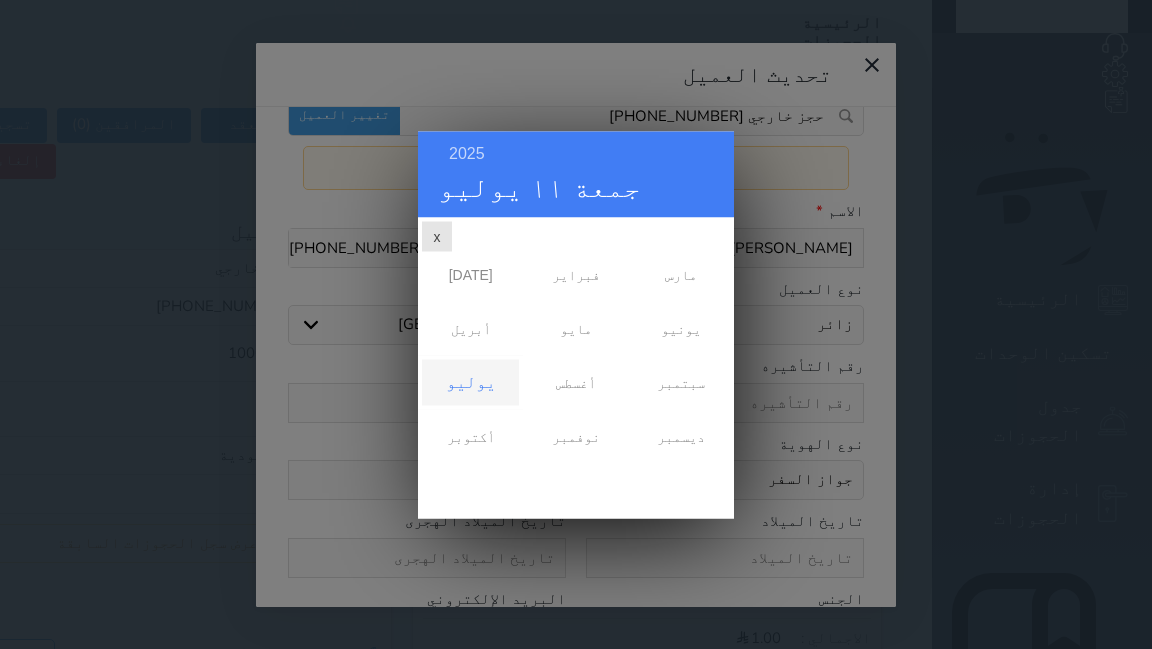 click on "x" at bounding box center (437, 236) 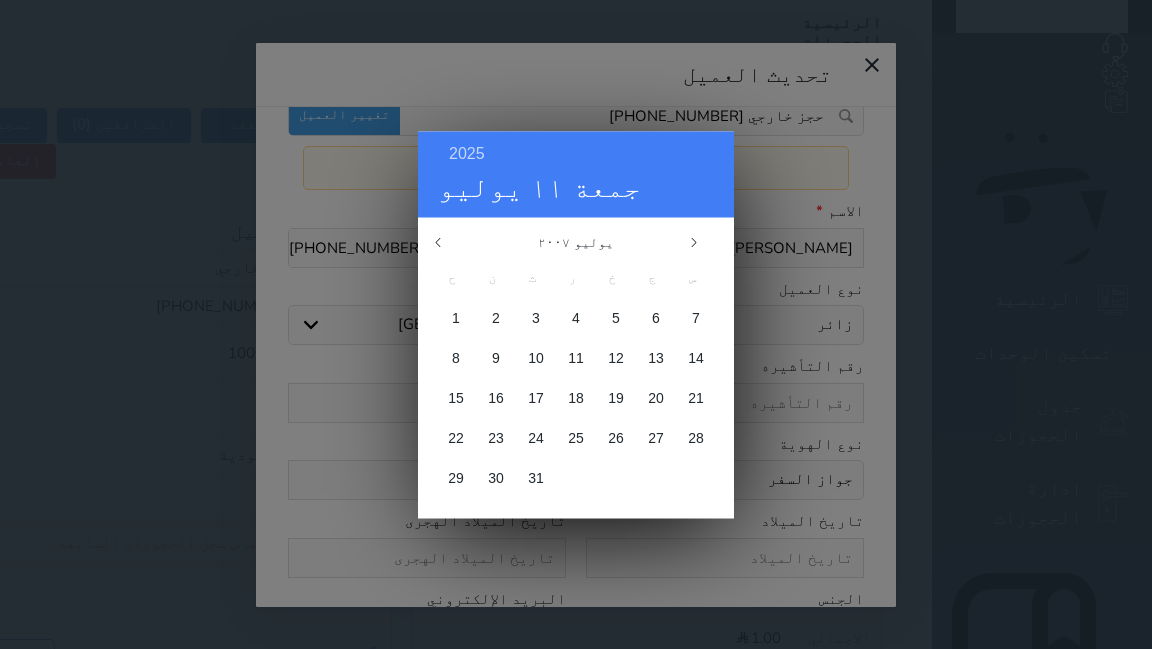 click at bounding box center [448, 242] 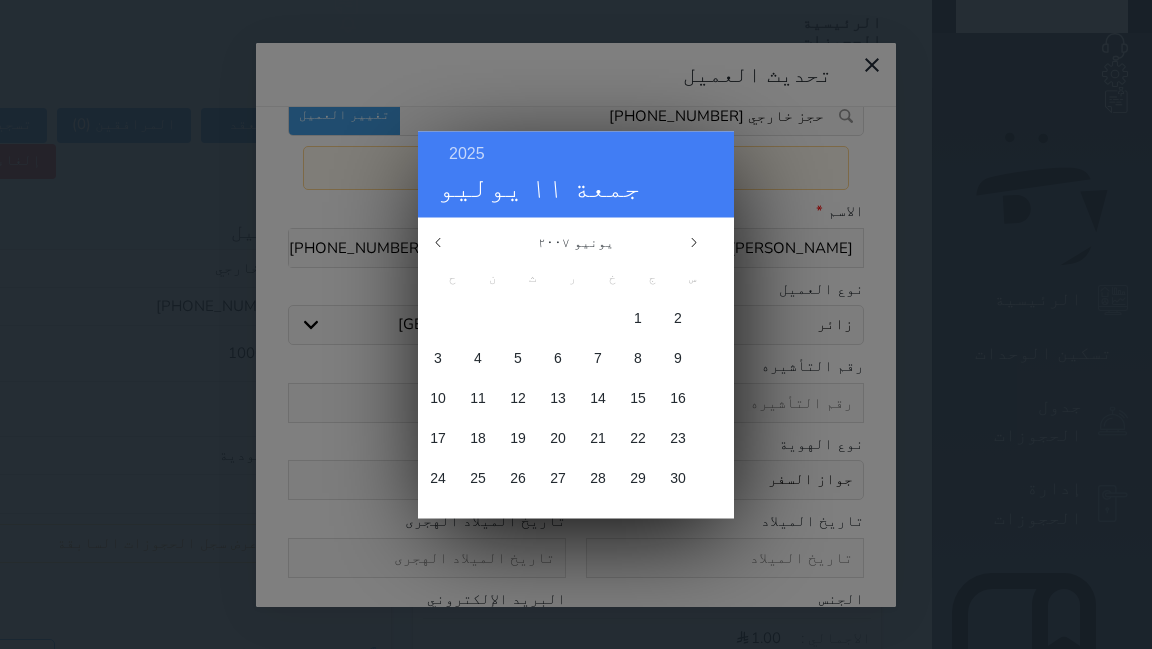 click on "يونيو ٢٠٠٧" at bounding box center (576, 242) 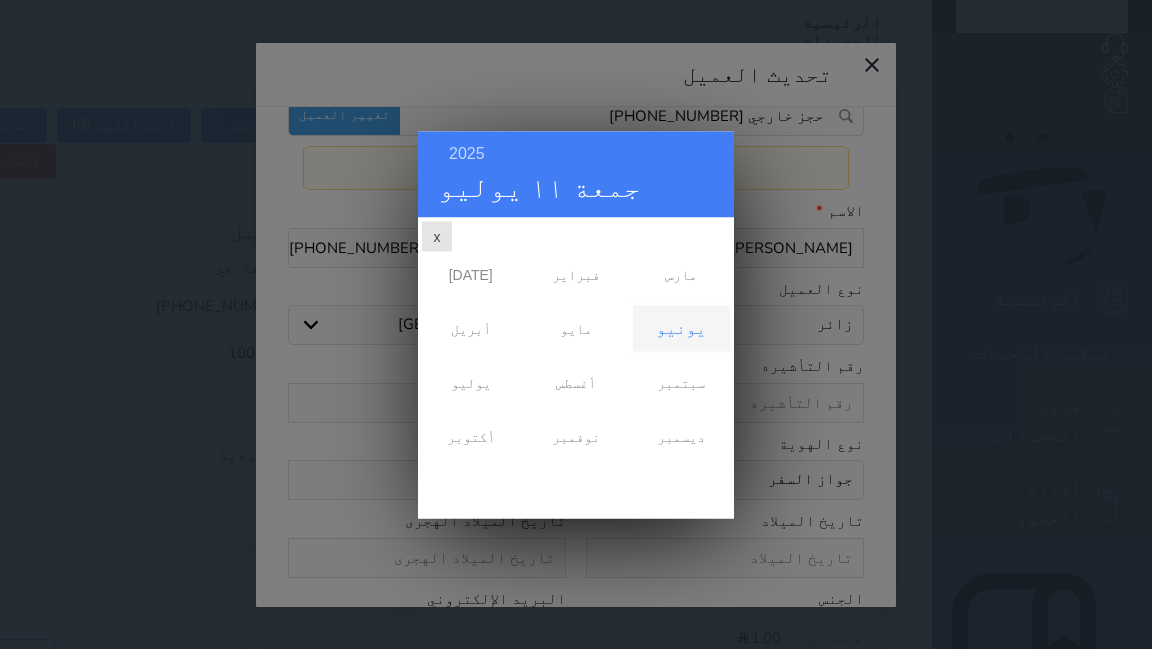 click on "x" at bounding box center (437, 236) 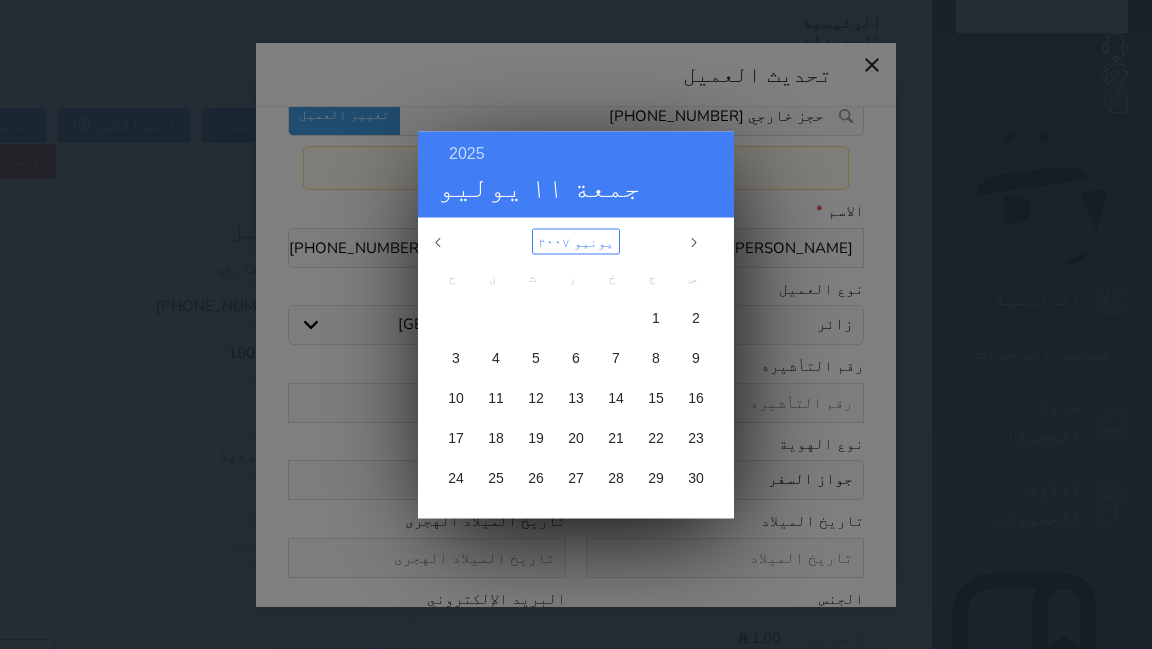 click on "يونيو ٢٠٠٧" at bounding box center (576, 241) 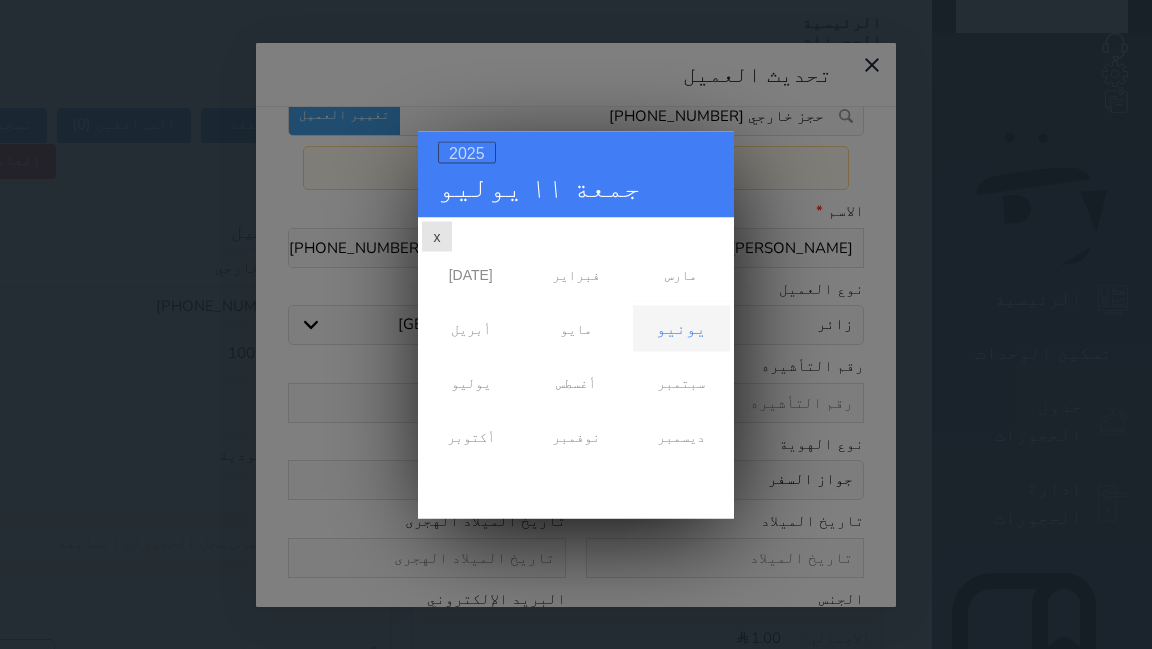 click on "2025" at bounding box center [467, 152] 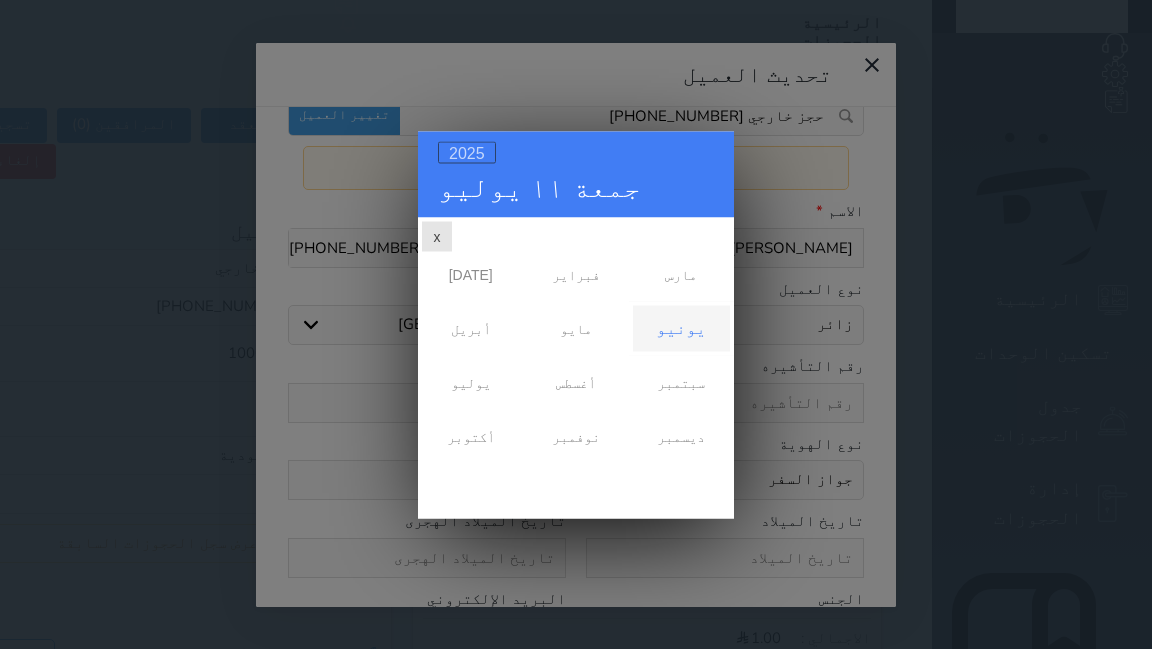 scroll, scrollTop: 0, scrollLeft: 0, axis: both 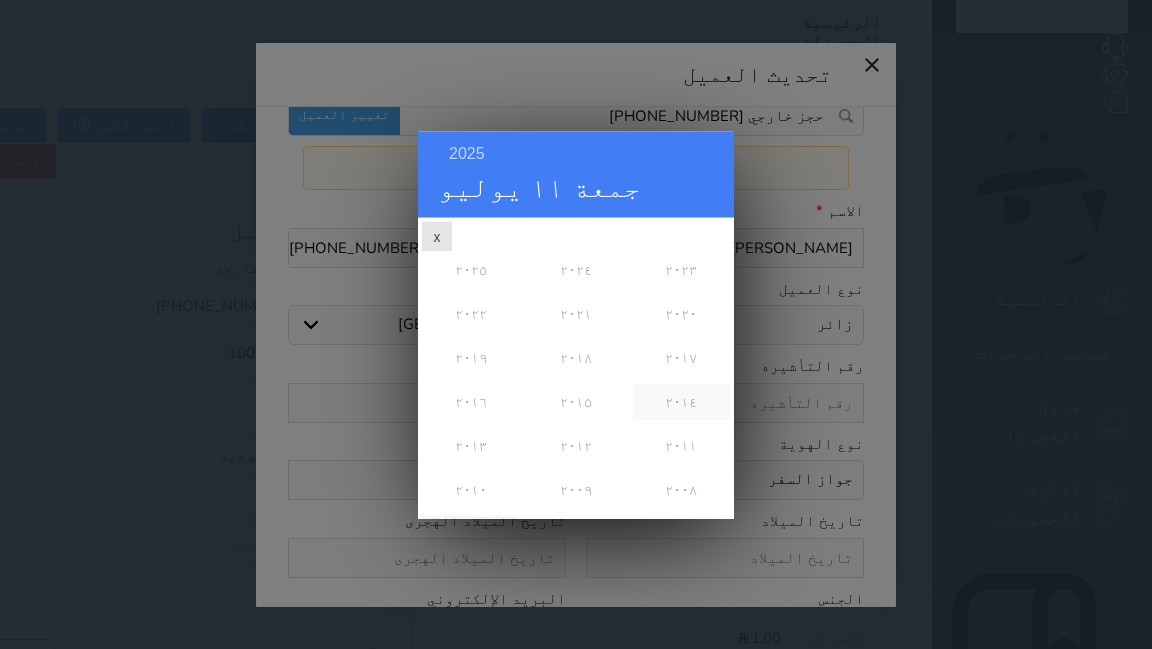 drag, startPoint x: 678, startPoint y: 456, endPoint x: 676, endPoint y: 387, distance: 69.02898 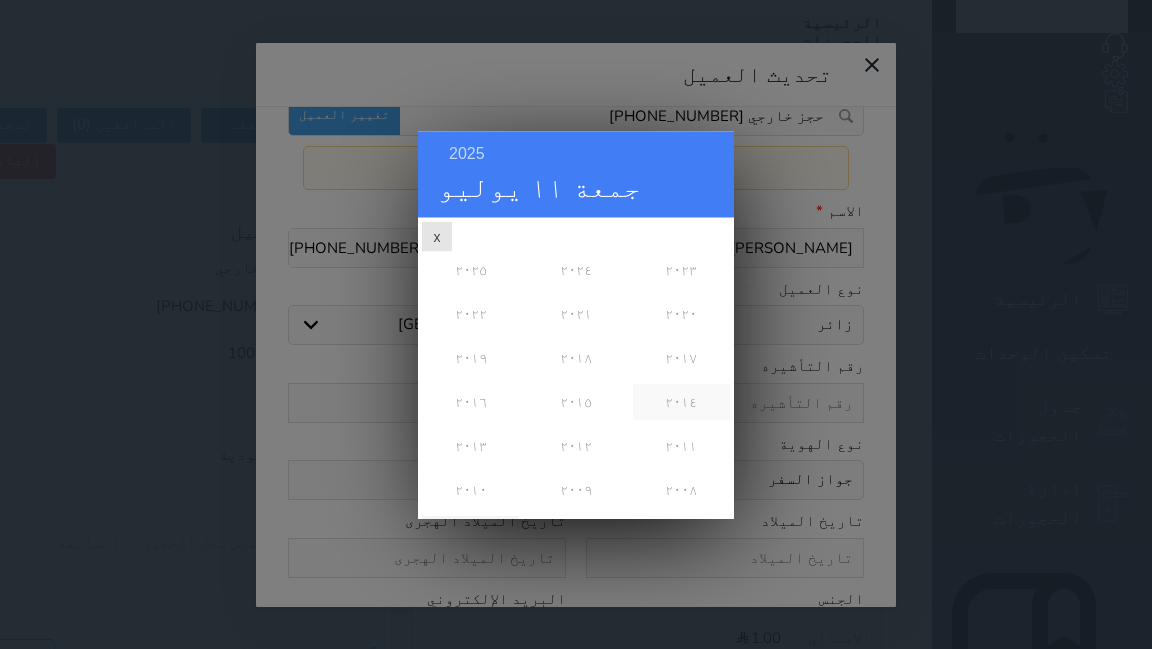 click on "٢٠٢٥
٢٠٢٤
٢٠٢٣
٢٠٢٢
٢٠٢١
٢٠٢٠
٢٠١٩
٢٠١٨
٢٠١٧
٢٠١٦
٢٠١٥
٢٠١٤
٢٠١٣
٢٠١٢
٢٠١١
٢٠١٠
٢٠٠٩
٢٠٠٨
٢٠٠٧
٢٠٠٦" at bounding box center (576, 247) 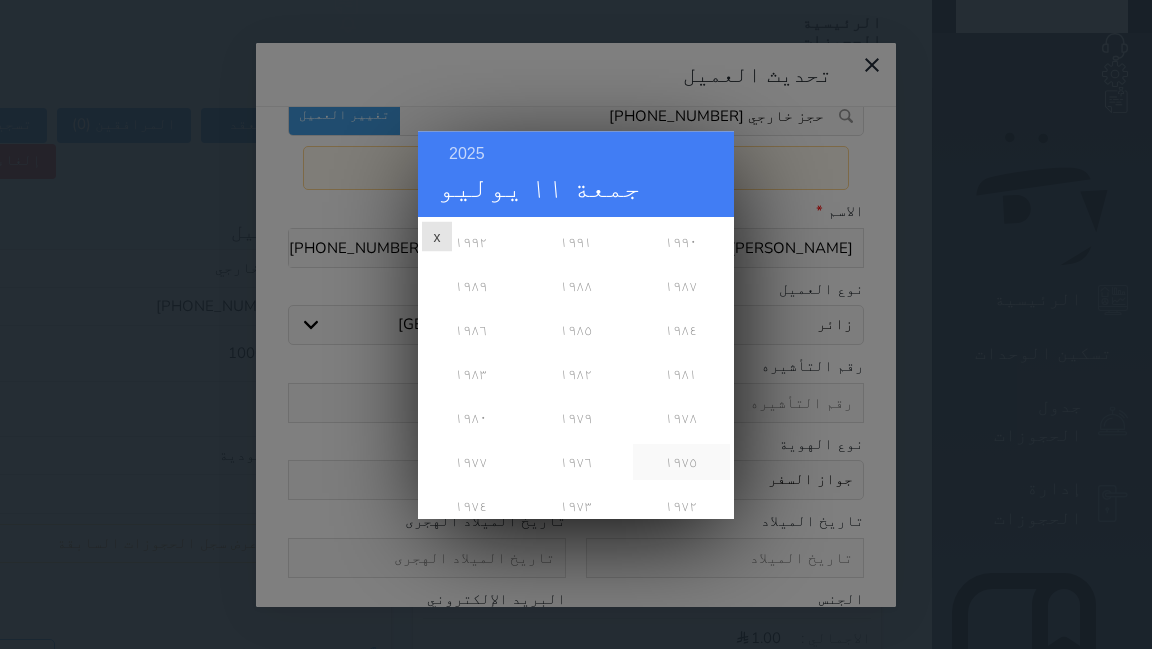 scroll, scrollTop: 512, scrollLeft: 0, axis: vertical 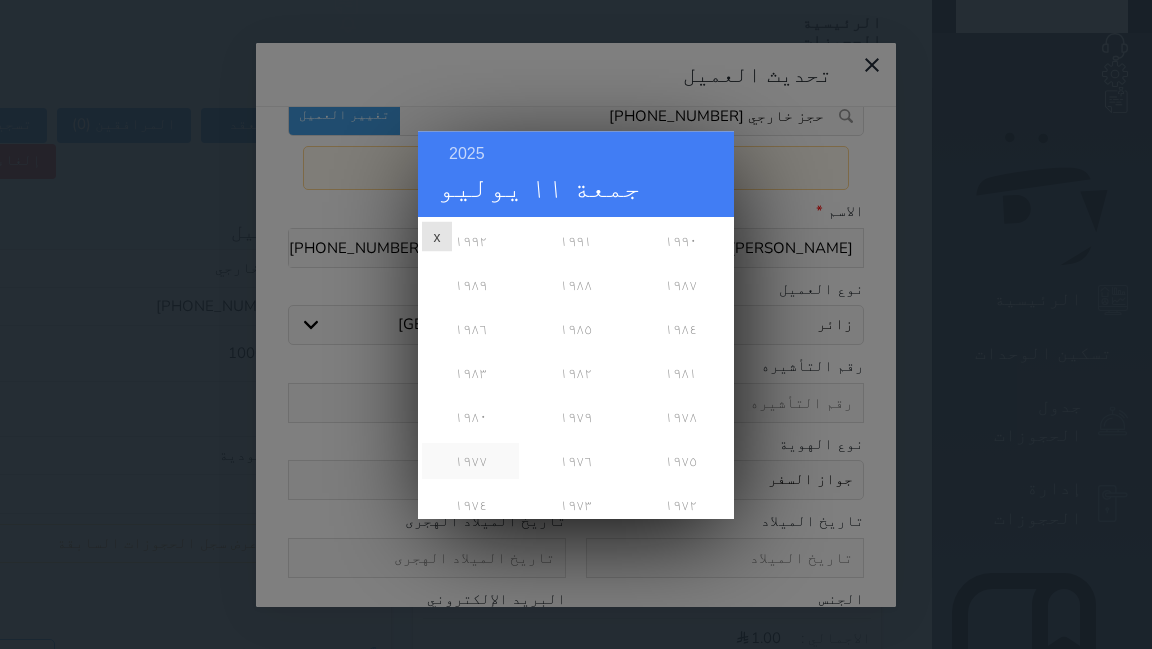 drag, startPoint x: 680, startPoint y: 453, endPoint x: 479, endPoint y: 433, distance: 201.99257 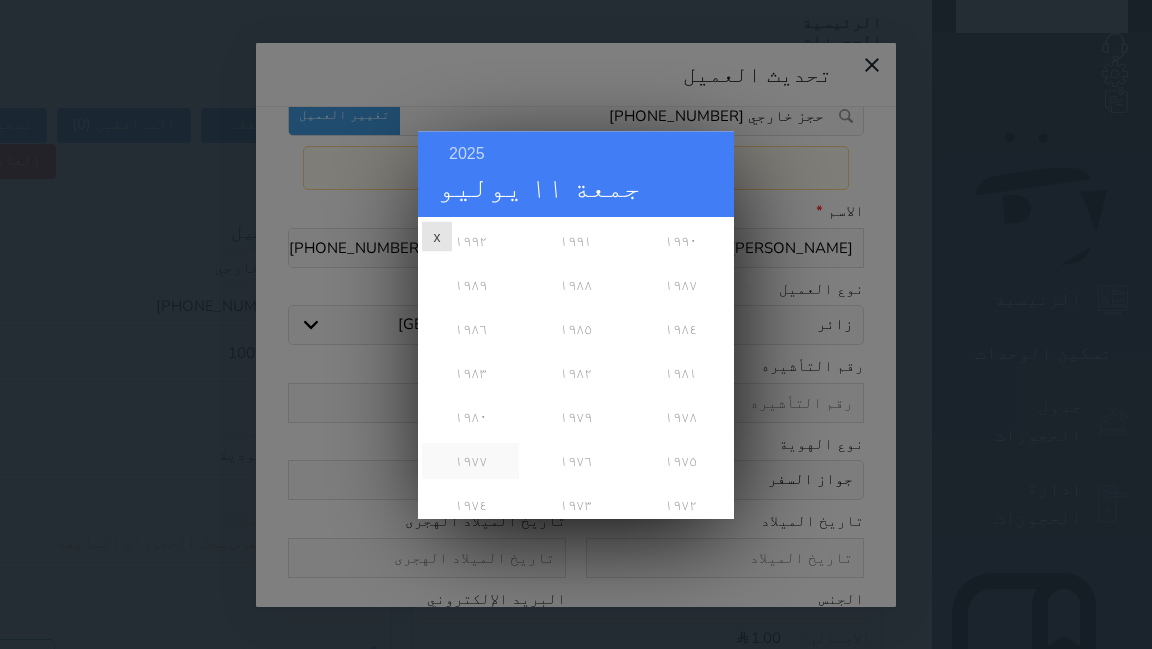 click on "٢٠٢٥
٢٠٢٤
٢٠٢٣
٢٠٢٢
٢٠٢١
٢٠٢٠
٢٠١٩
٢٠١٨
٢٠١٧
٢٠١٦
٢٠١٥
٢٠١٤
٢٠١٣
٢٠١٢
٢٠١١
٢٠١٠
٢٠٠٩
٢٠٠٨
٢٠٠٧
٢٠٠٦" at bounding box center (576, -265) 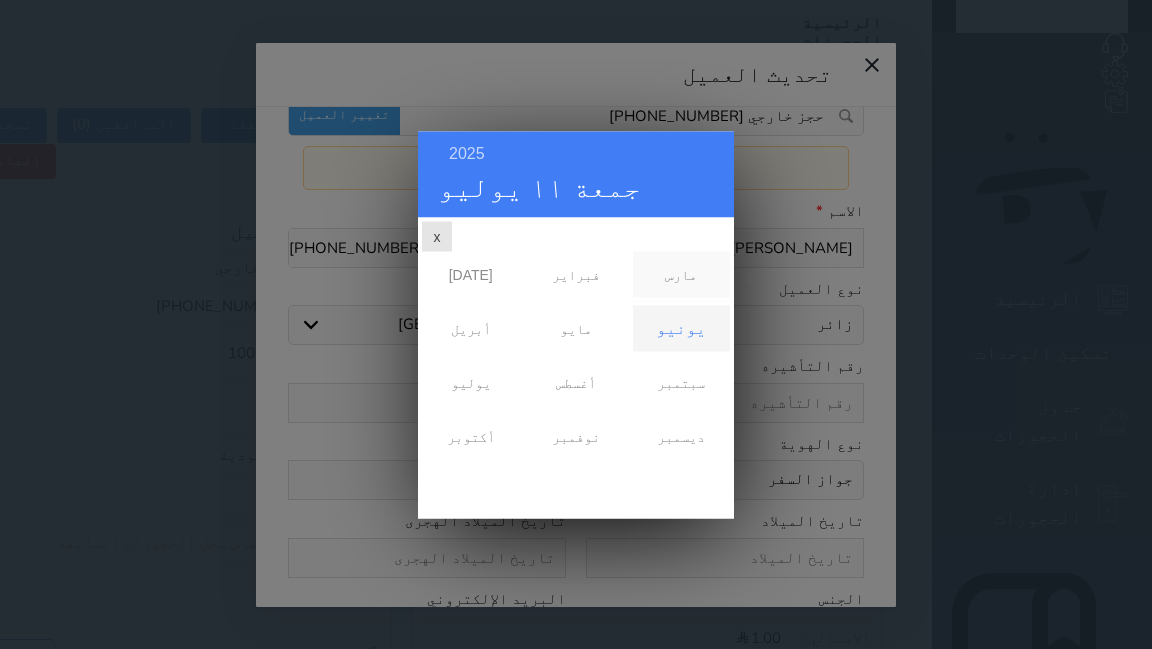 click on "مارس" at bounding box center [681, 274] 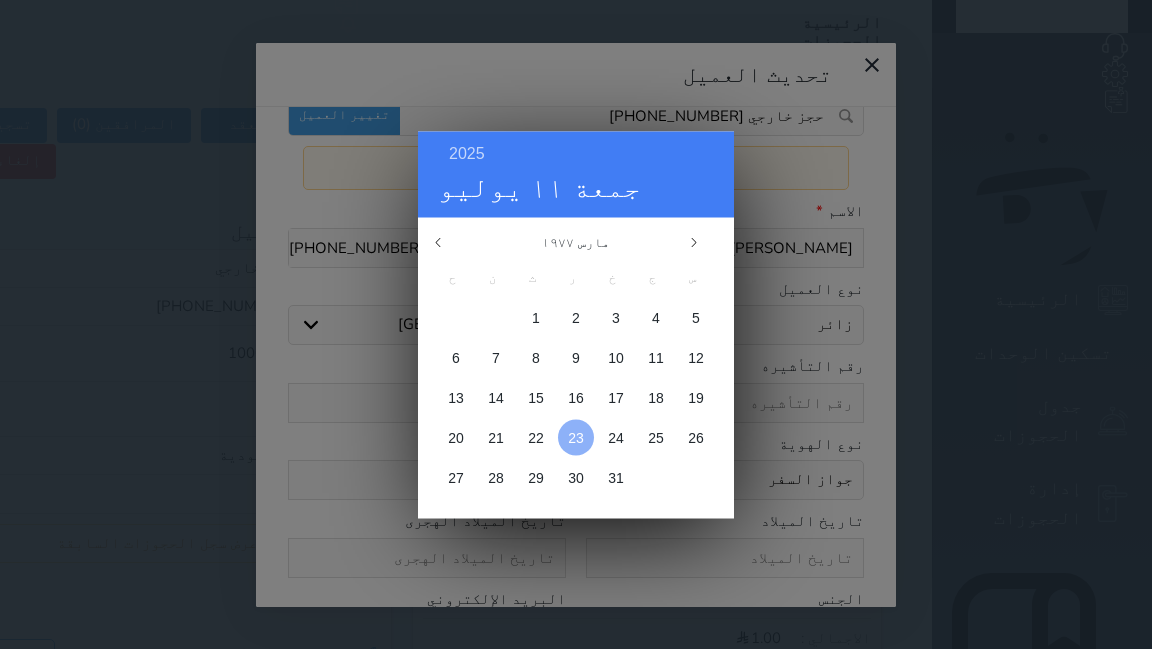 click on "23" at bounding box center (576, 437) 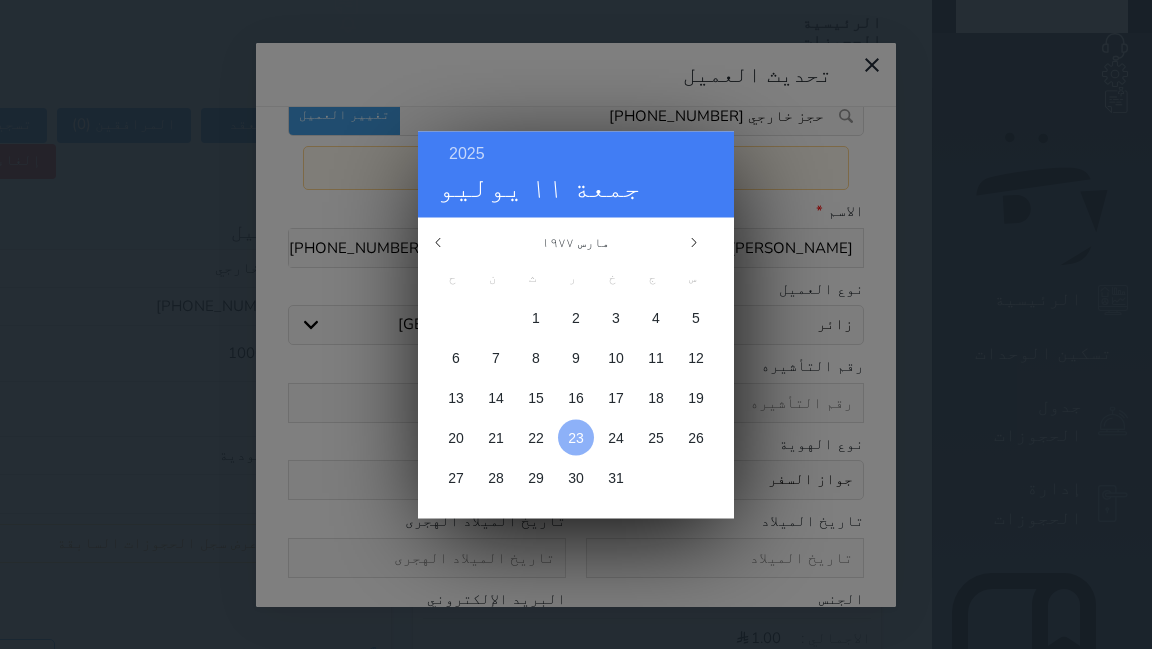 type on "[DATE]" 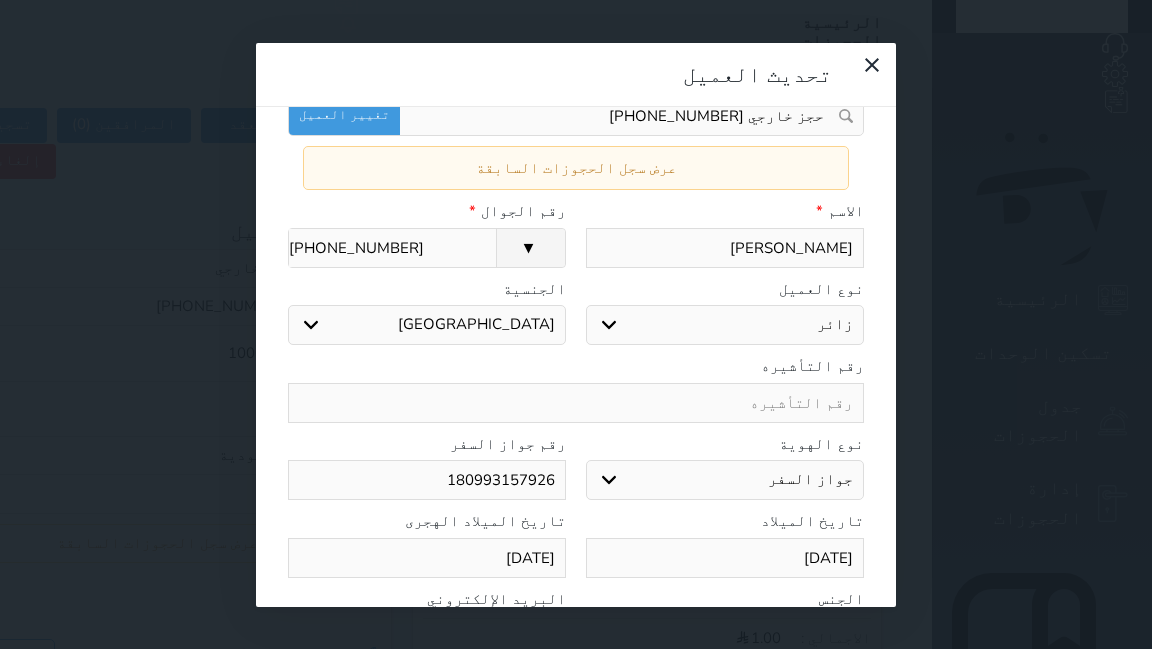 click on "الجنس" at bounding box center [725, 599] 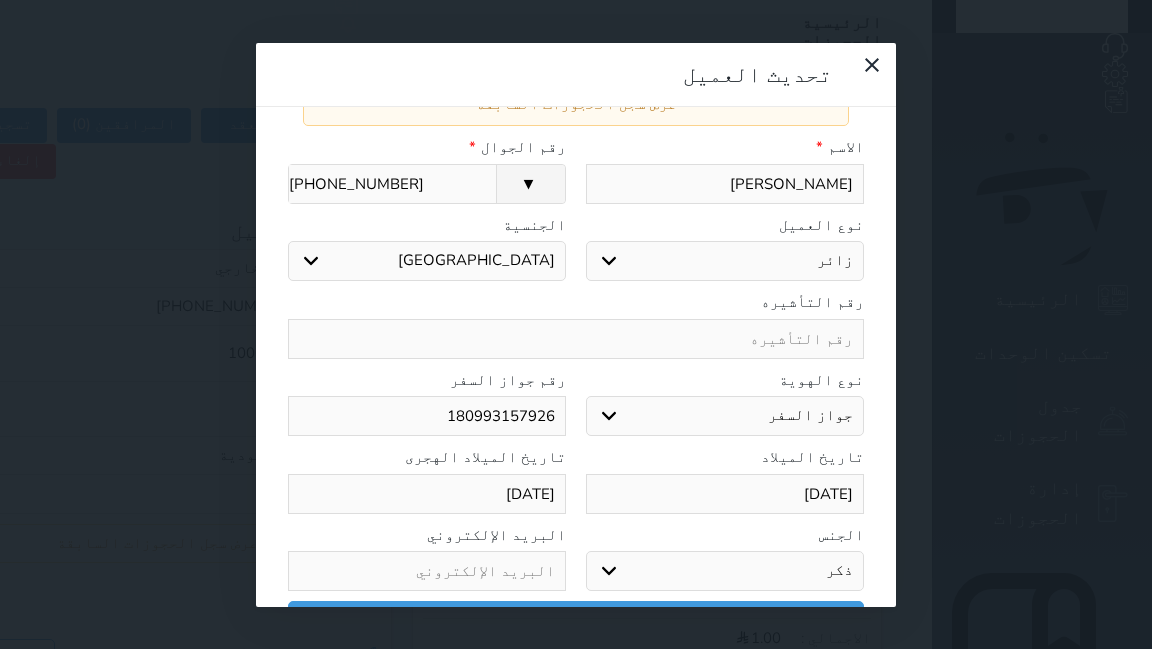 scroll, scrollTop: 175, scrollLeft: 0, axis: vertical 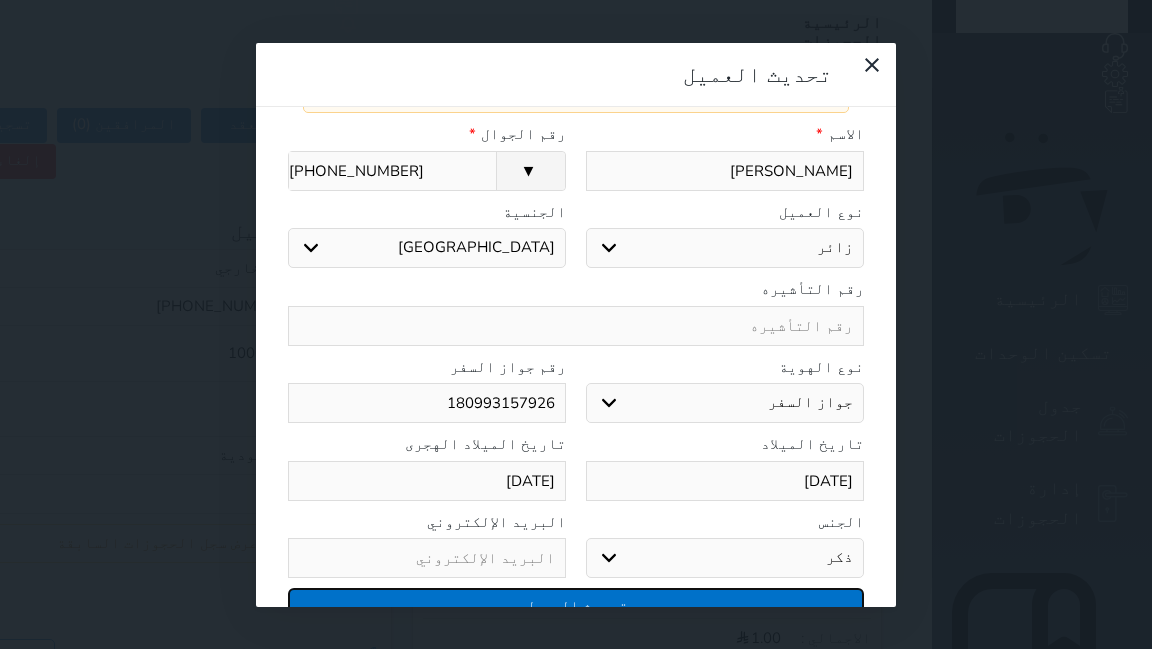 click on "تحديث العميل" at bounding box center (576, 605) 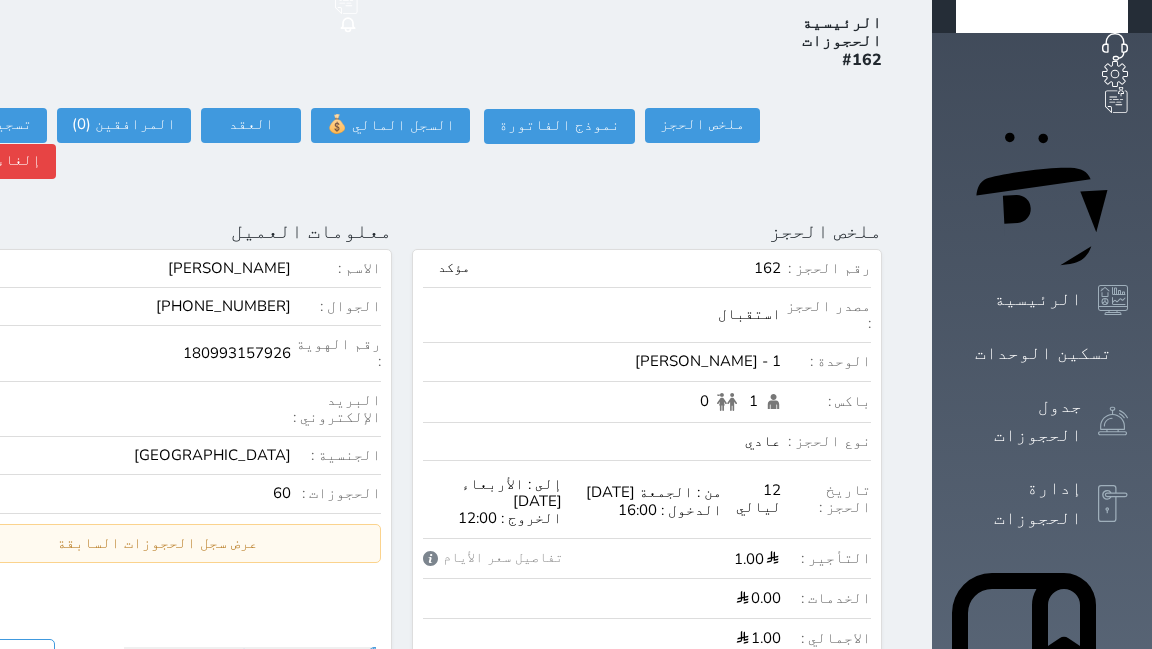 click on "الاسم :   SOPTA CLAUDE GLADISSE     الجوال :   +33616192750     رقم الهوية :   180993157926   البريد الإلكتروني :     الجنسية :   فرنسا   الحجوزات :   60     عرض سجل الحجوزات السابقة         سجل حجوزات العميل                    إجمالى رصيد العميل : 0      رقم الحجز   الوحدة   من   إلى   نوع الحجز   الرصيد   الاجرائات         النتائج  : من (  ) - إلى  (  )   العدد  :" at bounding box center [157, 449] 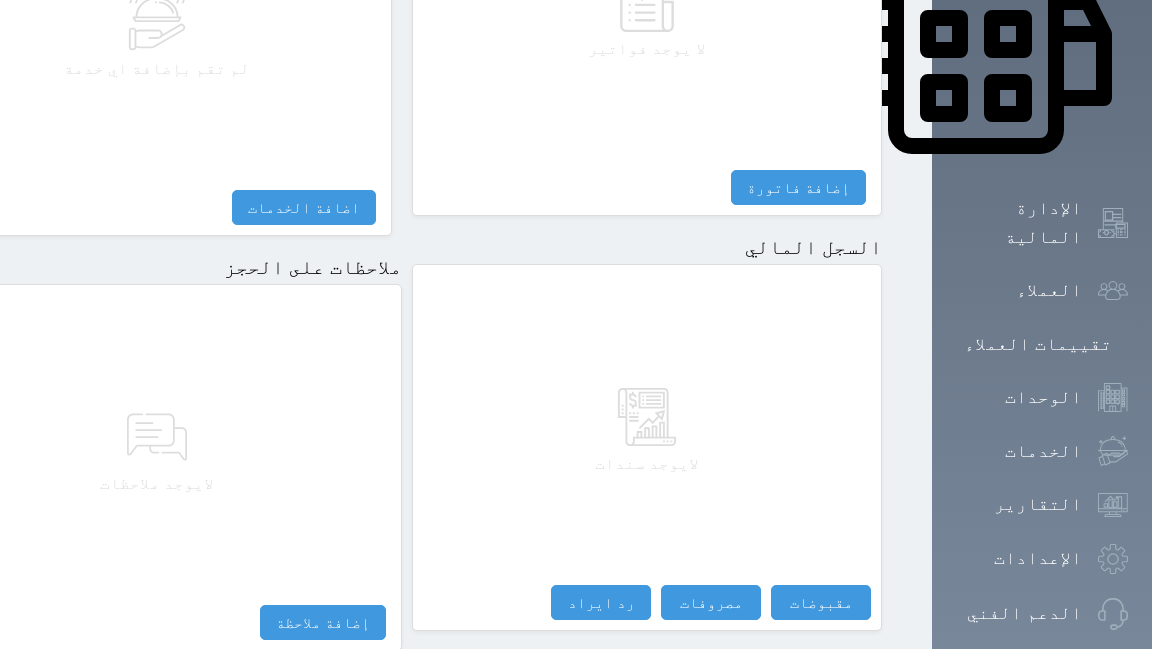 scroll, scrollTop: 996, scrollLeft: 0, axis: vertical 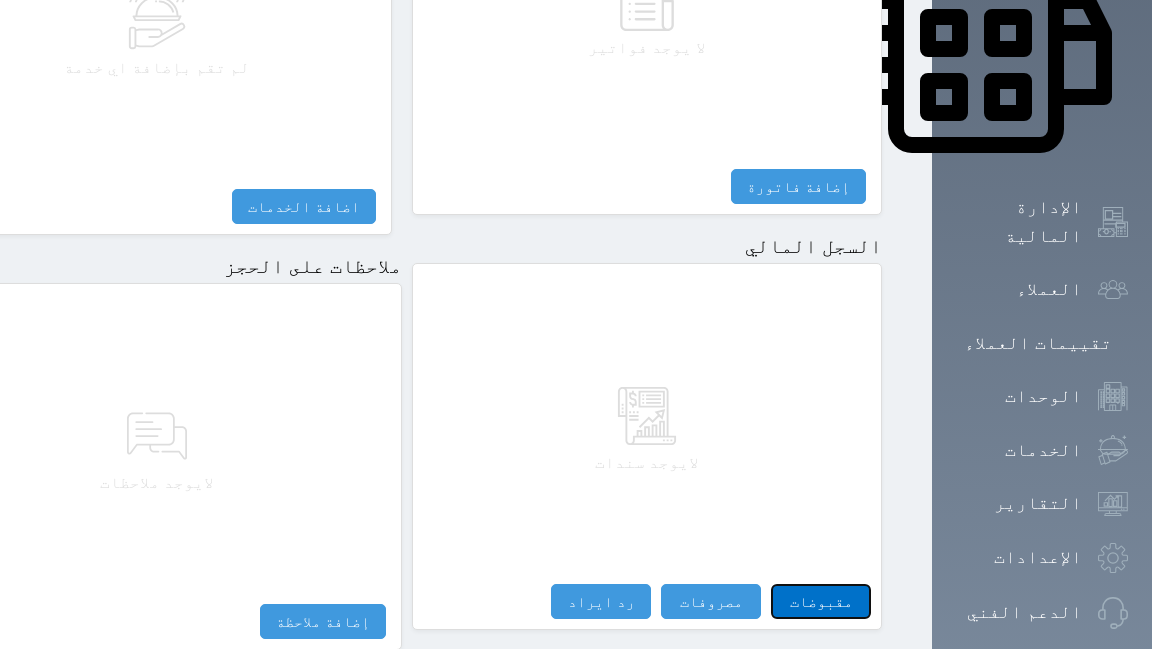 click on "مقبوضات" at bounding box center (821, 601) 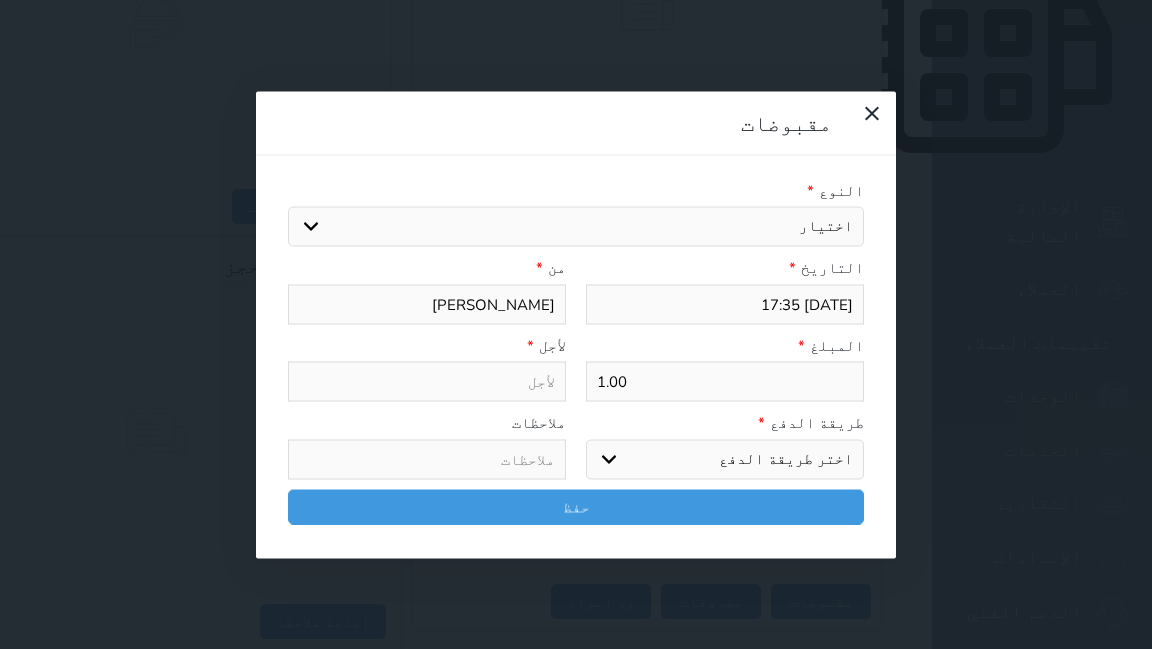 click on "اختيار" at bounding box center [576, 227] 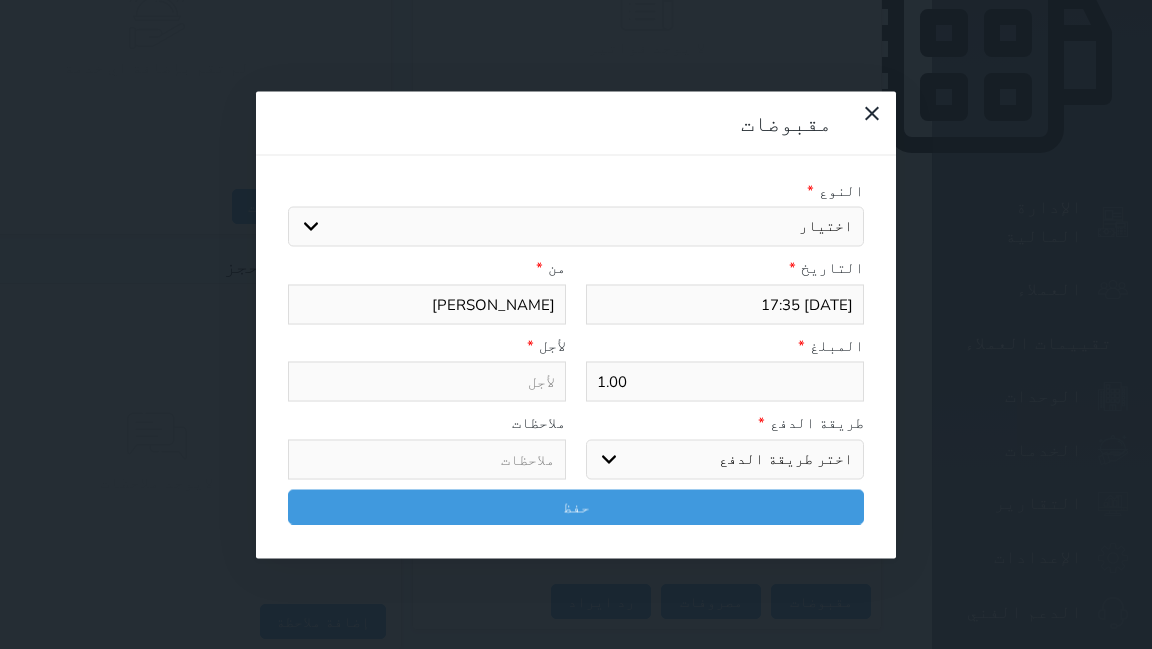 click on "1.00" at bounding box center (725, 382) 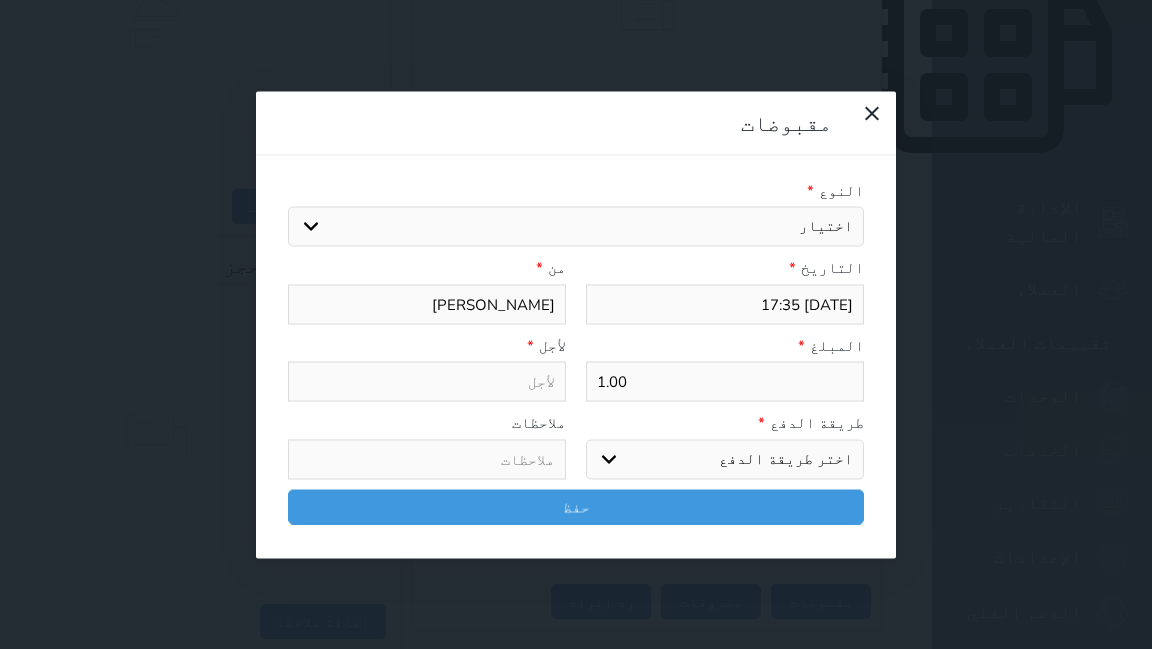 click on "اختيار" at bounding box center (576, 227) 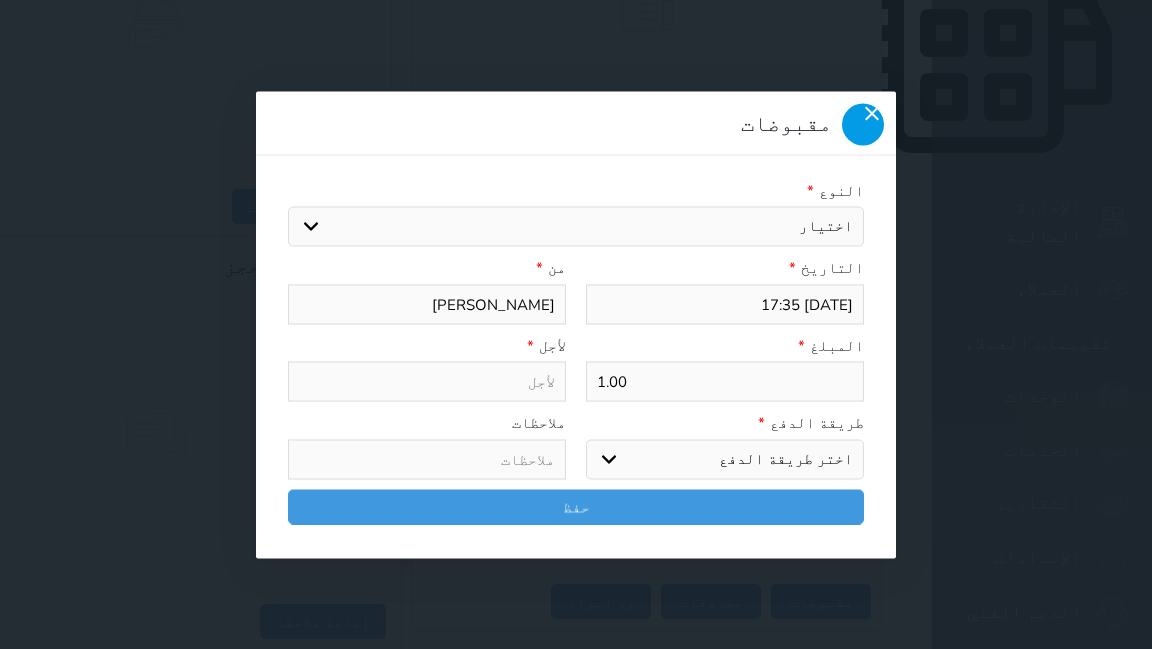 click 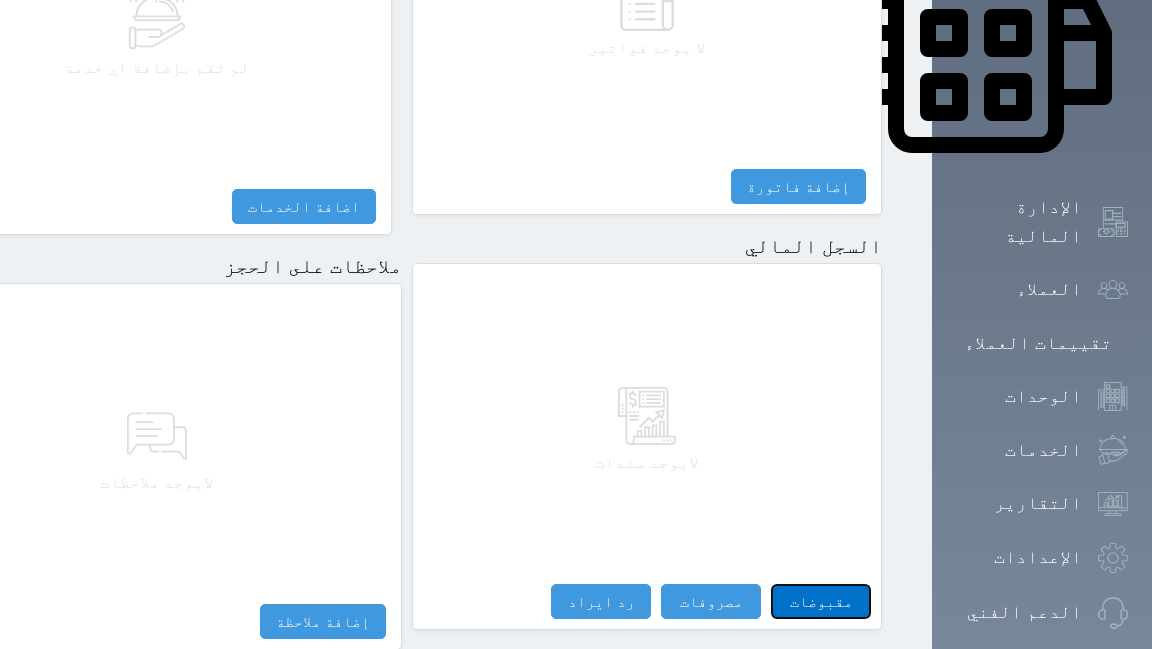 click on "مقبوضات" at bounding box center [821, 601] 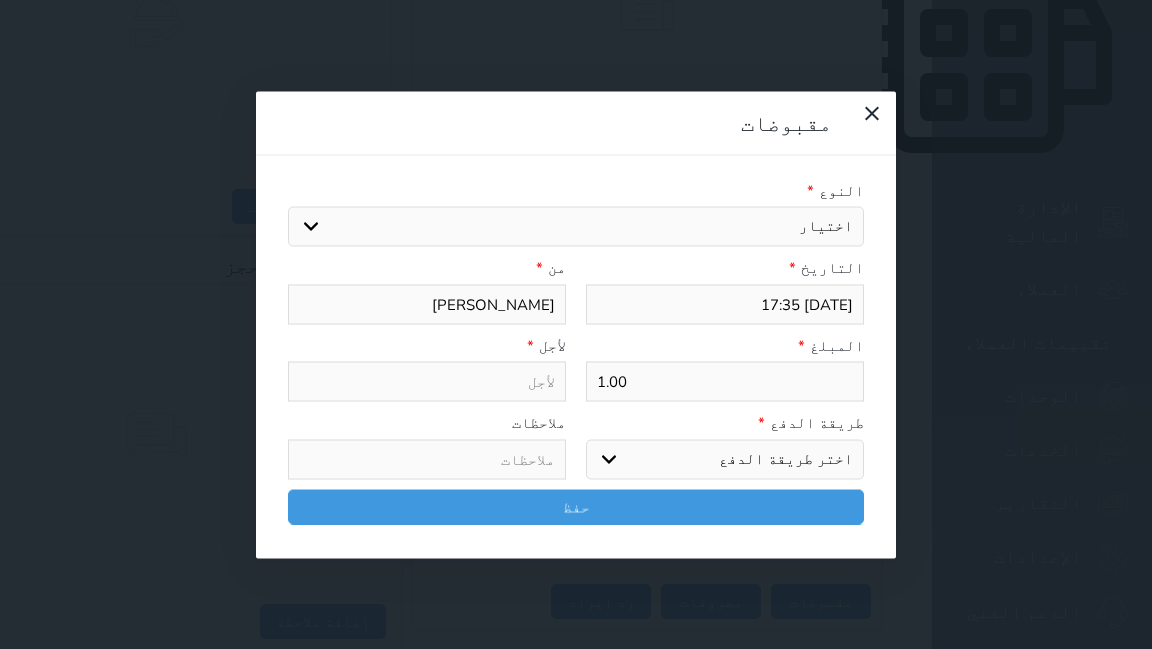 click on "اختيار" at bounding box center (576, 227) 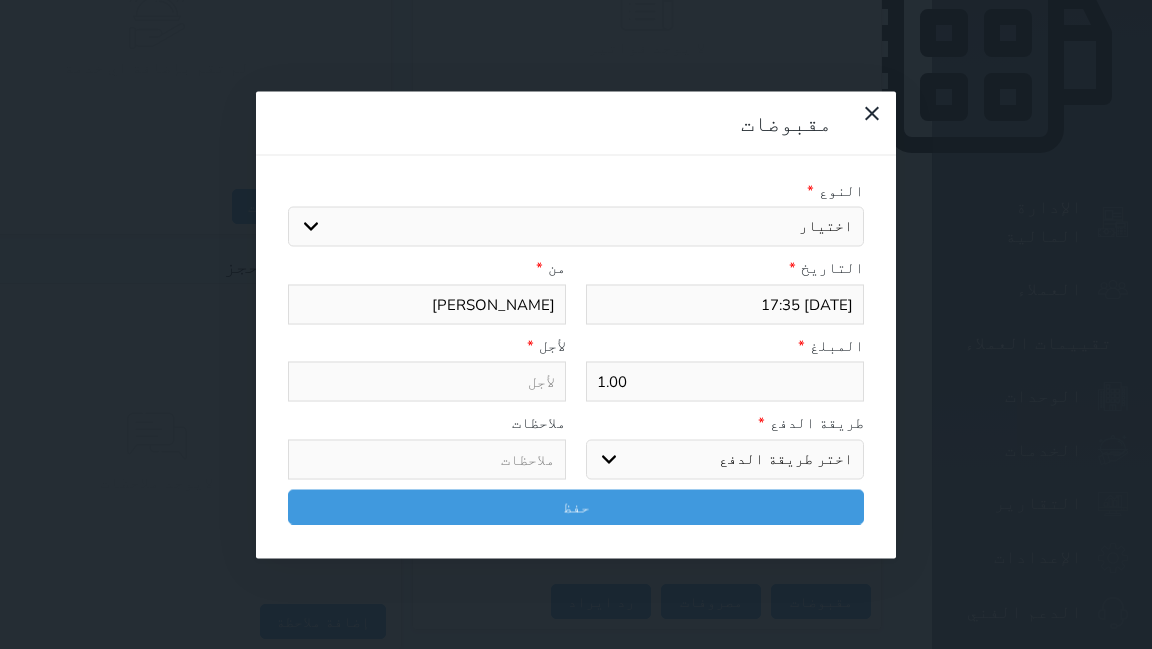 click on "اختر طريقة الدفع   دفع نقدى   تحويل بنكى   مدى   بطاقة ائتمان   آجل" at bounding box center (725, 459) 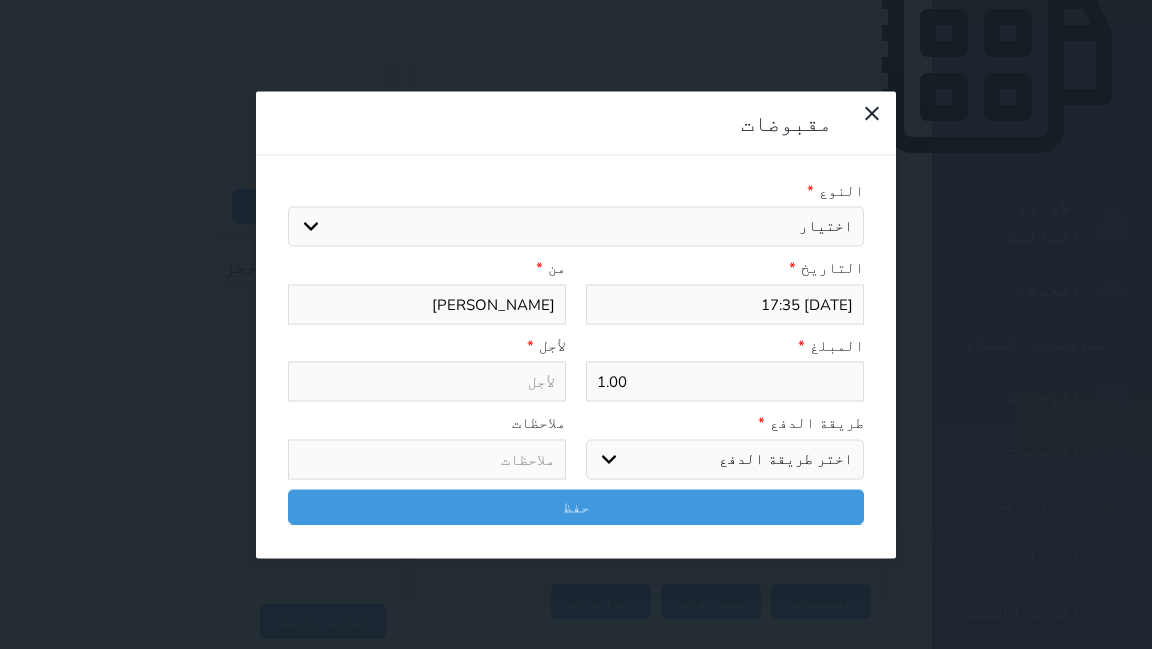 select on "bank-transfer" 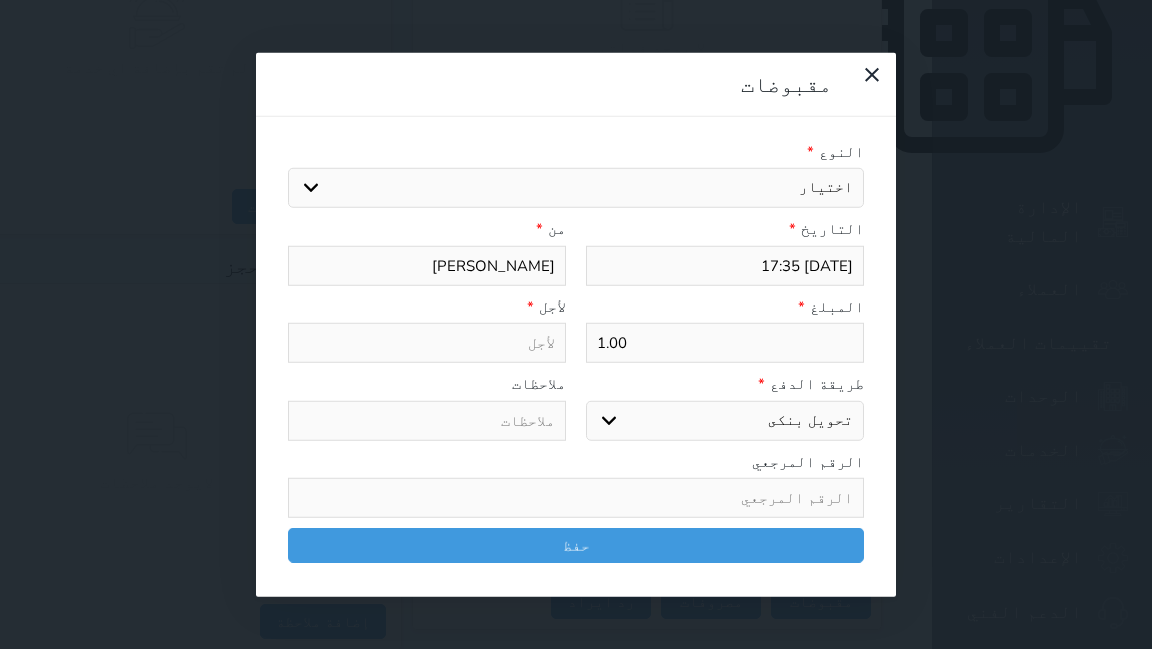 click on "اختيار" at bounding box center (576, 188) 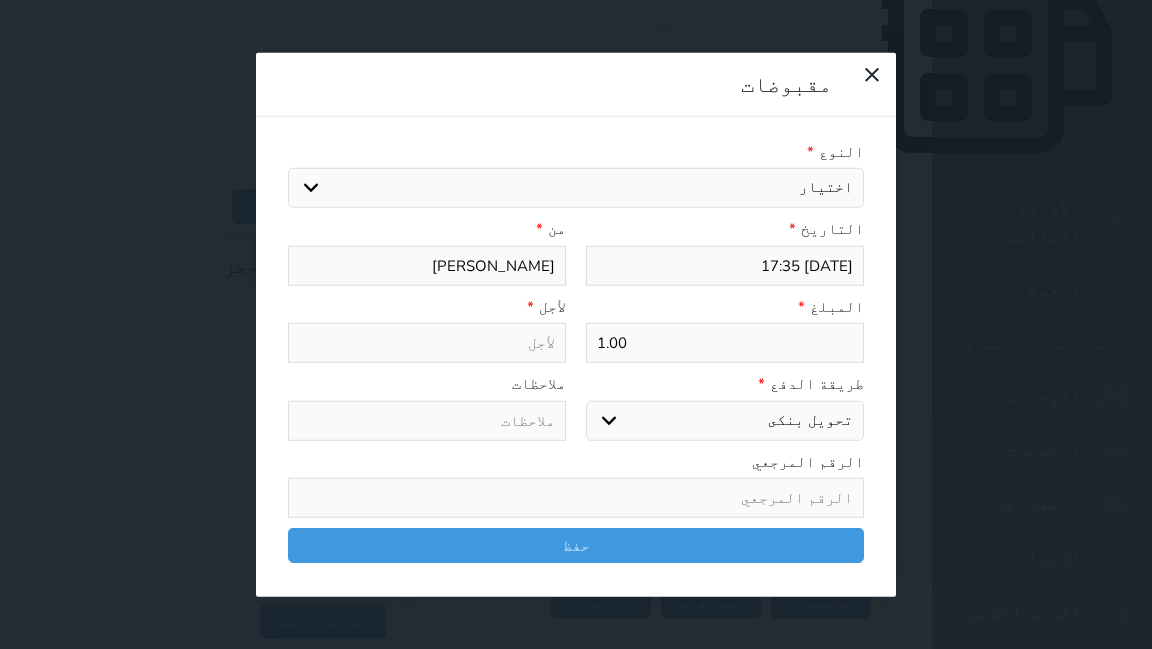 select on "151787" 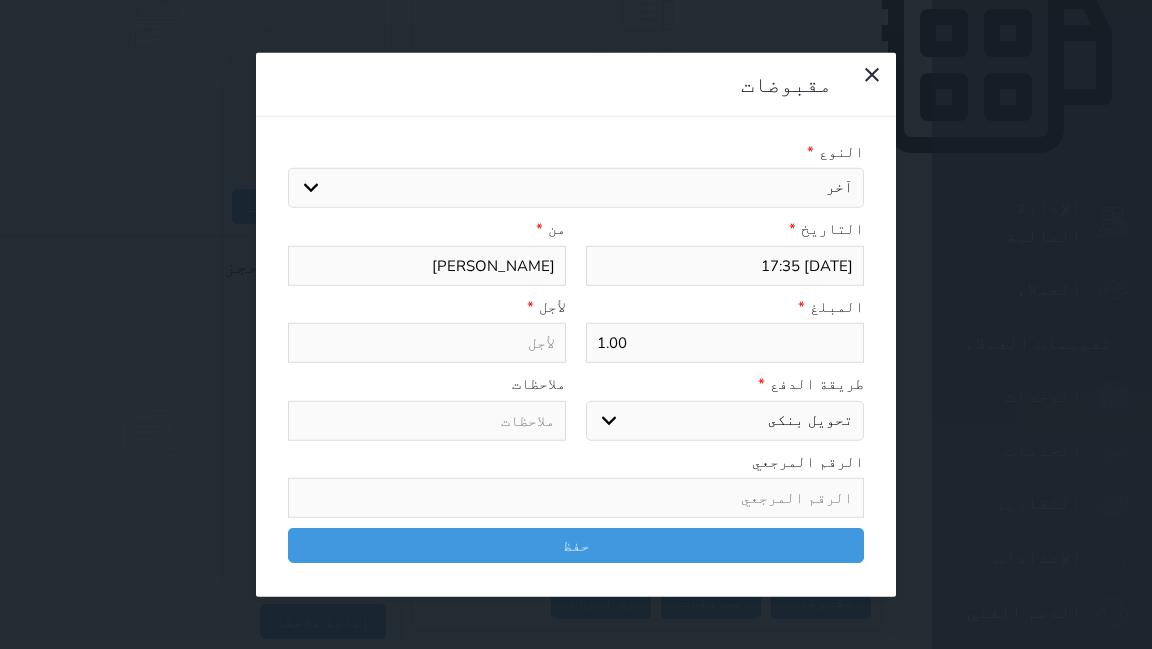 drag, startPoint x: 839, startPoint y: 288, endPoint x: 893, endPoint y: 292, distance: 54.147945 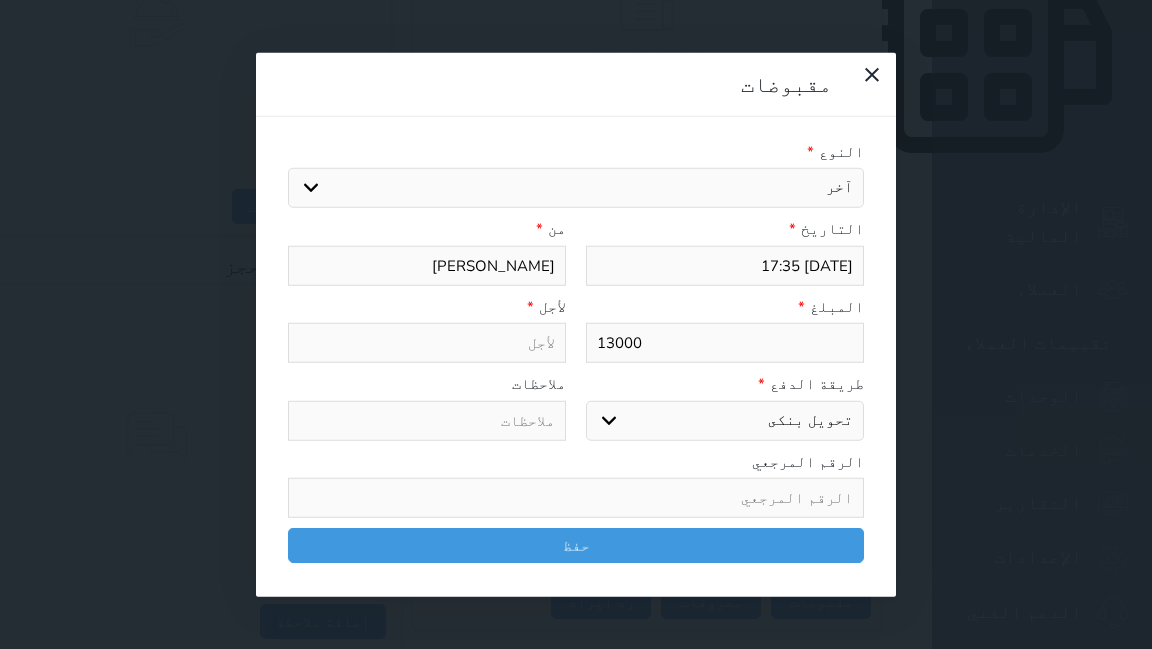 type on "13000" 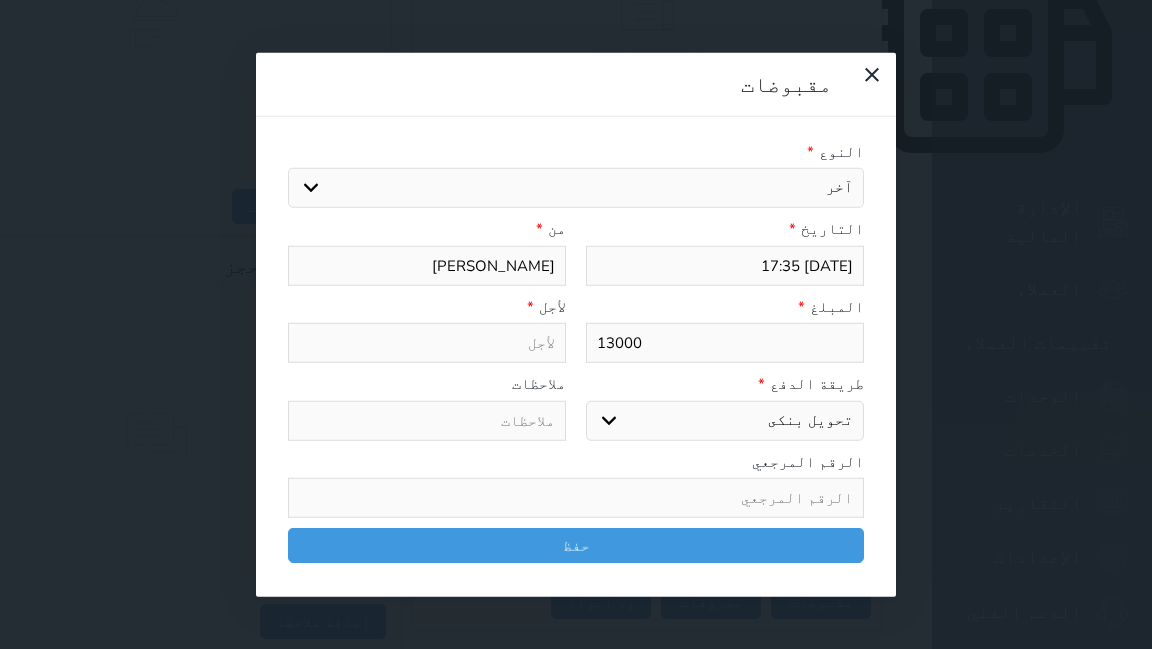 type on "آخر - الوحدة - 1" 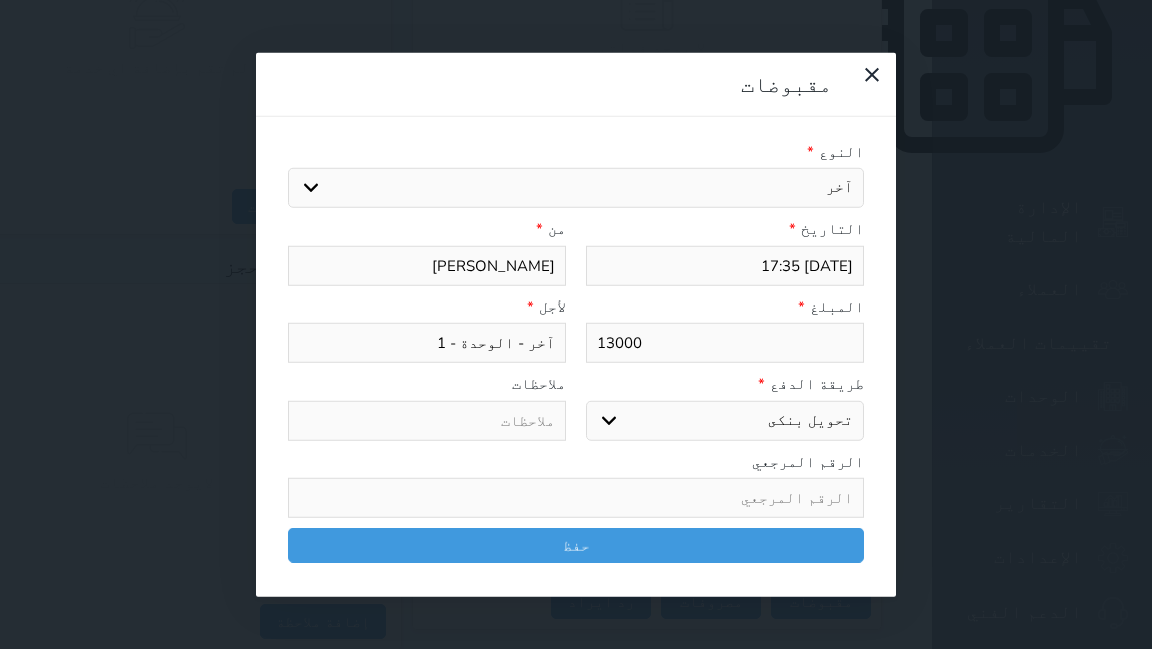 select on "151780" 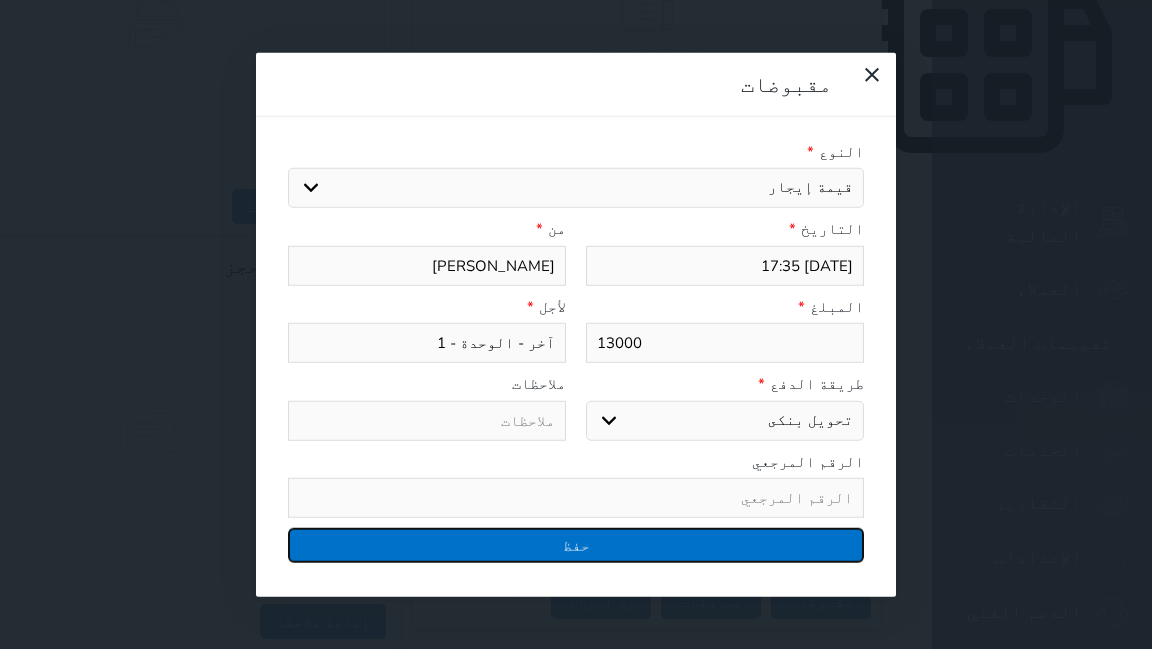 click on "حفظ" at bounding box center [576, 545] 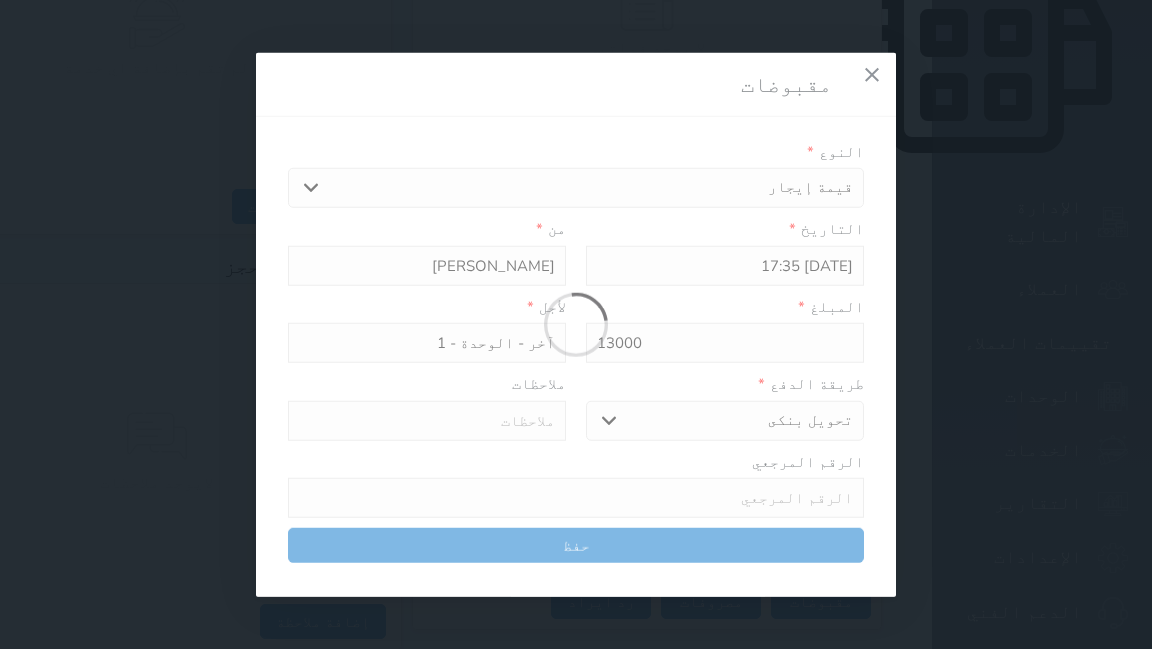 type on "2025-07-11 17:36" 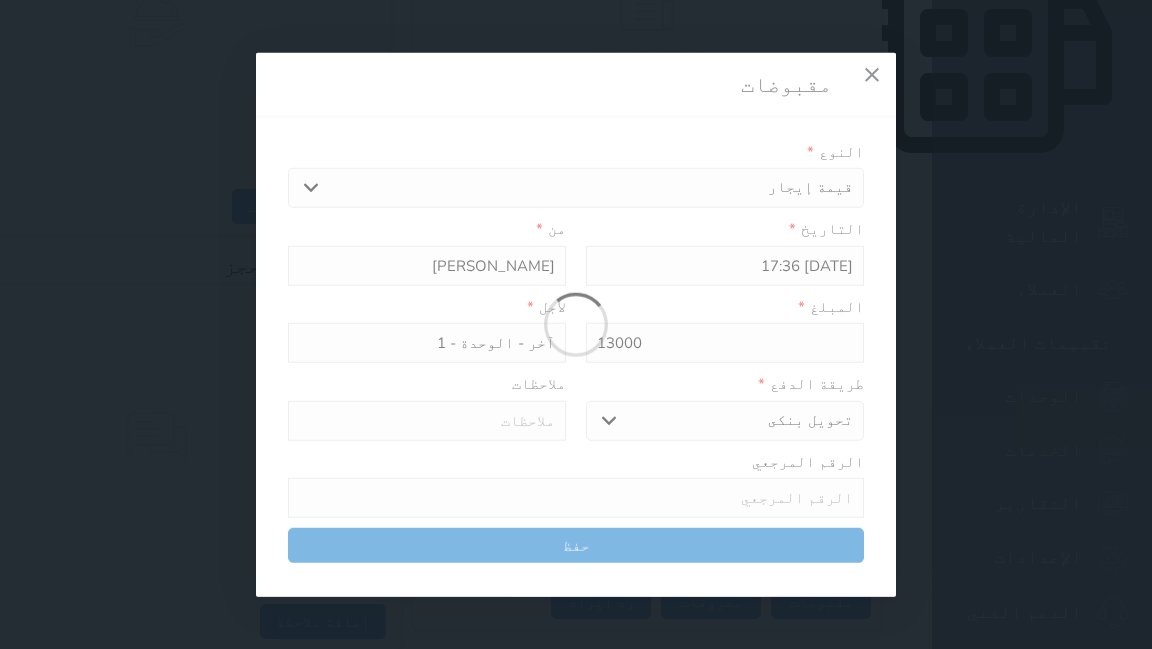 type on "قيمة إيجار - الوحدة - 1" 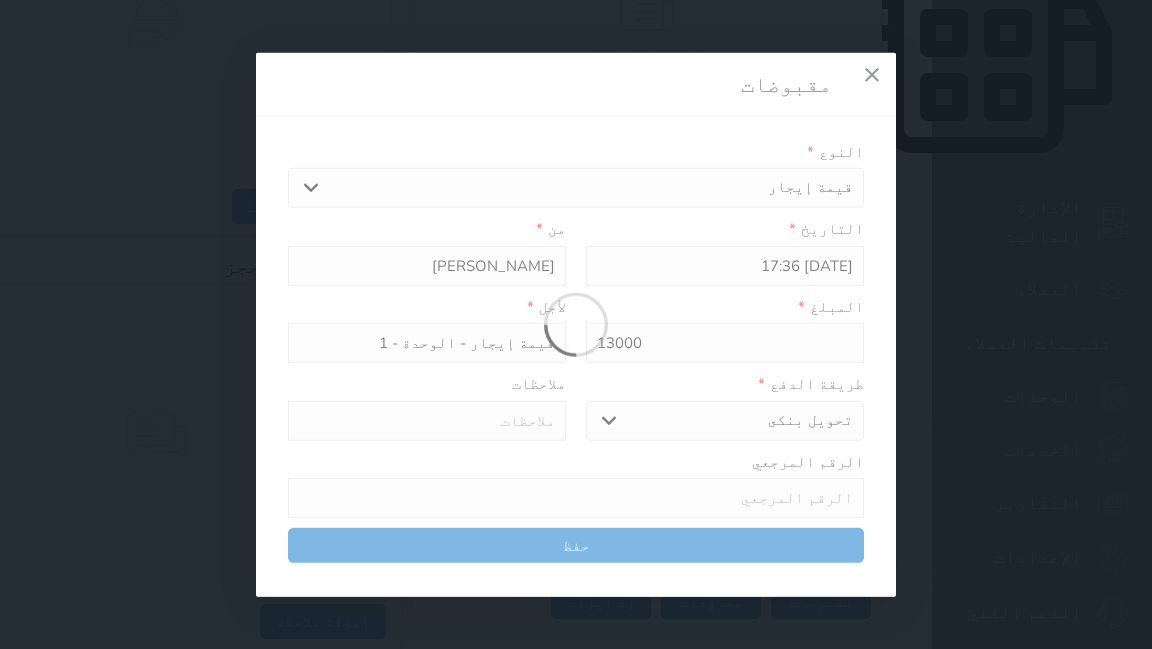 select 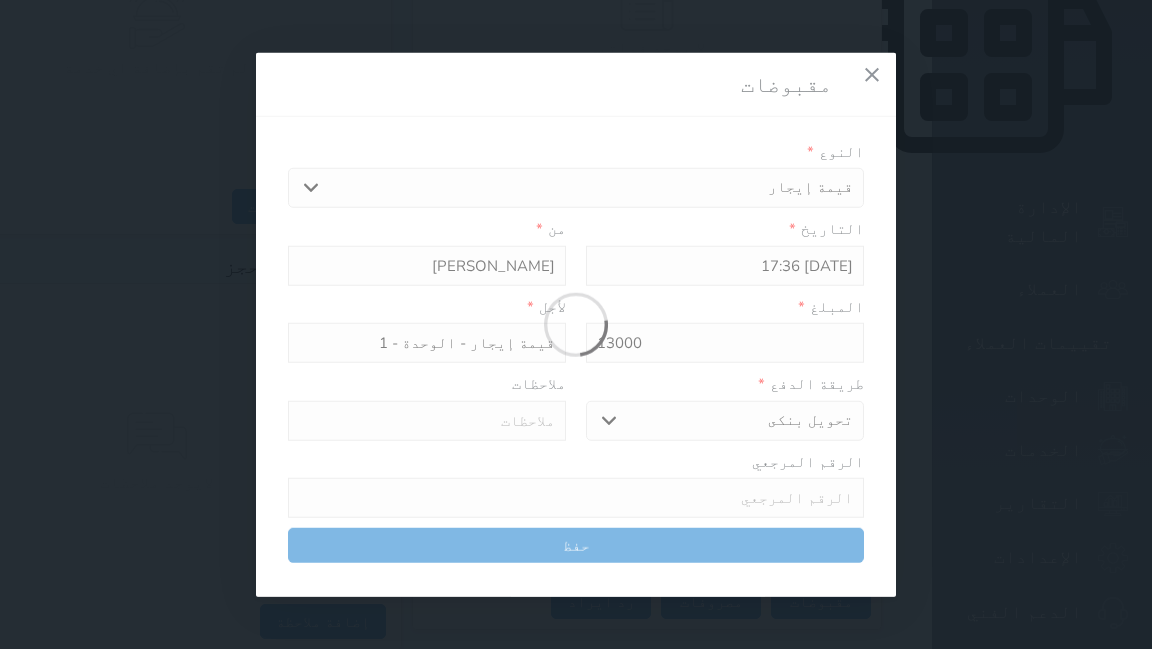 type 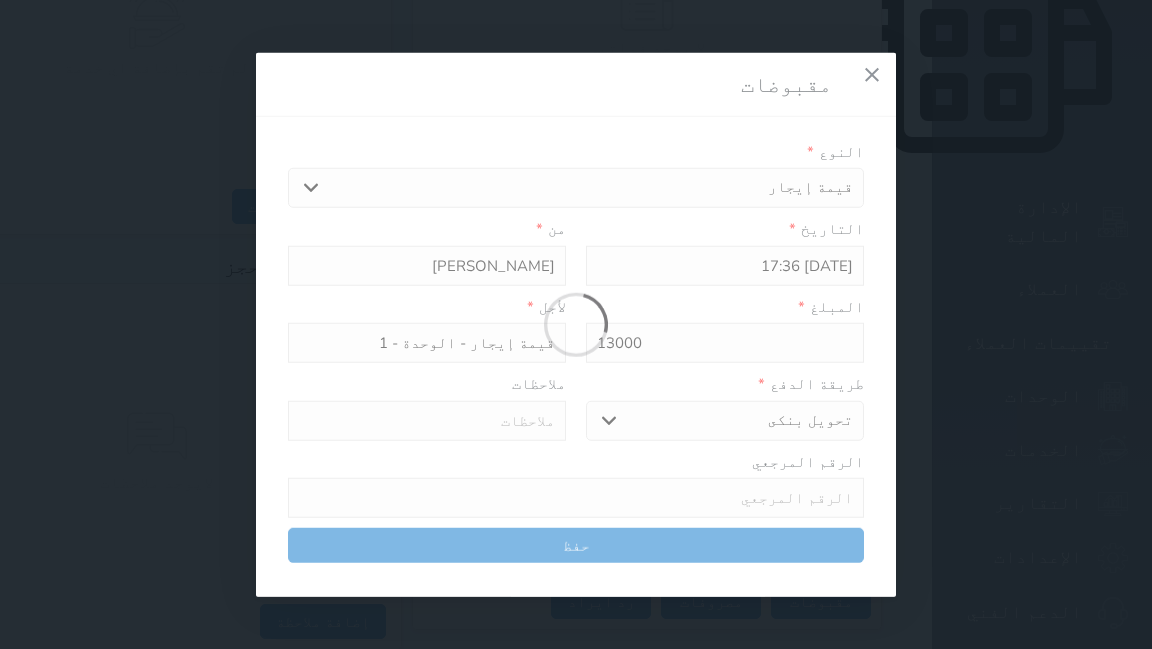 type on "0" 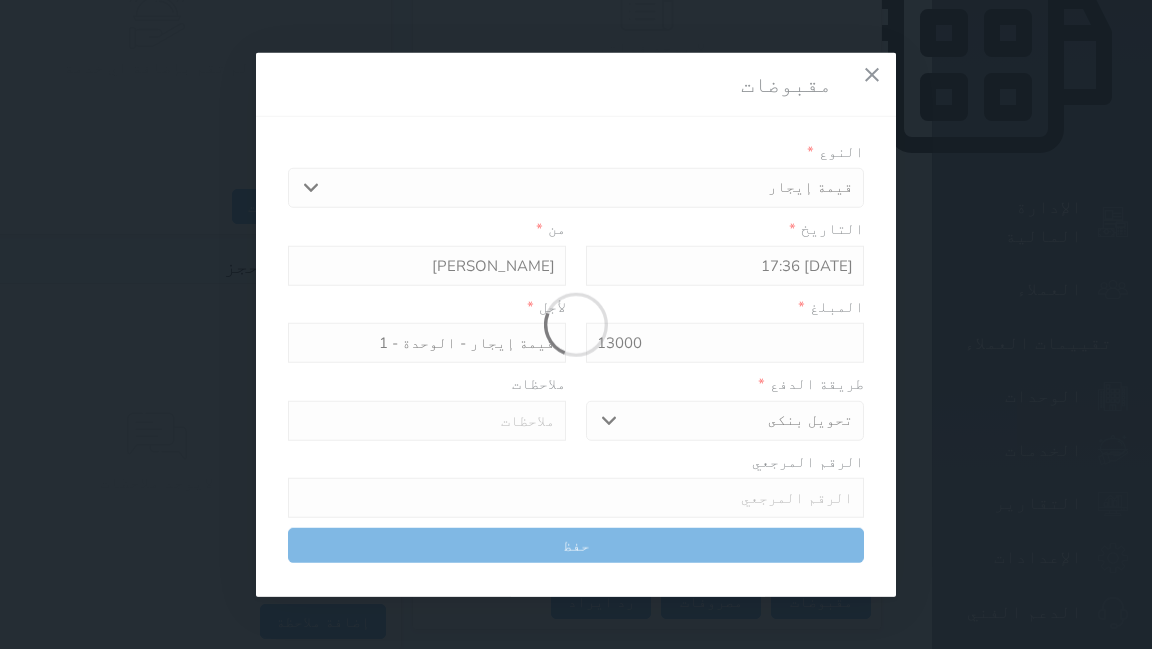 select 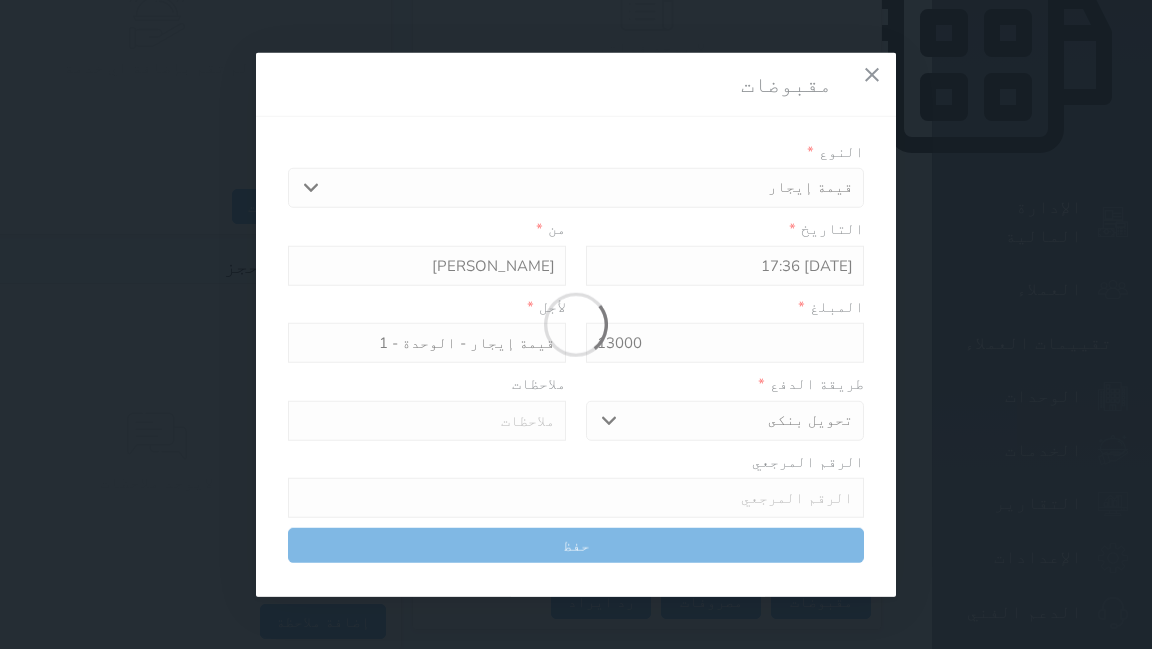 type on "0" 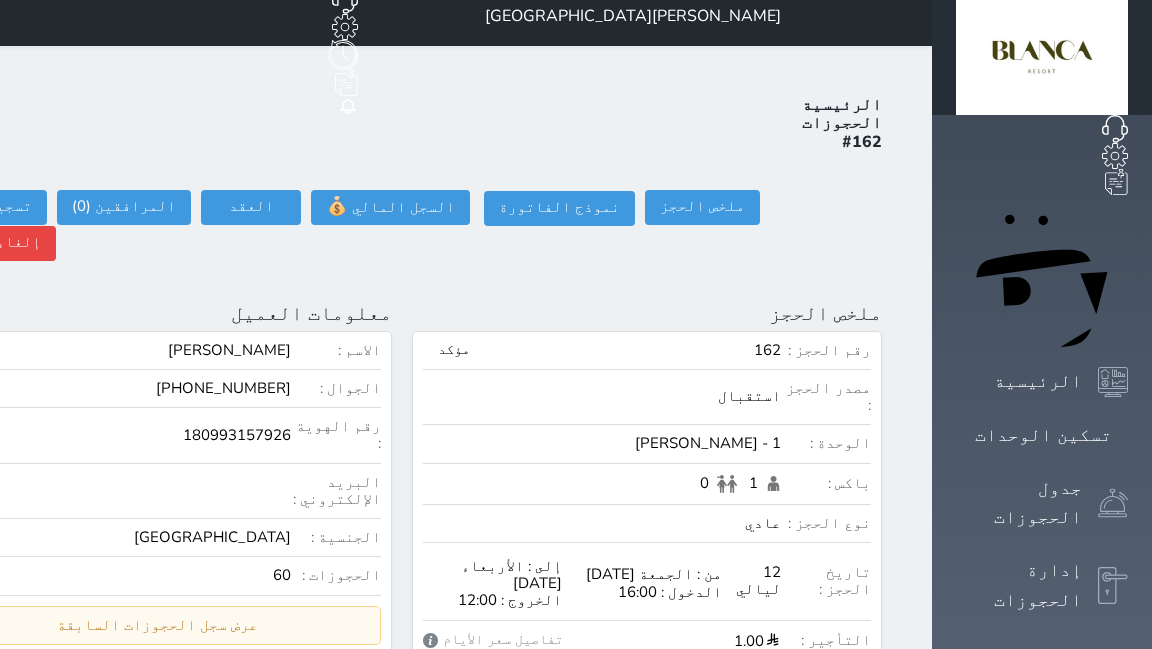 scroll, scrollTop: 0, scrollLeft: 0, axis: both 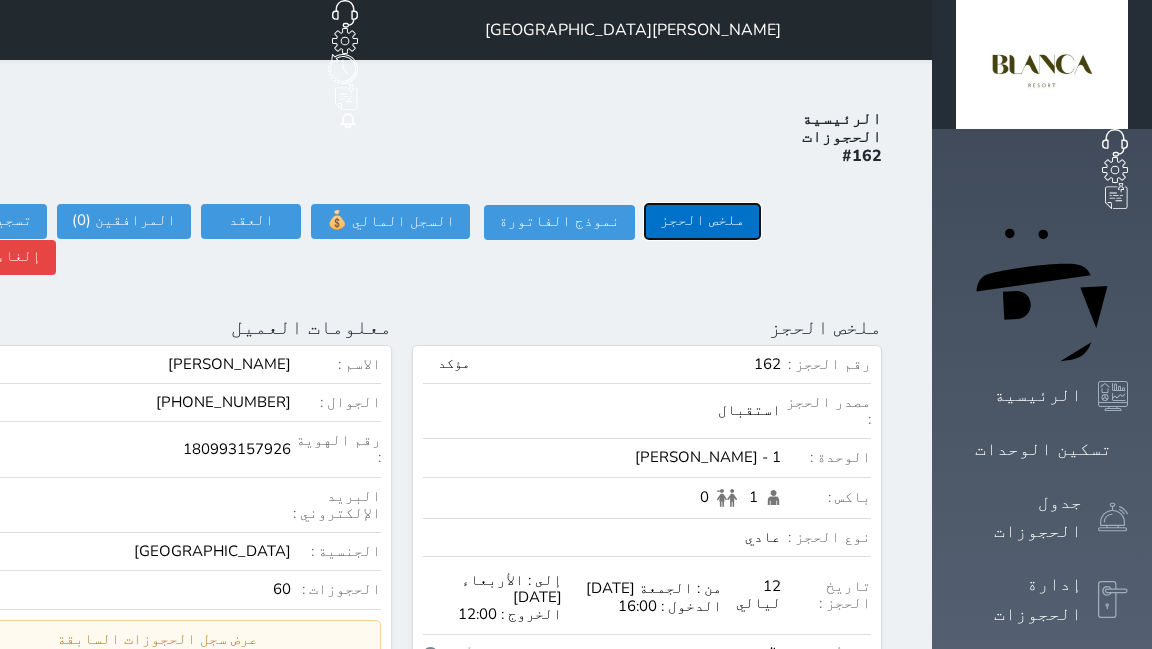 click on "ملخص الحجز" at bounding box center (702, 221) 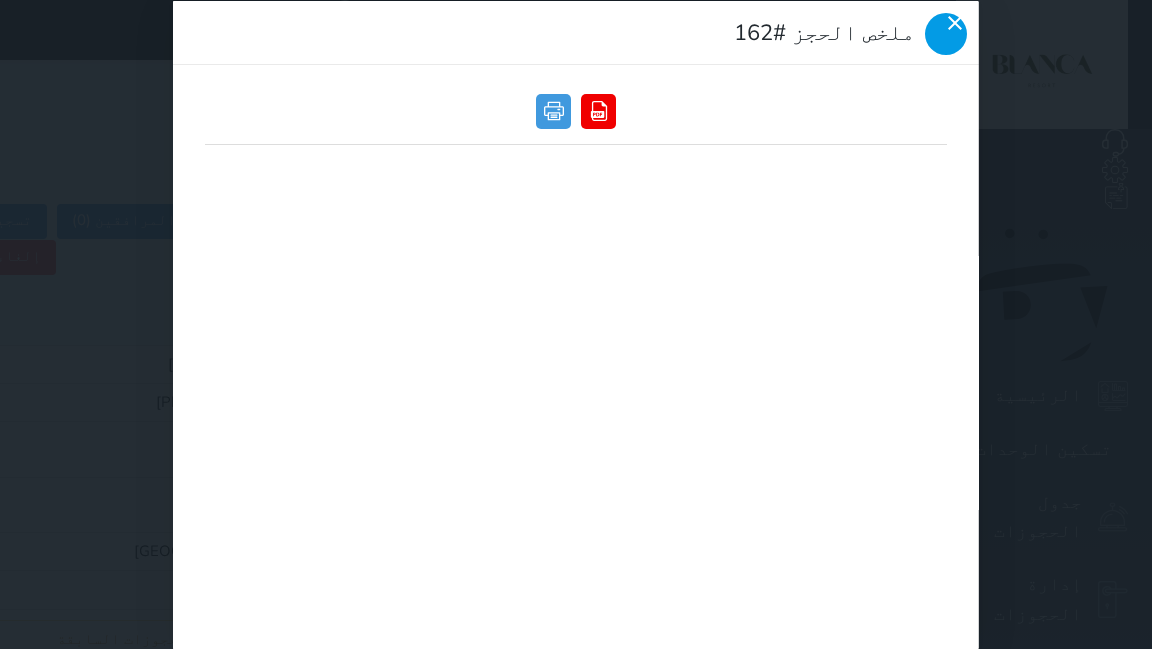click 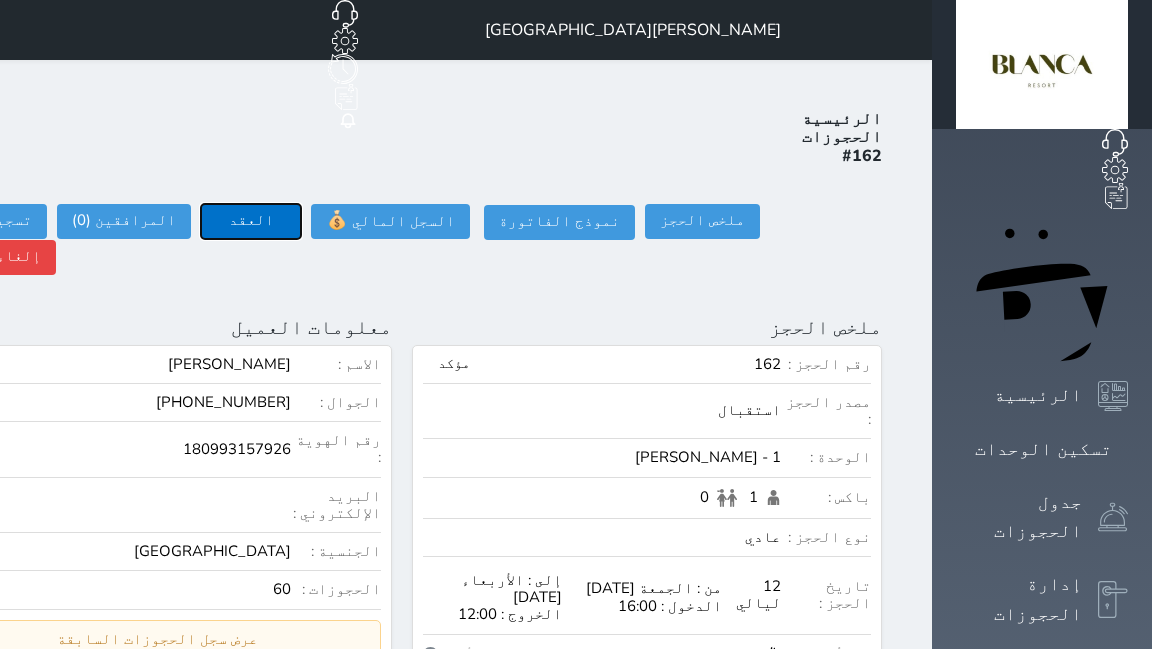 click on "العقد" at bounding box center (251, 221) 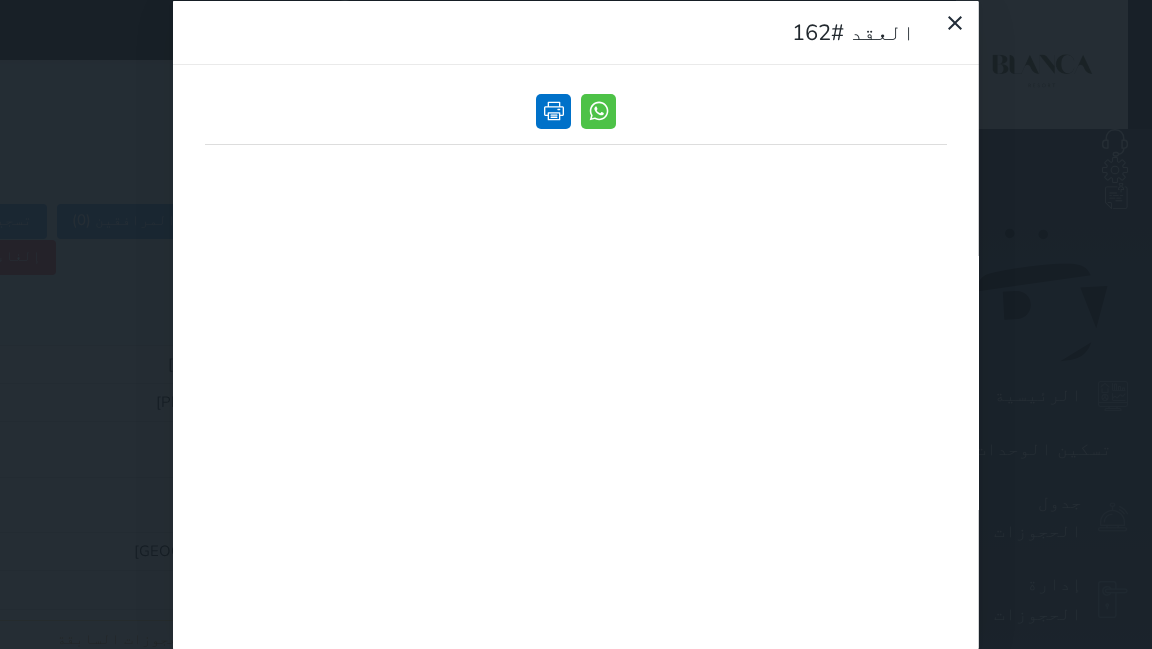 click at bounding box center [553, 110] 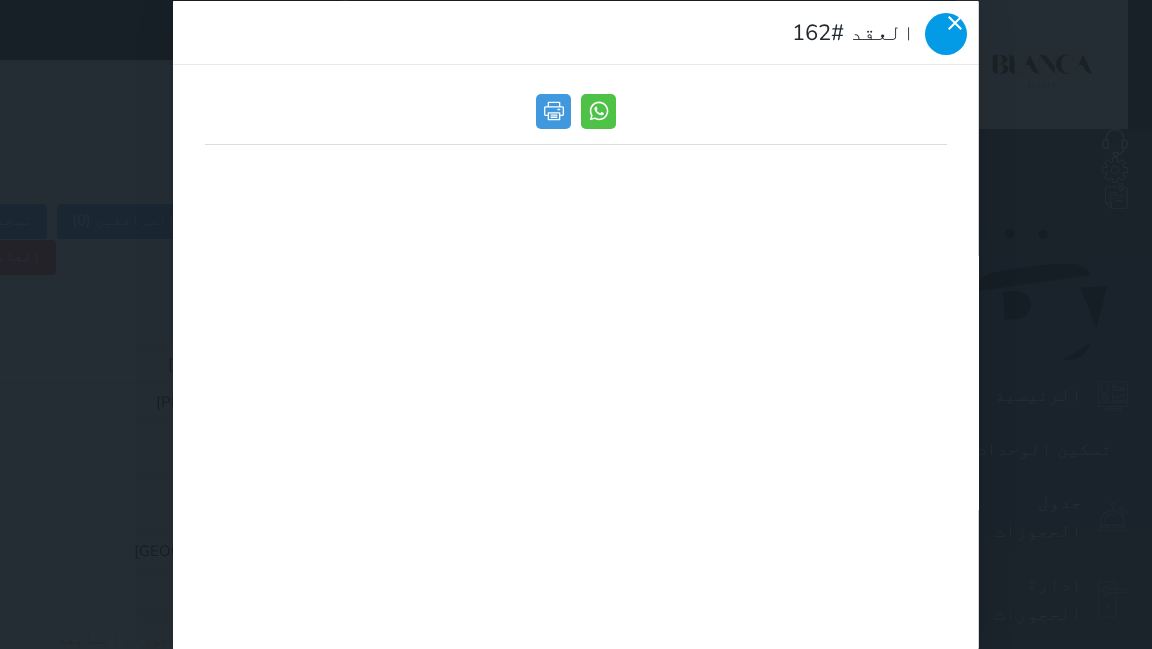 click 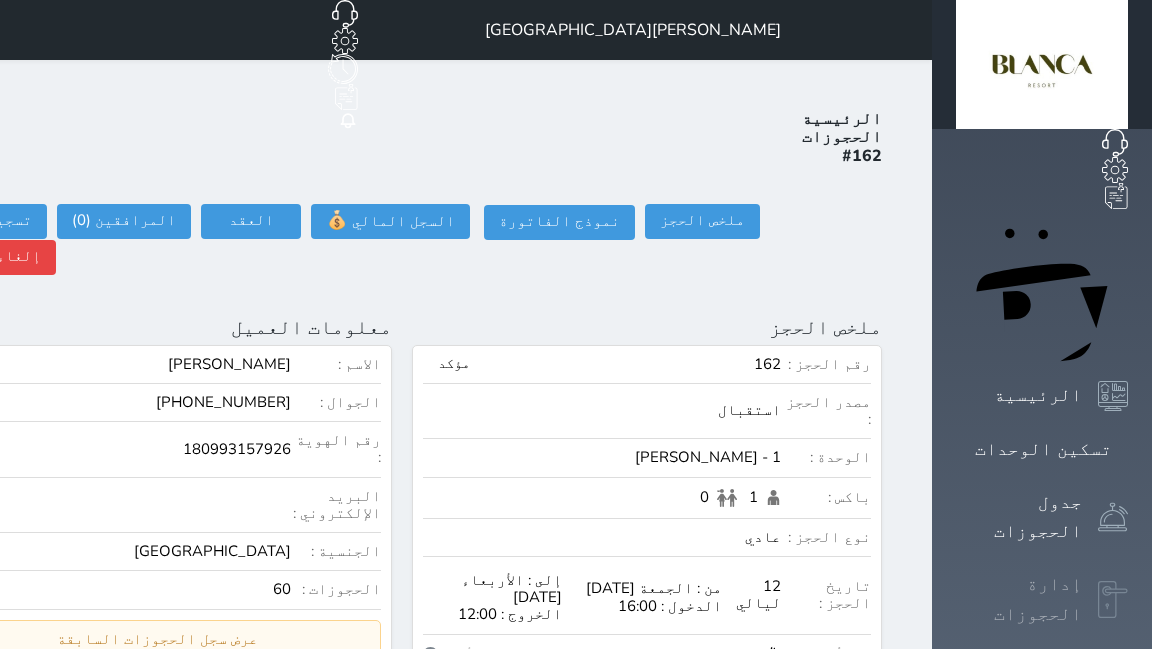click 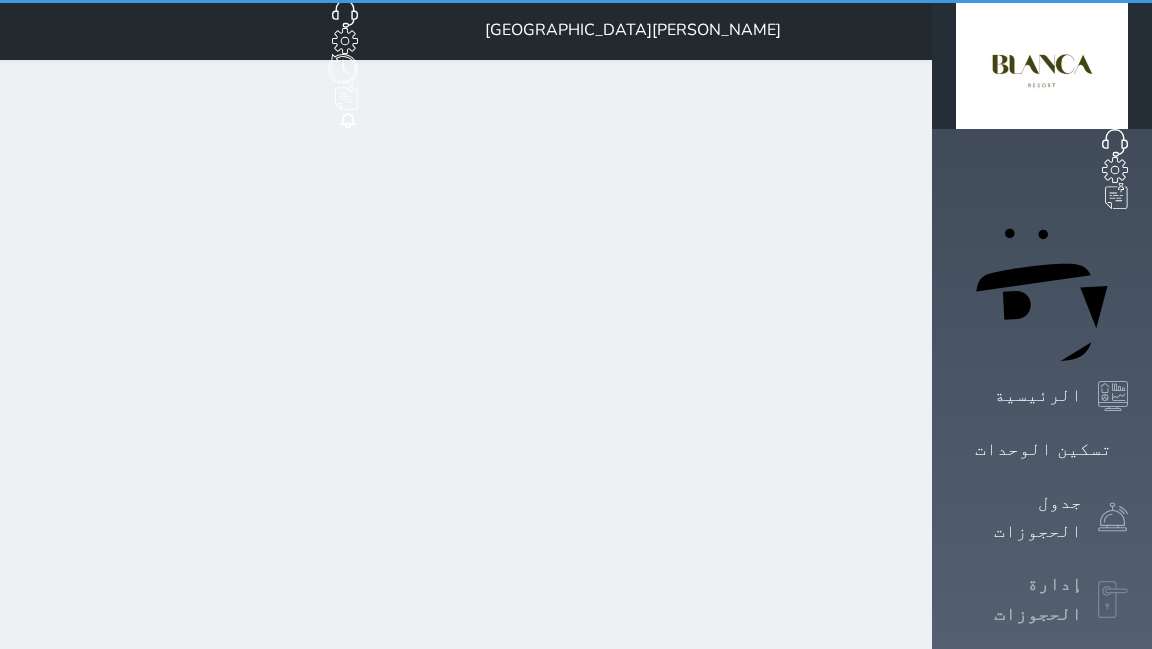 select on "open_all" 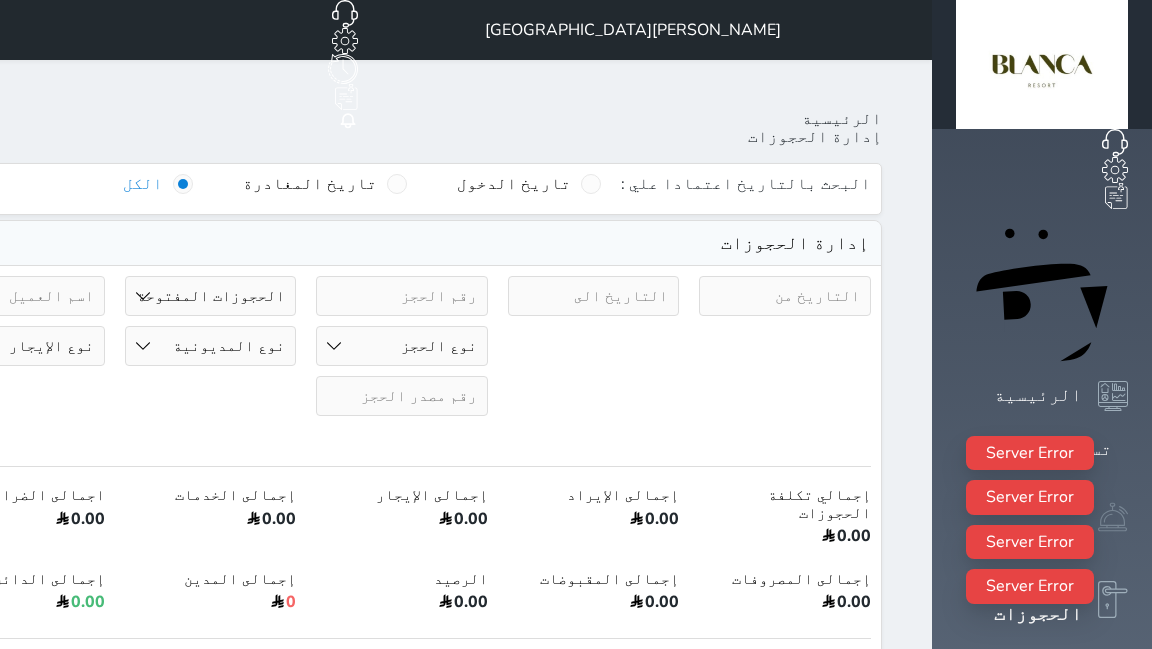click 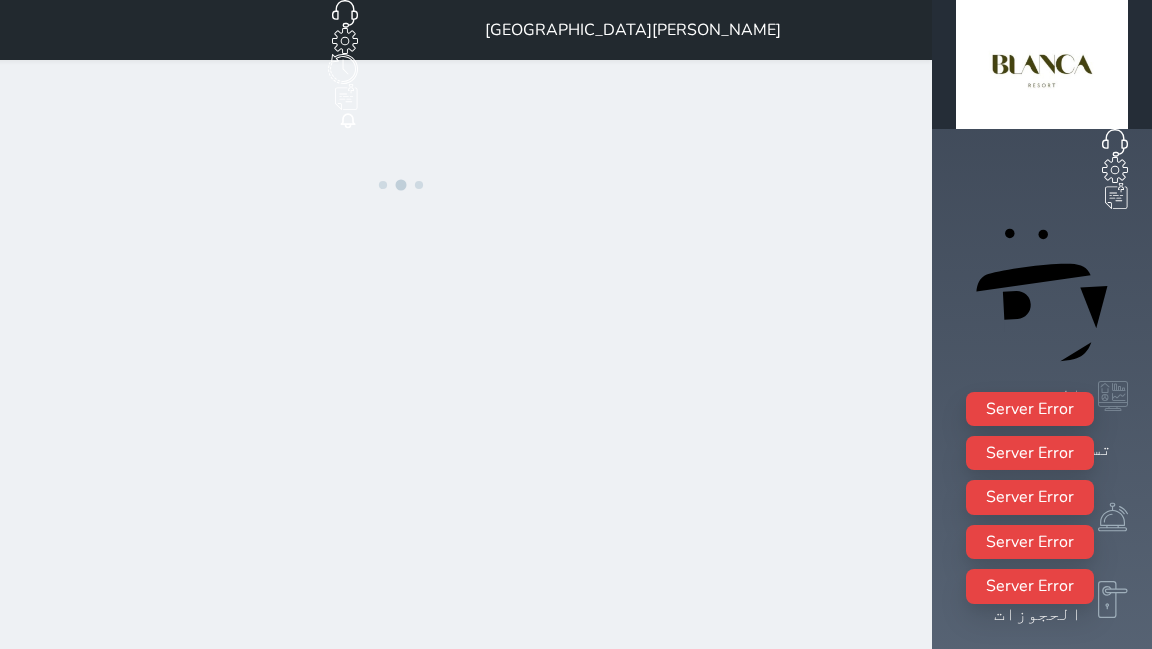 click 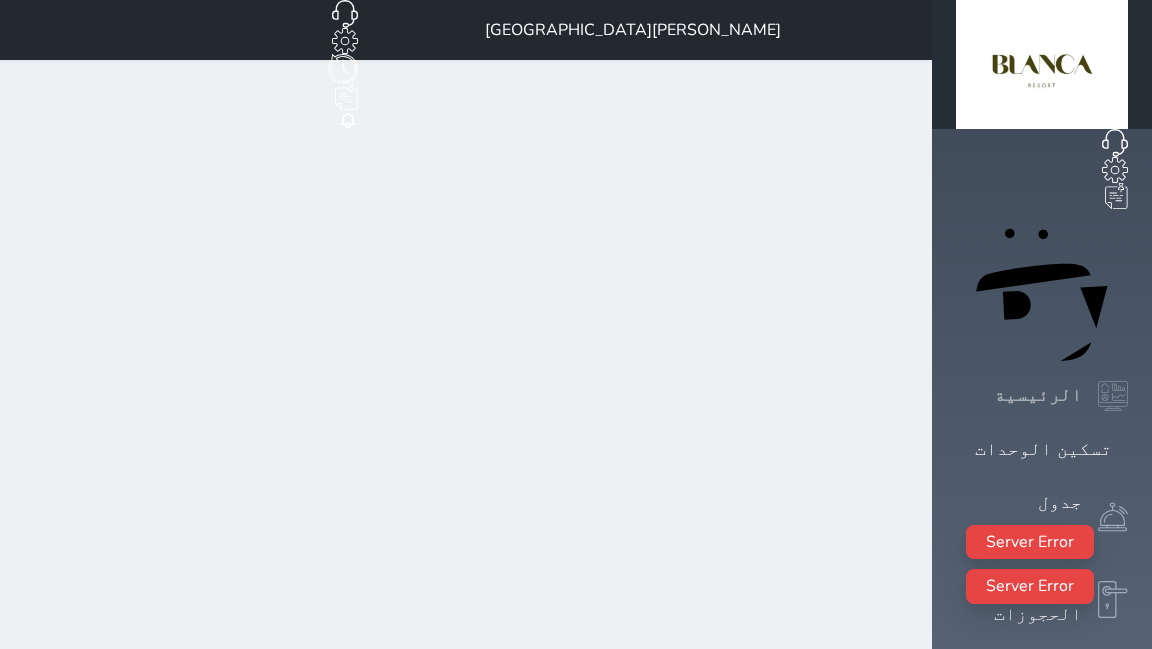 click 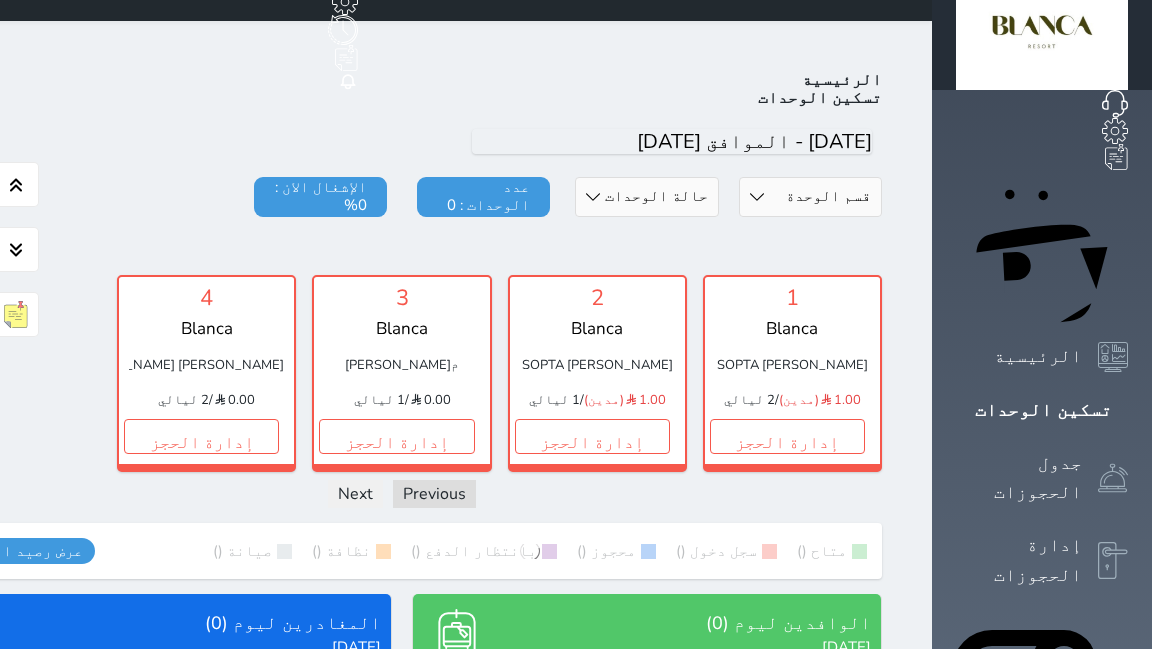 scroll, scrollTop: 78, scrollLeft: 0, axis: vertical 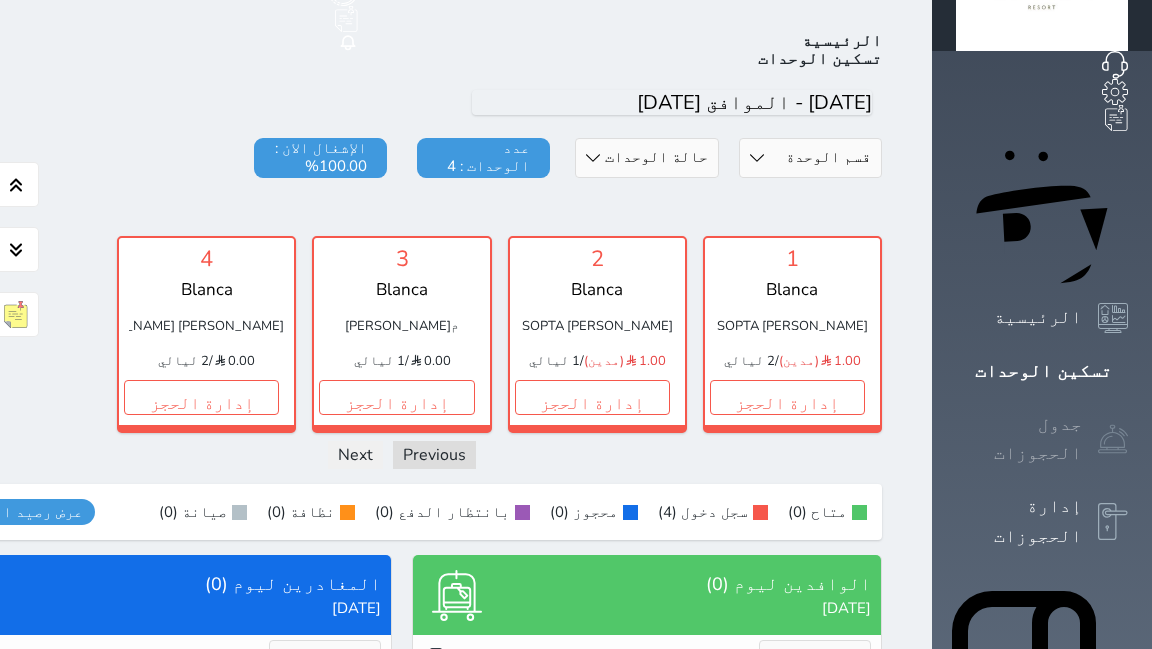 click on "جدول الحجوزات" at bounding box center (1042, 439) 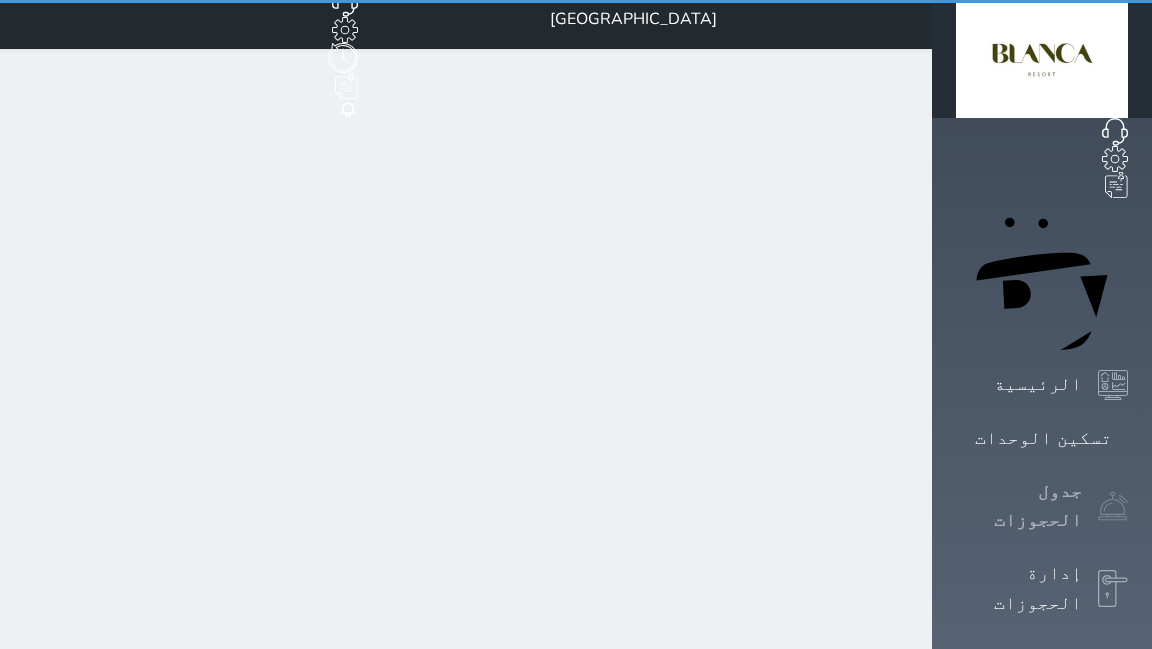 scroll, scrollTop: 0, scrollLeft: 0, axis: both 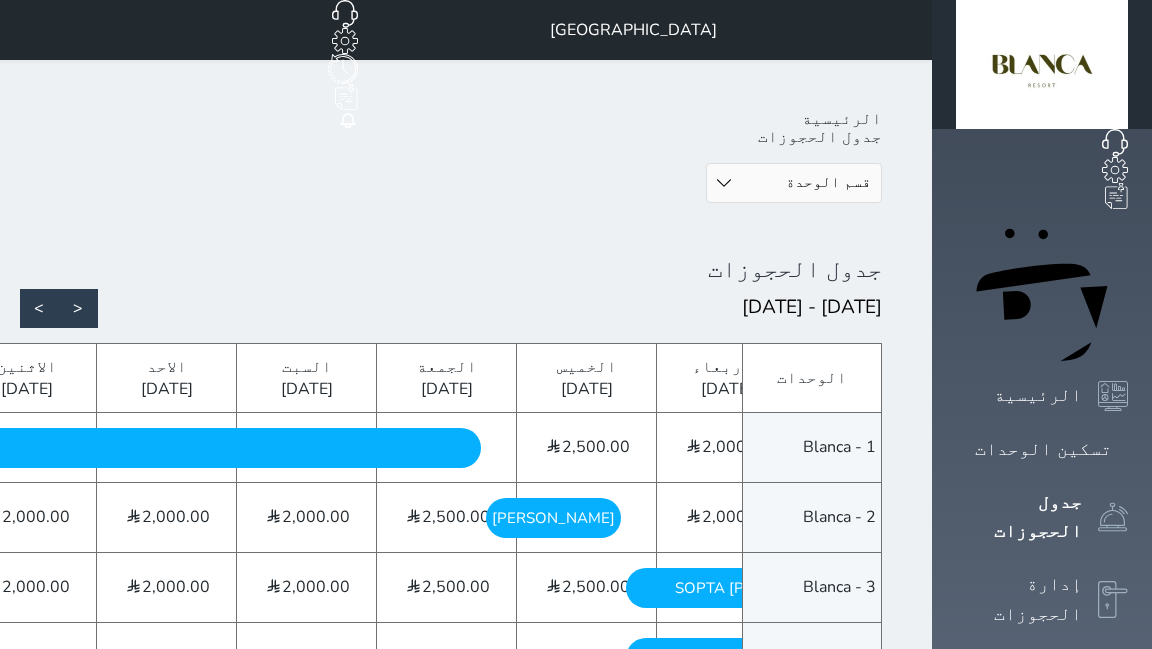 click on "SOPTA CLAUDE GLADISSE
الجمعة - 2025/07/18" at bounding box center [-357, 448] 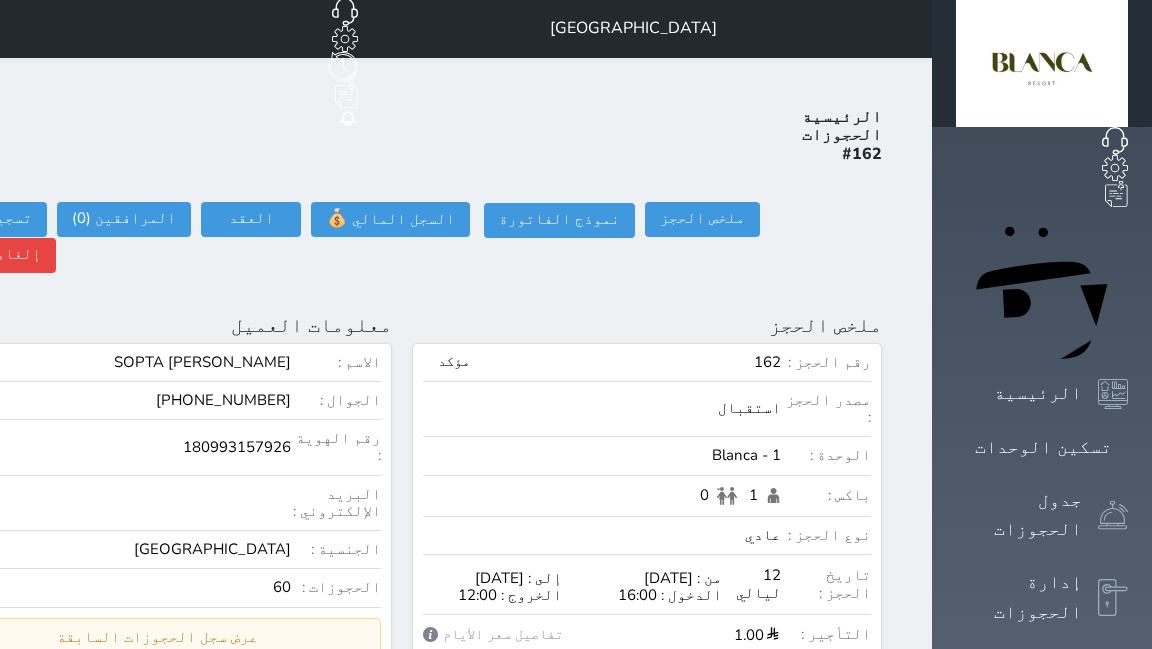 scroll, scrollTop: 0, scrollLeft: 0, axis: both 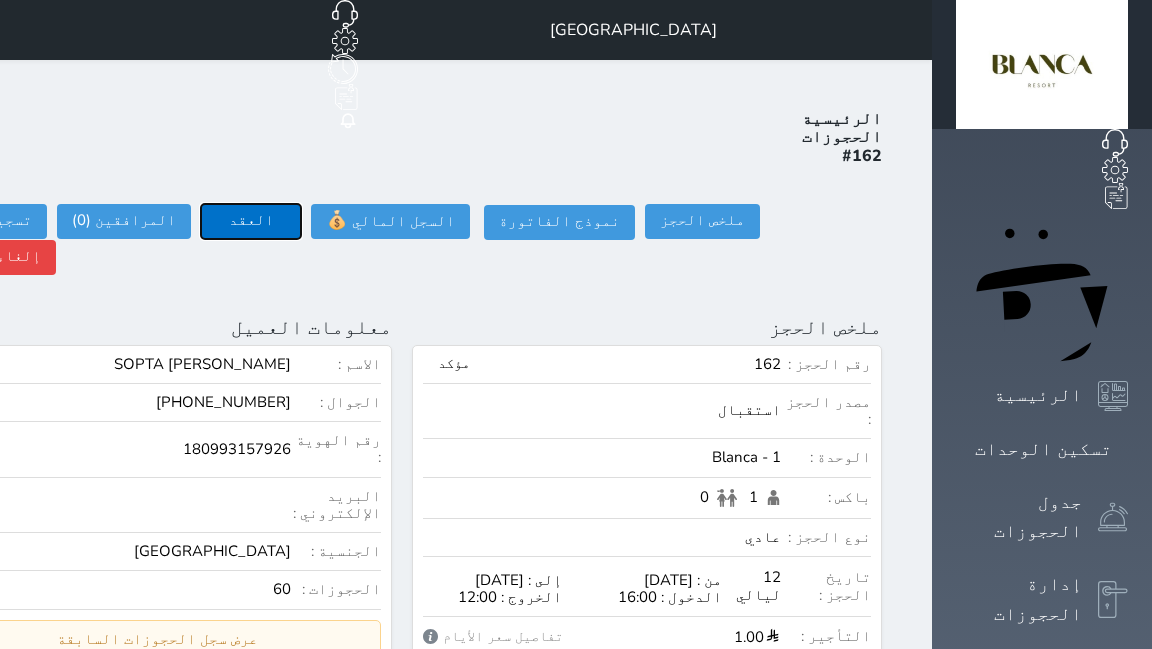 click on "العقد" at bounding box center [251, 221] 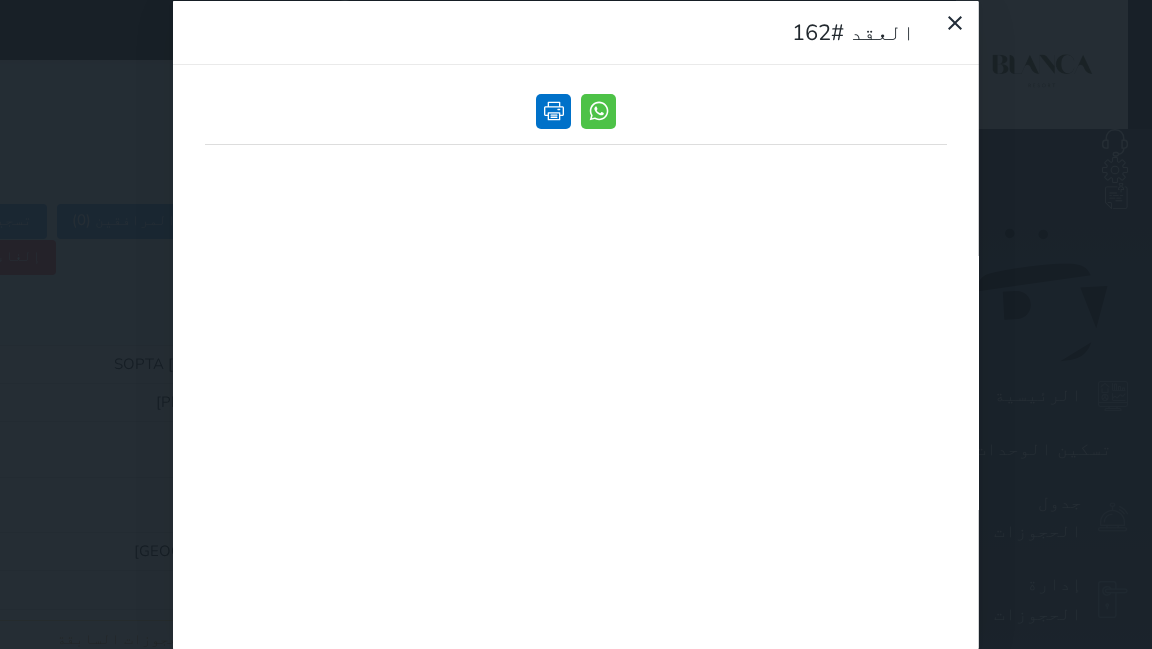 click at bounding box center (553, 110) 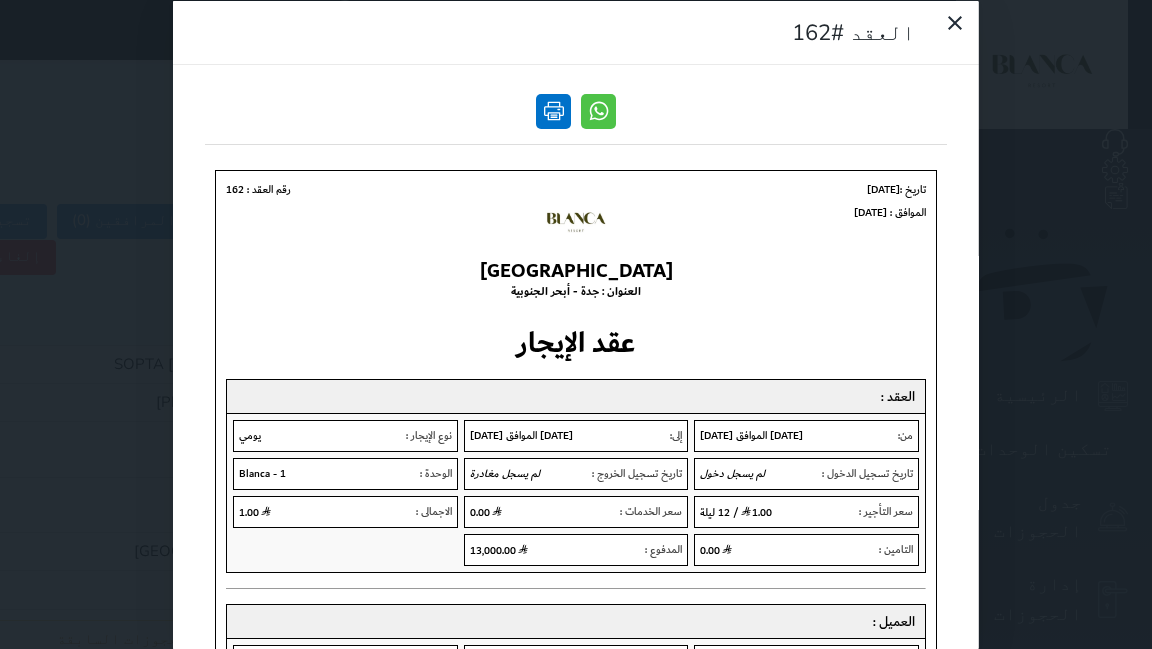 scroll, scrollTop: 0, scrollLeft: 0, axis: both 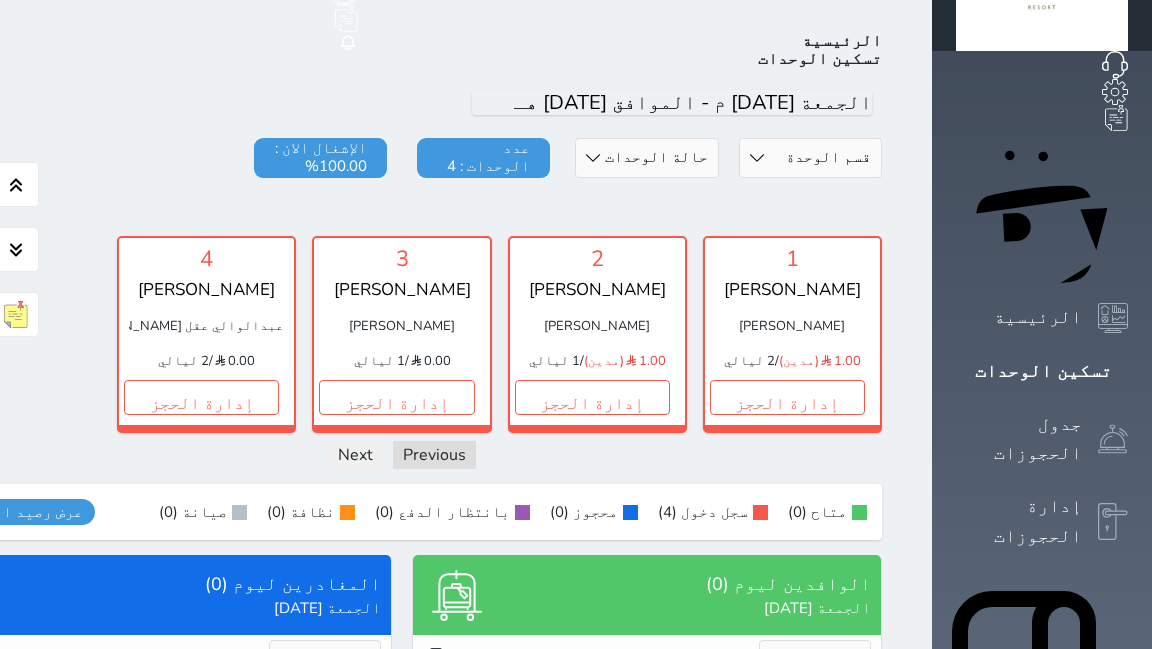 click on "حجز جماعي جديد   حجز جديد             الرئيسية     تسكين الوحدات     جدول الحجوزات     إدارة الحجوزات     POS     الإدارة المالية     العملاء     تقييمات العملاء     الوحدات     الخدمات     التقارير     الإعدادات     الدعم الفني" at bounding box center (1042, 746) 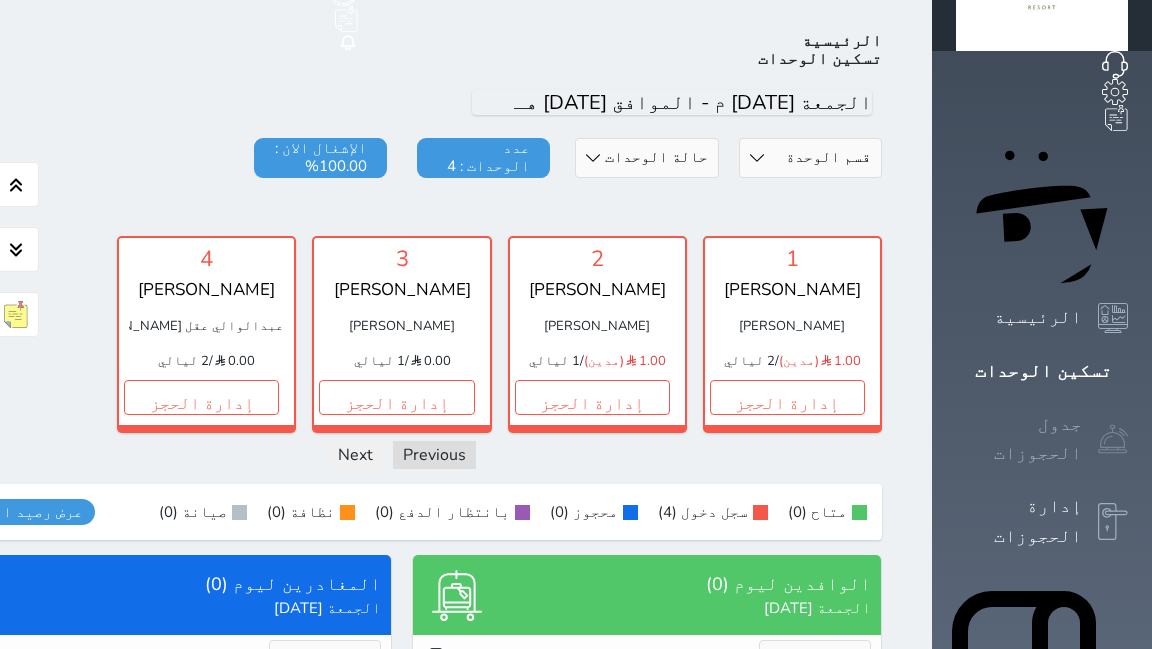 click 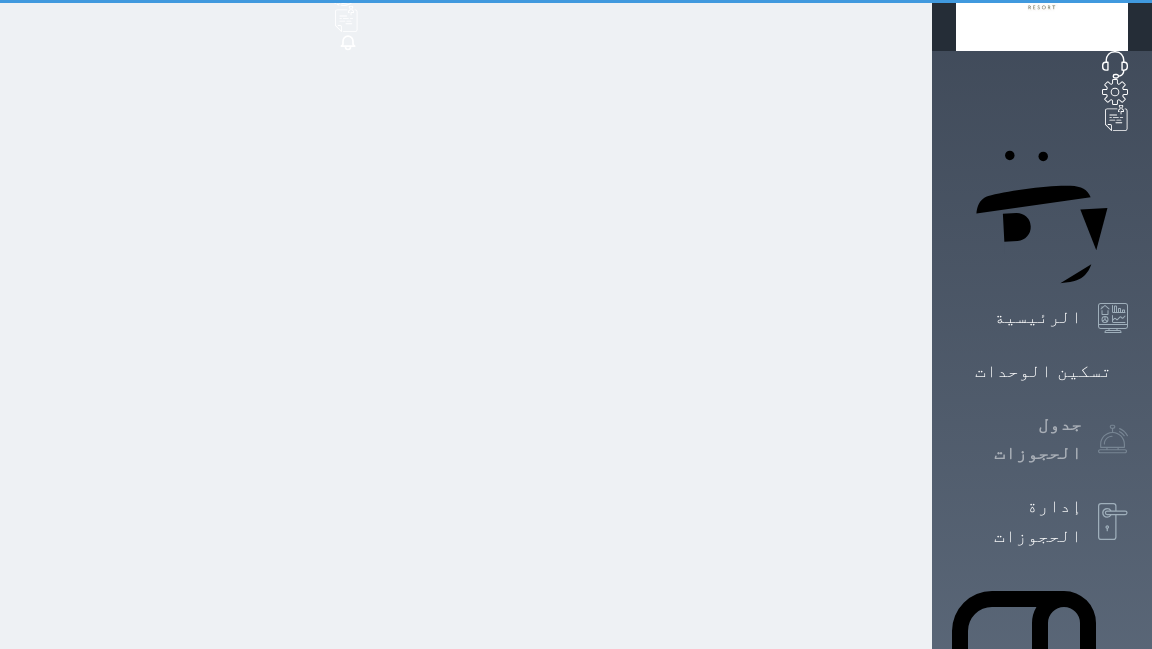scroll, scrollTop: 0, scrollLeft: 0, axis: both 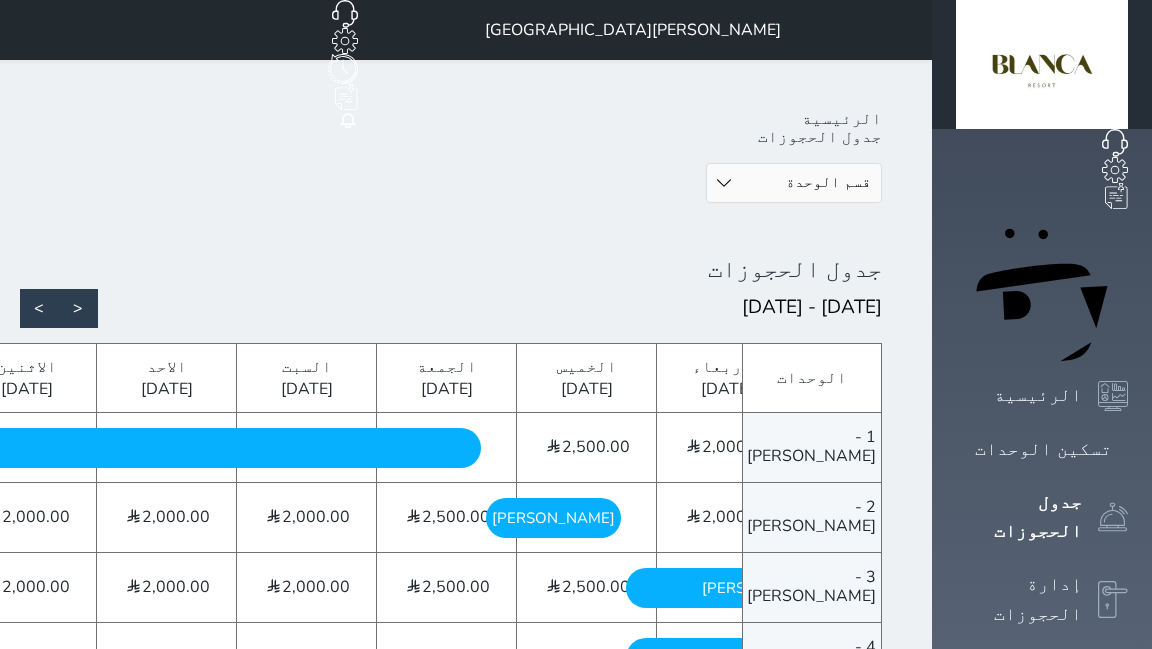 click on "SOPTA CLAUDE GLADISSE
الجمعة - 2025/07/18" at bounding box center [-357, 448] 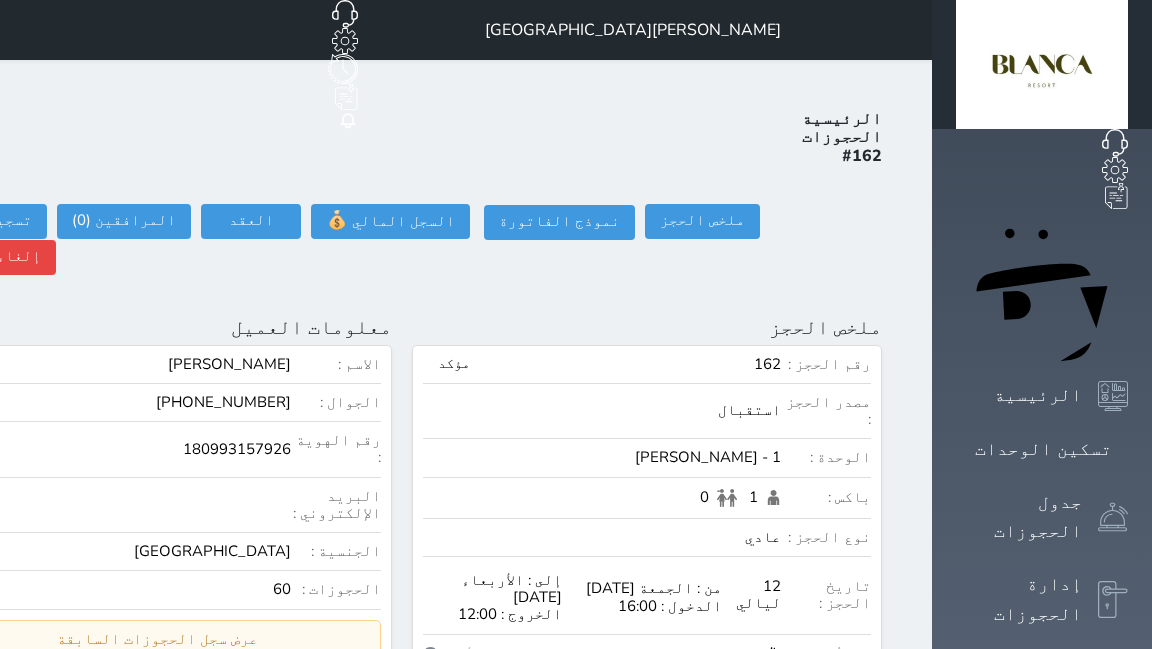 select 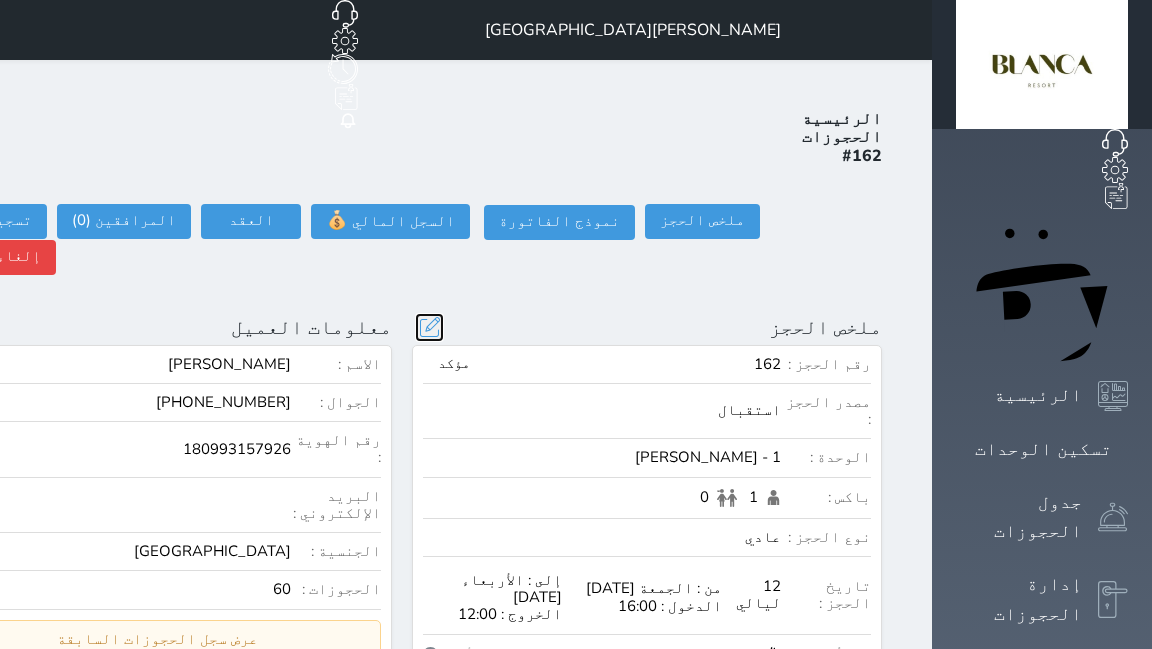 click at bounding box center [429, 327] 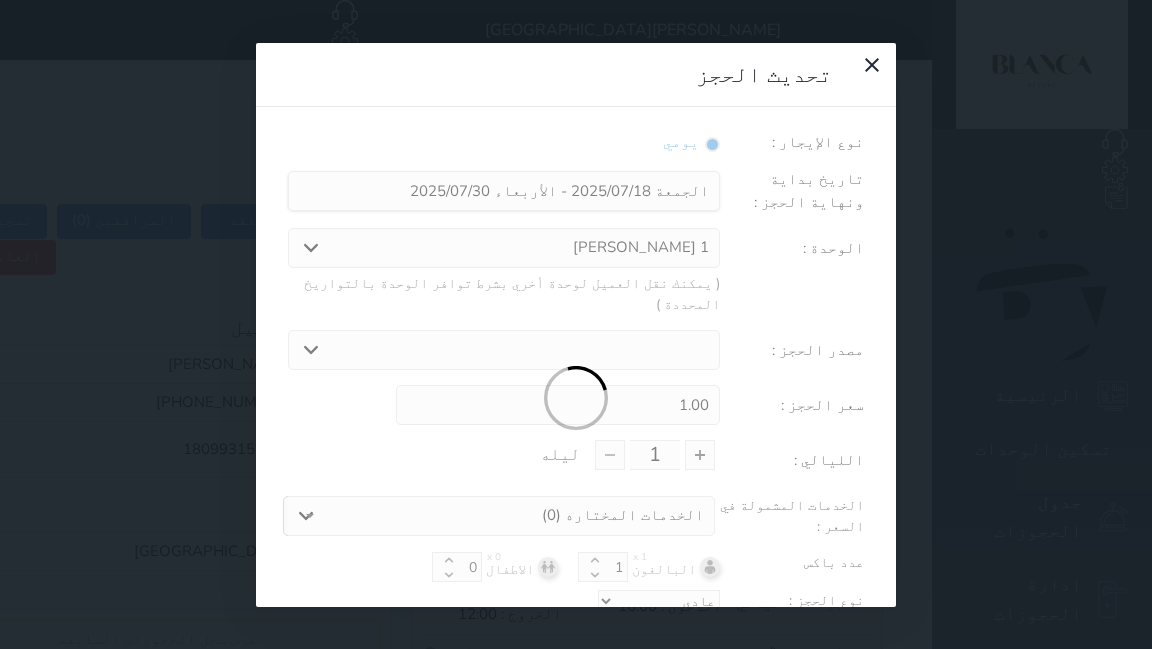type on "12" 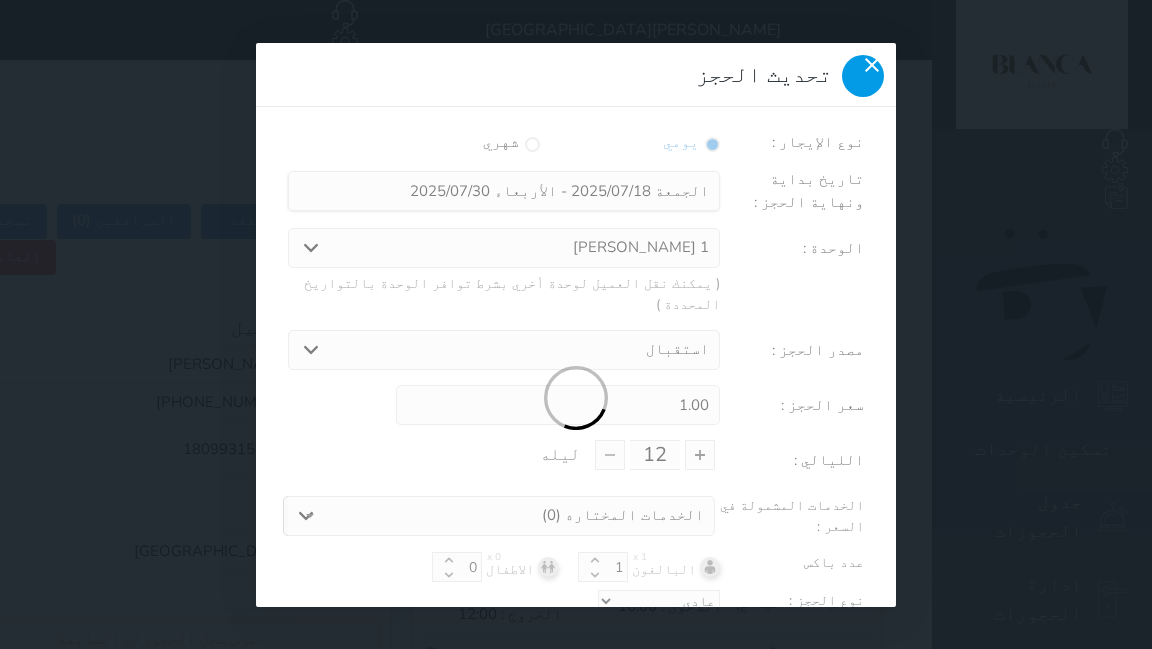 click 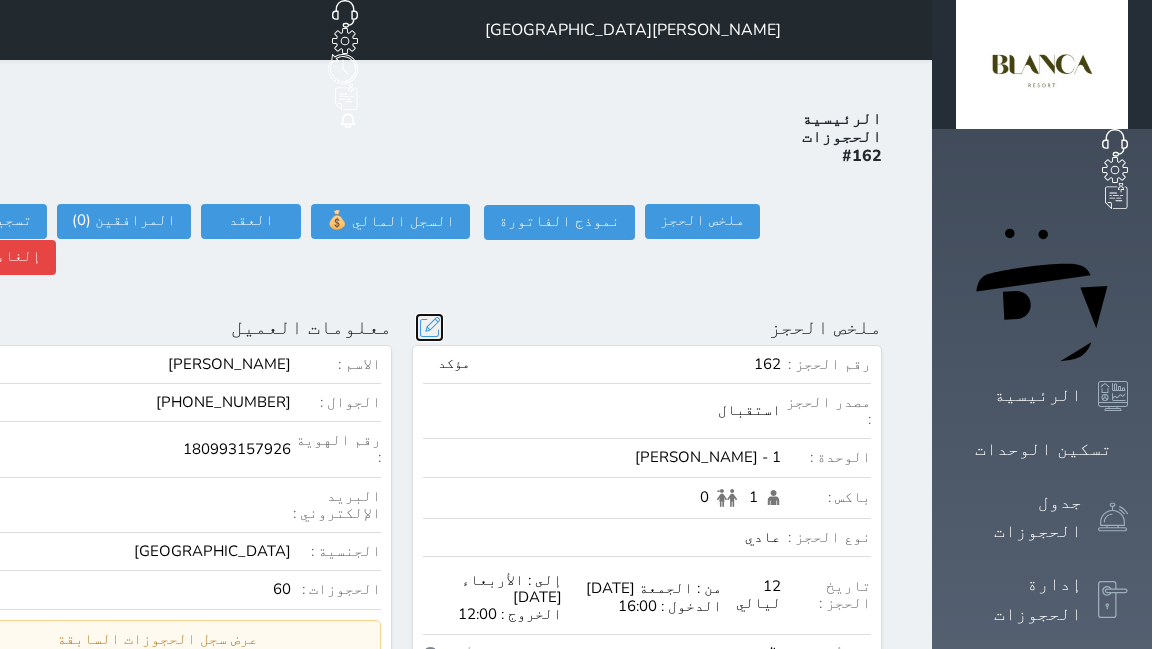 click at bounding box center (429, 327) 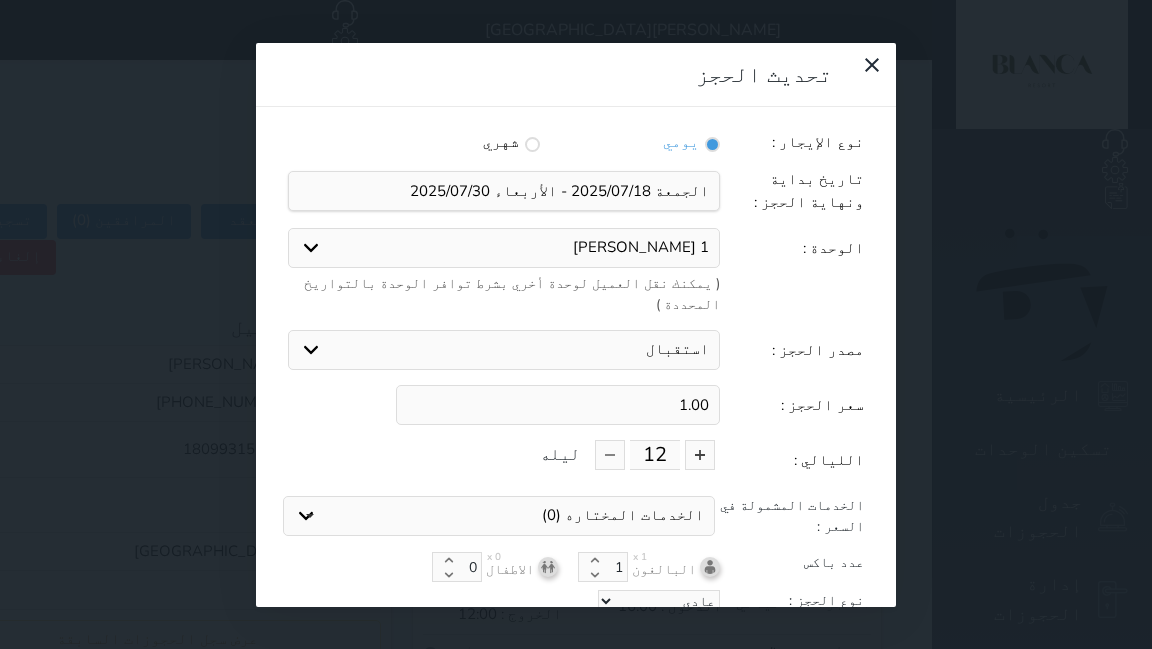 drag, startPoint x: 683, startPoint y: 341, endPoint x: 797, endPoint y: 342, distance: 114.00439 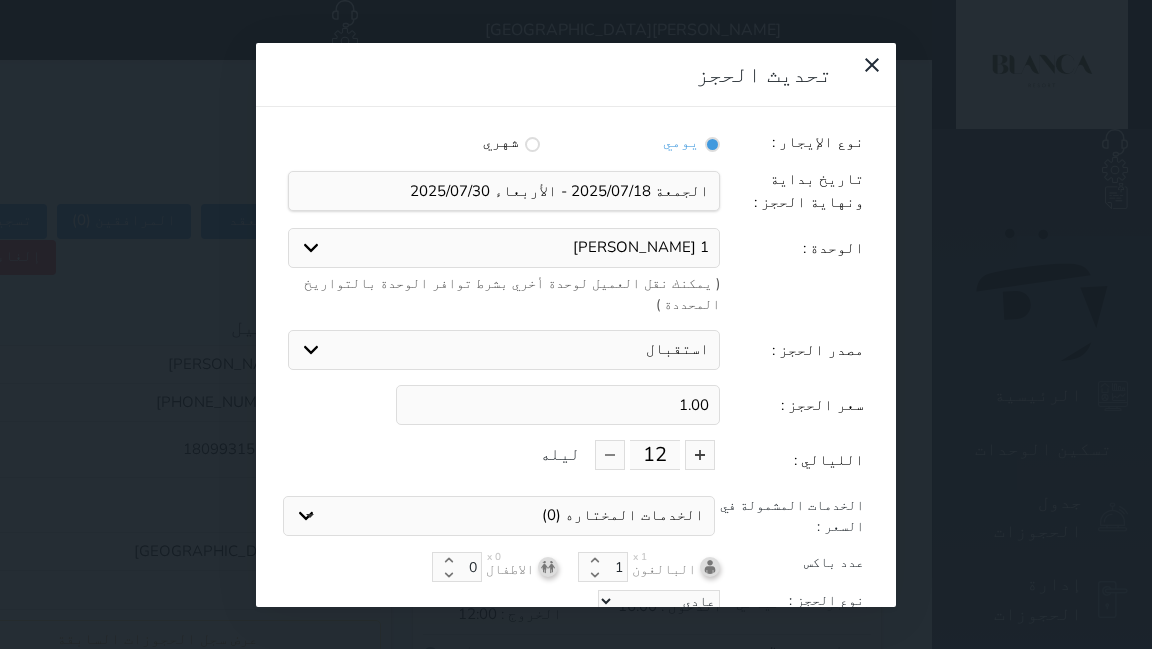 click on "سعر الحجز :   1.00" at bounding box center (576, 405) 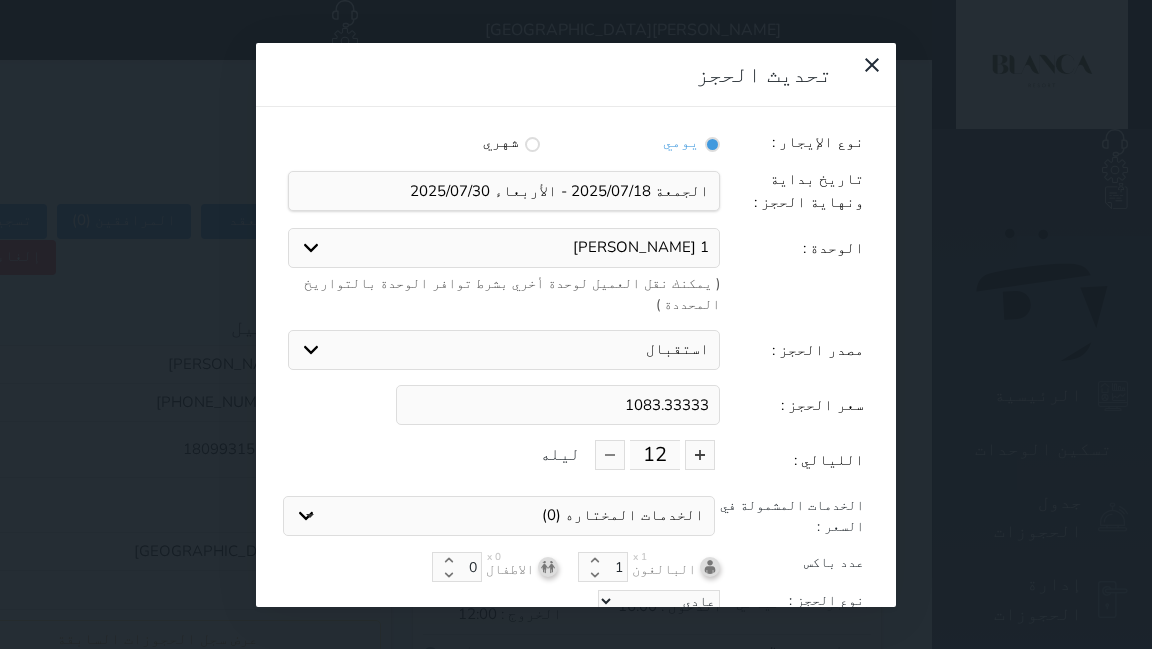 click on "تحديث الحجز" at bounding box center [576, 638] 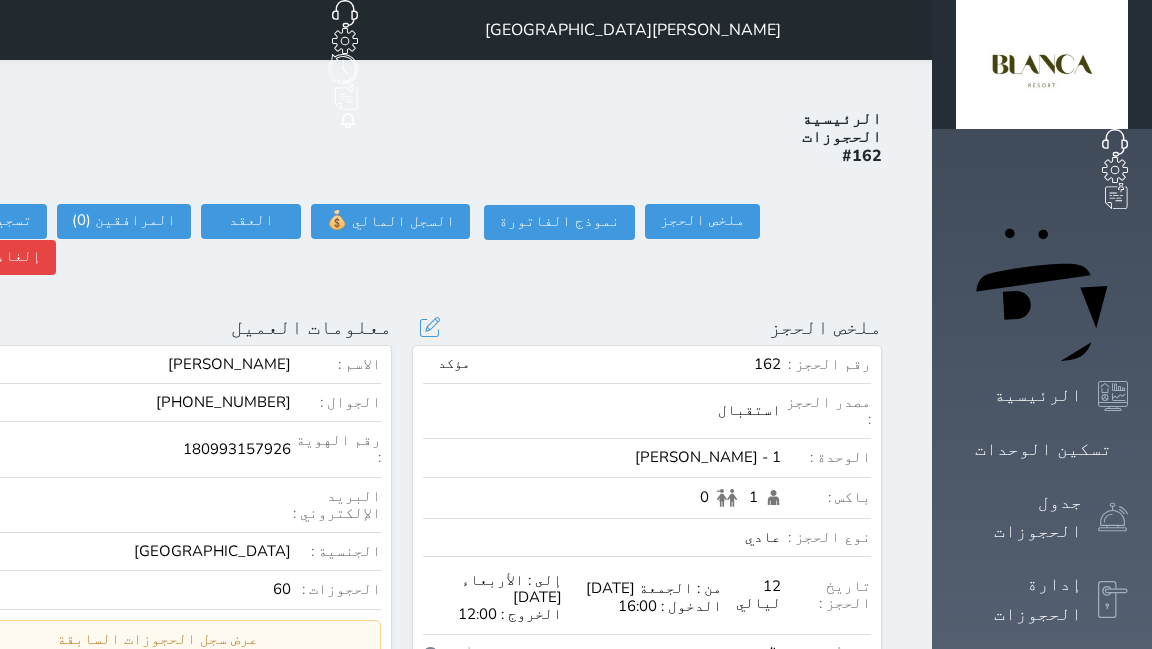 scroll, scrollTop: 0, scrollLeft: 0, axis: both 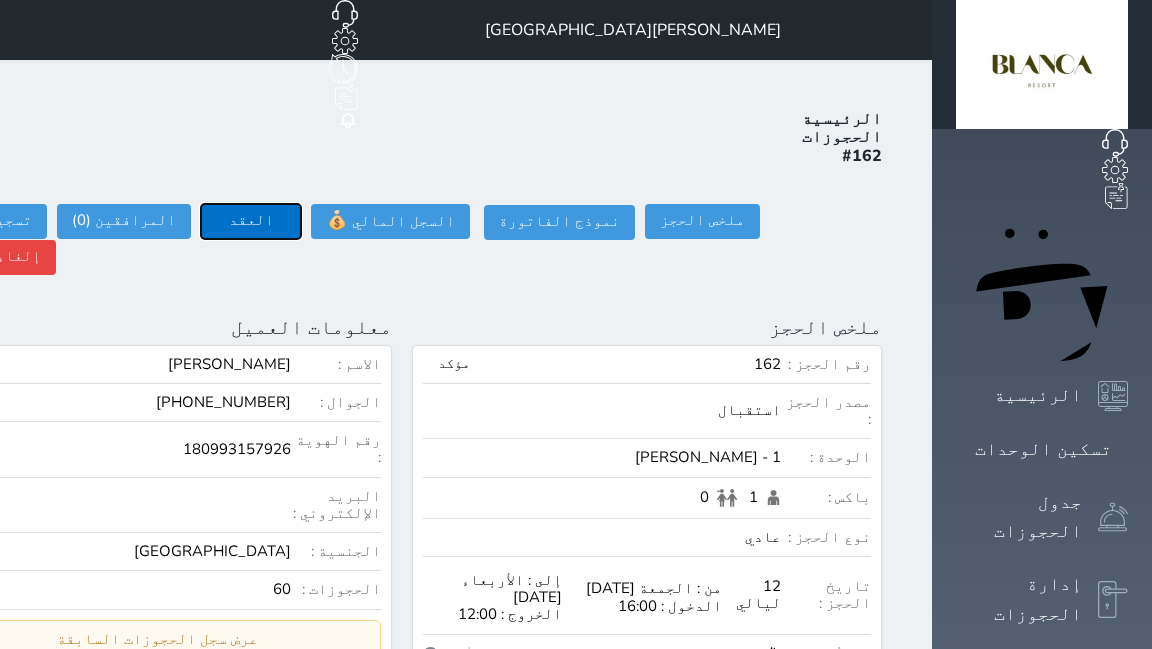 click on "العقد" at bounding box center [251, 221] 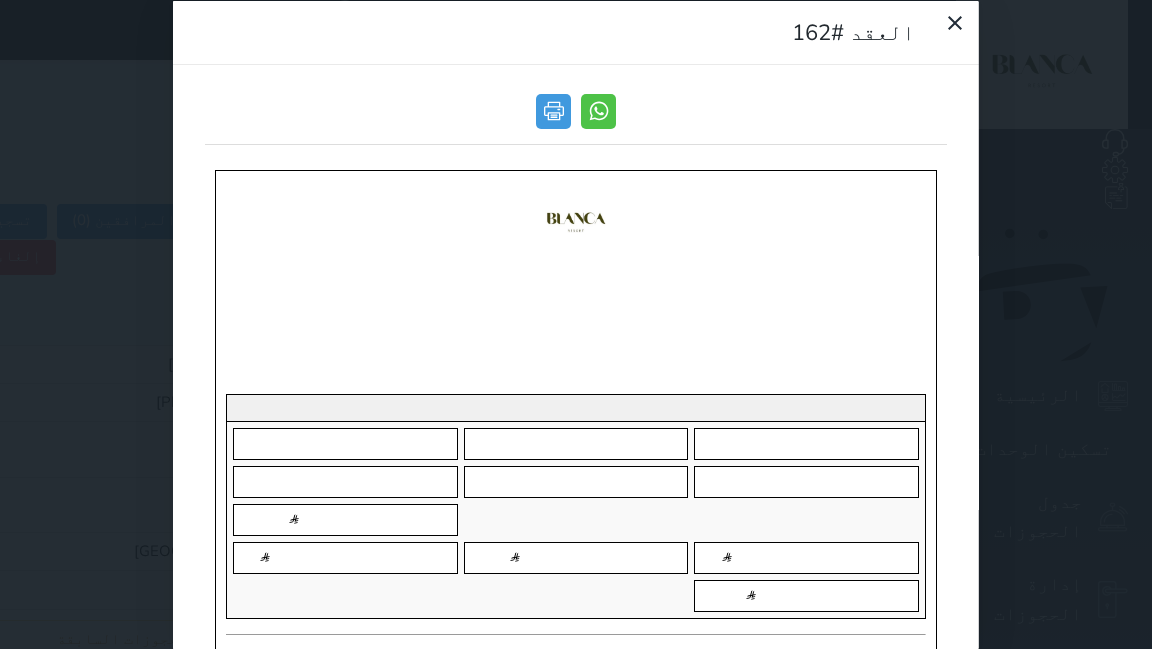 scroll, scrollTop: 0, scrollLeft: 0, axis: both 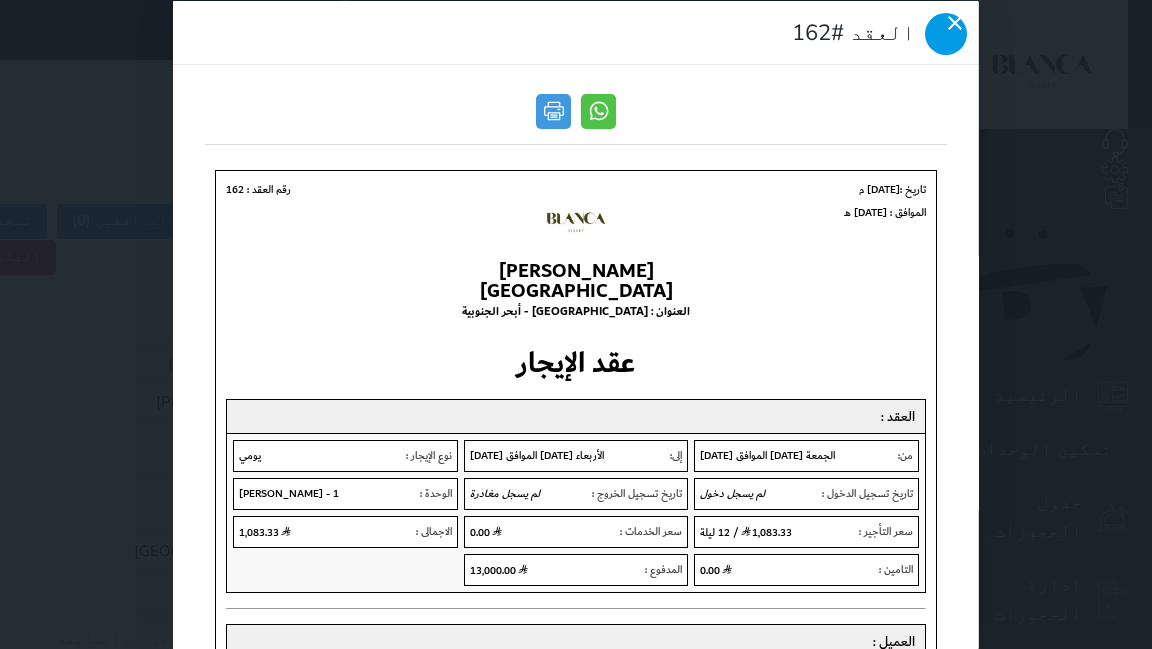 click 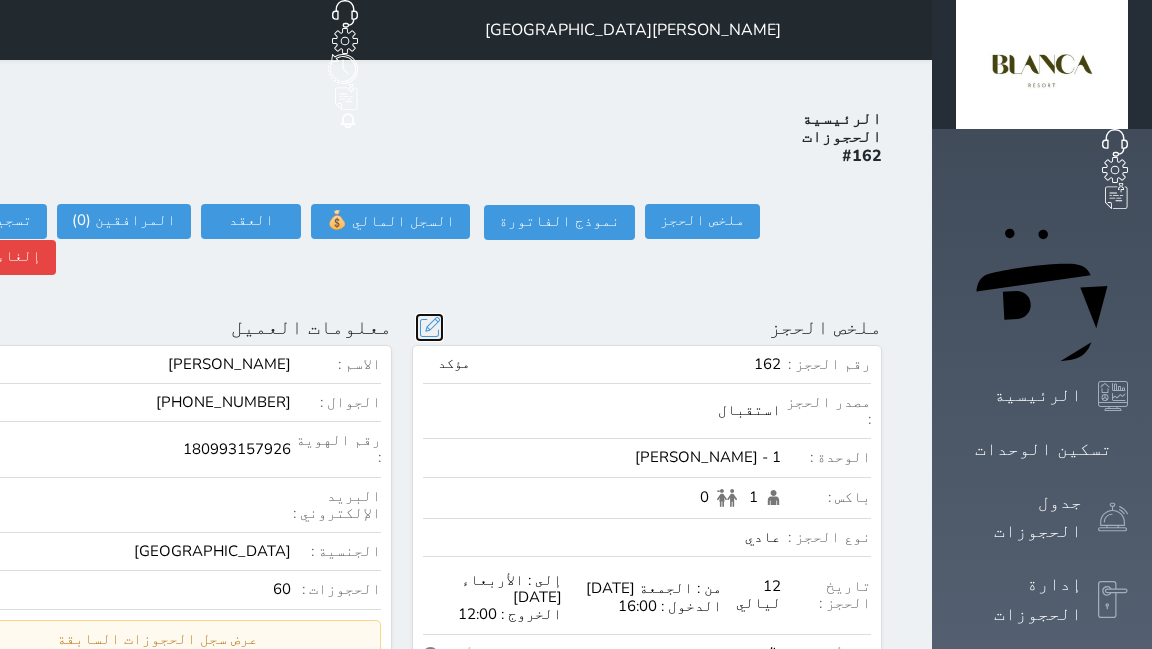 click at bounding box center (429, 327) 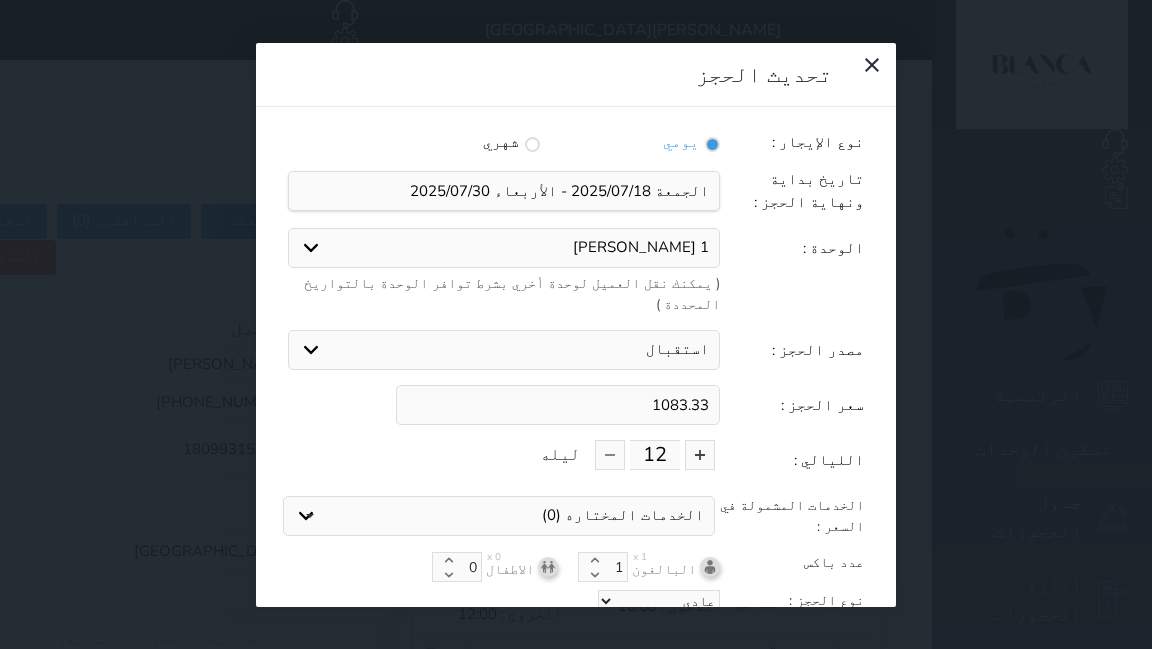 drag, startPoint x: 651, startPoint y: 340, endPoint x: 775, endPoint y: 338, distance: 124.01613 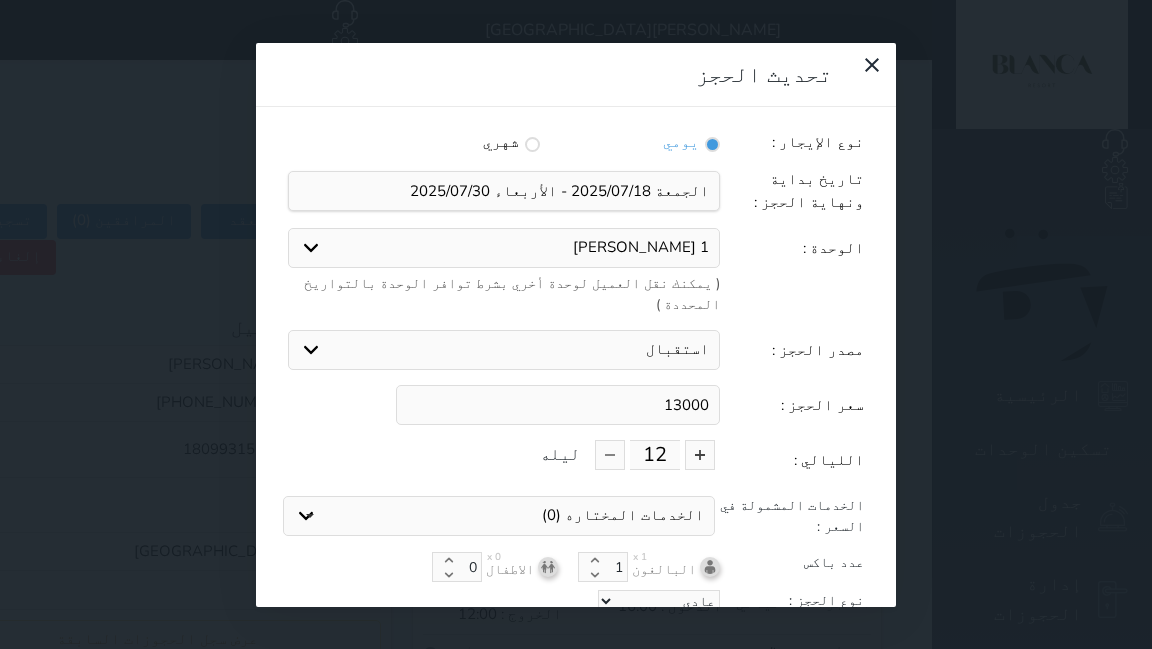 type on "13000" 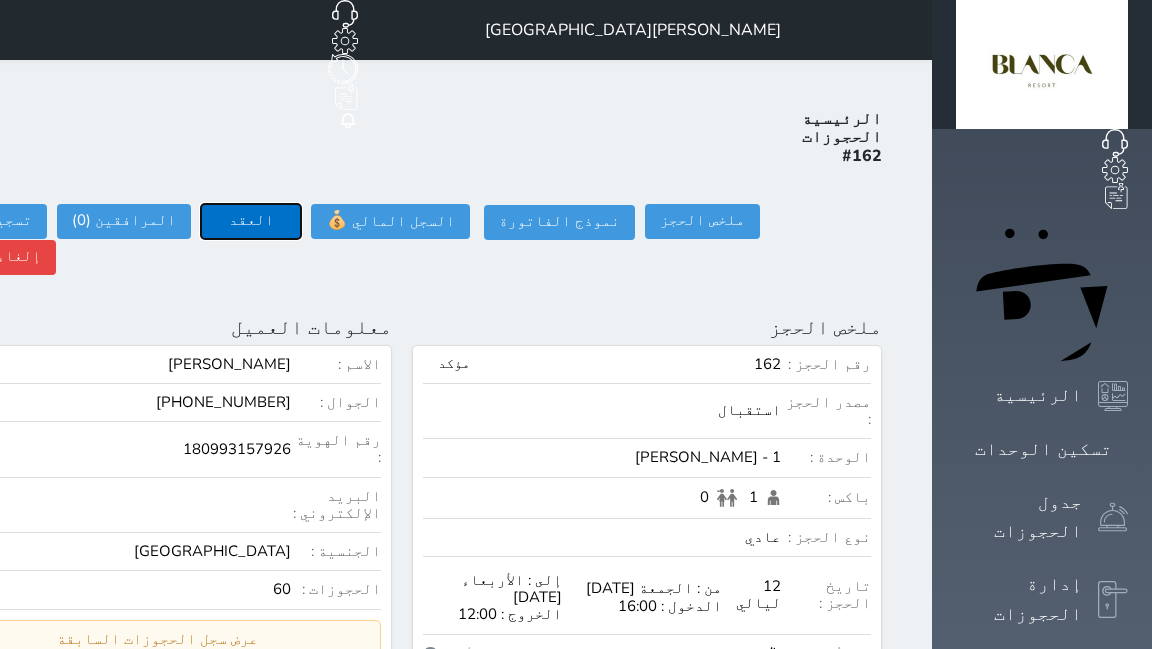 click on "العقد" at bounding box center (251, 221) 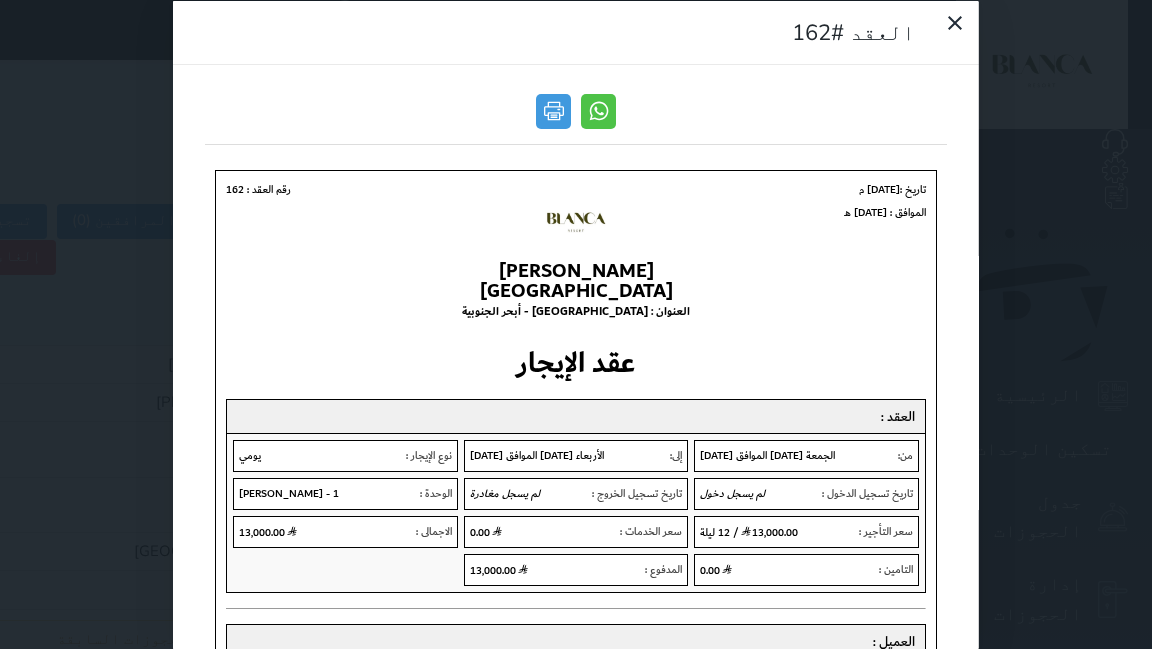 scroll, scrollTop: 0, scrollLeft: 0, axis: both 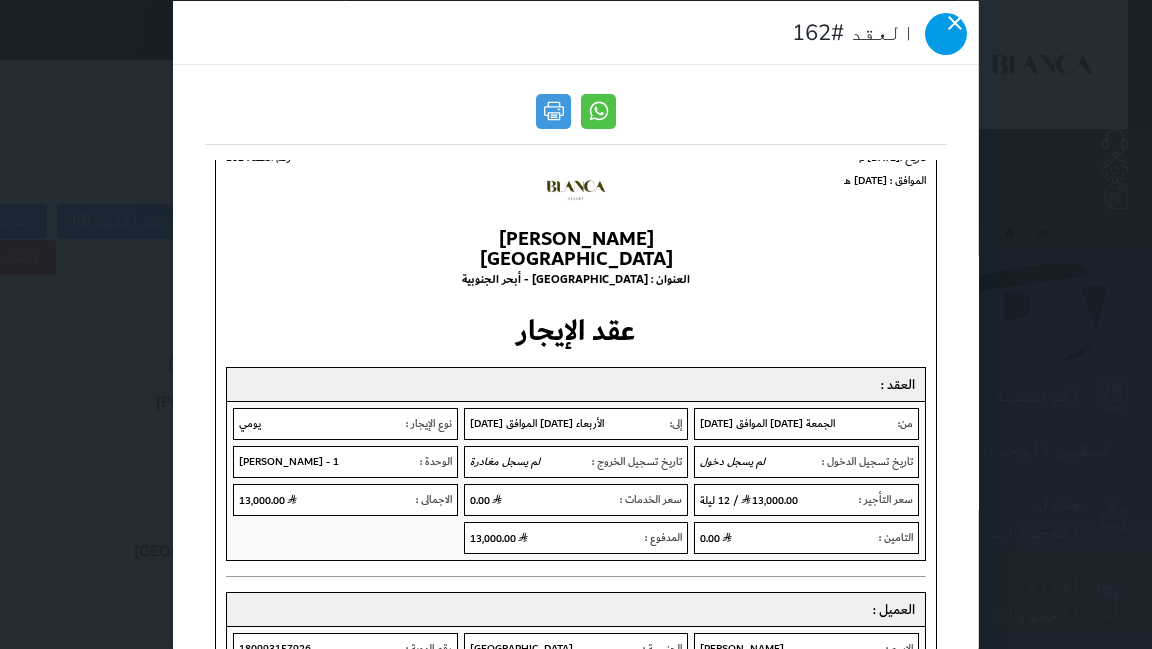 click 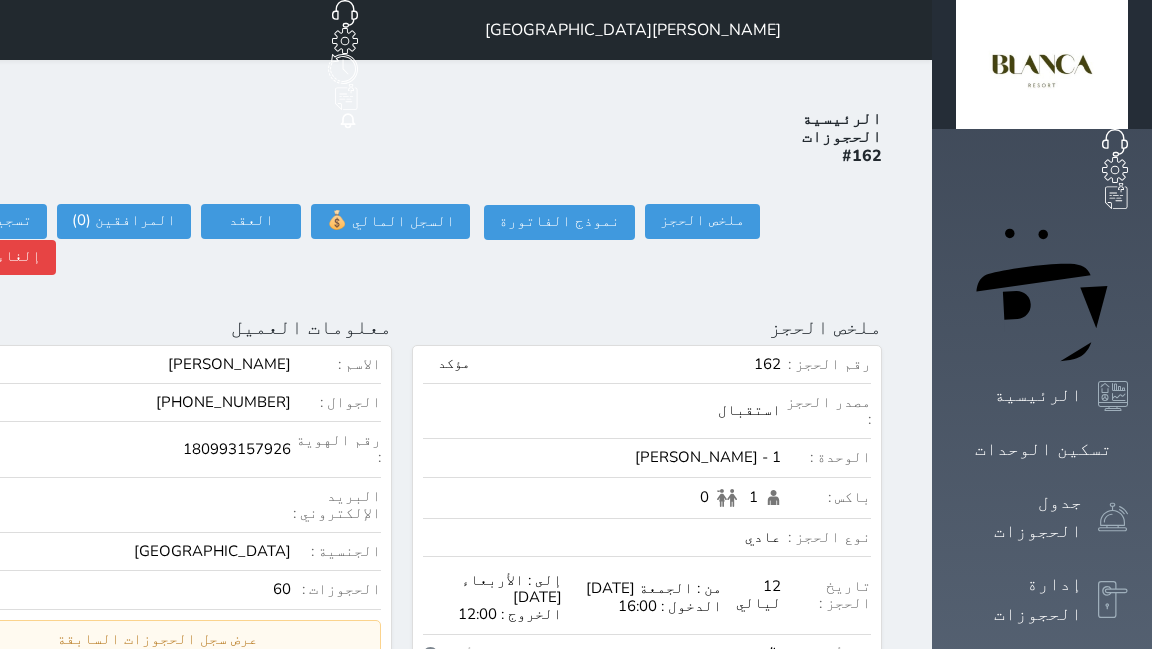 scroll, scrollTop: 0, scrollLeft: 0, axis: both 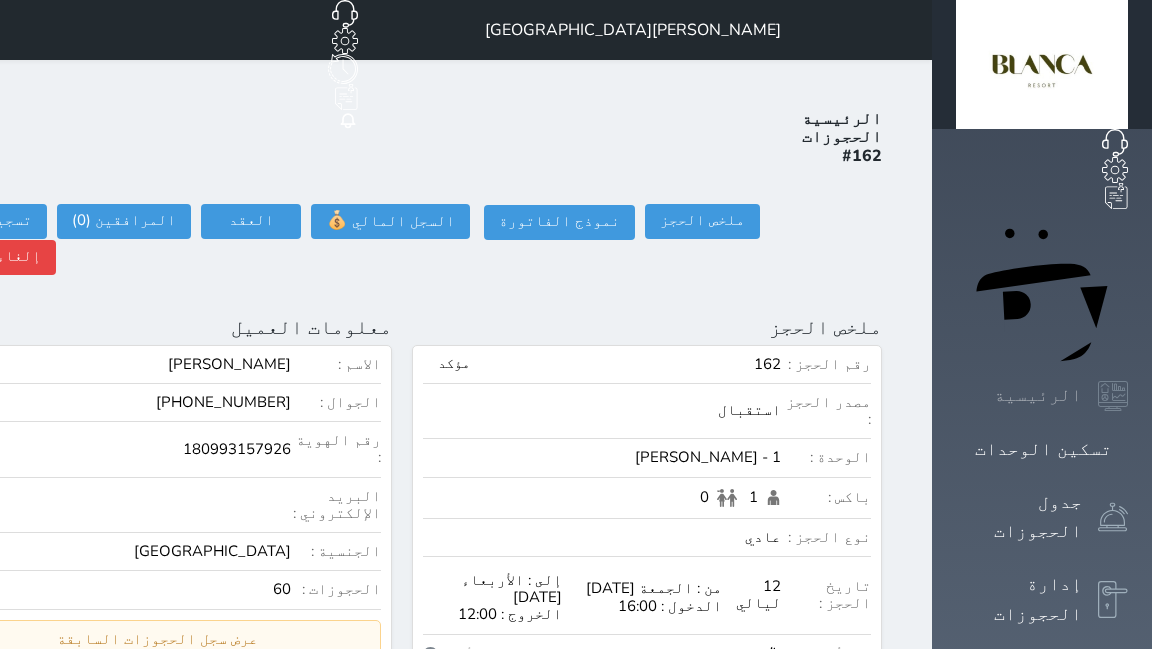 click on "الرئيسية" at bounding box center [1038, 395] 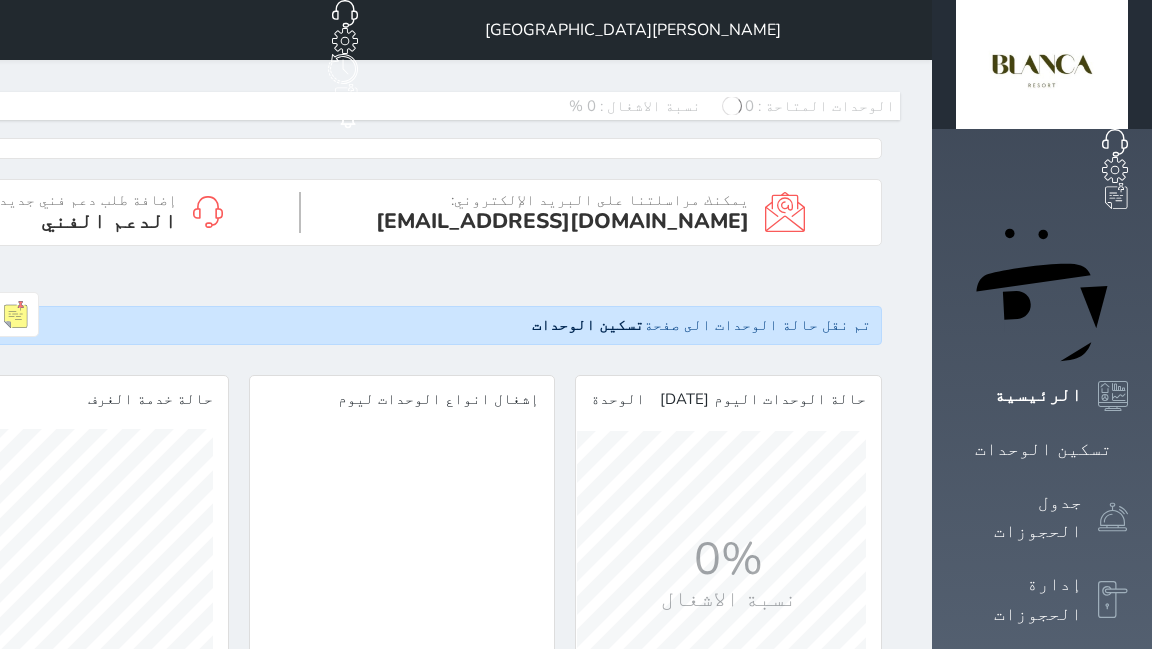 scroll, scrollTop: 999711, scrollLeft: 999711, axis: both 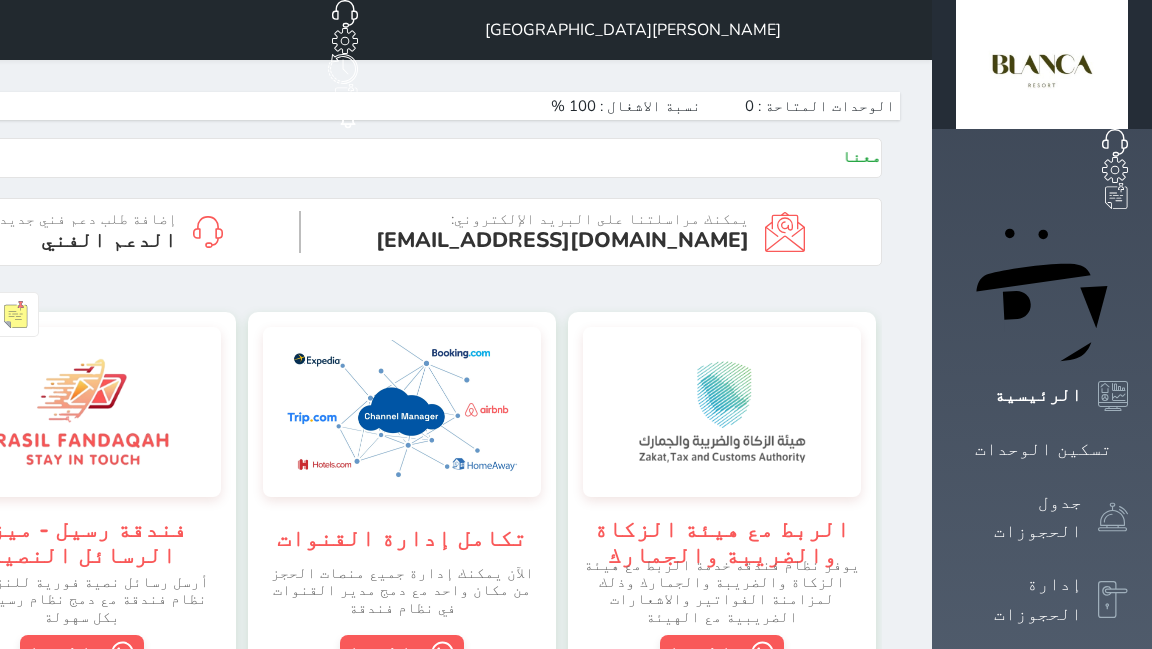 click on "الماليه" at bounding box center (-71, 30) 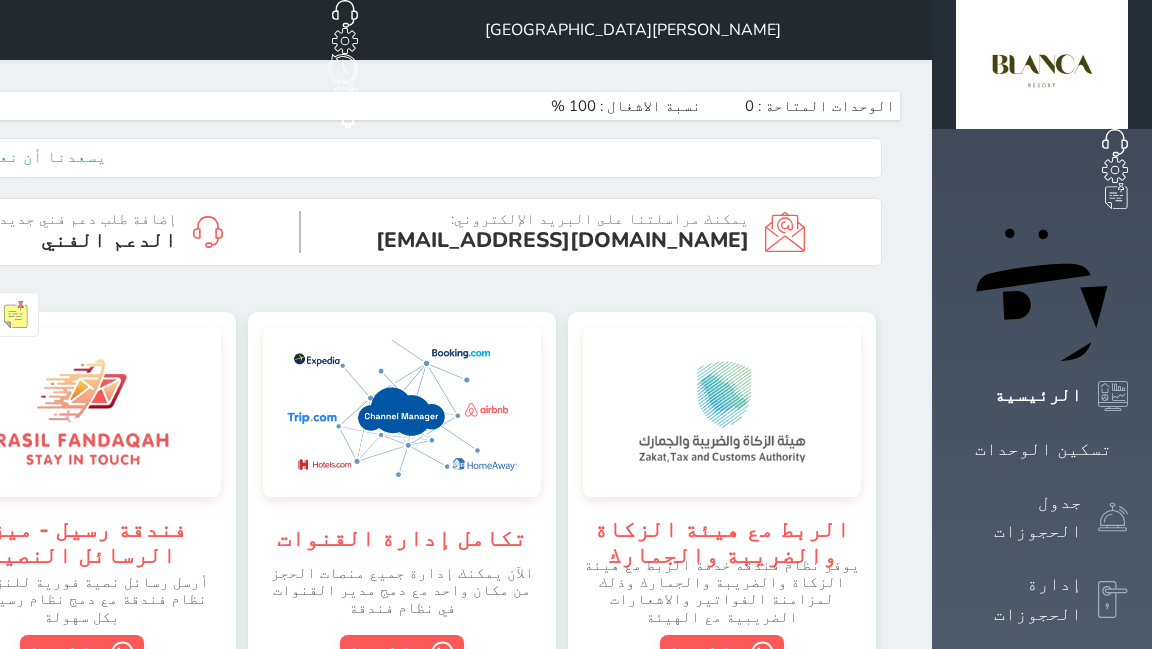 click on "English" at bounding box center (-64, 169) 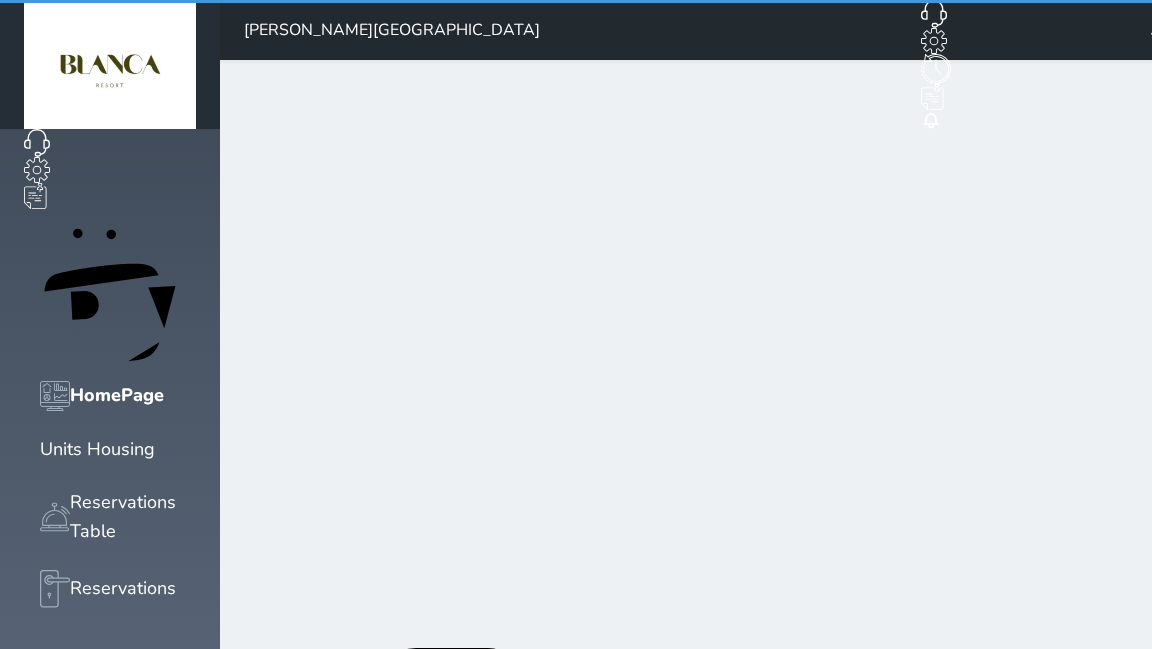 scroll, scrollTop: 0, scrollLeft: 0, axis: both 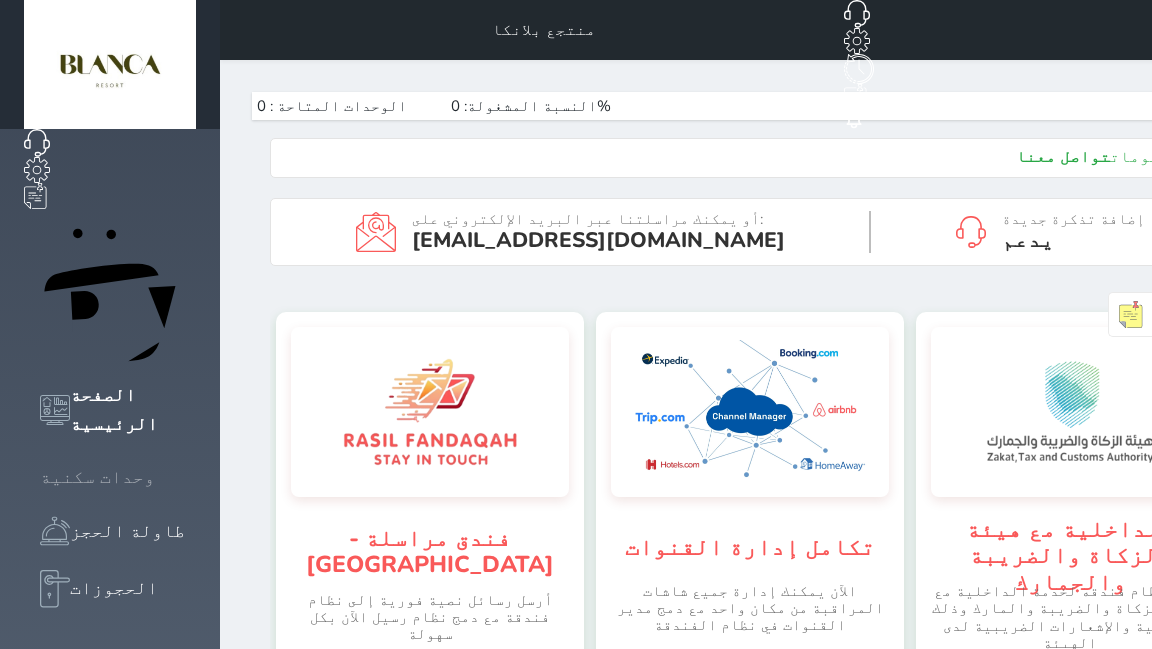 click on "وحدات سكنية" at bounding box center (110, 477) 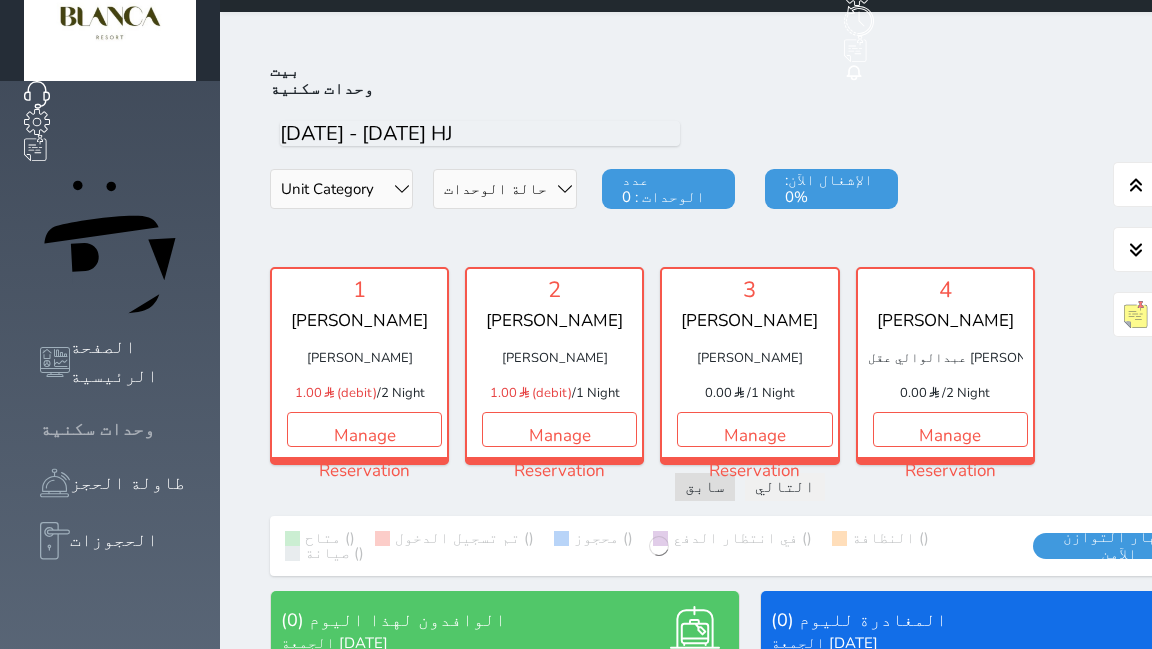scroll, scrollTop: 78, scrollLeft: 0, axis: vertical 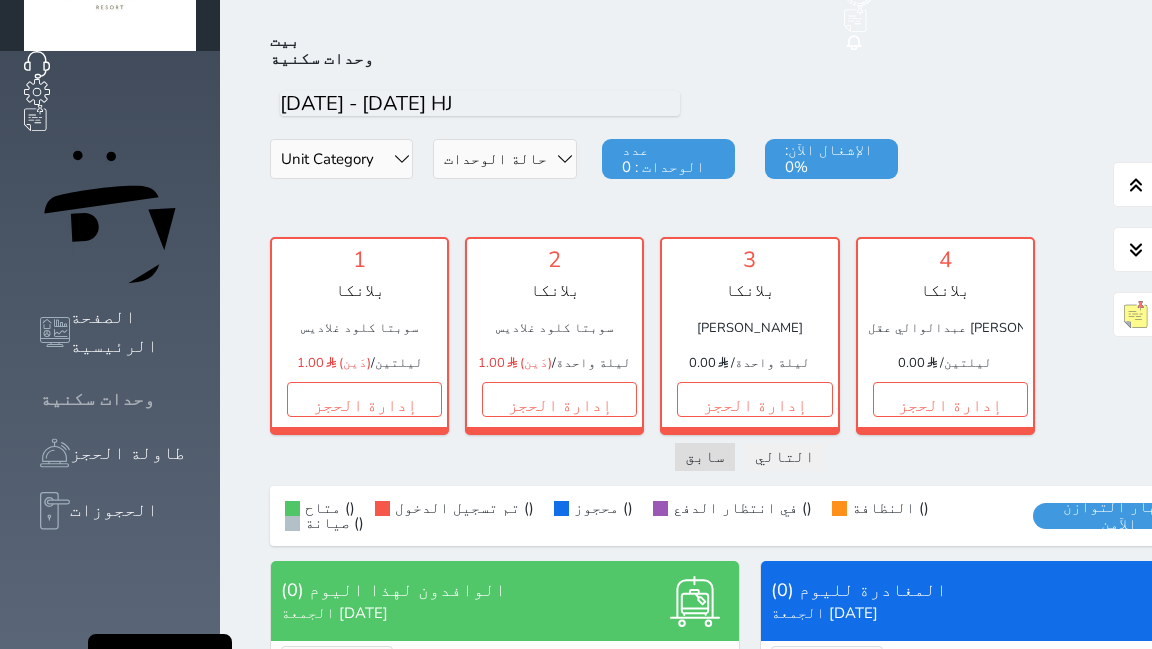 click 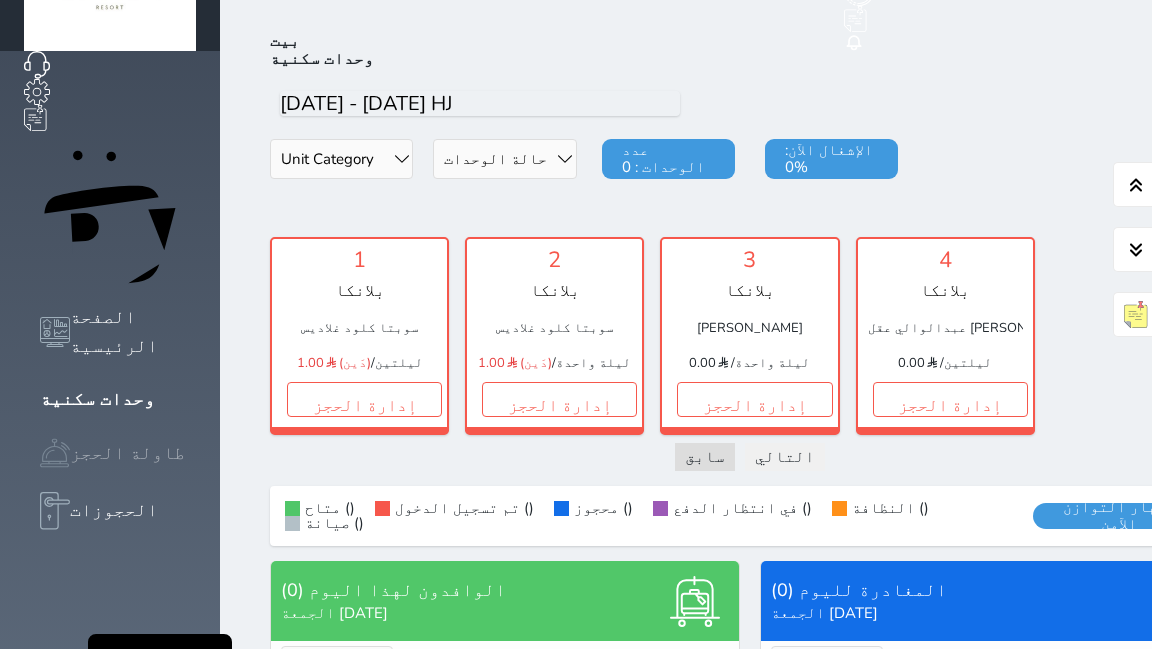 click on "طاولة الحجز" at bounding box center [110, 453] 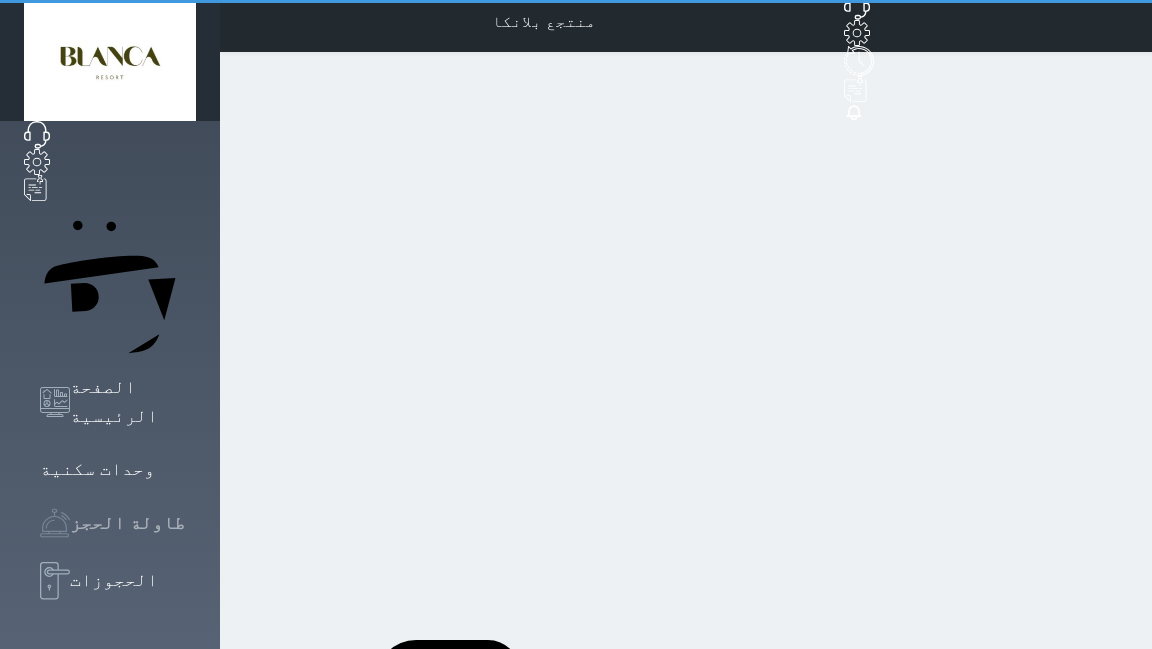 scroll, scrollTop: 0, scrollLeft: 0, axis: both 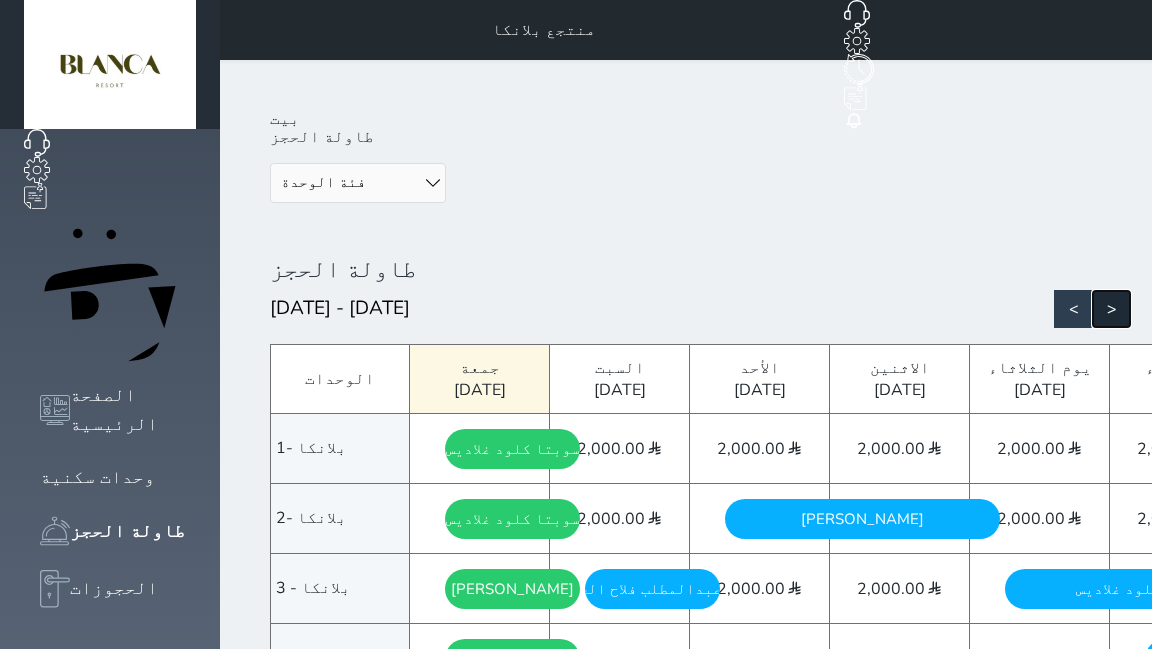 click on ">" at bounding box center (1111, 309) 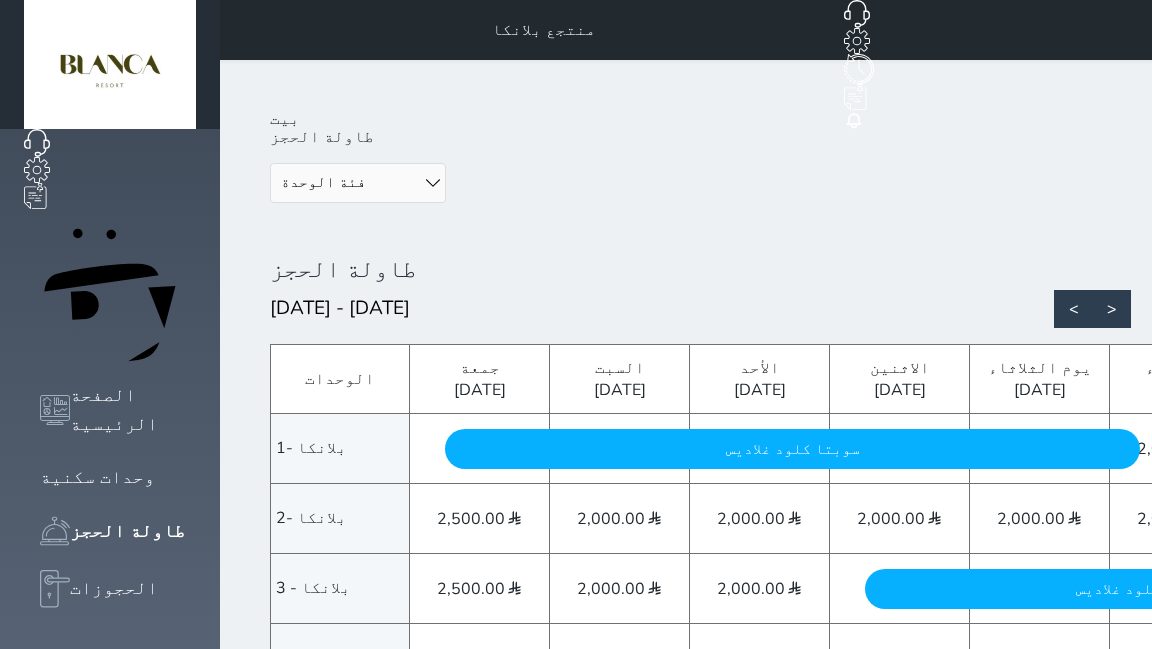 click on "سوبتا كلود غلاديس" at bounding box center [793, 449] 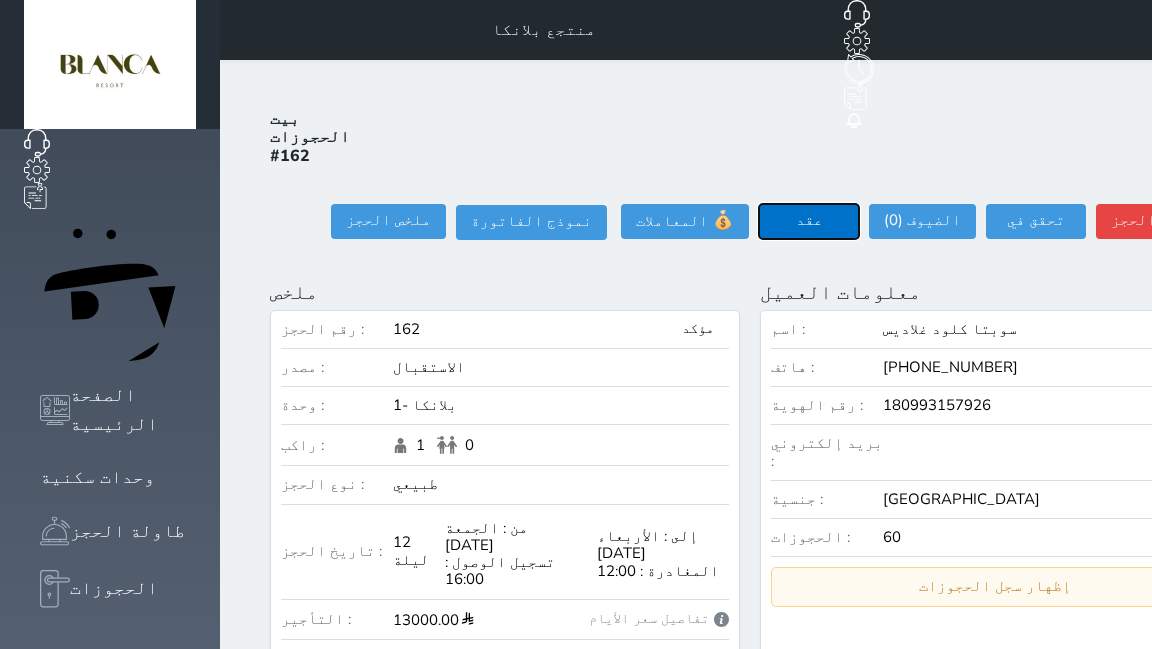 click on "عقد" at bounding box center (809, 220) 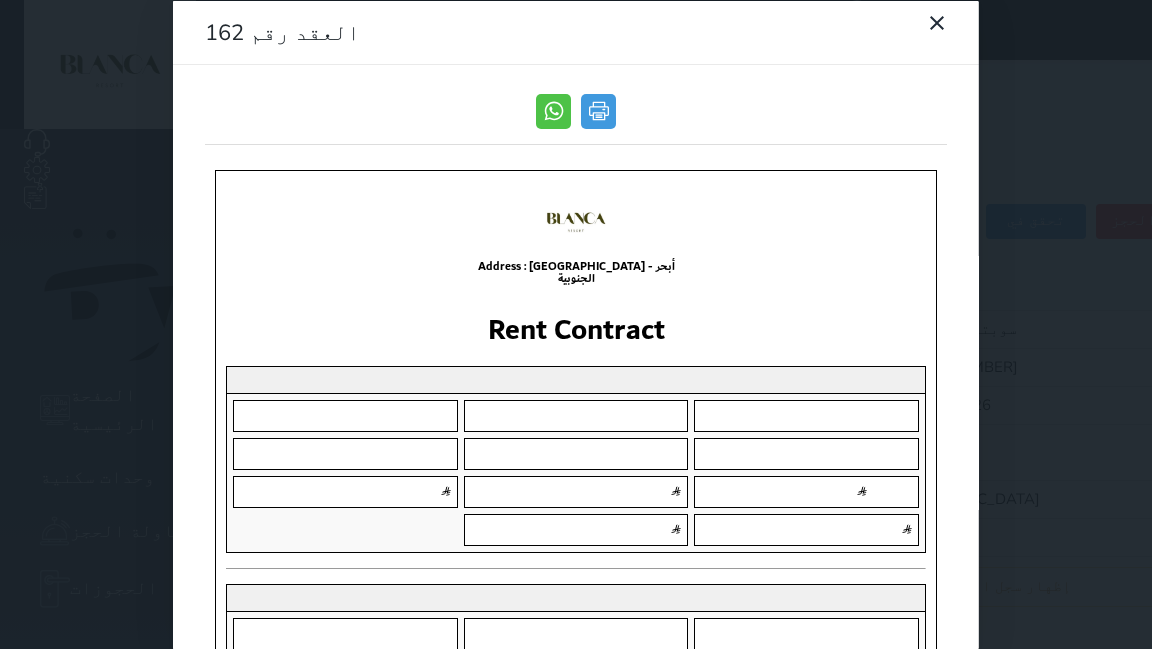 scroll, scrollTop: 0, scrollLeft: 0, axis: both 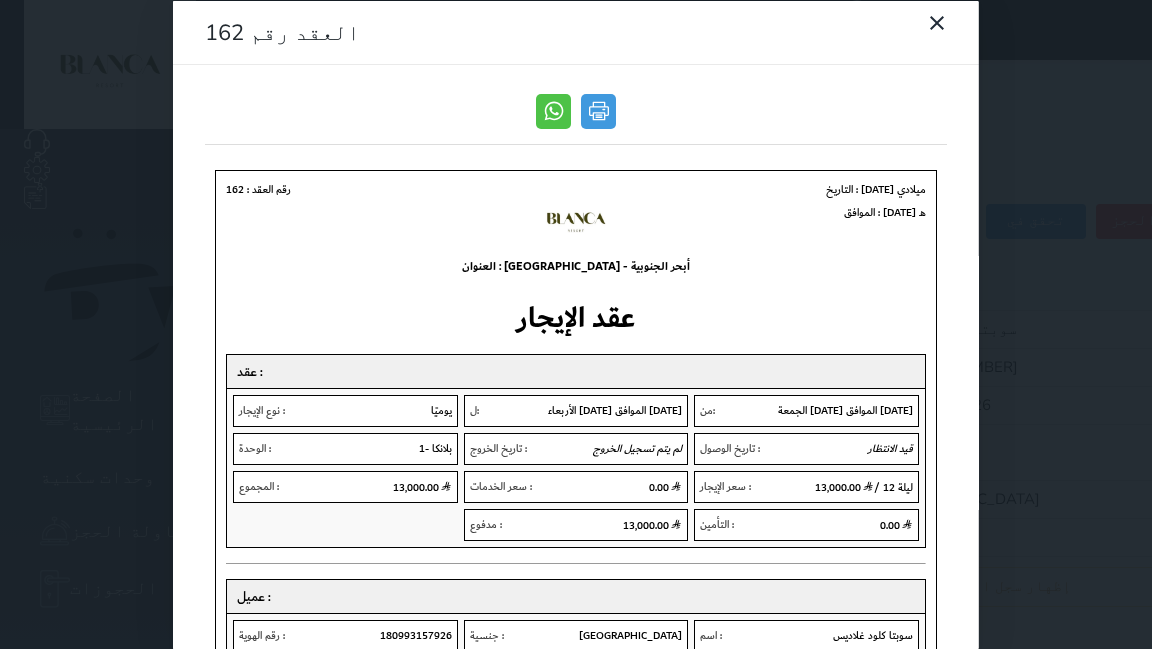 type 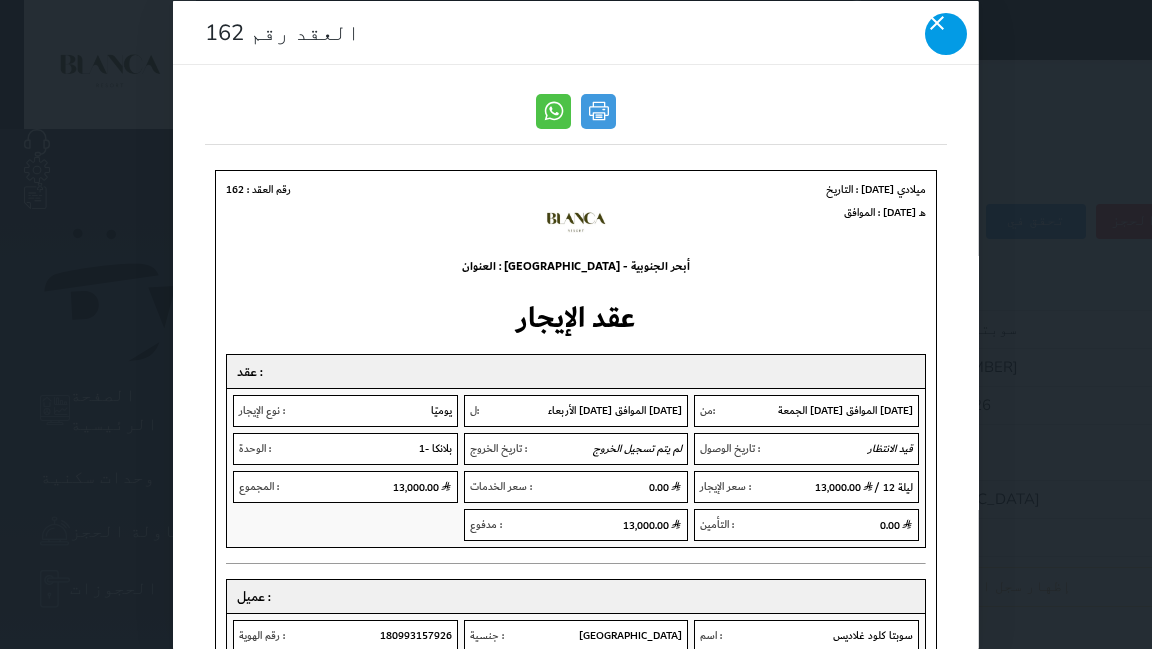 click 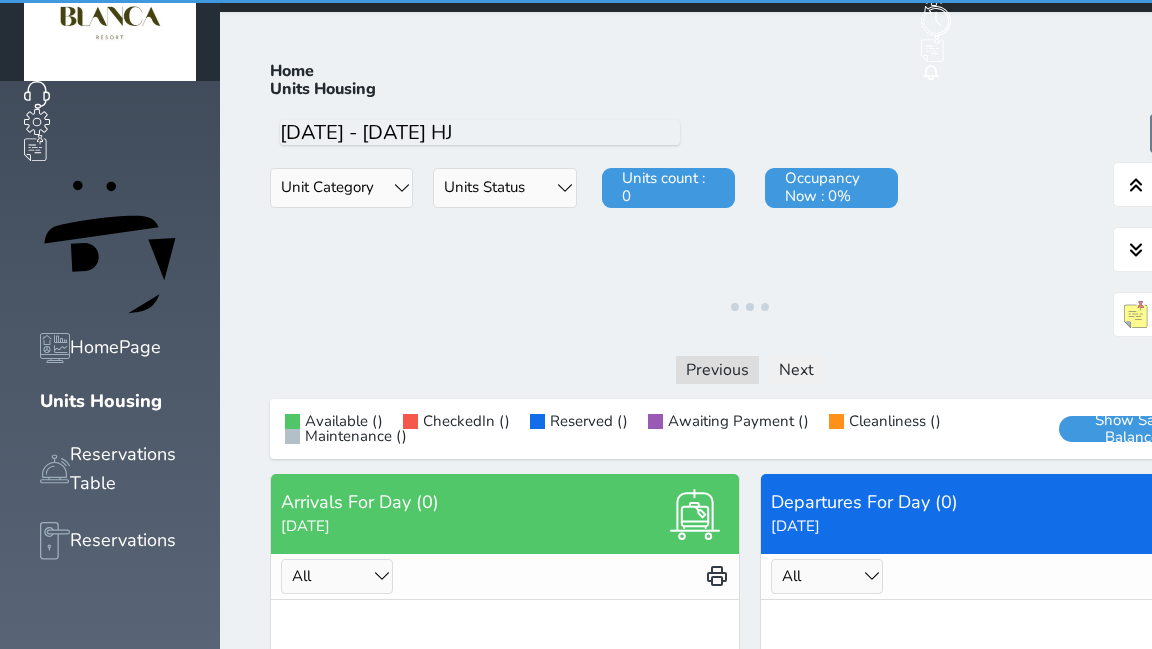 scroll, scrollTop: 78, scrollLeft: 0, axis: vertical 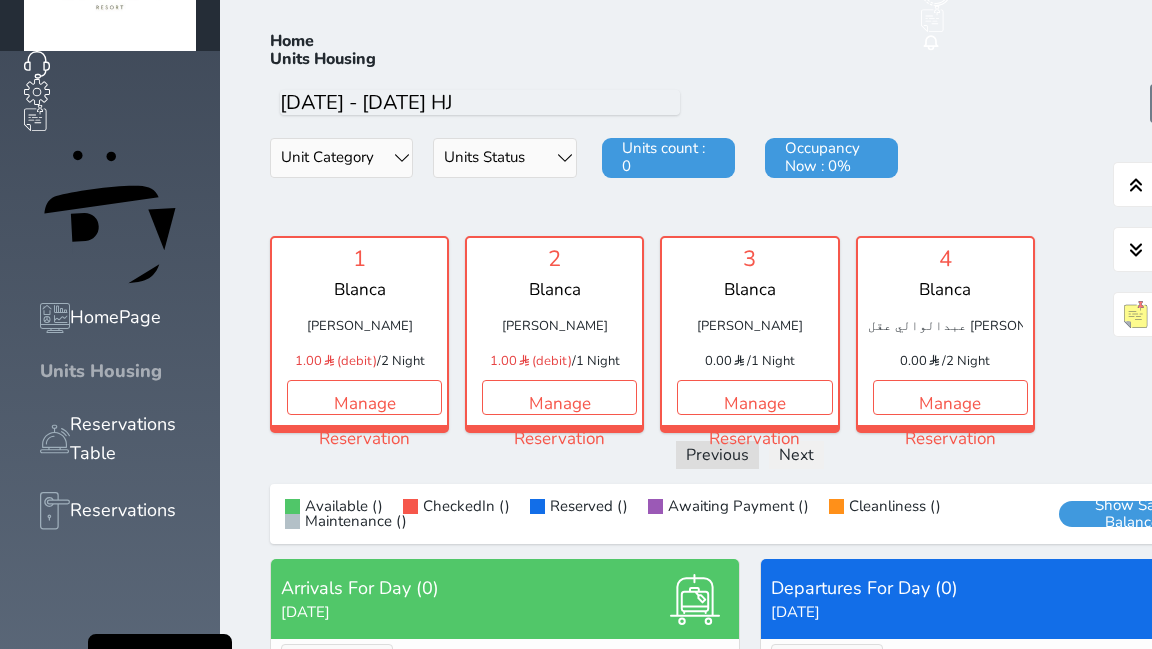click on "Units Housing" at bounding box center (110, 371) 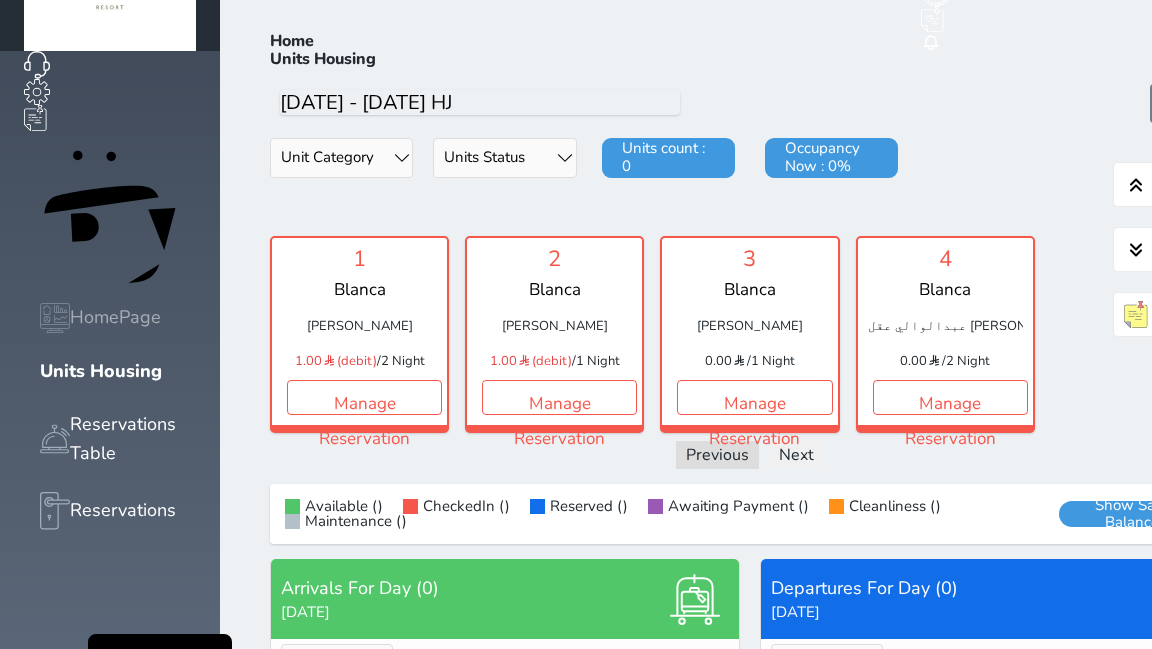 click 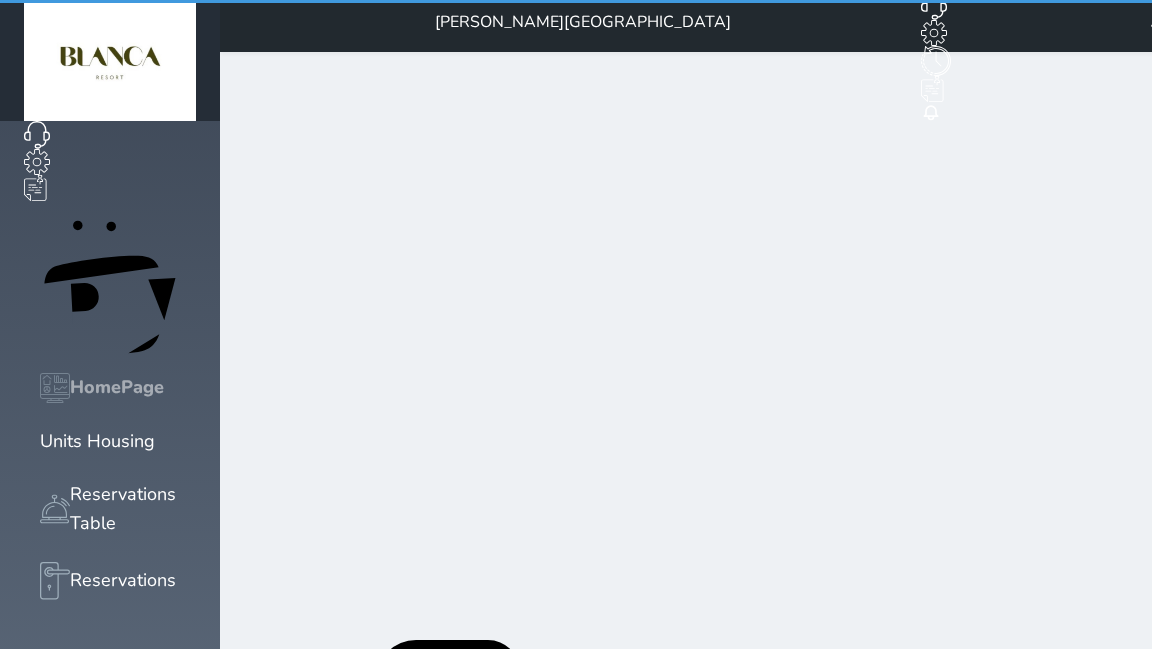scroll, scrollTop: 0, scrollLeft: 0, axis: both 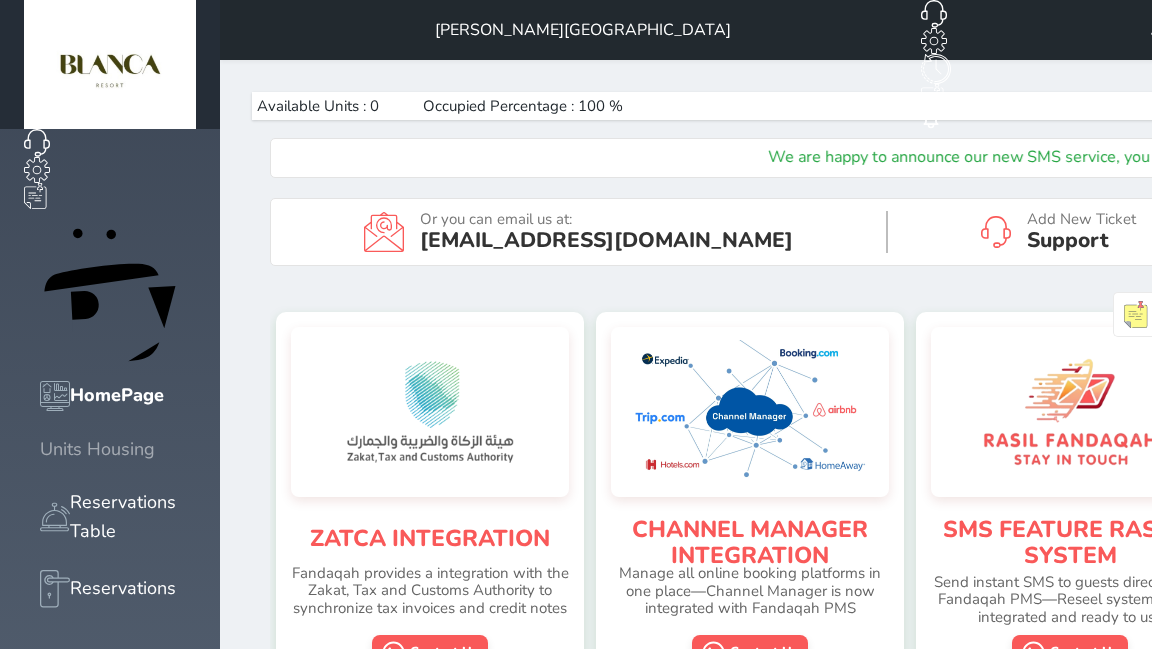 click on "Units Housing" at bounding box center [97, 449] 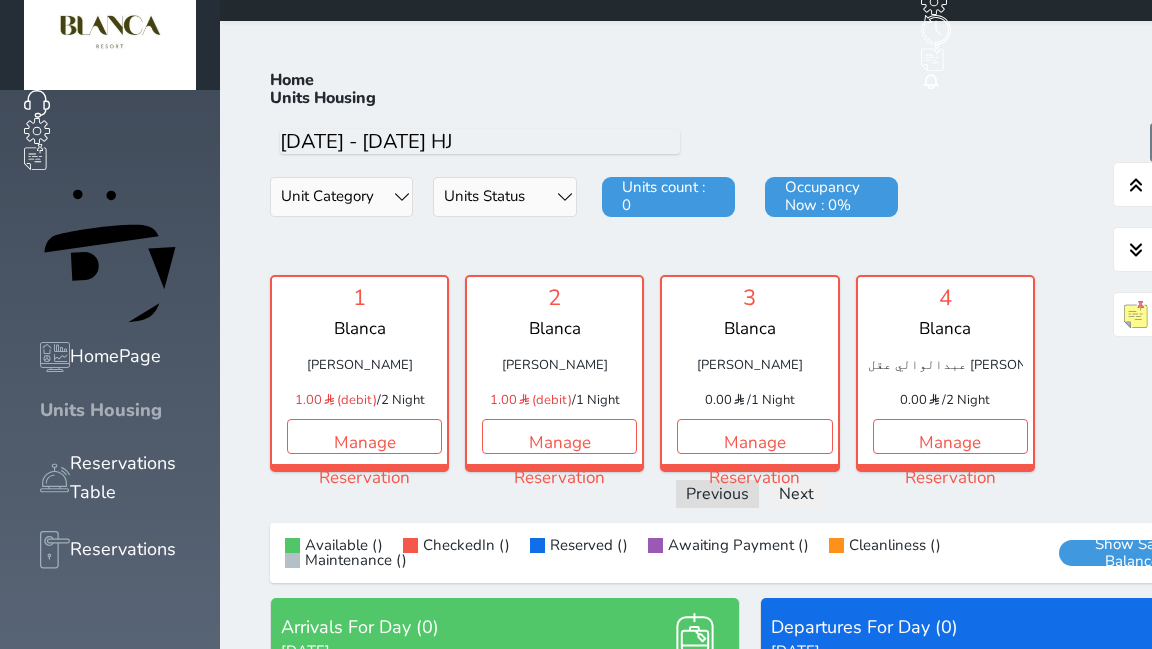 scroll, scrollTop: 78, scrollLeft: 0, axis: vertical 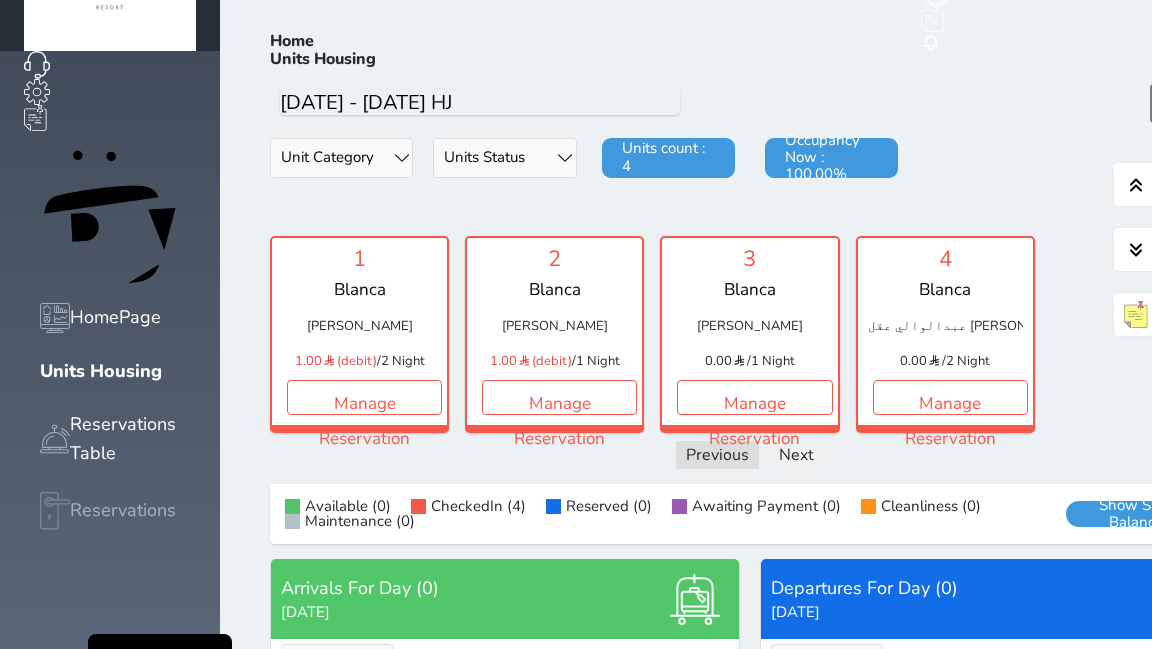 click 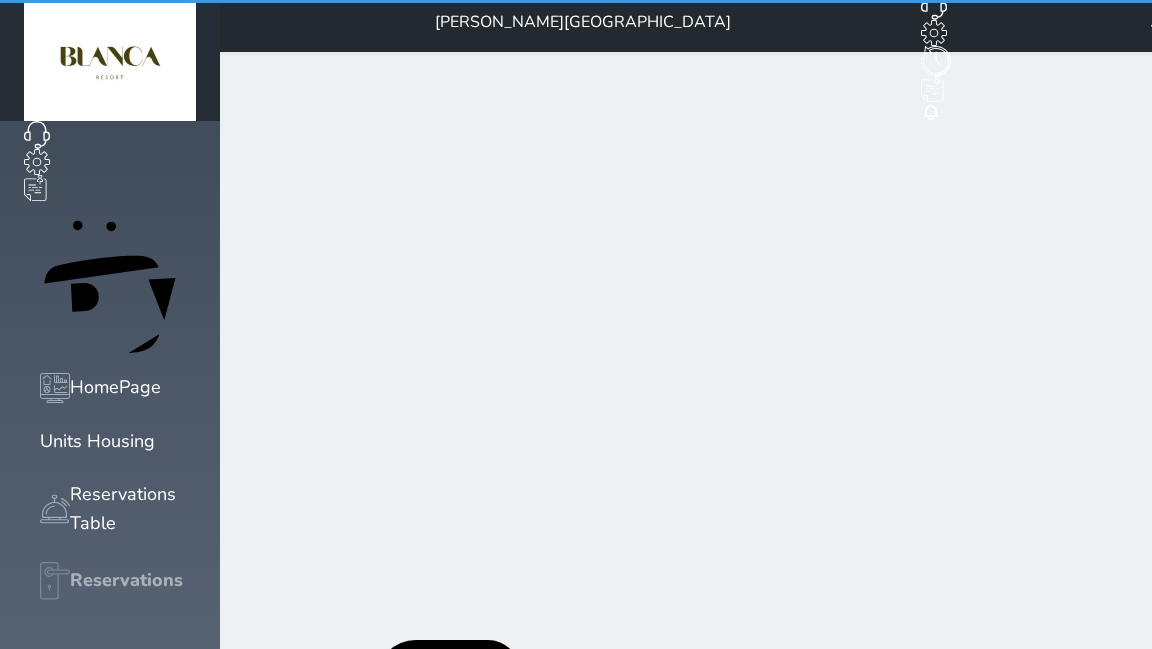 scroll, scrollTop: 0, scrollLeft: 0, axis: both 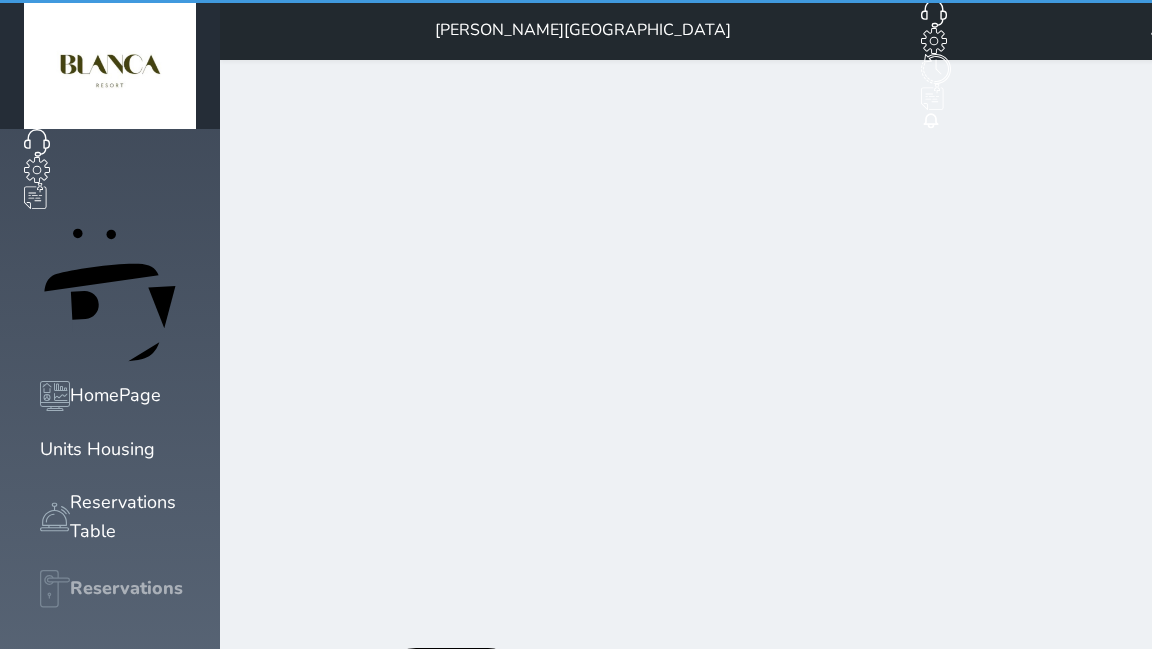 select on "open_all" 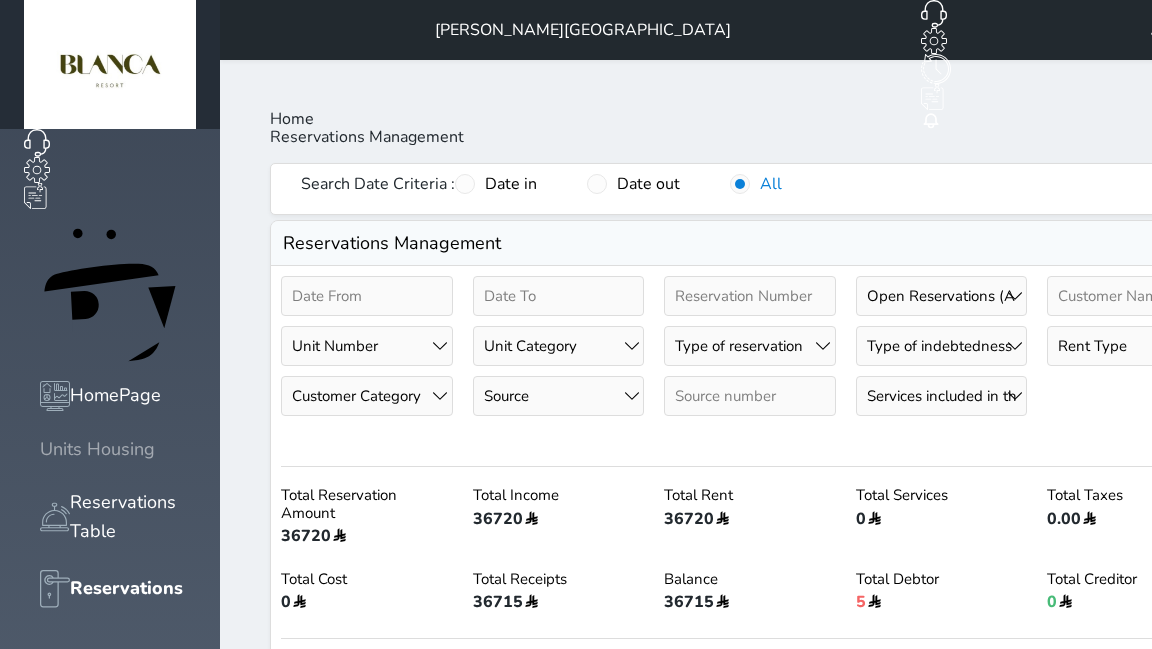 click 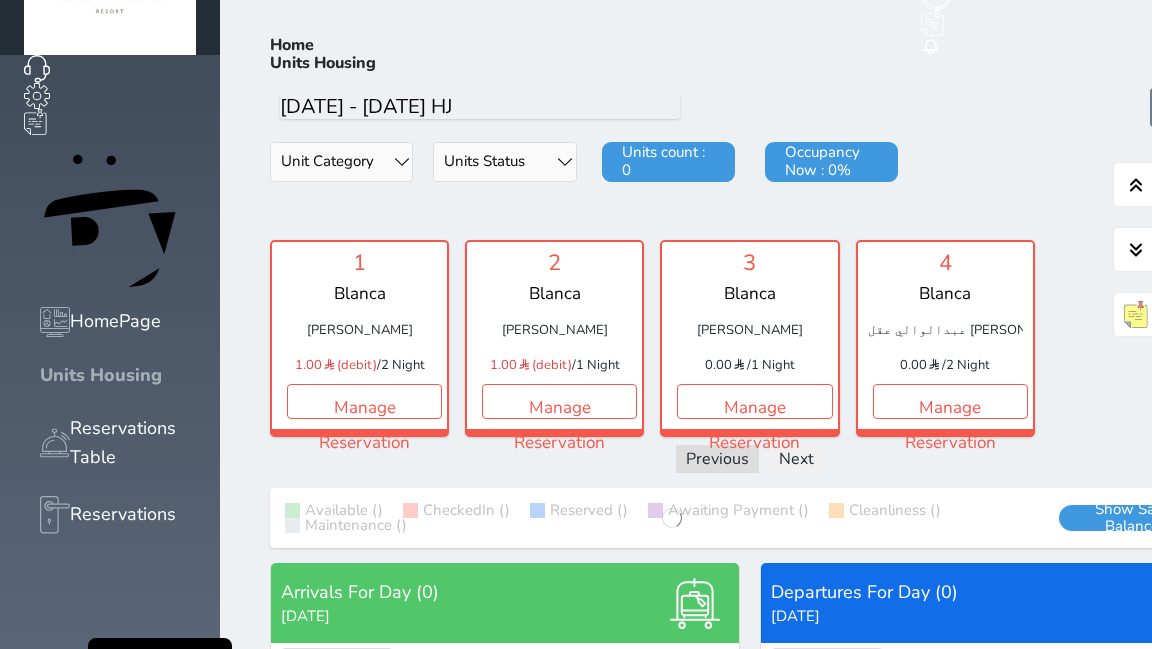 scroll, scrollTop: 78, scrollLeft: 0, axis: vertical 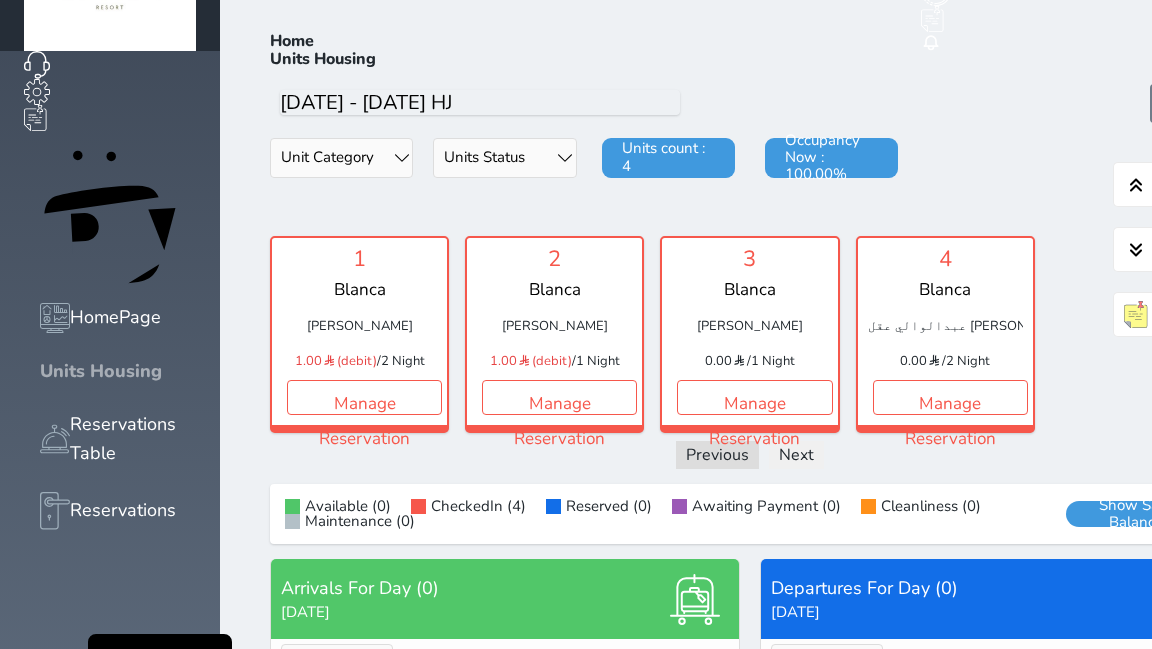 click on "Units Housing" at bounding box center [101, 371] 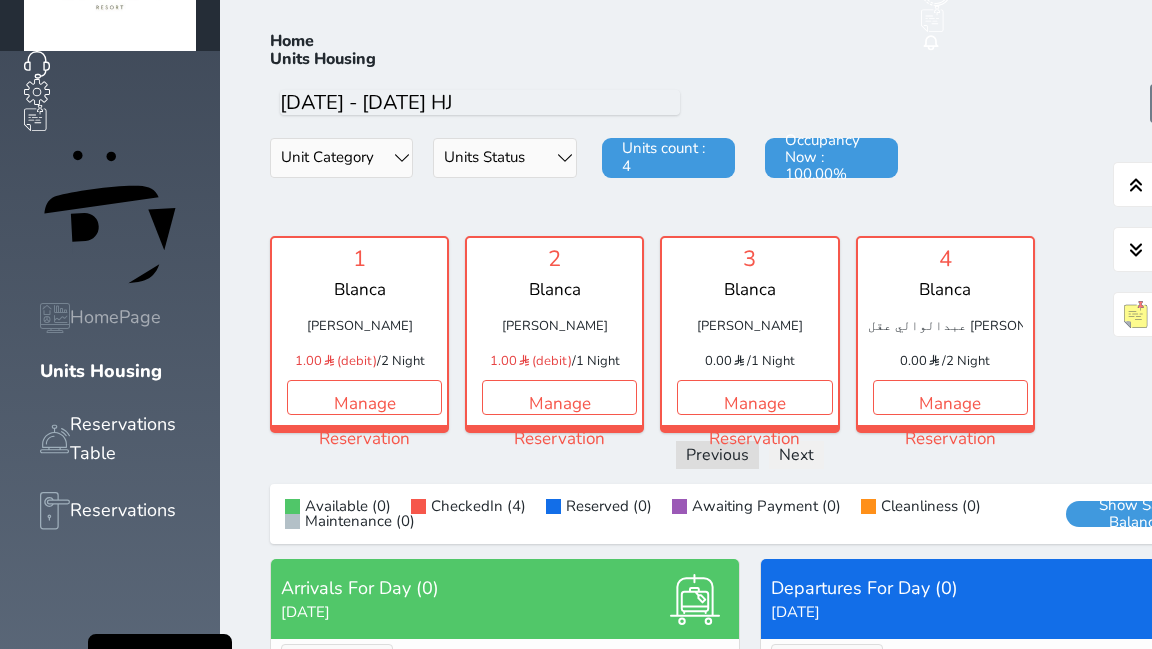 click 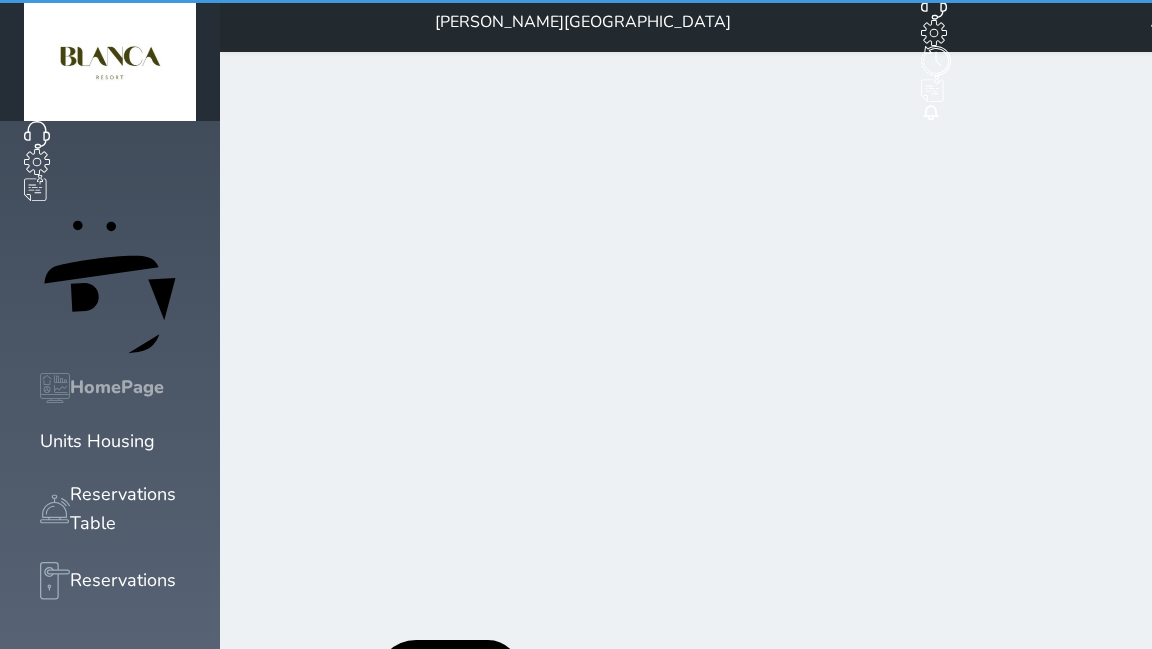 scroll, scrollTop: 0, scrollLeft: 0, axis: both 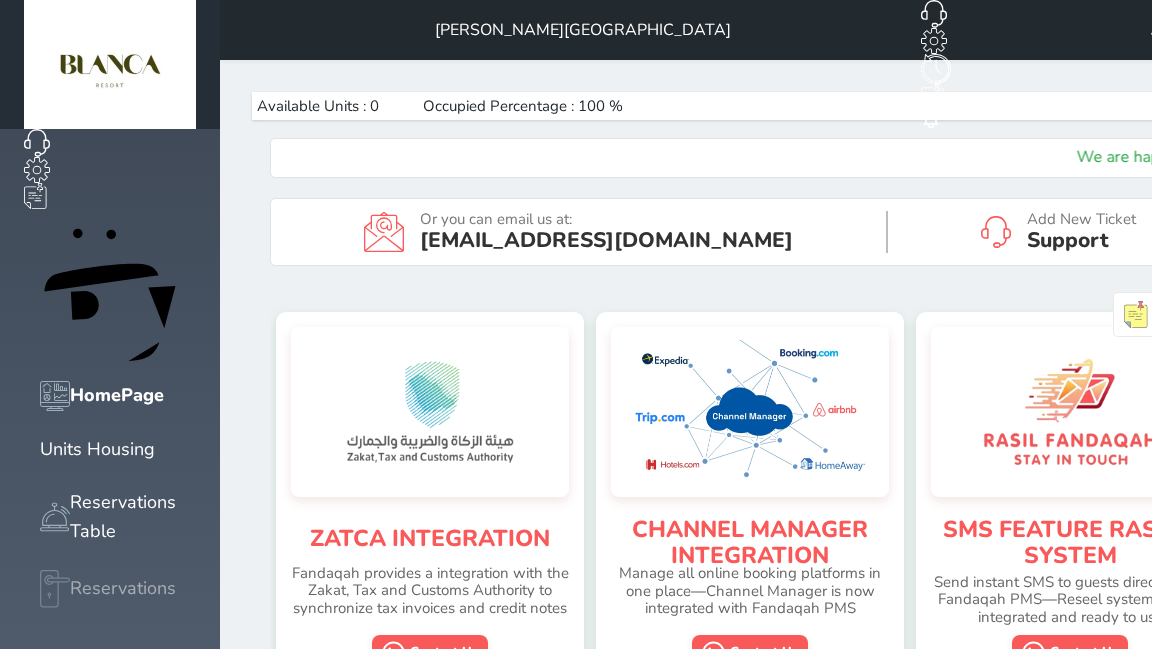 click 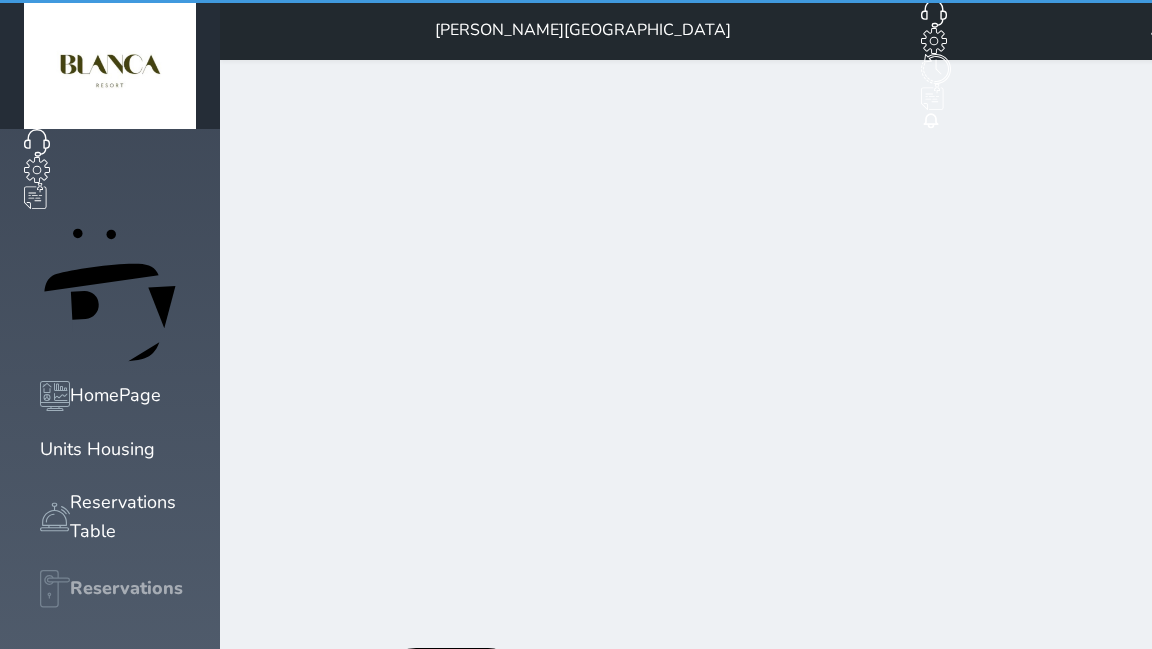 select on "open_all" 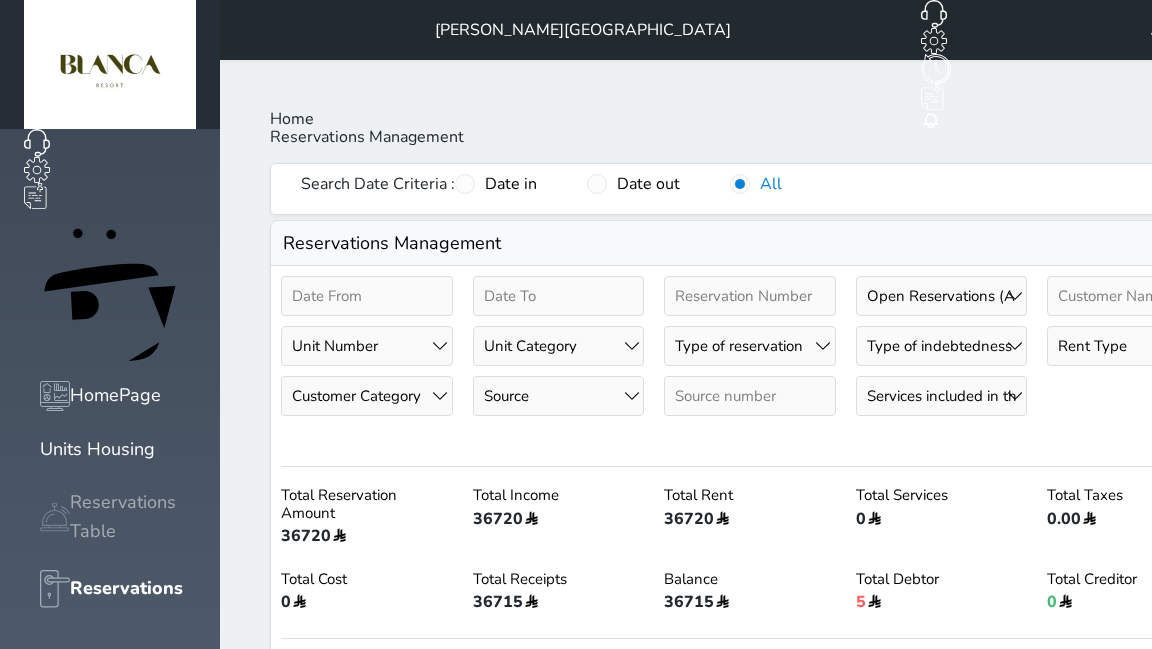 click on "Reservations Table" at bounding box center [133, 517] 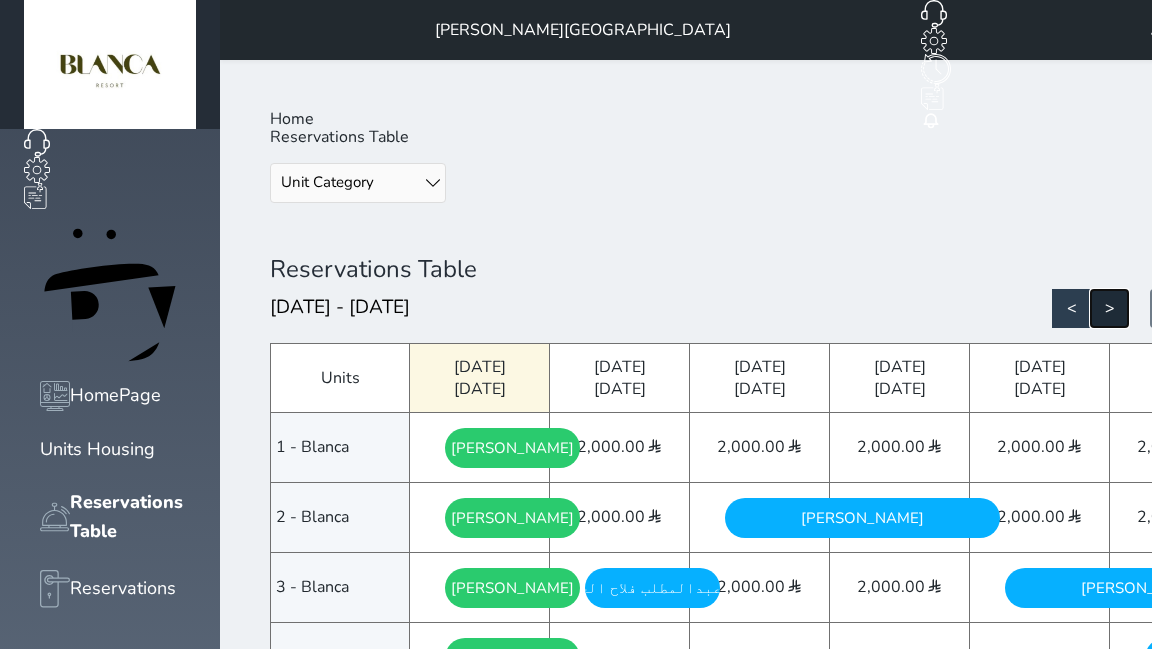 click on ">" at bounding box center (1109, 308) 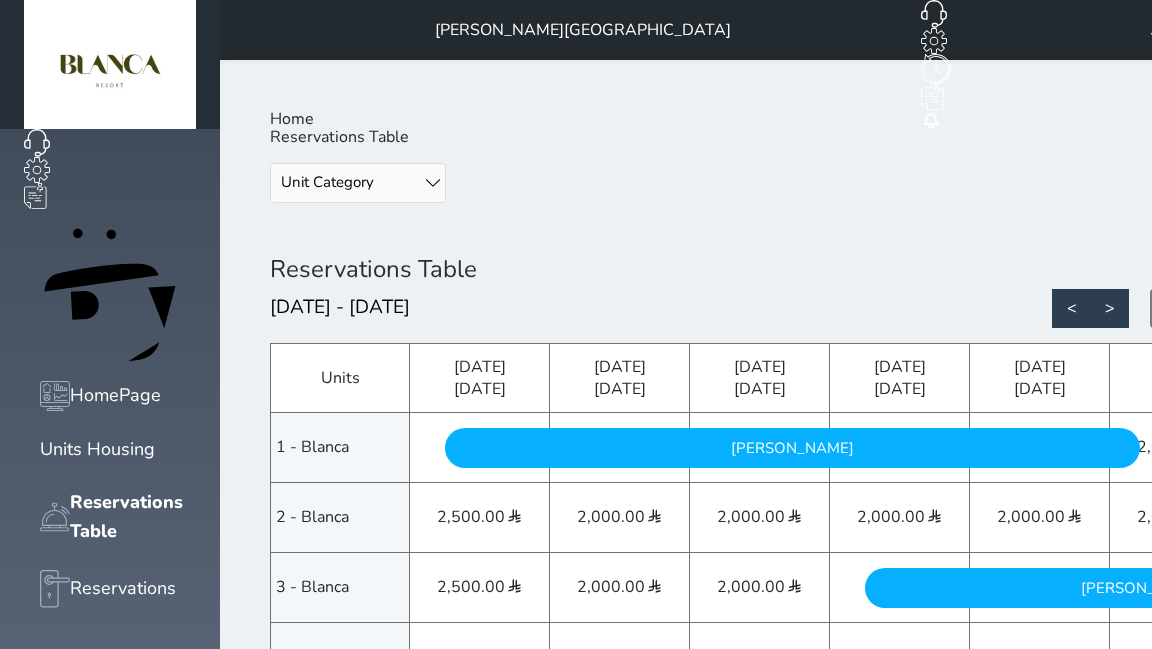 click on "[PERSON_NAME]
[DATE] - [DATE]" at bounding box center [792, 448] 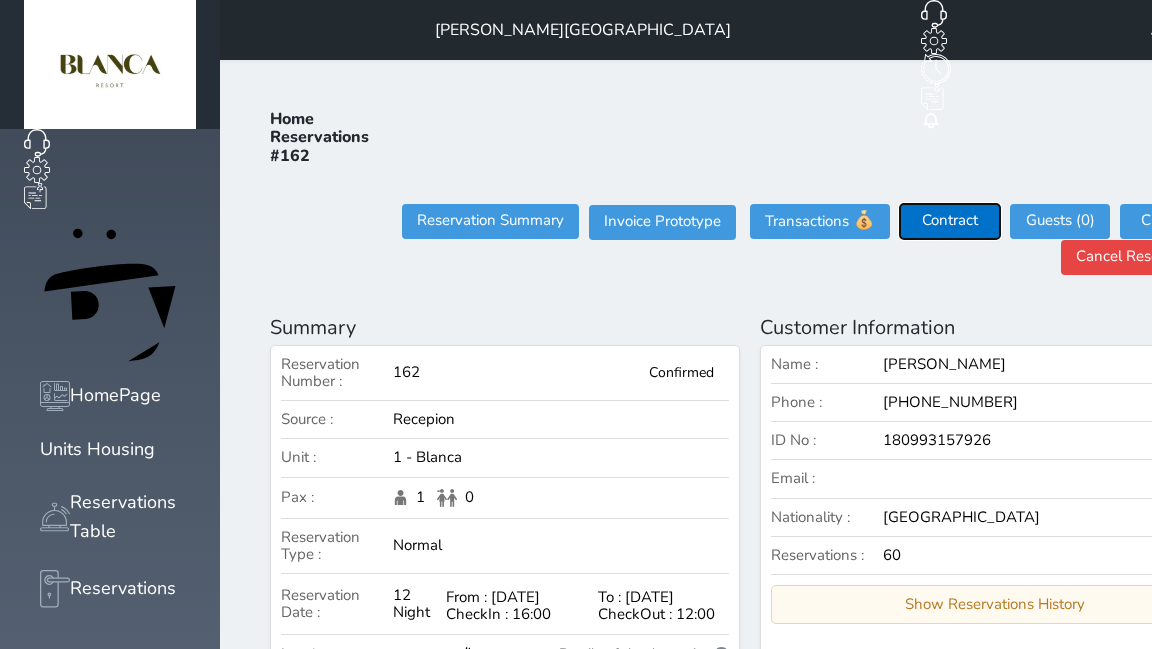 click on "Contract" at bounding box center [950, 221] 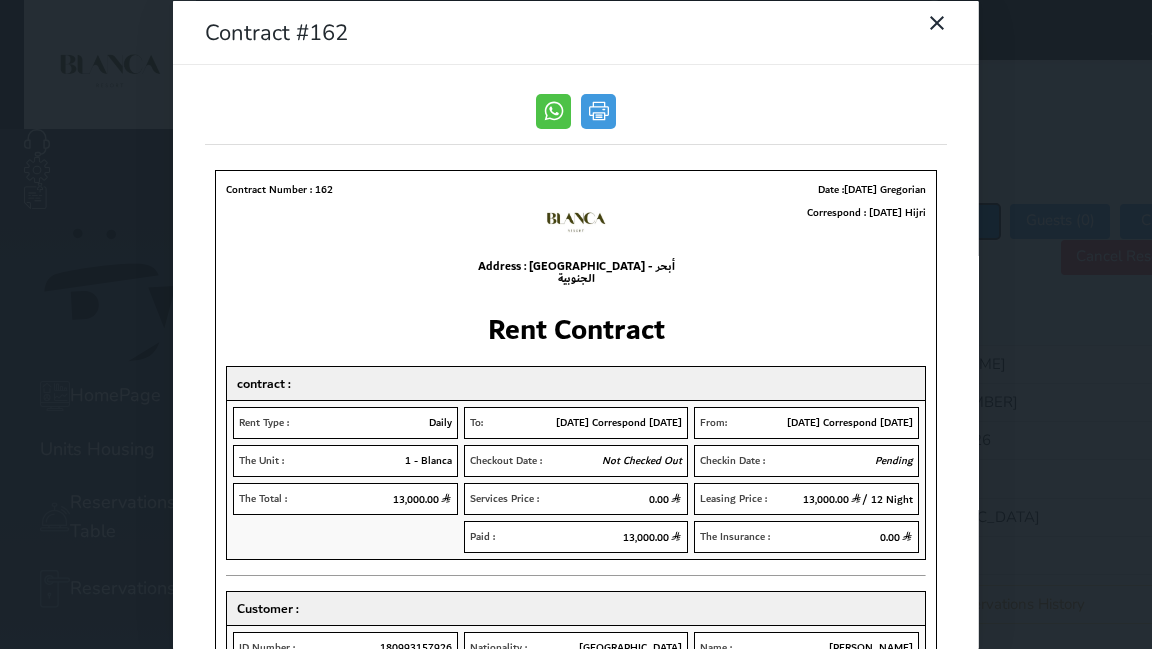 type 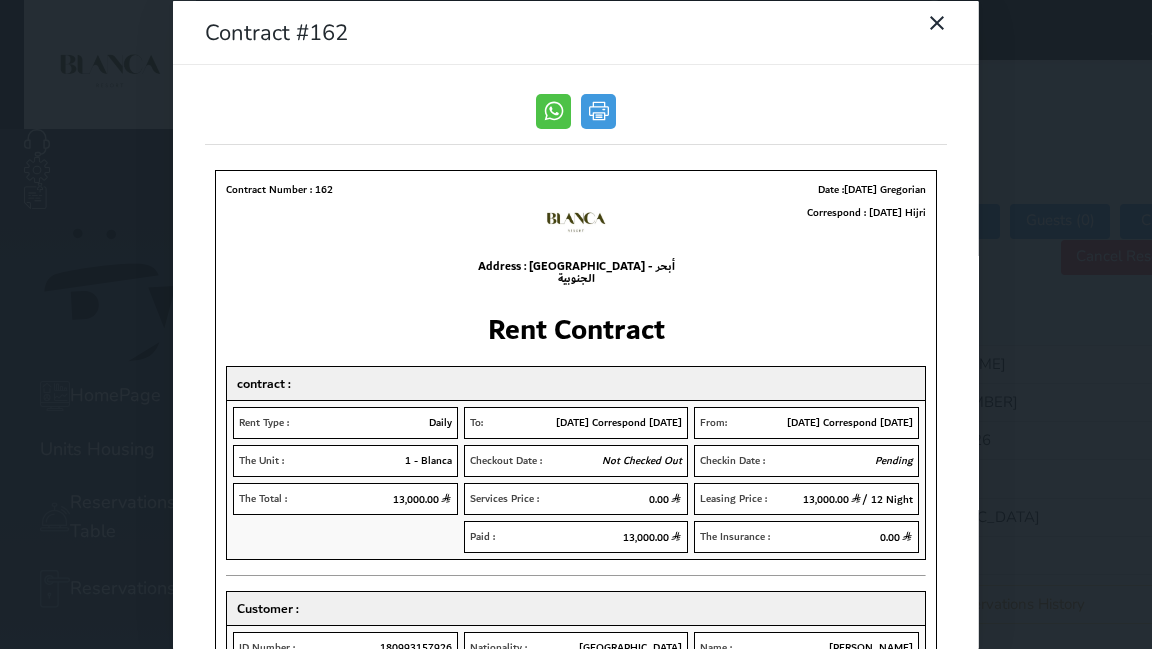click on "Date :[DATE] Gregorian
Correspond : [DATE] [GEOGRAPHIC_DATA]
Address : [GEOGRAPHIC_DATA] - [GEOGRAPHIC_DATA]
Contract Number : 162" at bounding box center (575, 232) 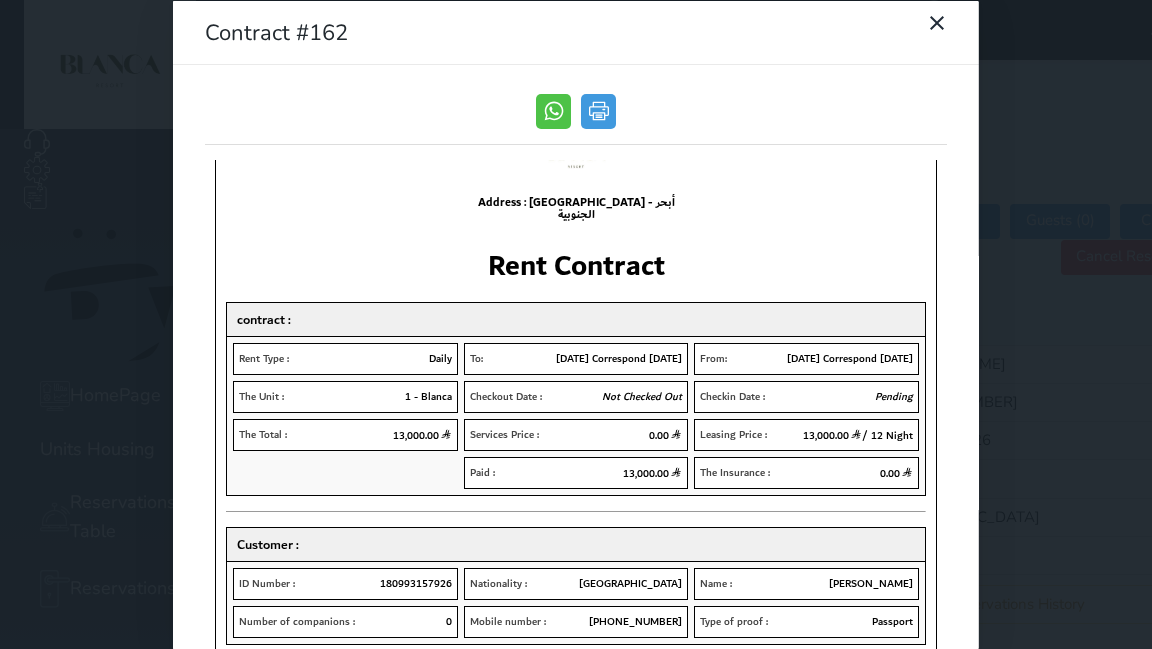 scroll, scrollTop: 0, scrollLeft: 0, axis: both 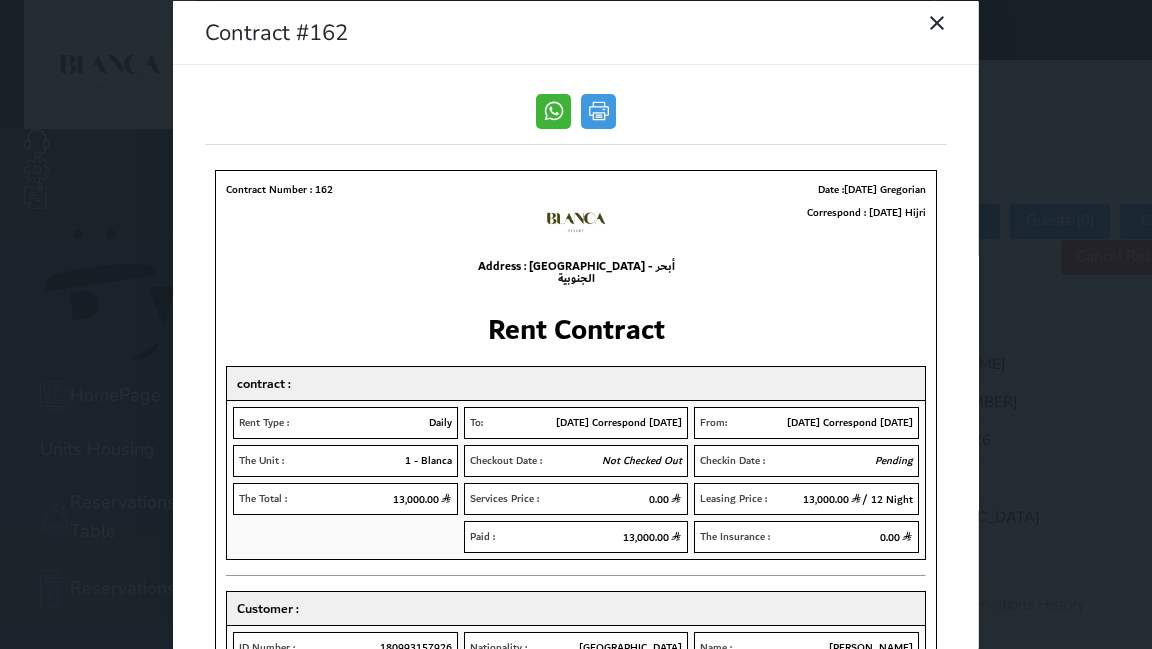 click at bounding box center [553, 110] 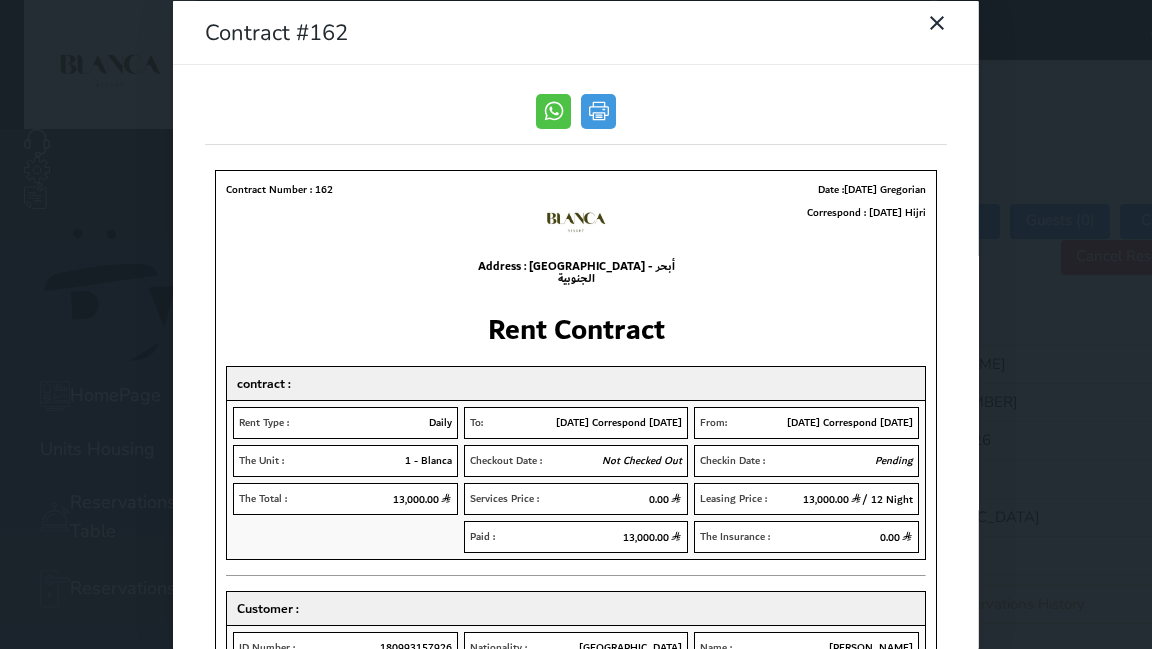 scroll, scrollTop: 5, scrollLeft: 0, axis: vertical 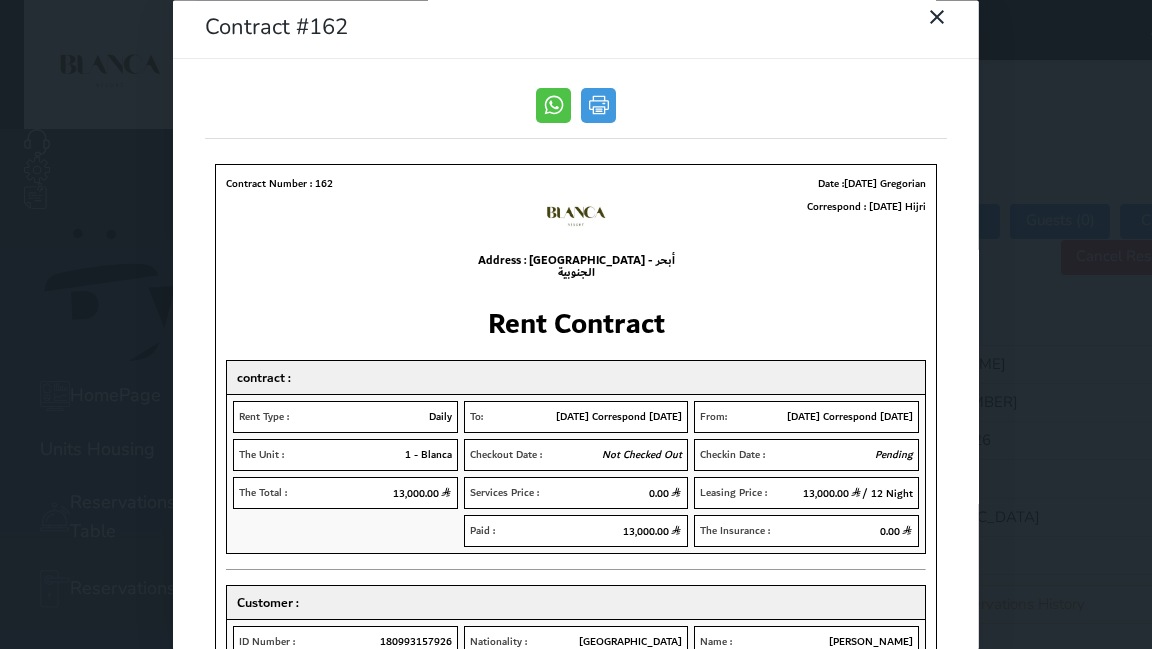 click on "Date :[DATE] Gregorian
Correspond : [DATE] [GEOGRAPHIC_DATA]
Address : [GEOGRAPHIC_DATA] - [GEOGRAPHIC_DATA]
Contract Number : 162
rent contract
contract :
From: To: Rent Type : 0" at bounding box center [575, 1365] 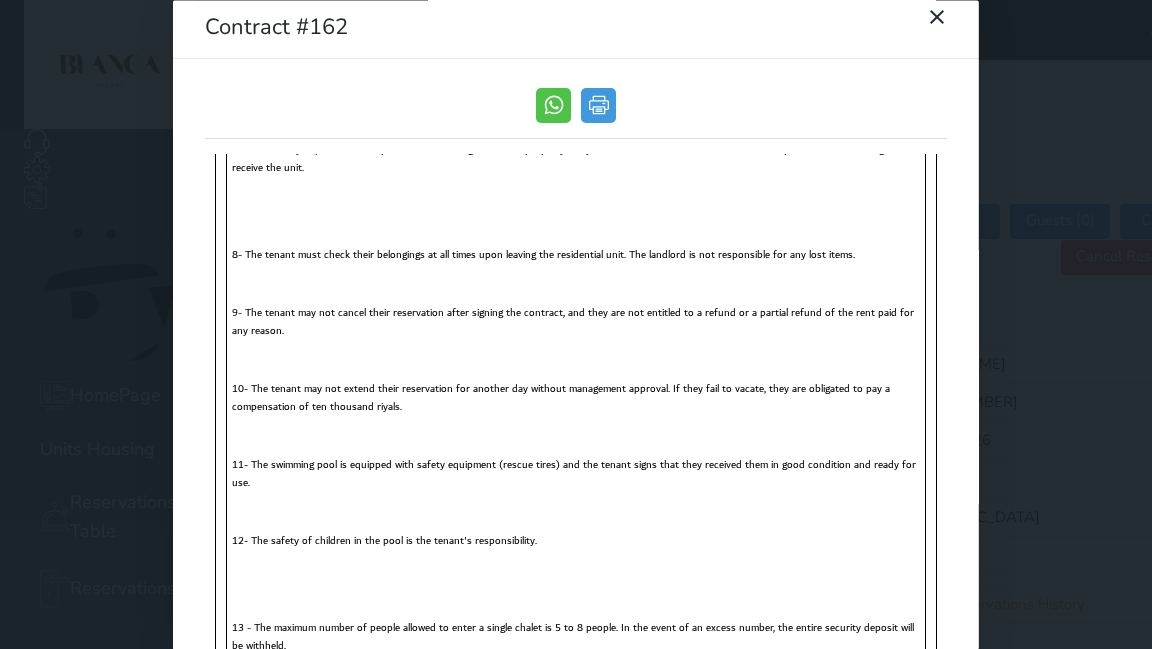 scroll, scrollTop: 1280, scrollLeft: 0, axis: vertical 